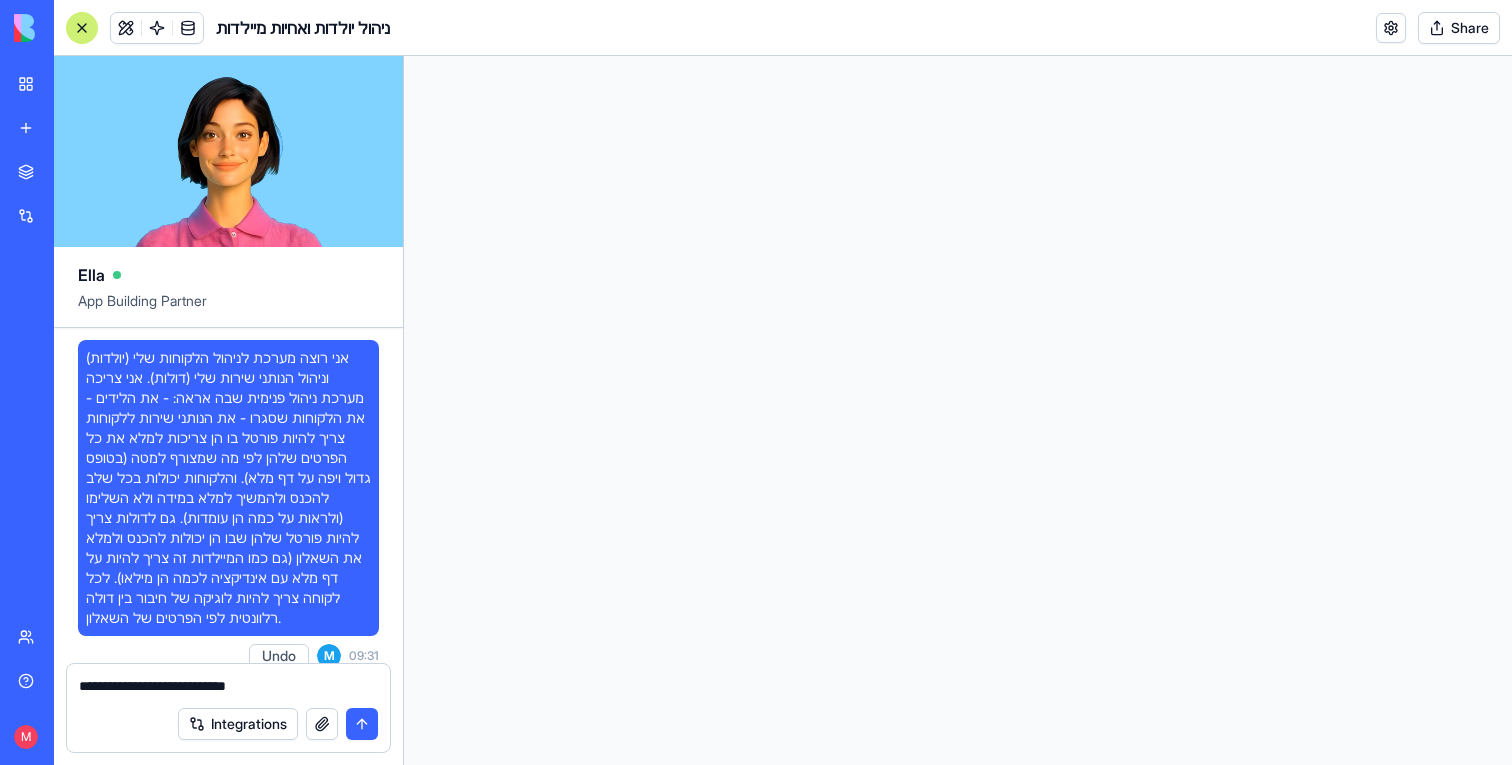 scroll, scrollTop: 0, scrollLeft: 0, axis: both 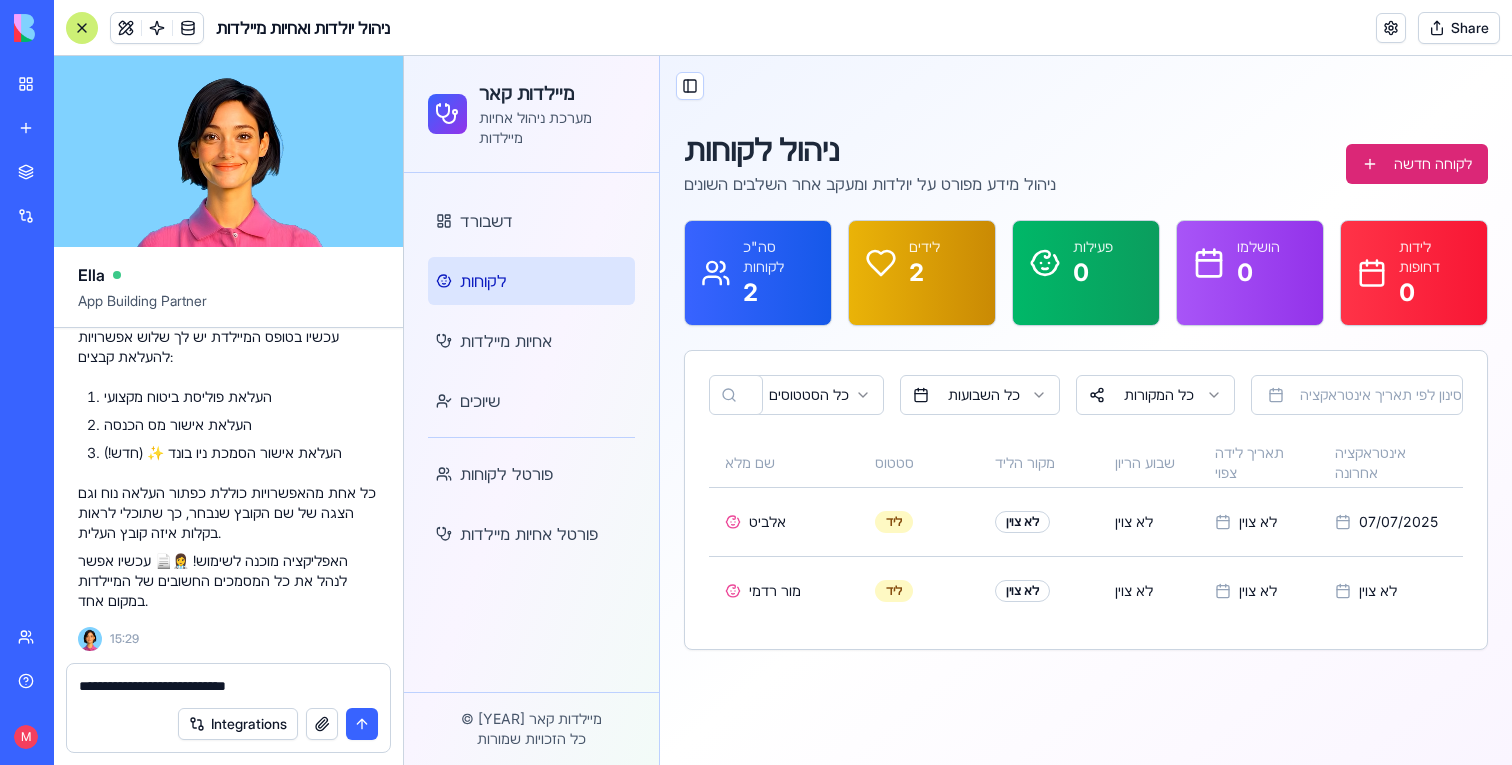 click on "My workspace" at bounding box center [46, 84] 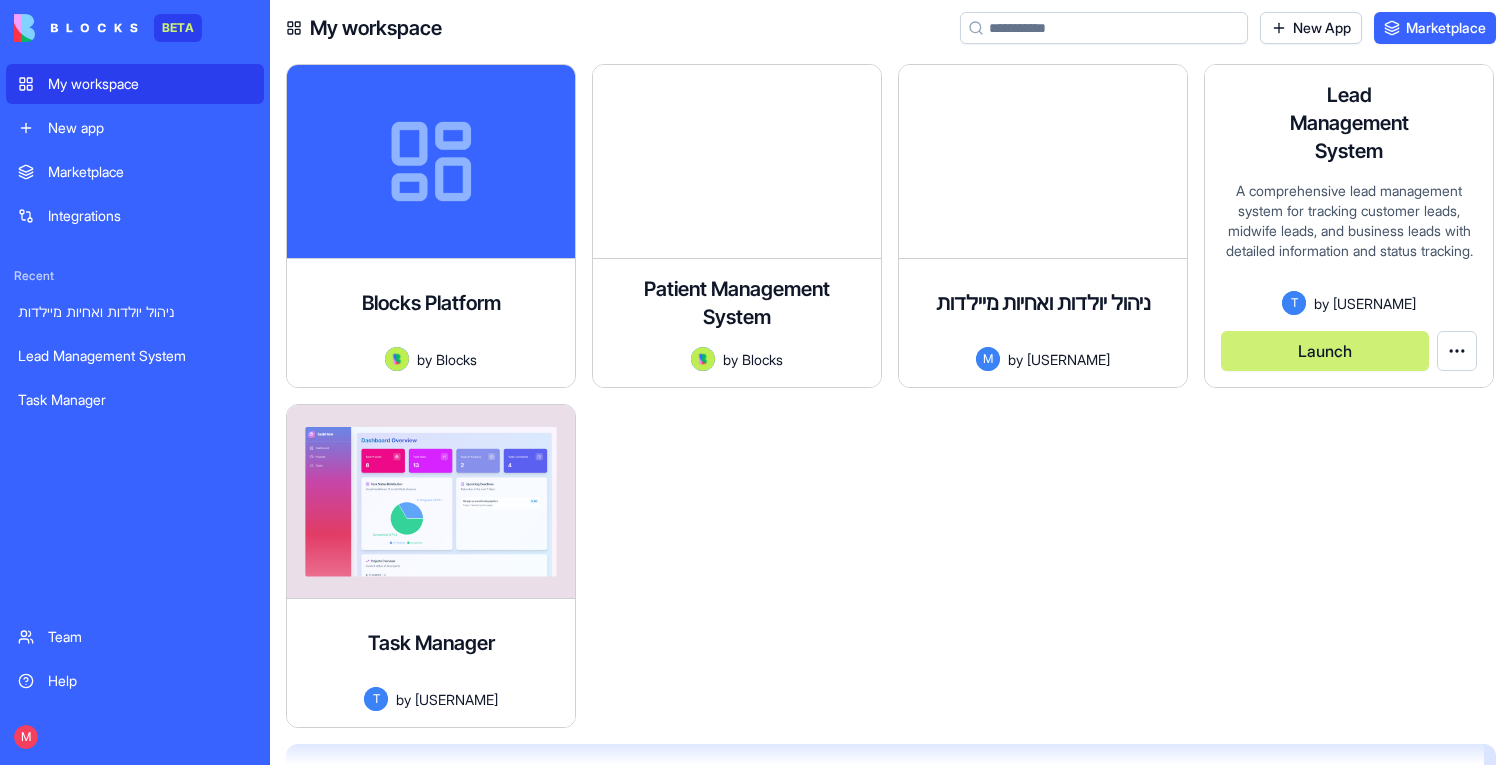 click on "Launch" at bounding box center (1325, 351) 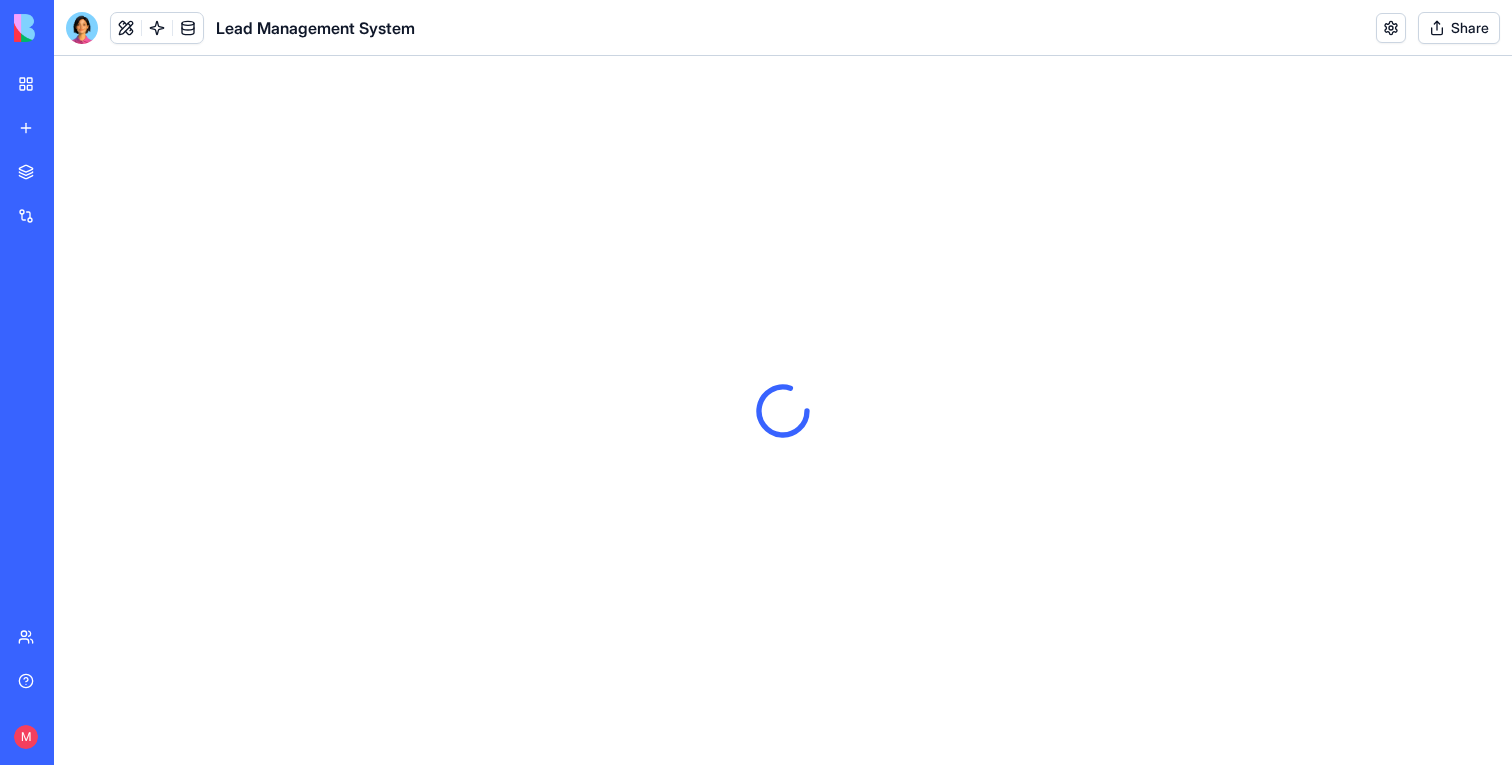 scroll, scrollTop: 0, scrollLeft: 0, axis: both 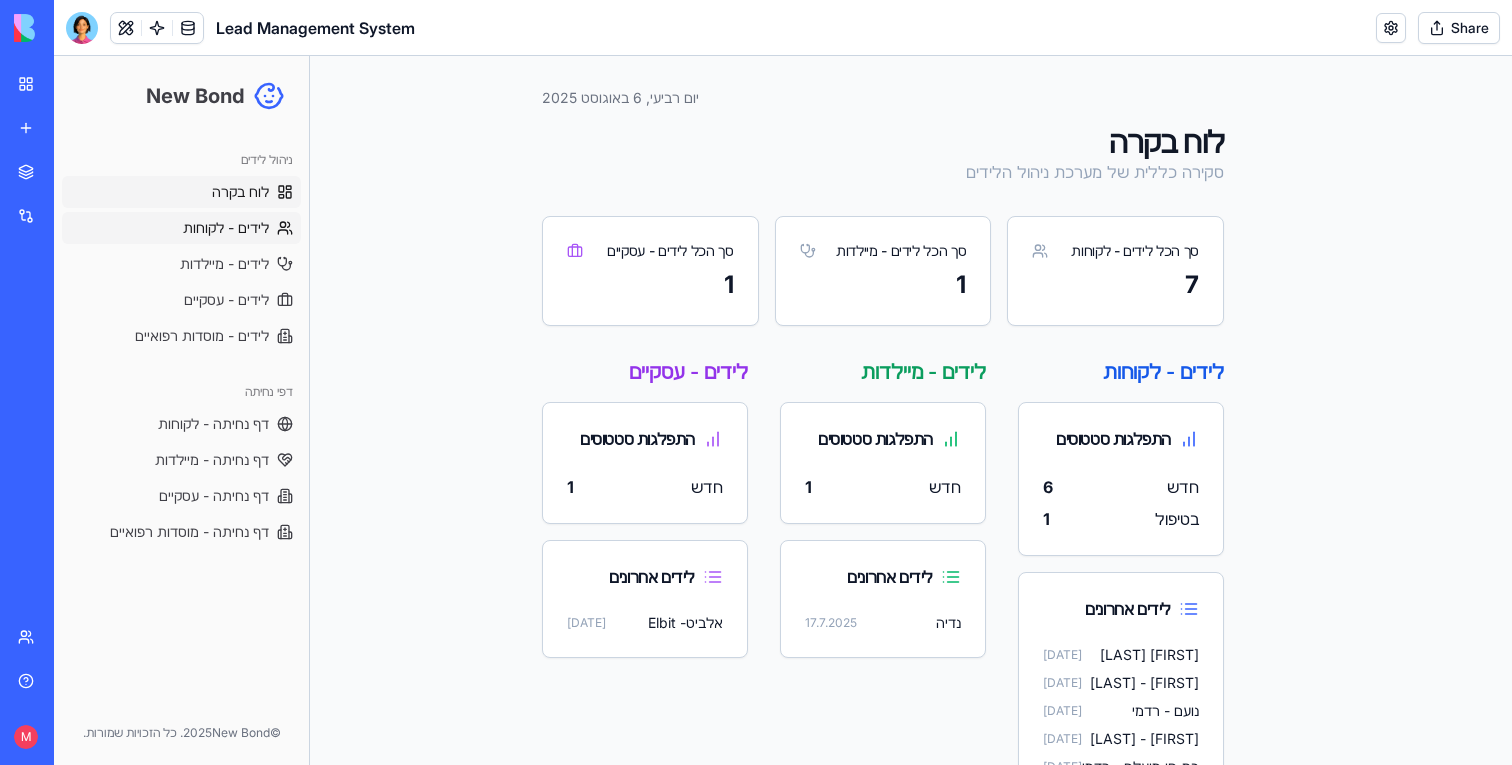 click on "לידים - לקוחות" at bounding box center [181, 228] 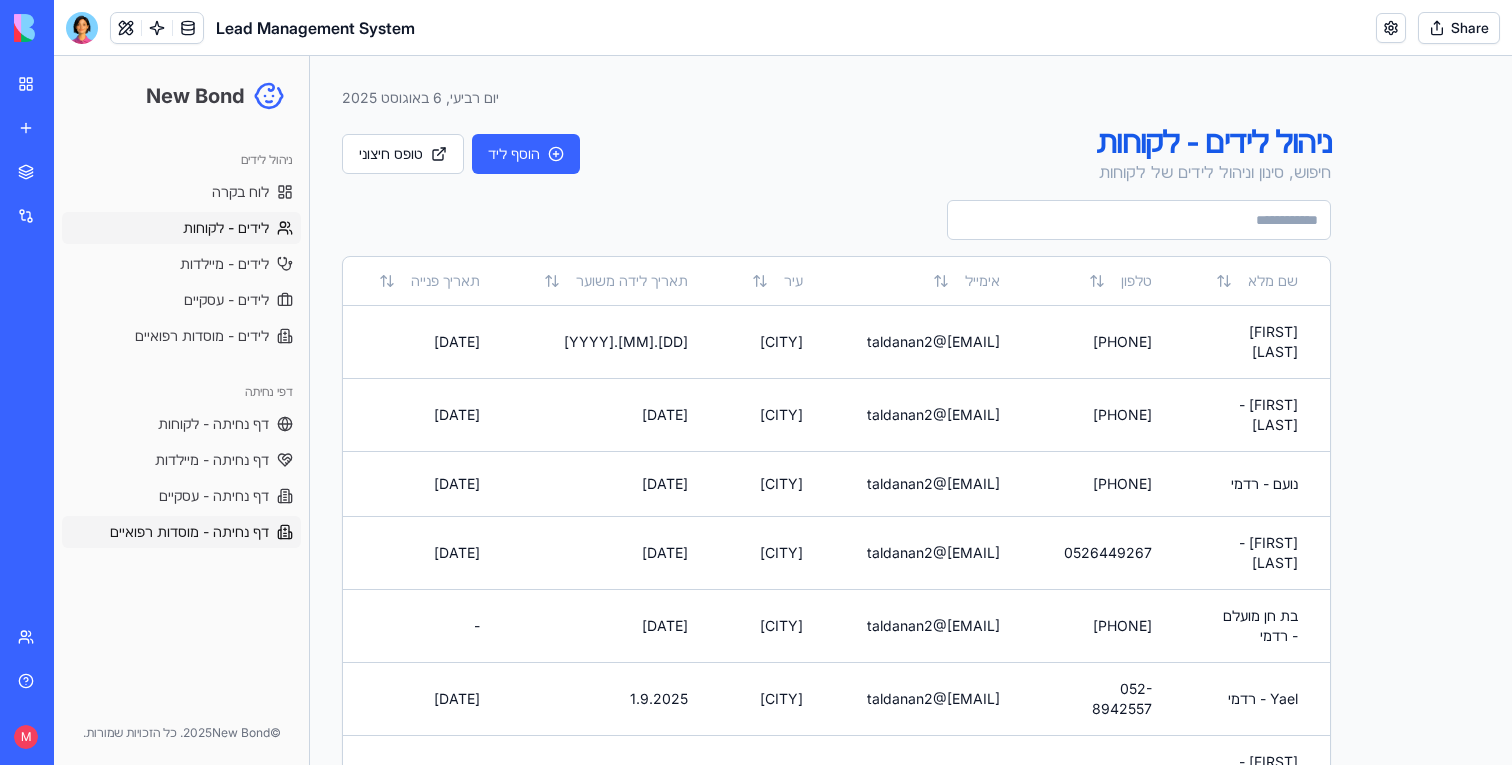 click on "דף נחיתה - מוסדות רפואיים" at bounding box center [189, 532] 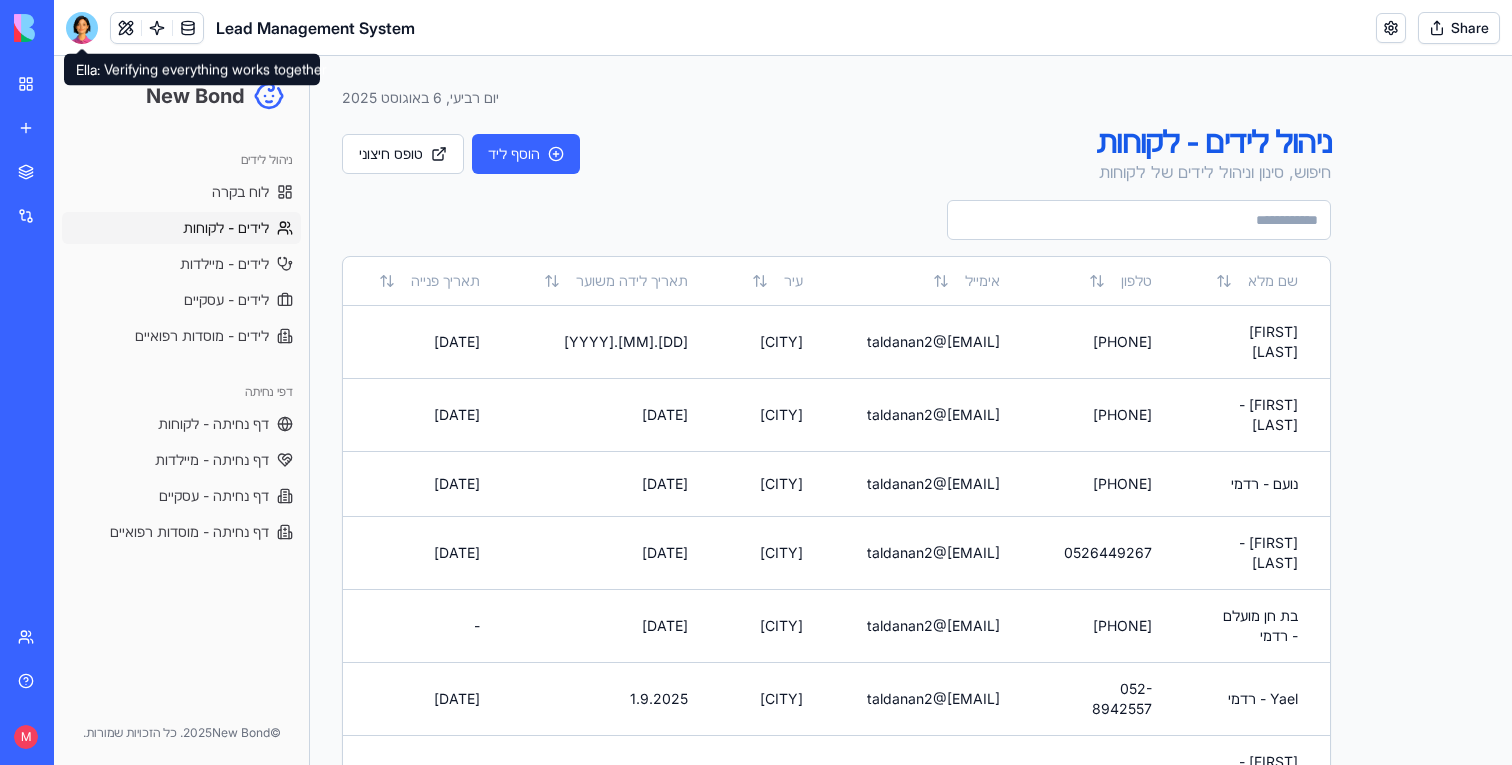 click at bounding box center (82, 28) 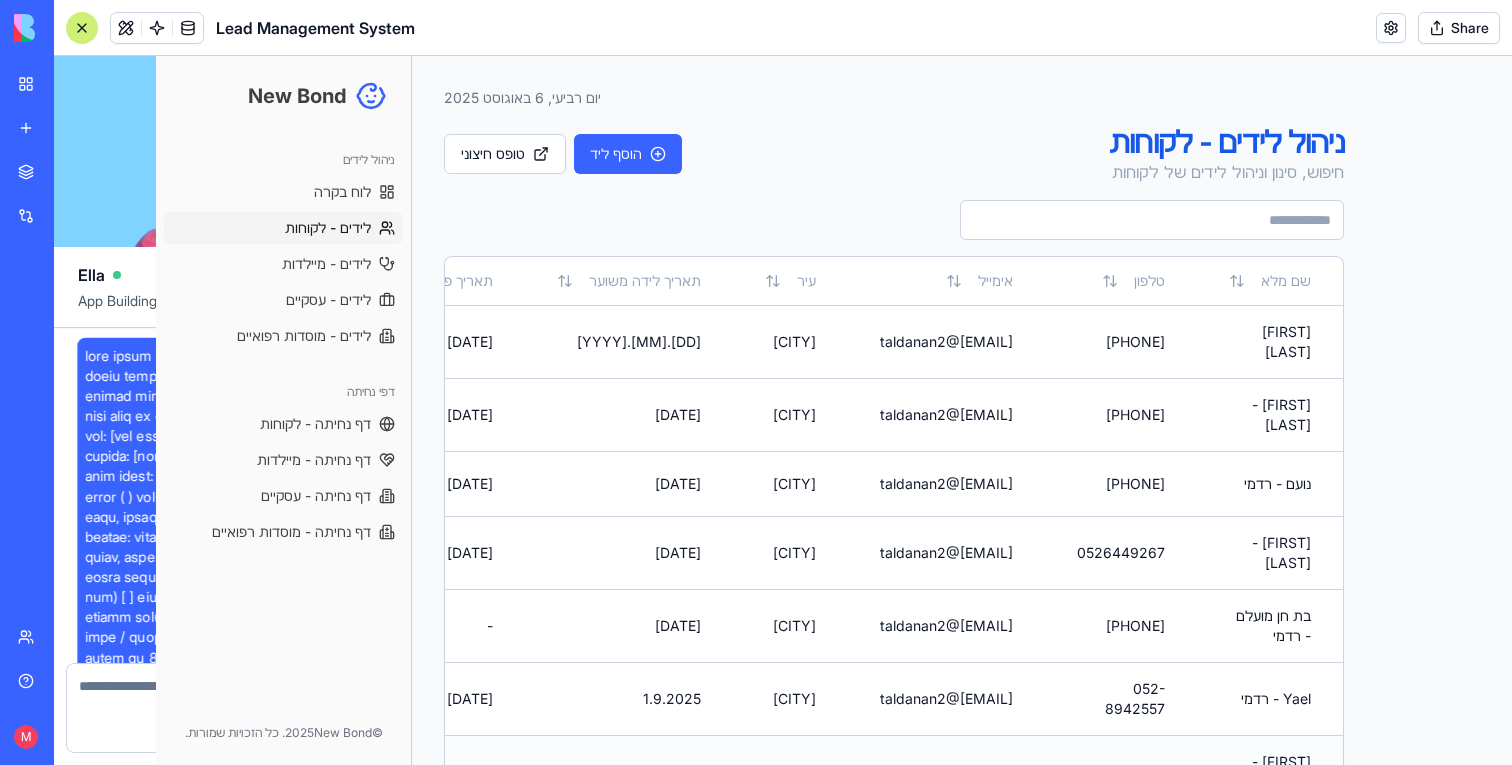 scroll, scrollTop: 33109, scrollLeft: 0, axis: vertical 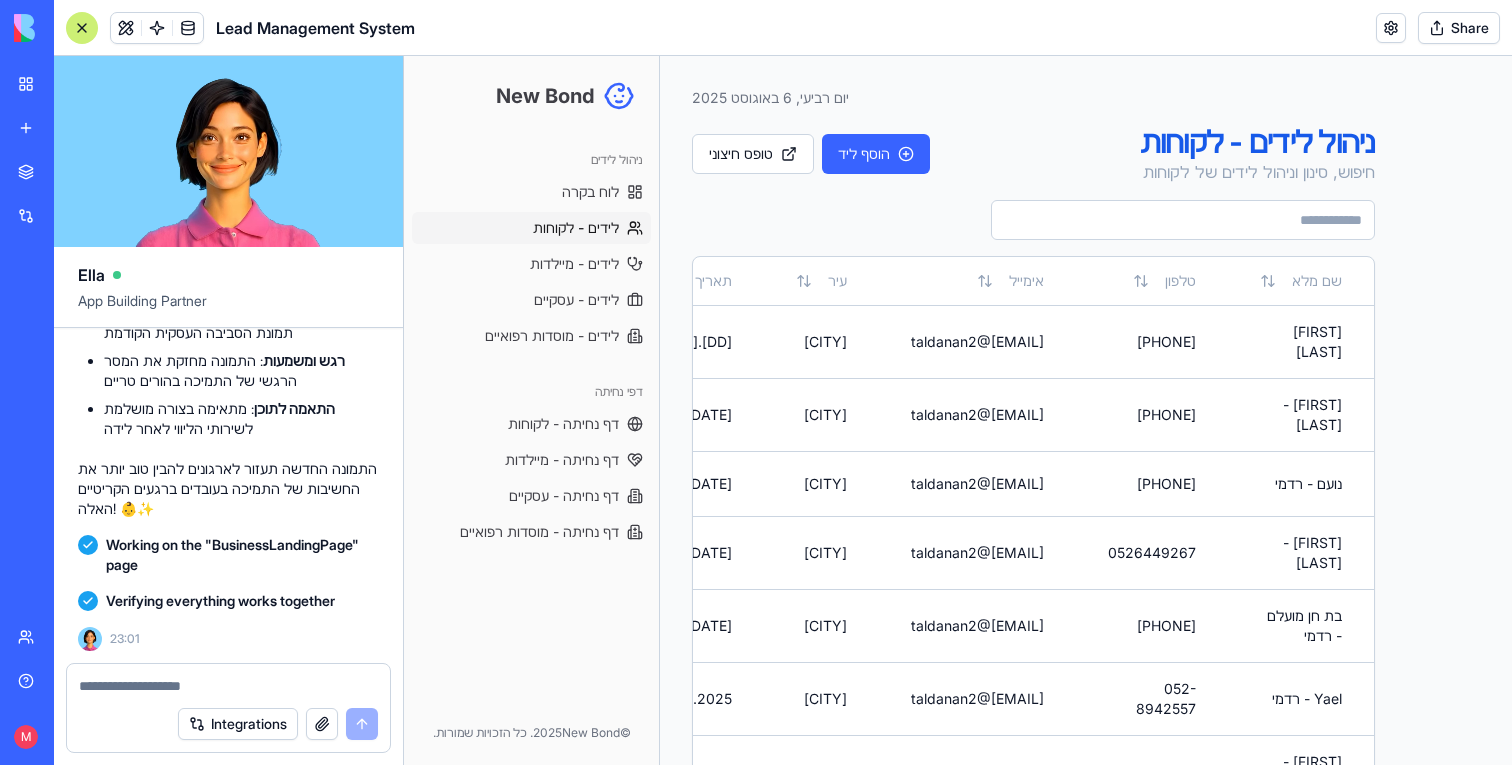 type 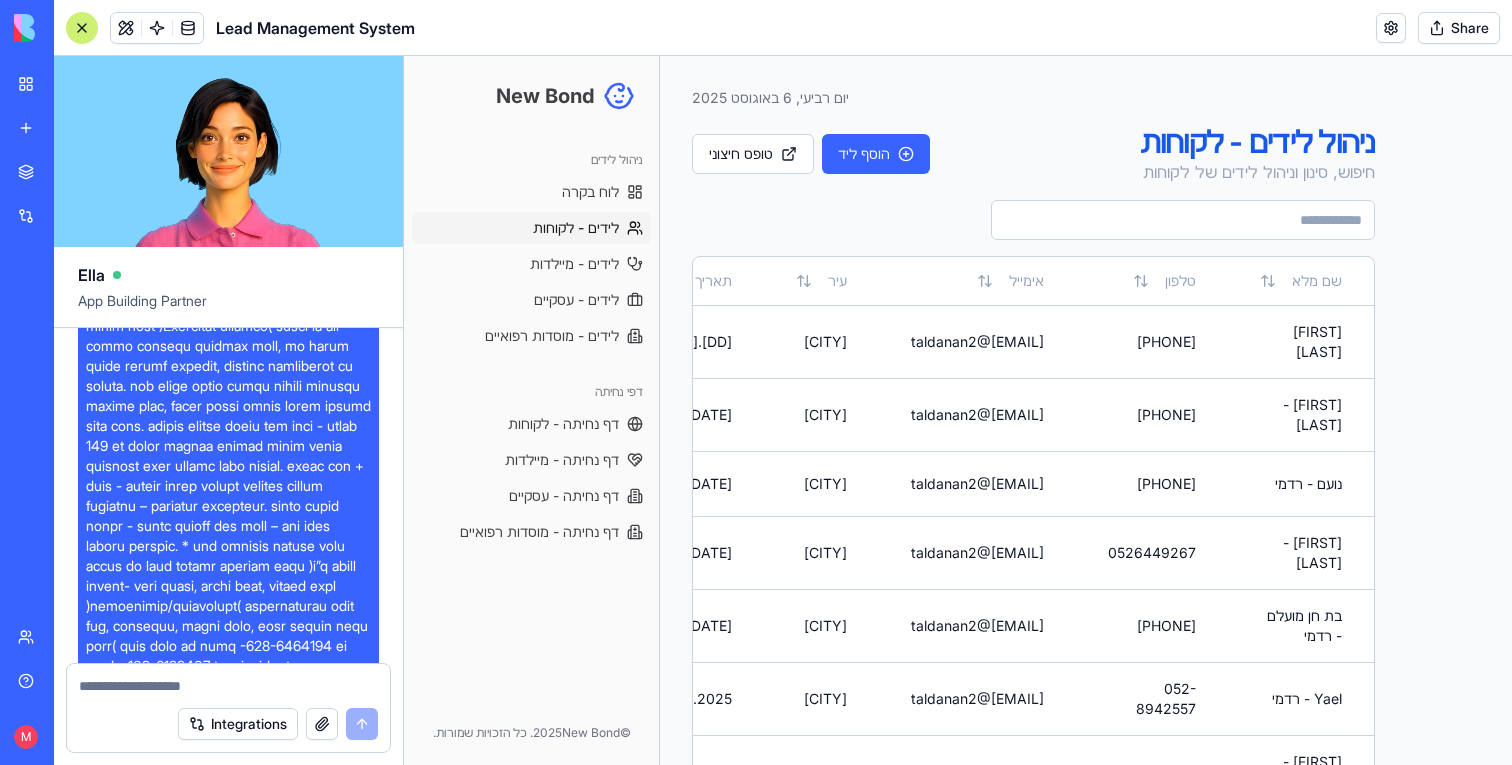 scroll, scrollTop: 30223, scrollLeft: 0, axis: vertical 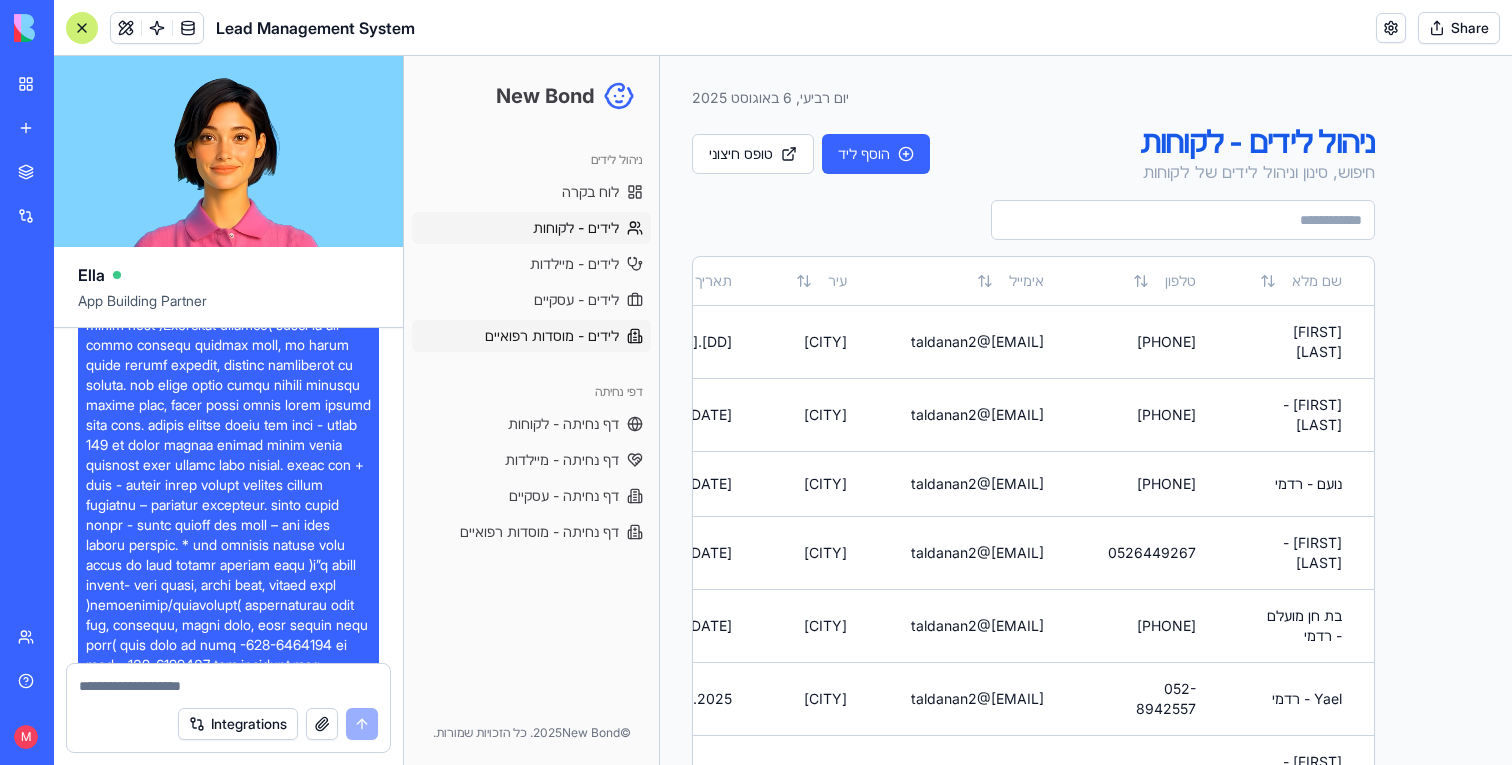 click on "לידים - מוסדות רפואיים" at bounding box center (552, 336) 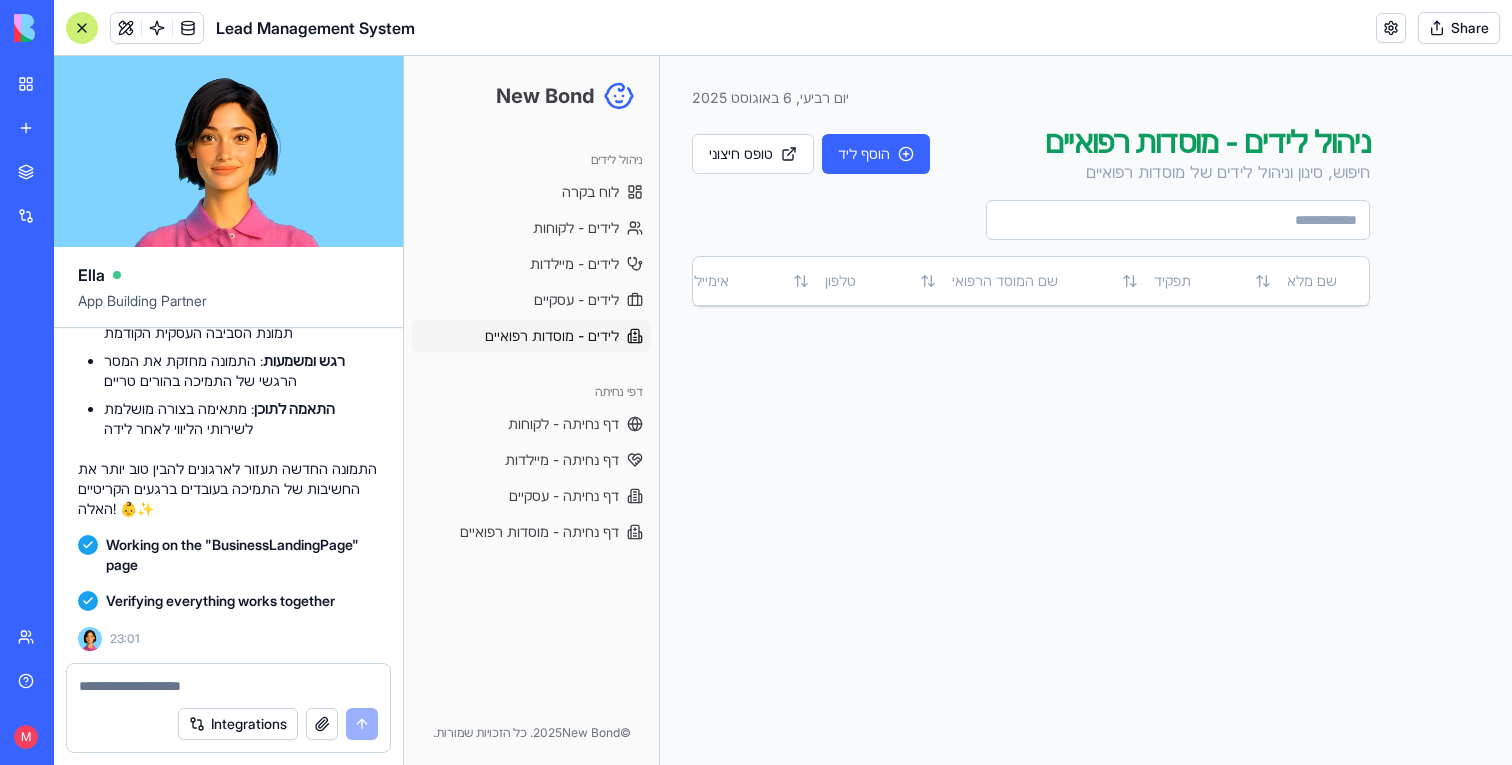 scroll, scrollTop: 33109, scrollLeft: 0, axis: vertical 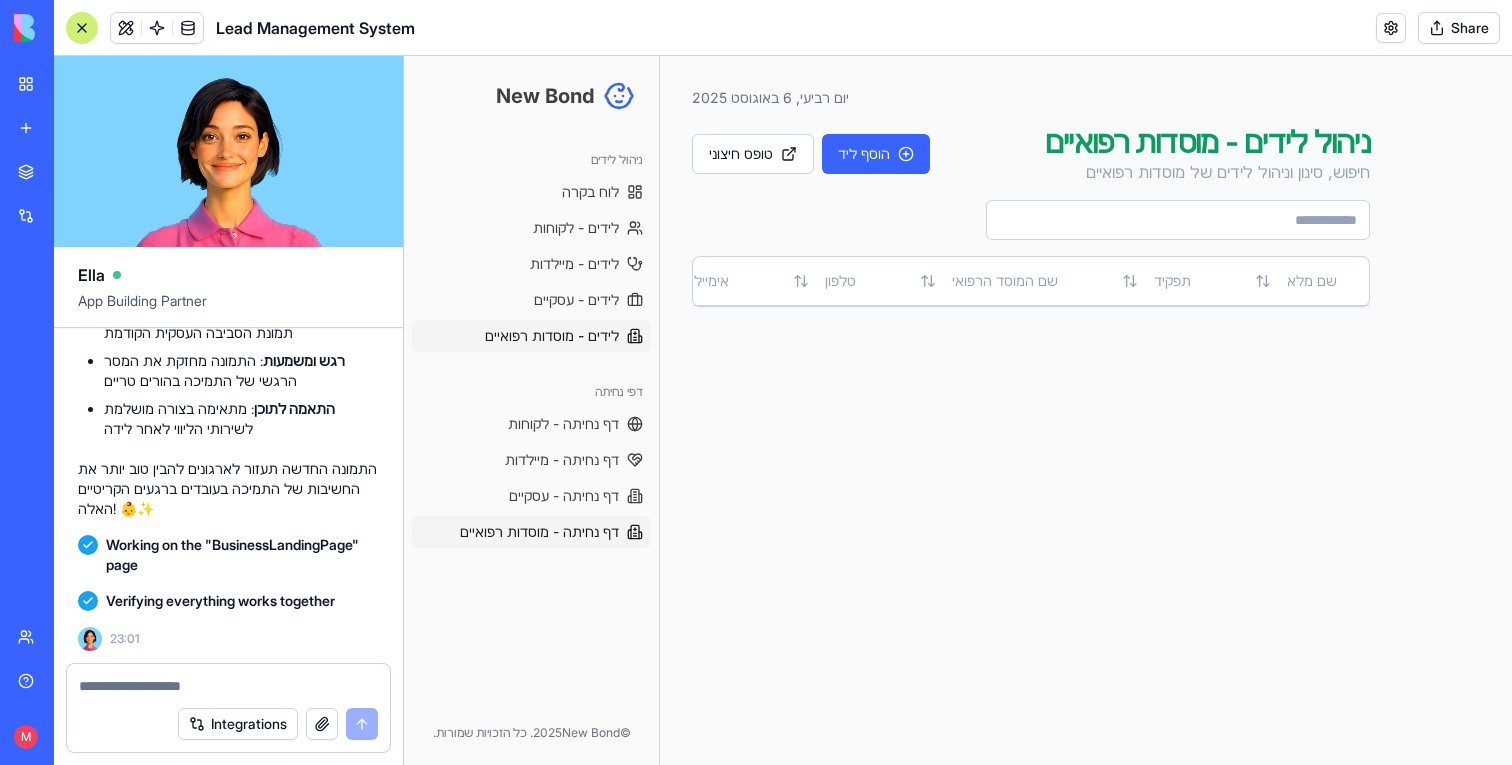 click on "דף נחיתה - מוסדות רפואיים" at bounding box center (539, 532) 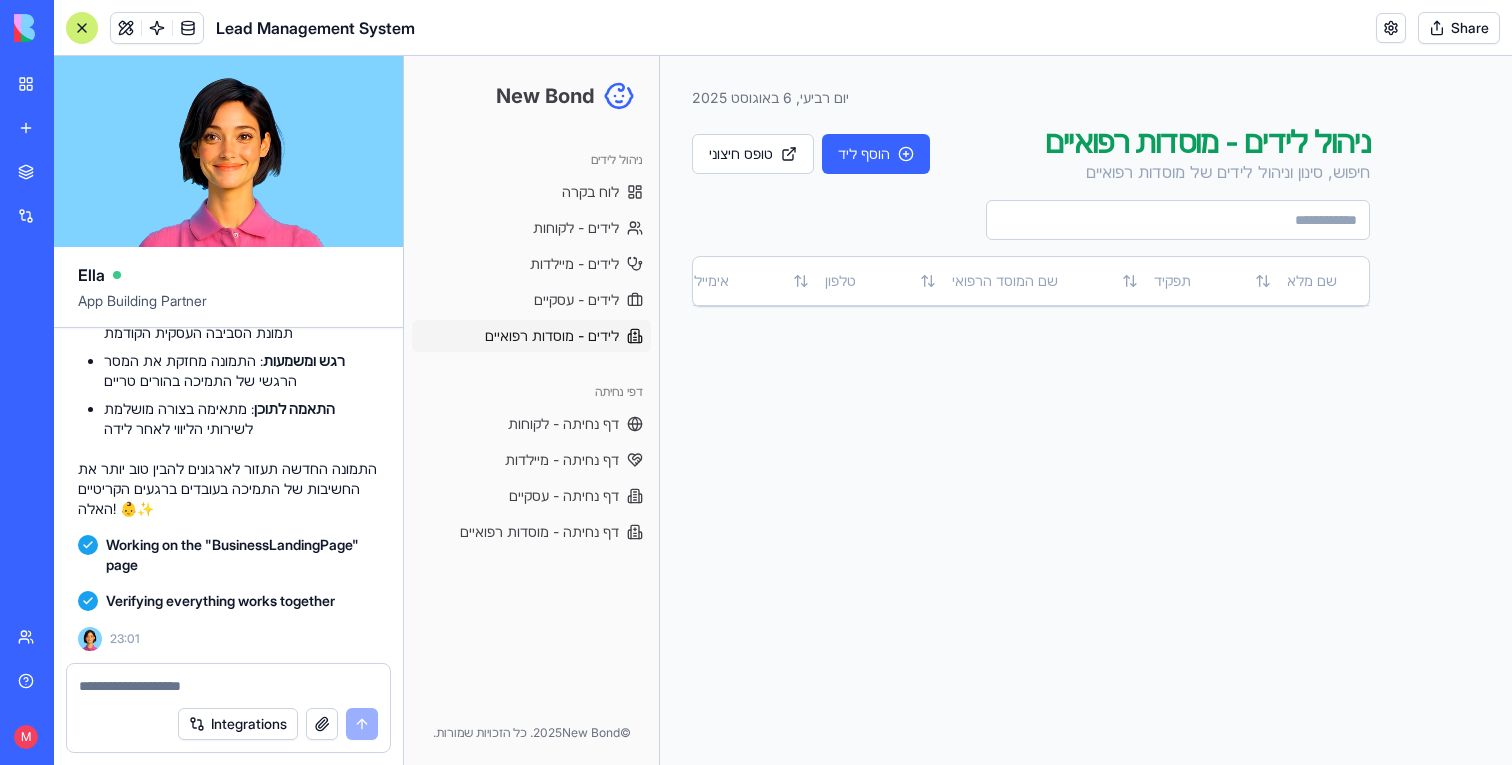 scroll, scrollTop: 32675, scrollLeft: 0, axis: vertical 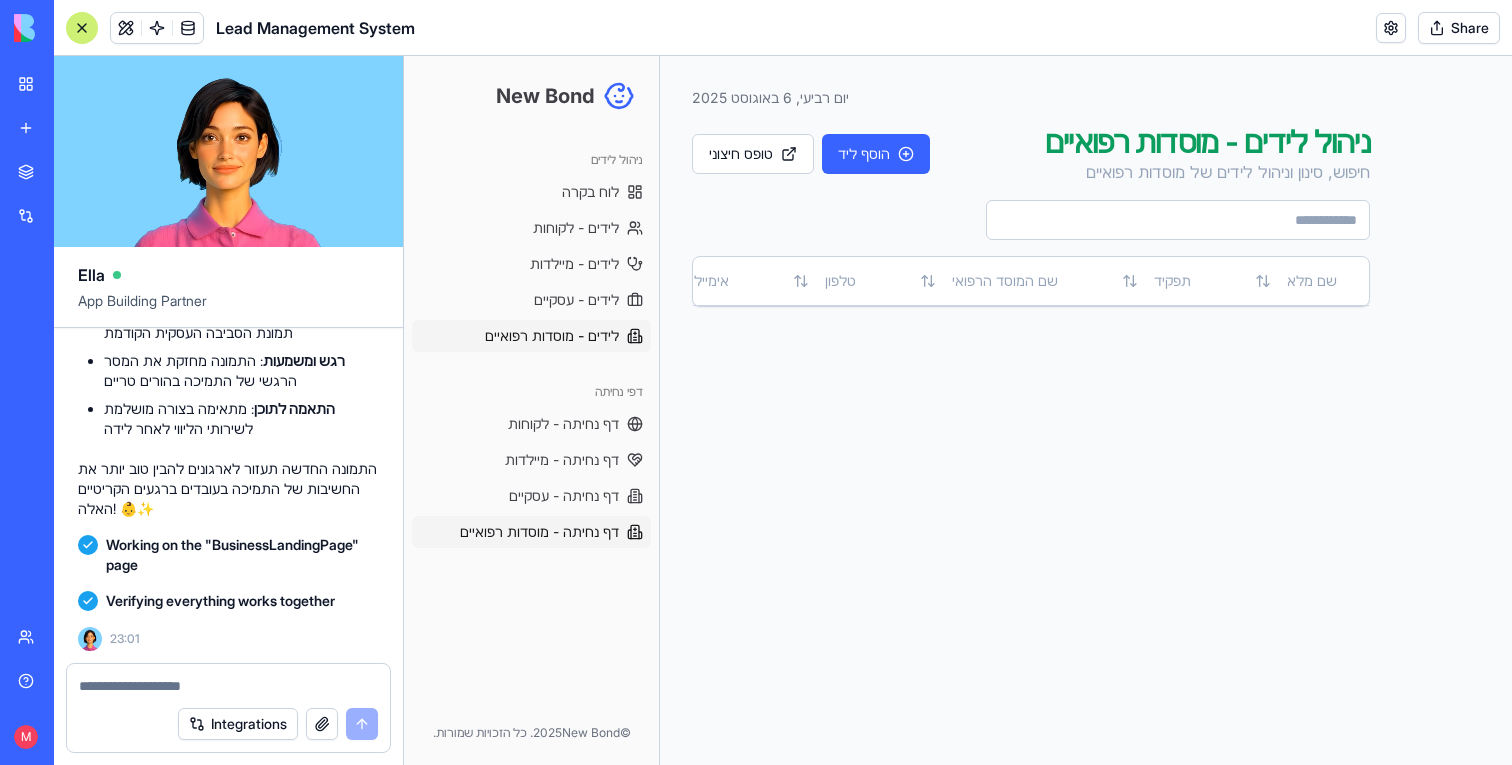 click on "דף נחיתה - מוסדות רפואיים" at bounding box center (531, 532) 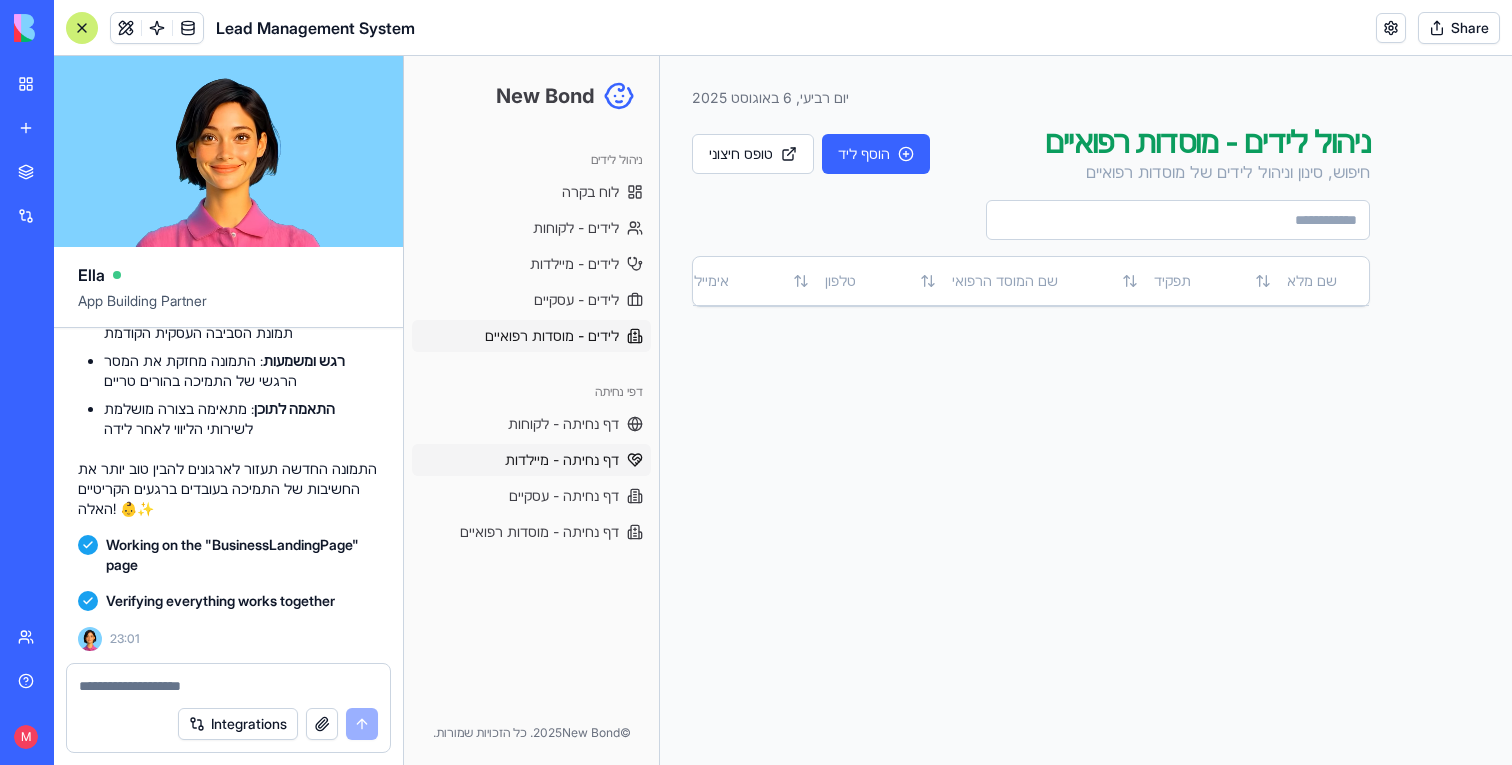 click on "דף נחיתה - מיילדות" at bounding box center [562, 460] 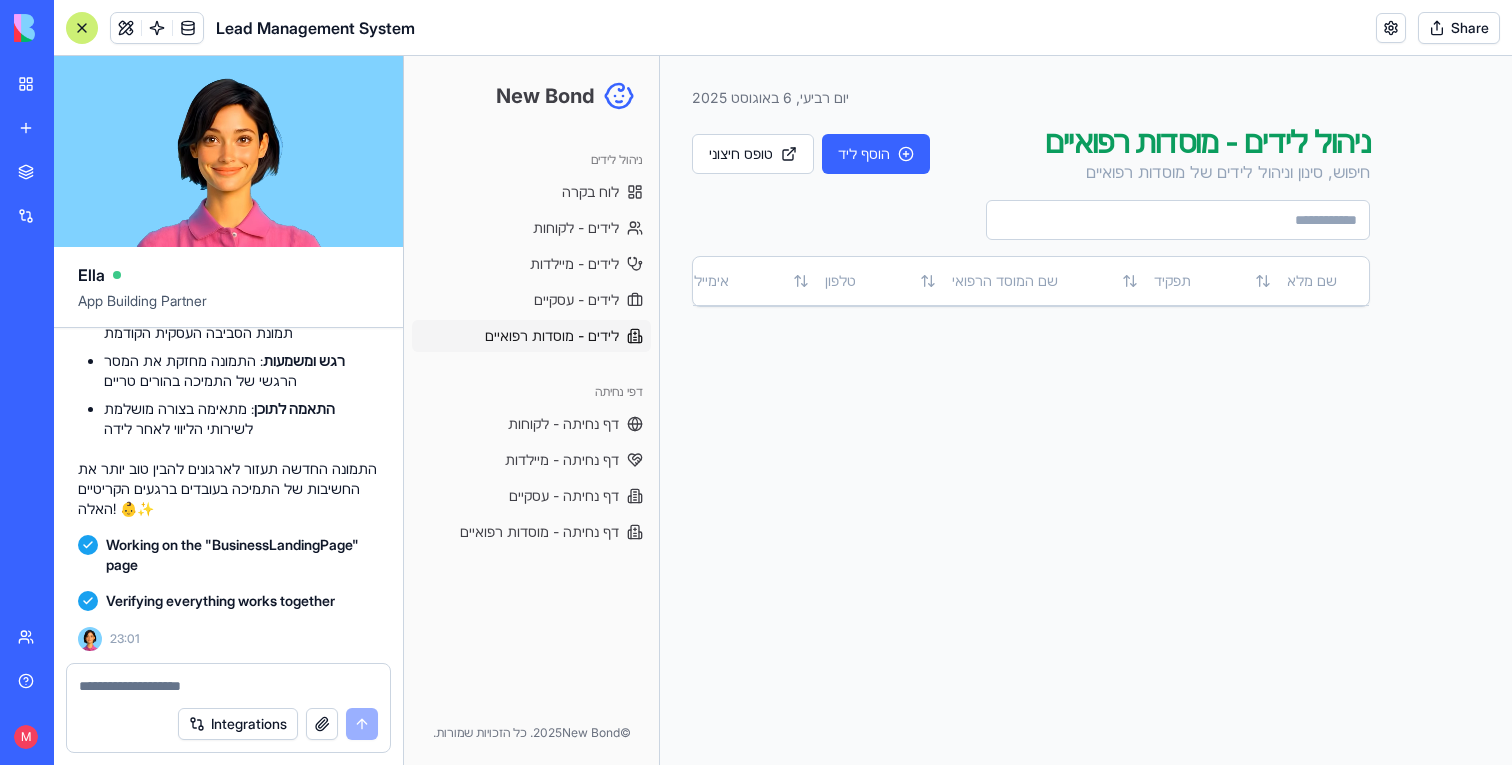 click on "דפי נחיתה" at bounding box center (531, 392) 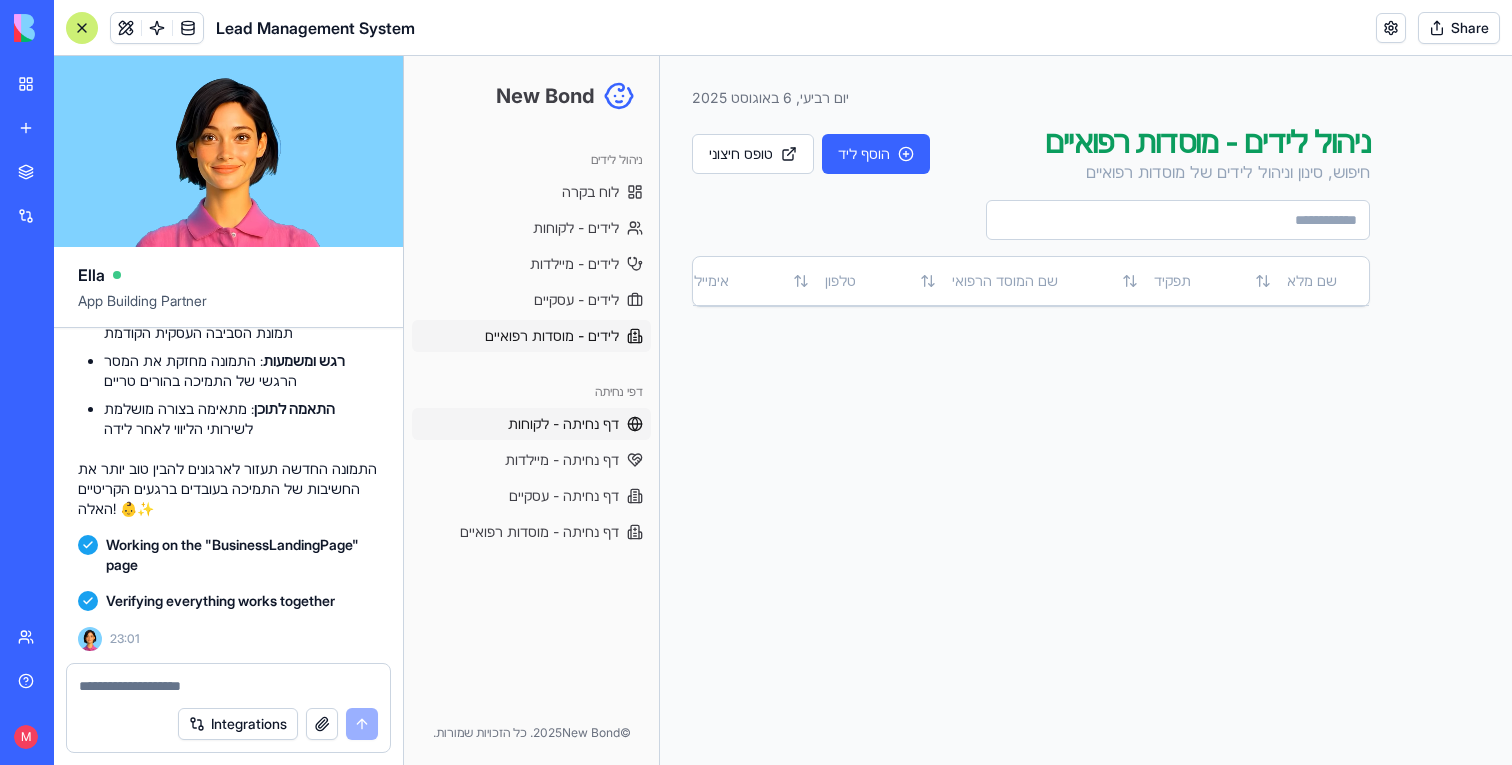 click on "דף נחיתה - לקוחות" at bounding box center [563, 424] 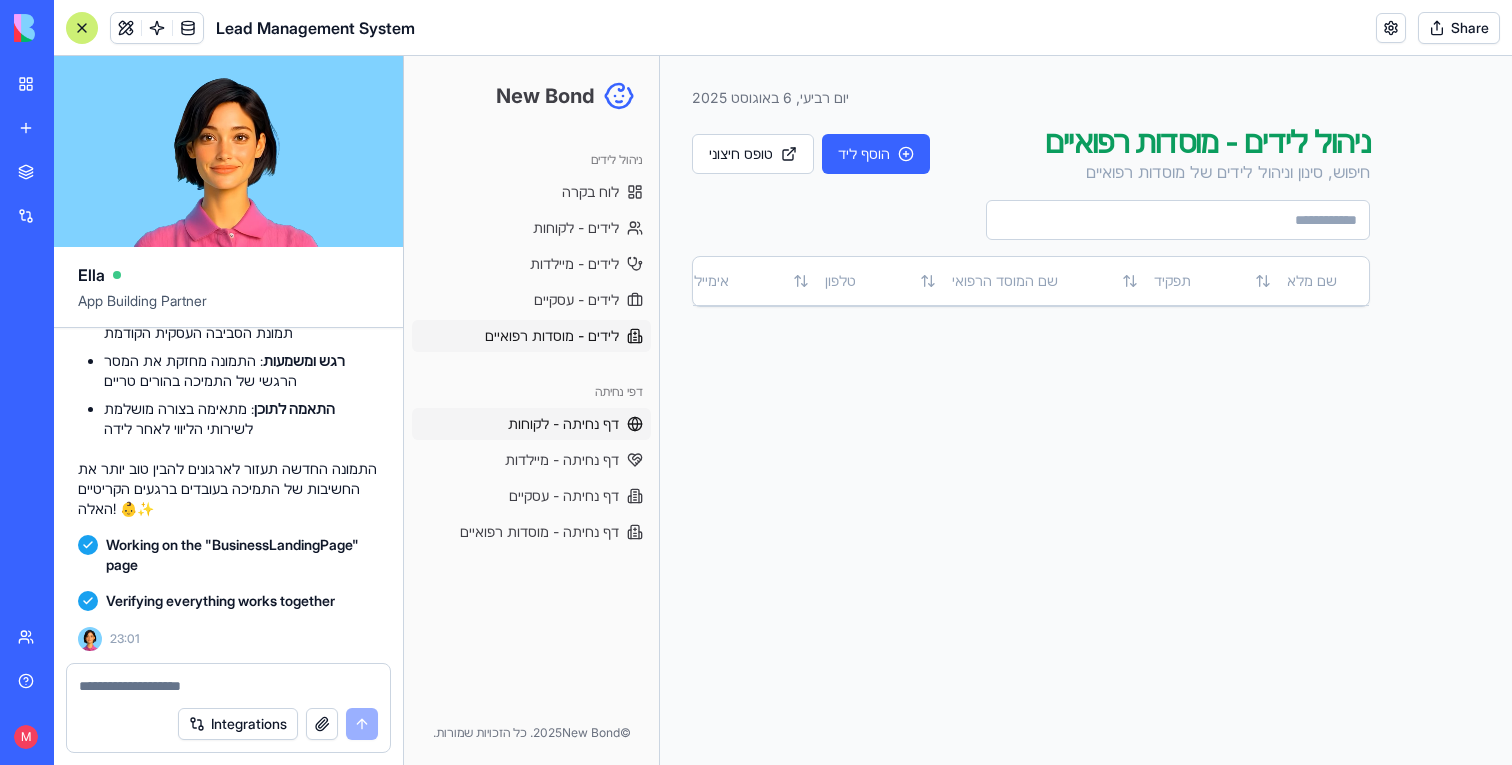 click on "דף נחיתה - לקוחות" at bounding box center (531, 424) 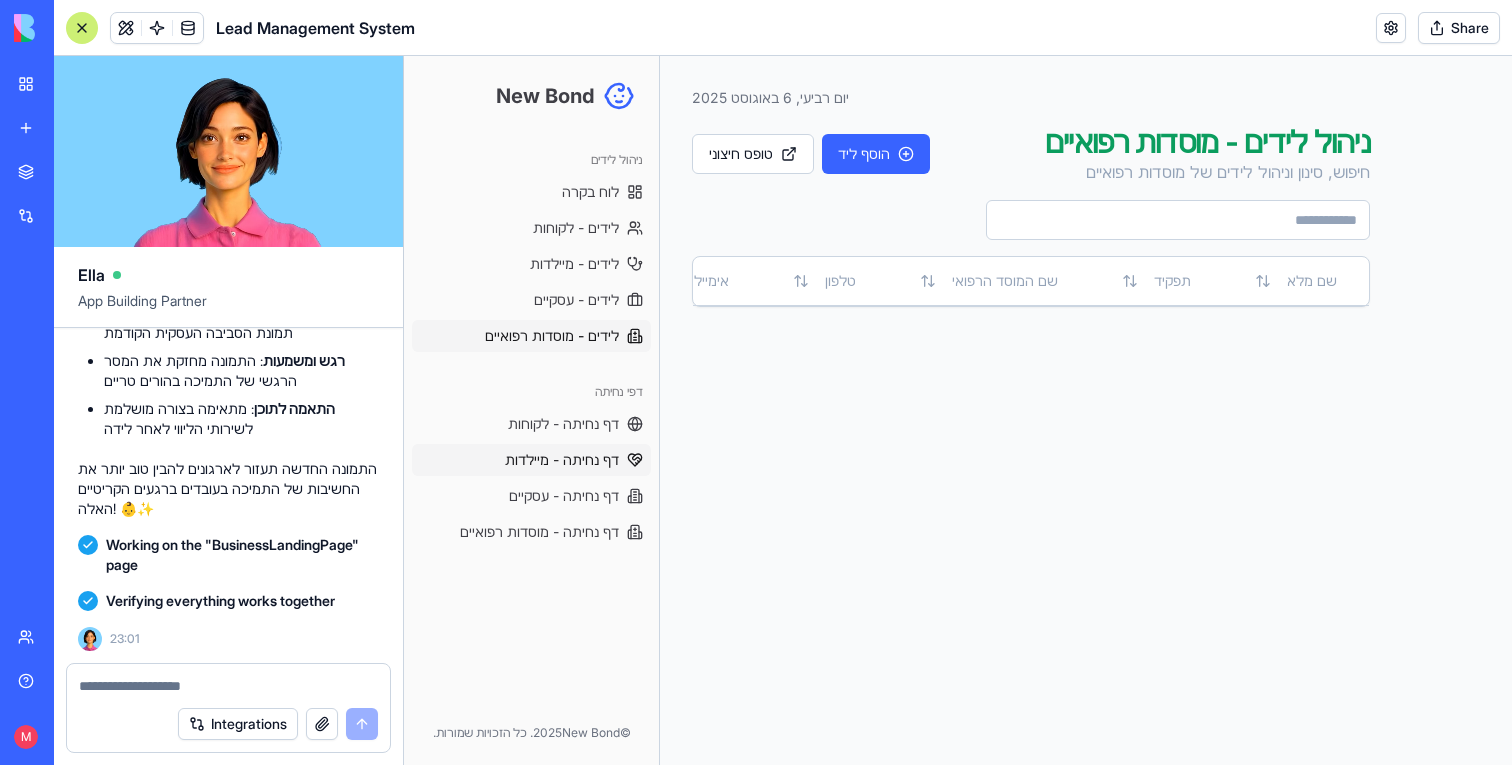 click on "דף נחיתה - מיילדות" at bounding box center [562, 460] 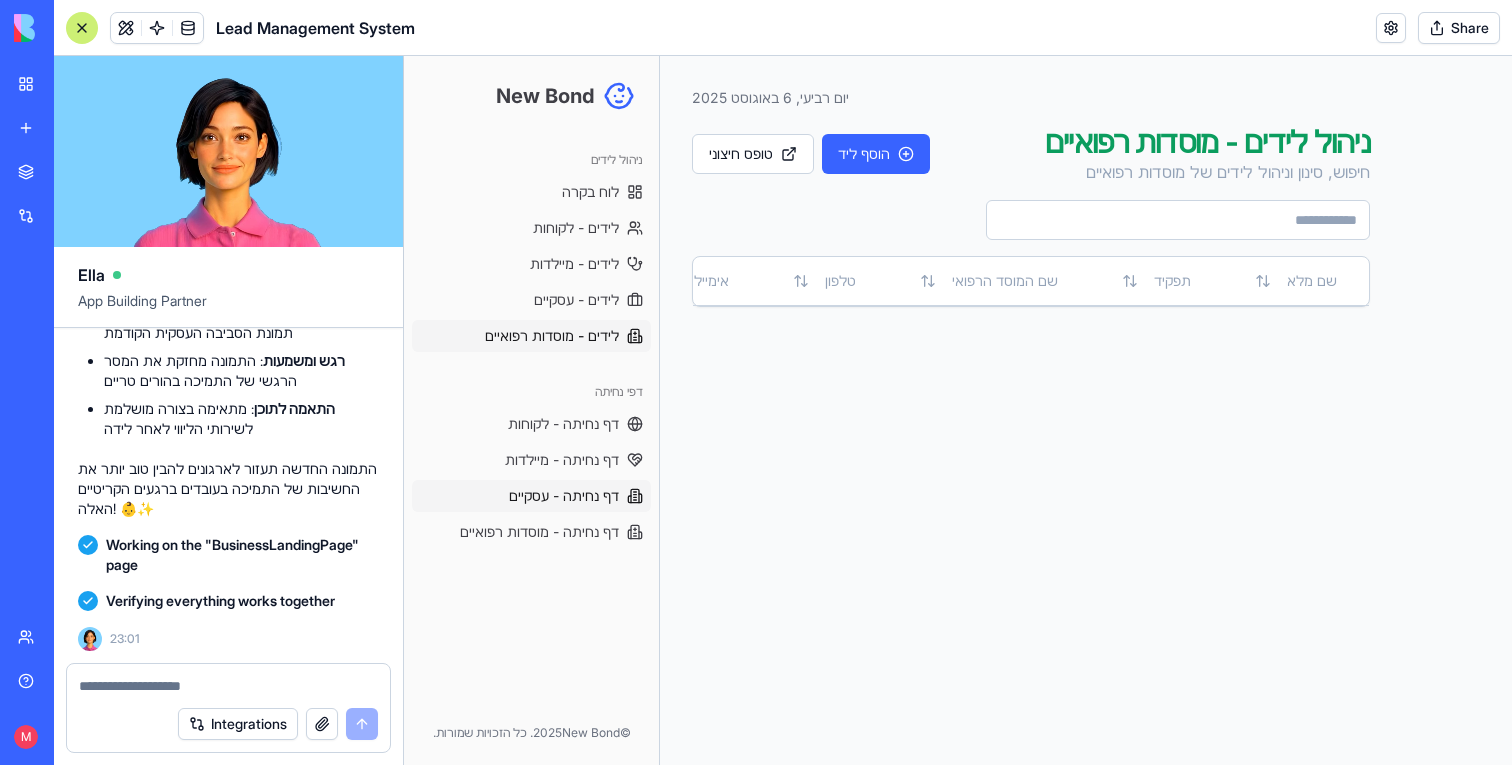 click on "דף נחיתה - עסקיים" at bounding box center (564, 496) 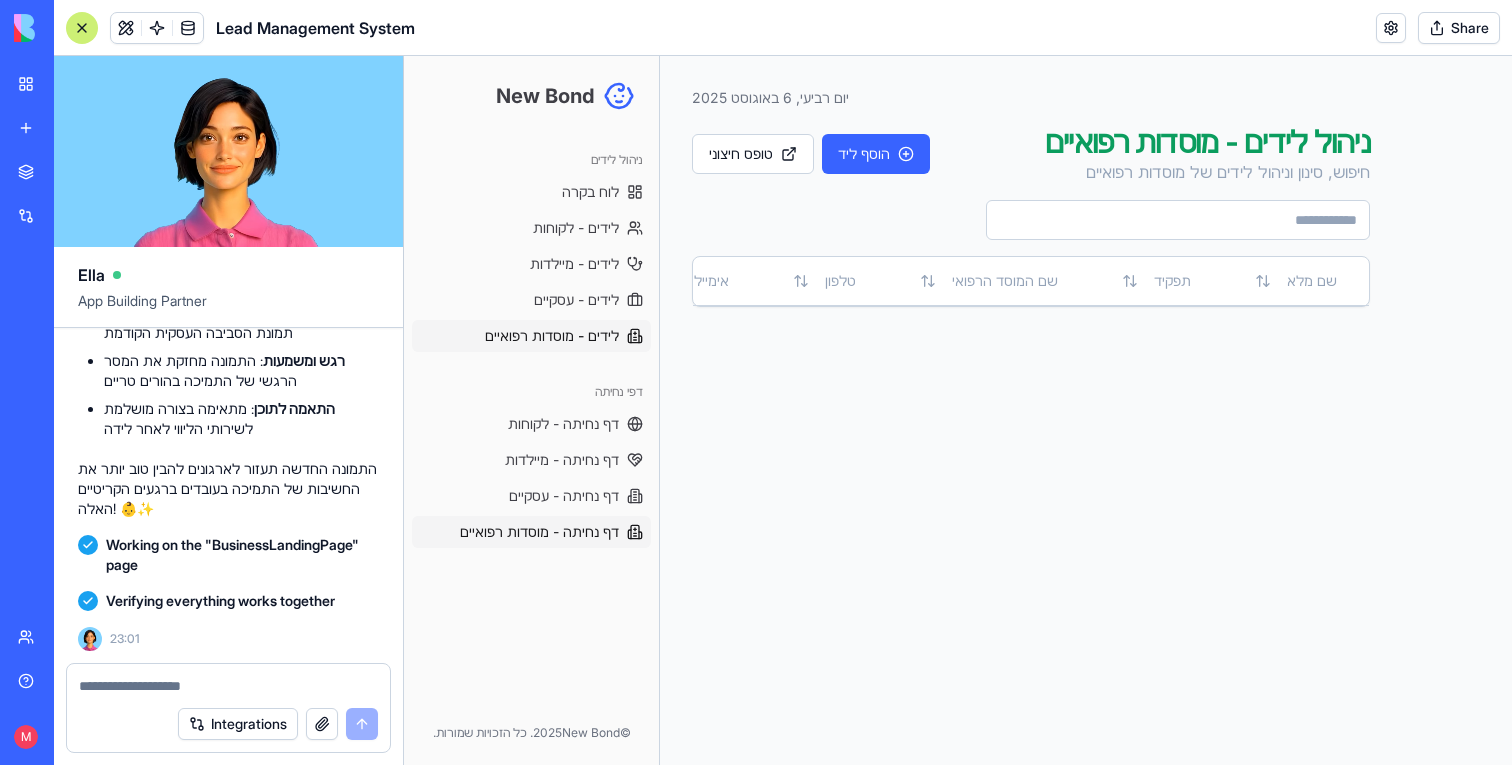 click on "דף נחיתה - מוסדות רפואיים" at bounding box center [539, 532] 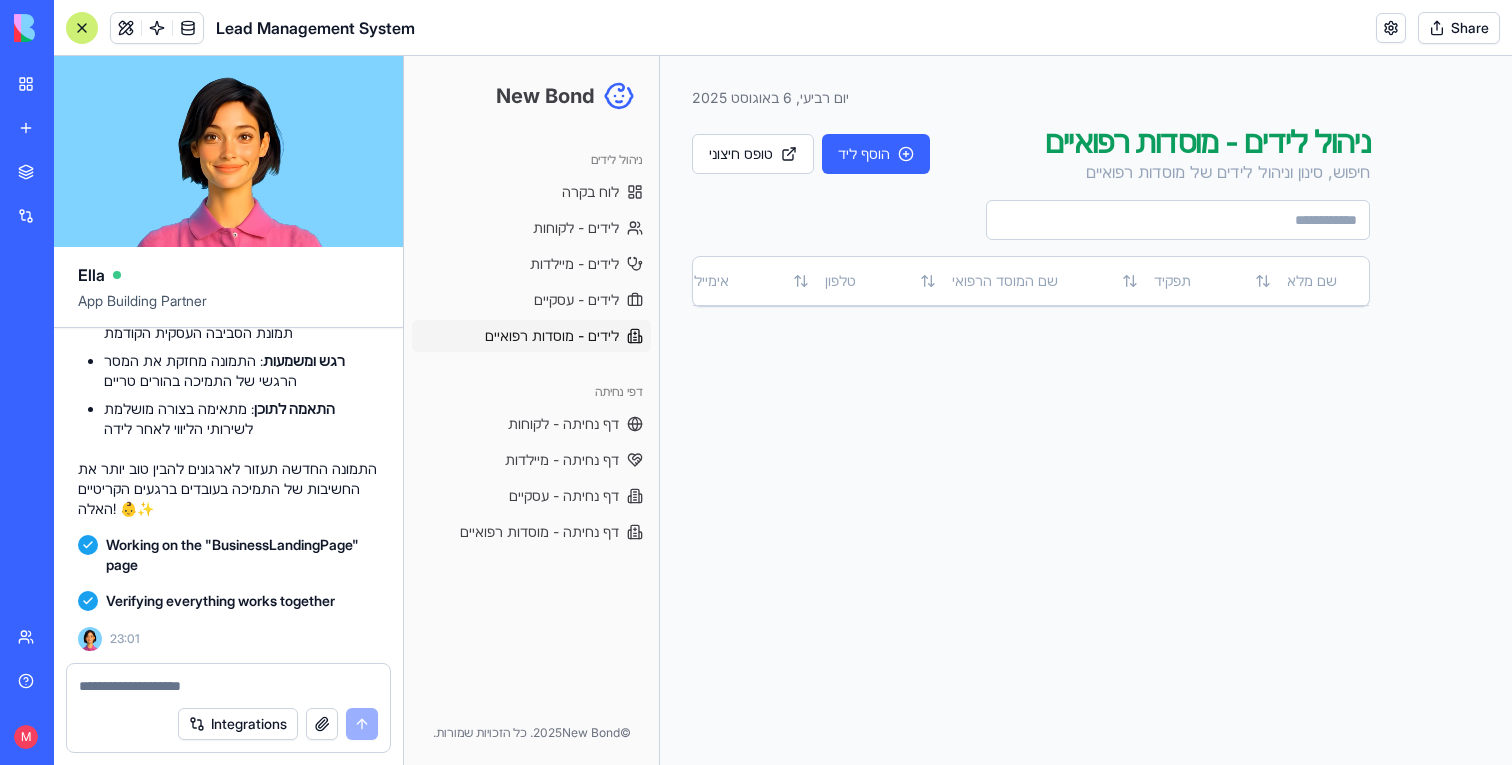 click at bounding box center [228, 680] 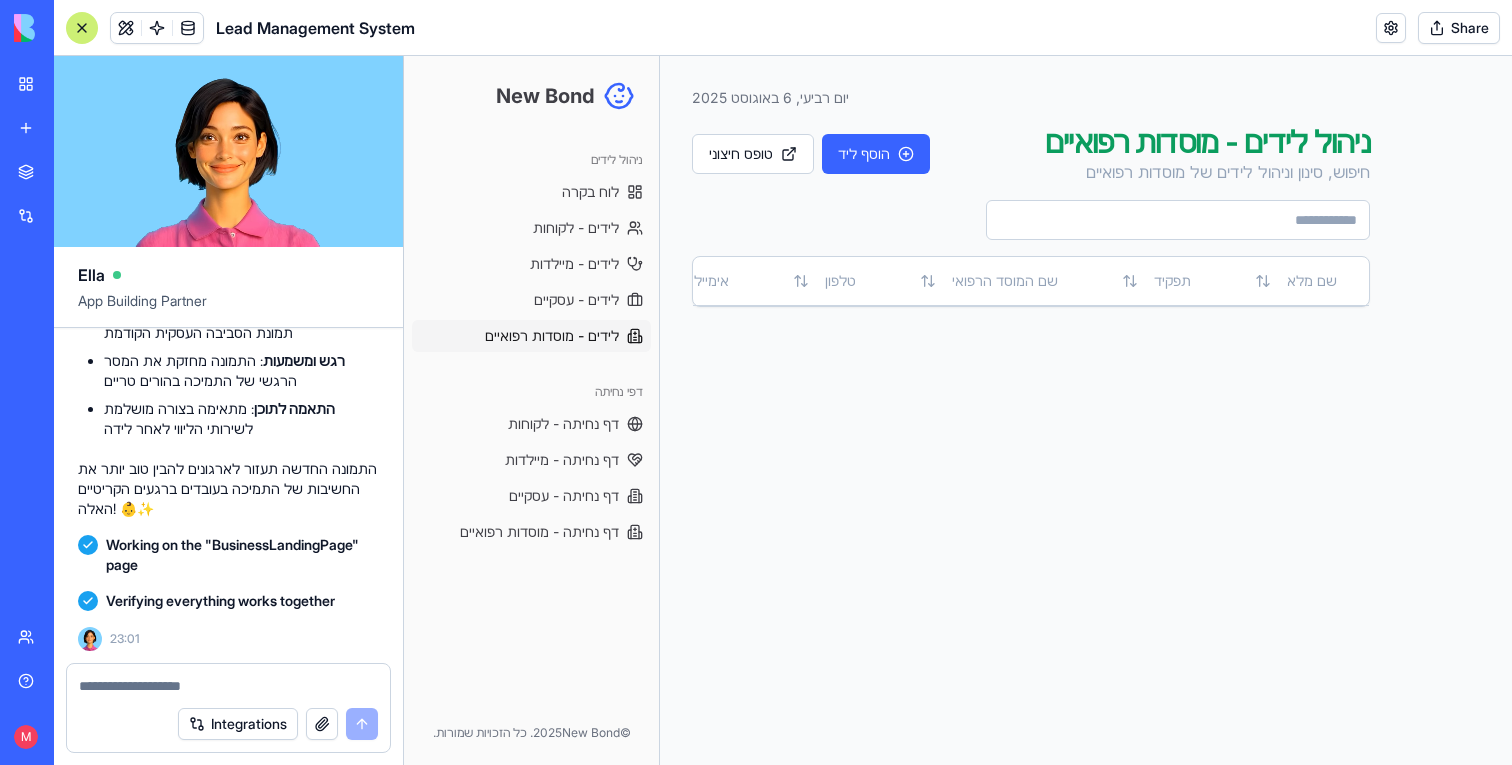click at bounding box center (228, 686) 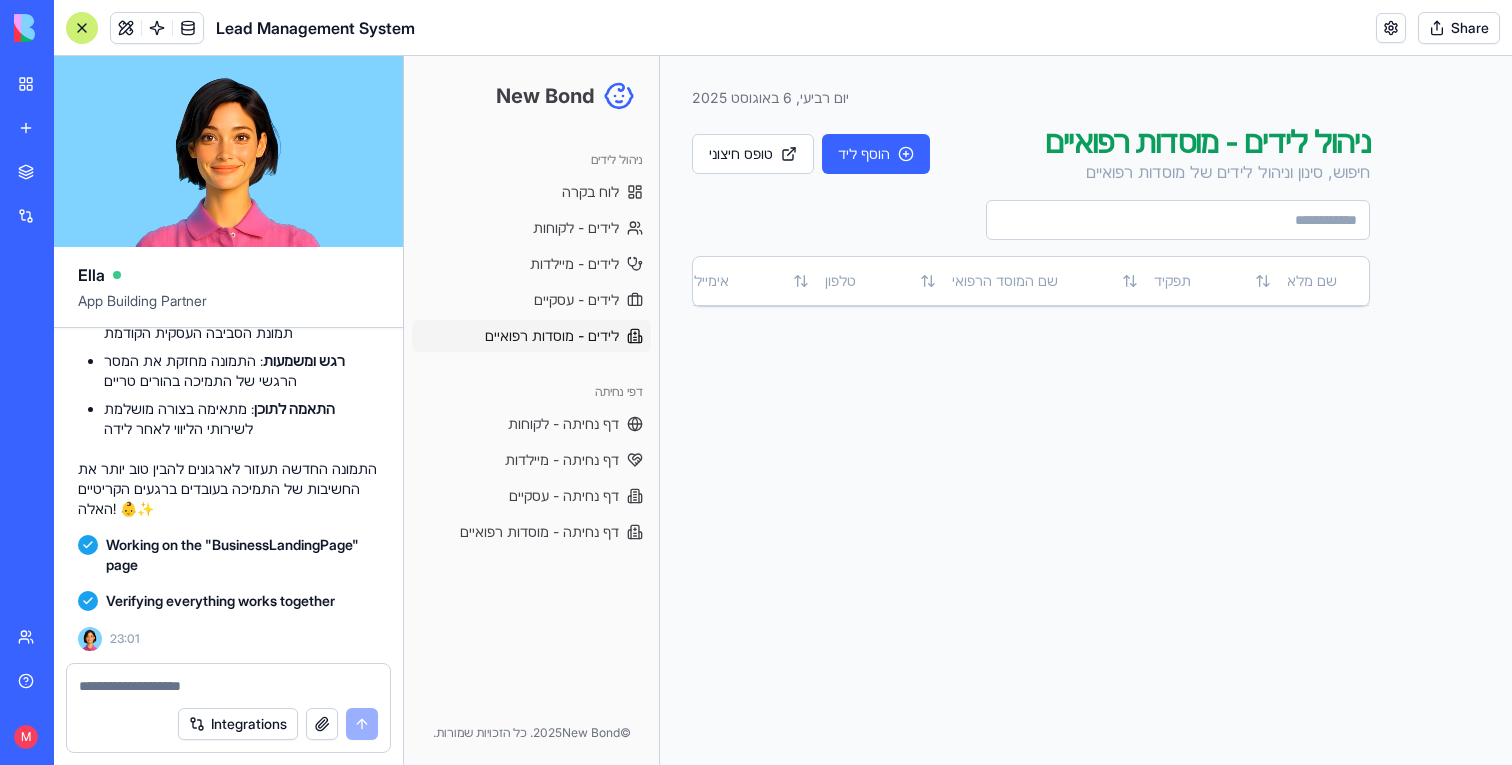 type on "*" 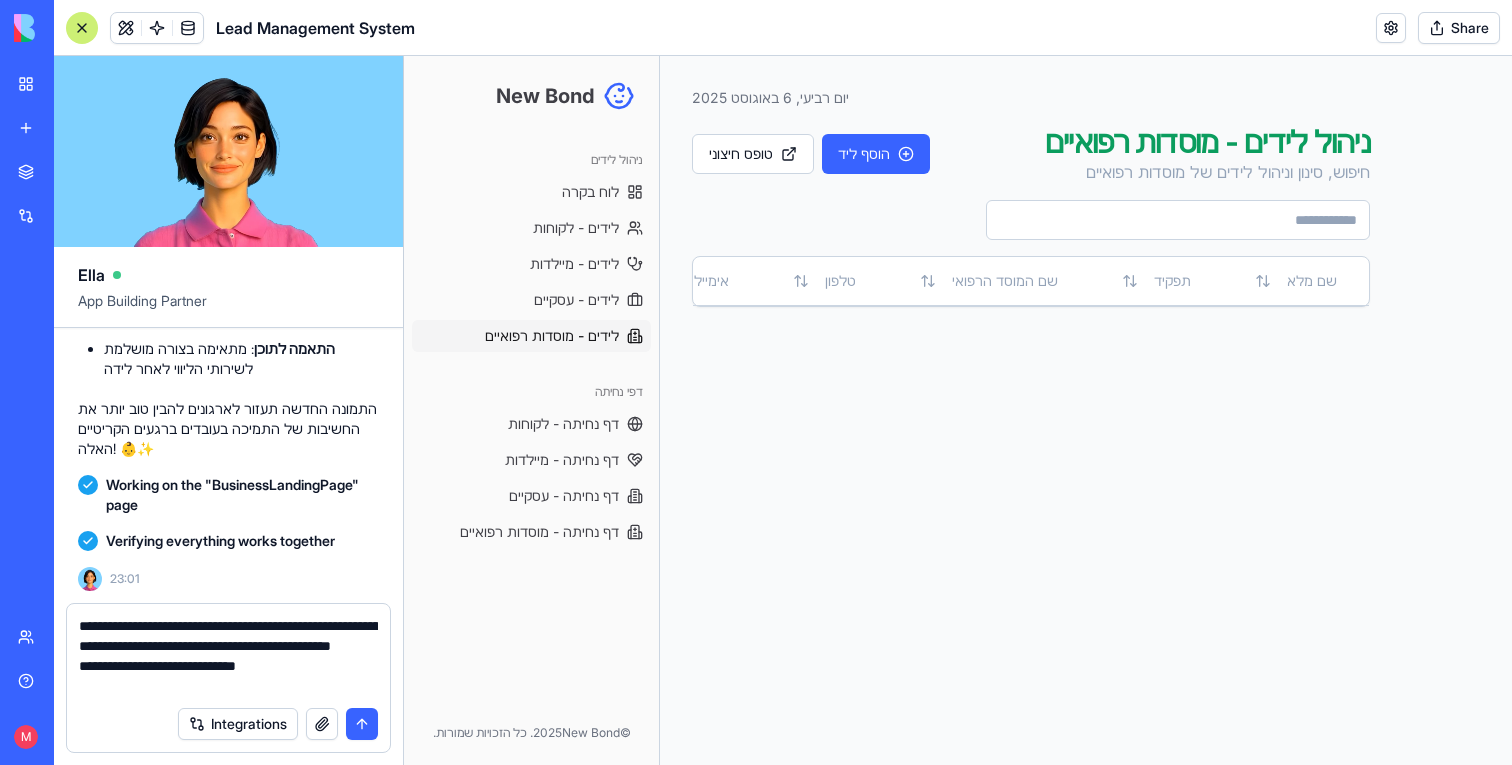 click on "**********" at bounding box center (228, 656) 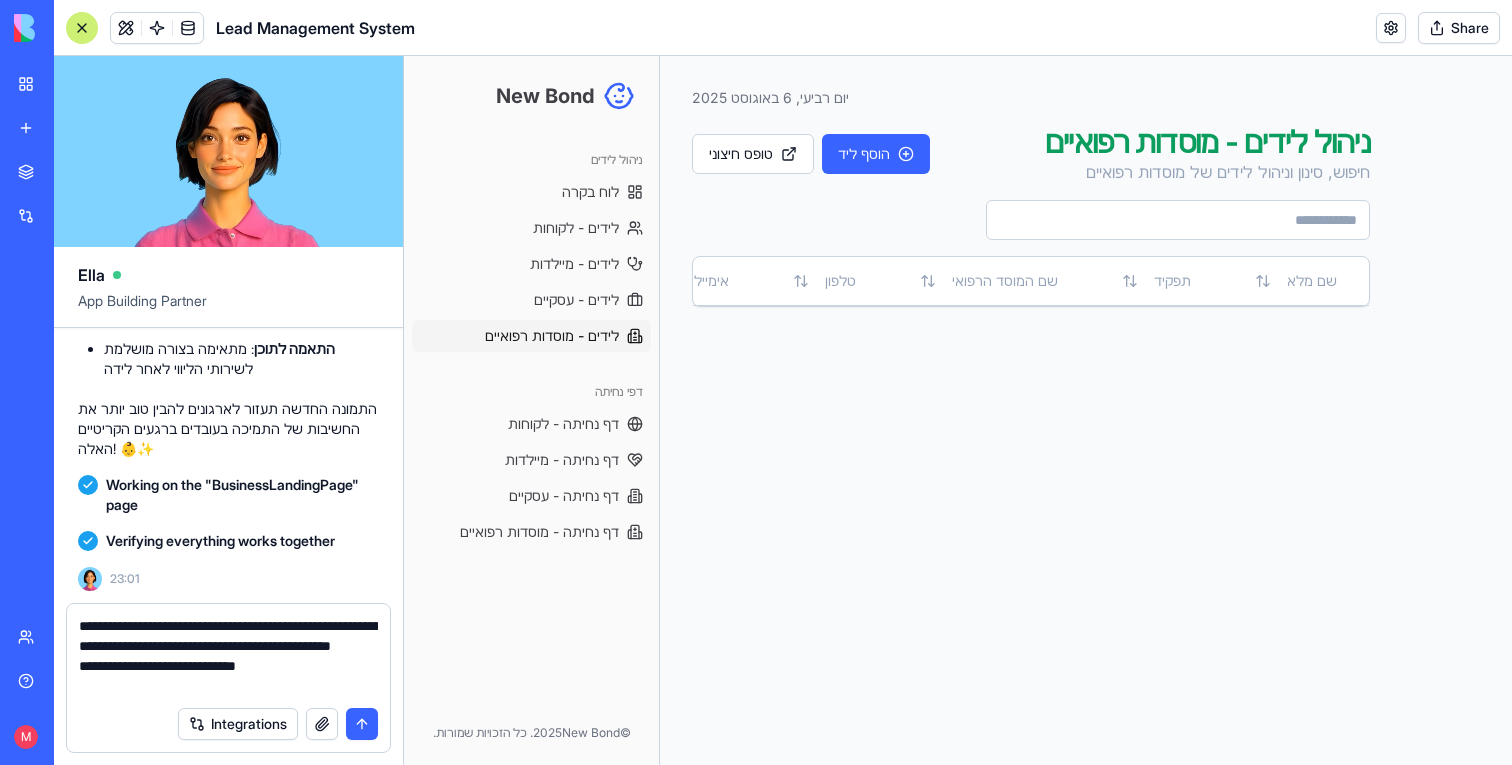 click on "**********" at bounding box center [228, 656] 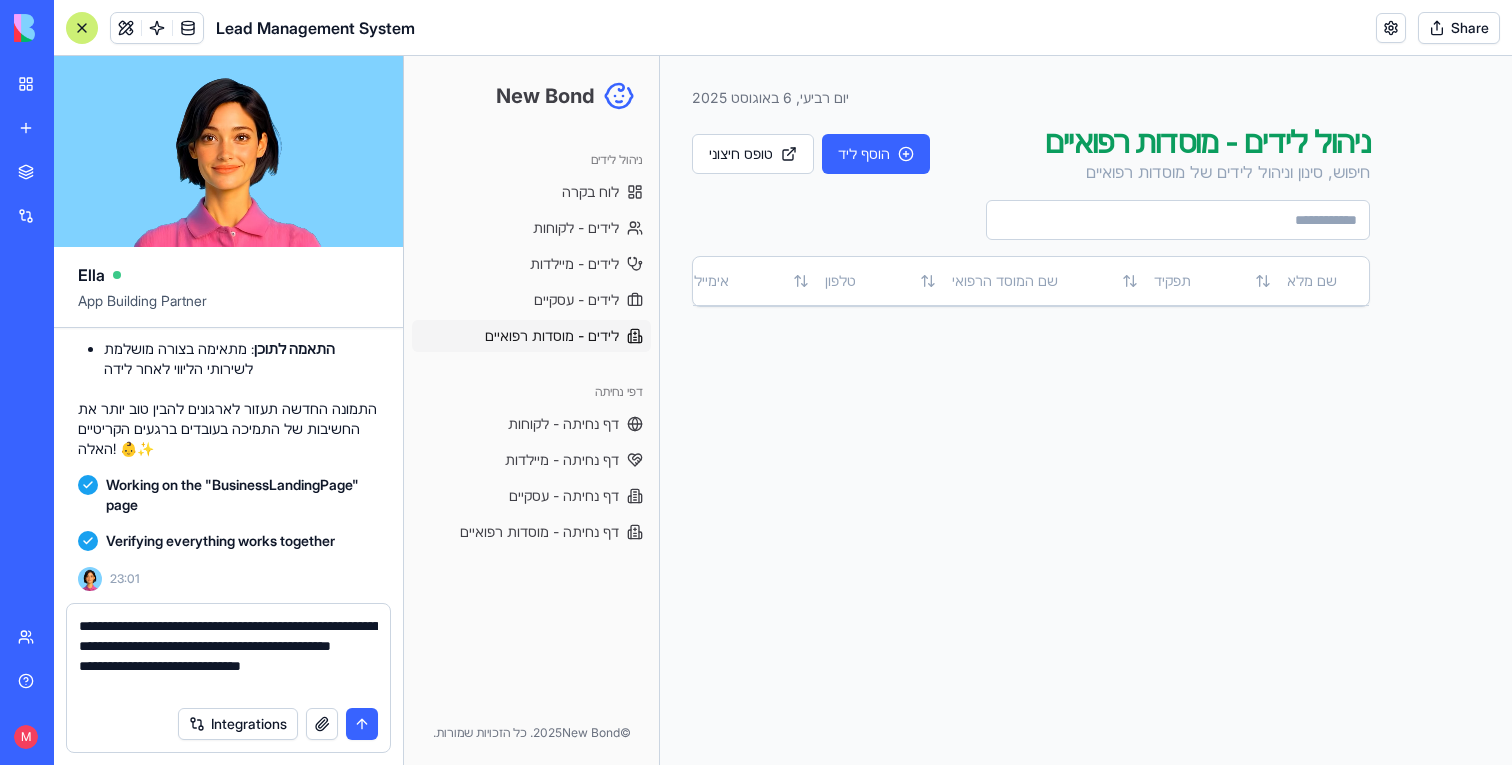 click on "**********" at bounding box center (228, 656) 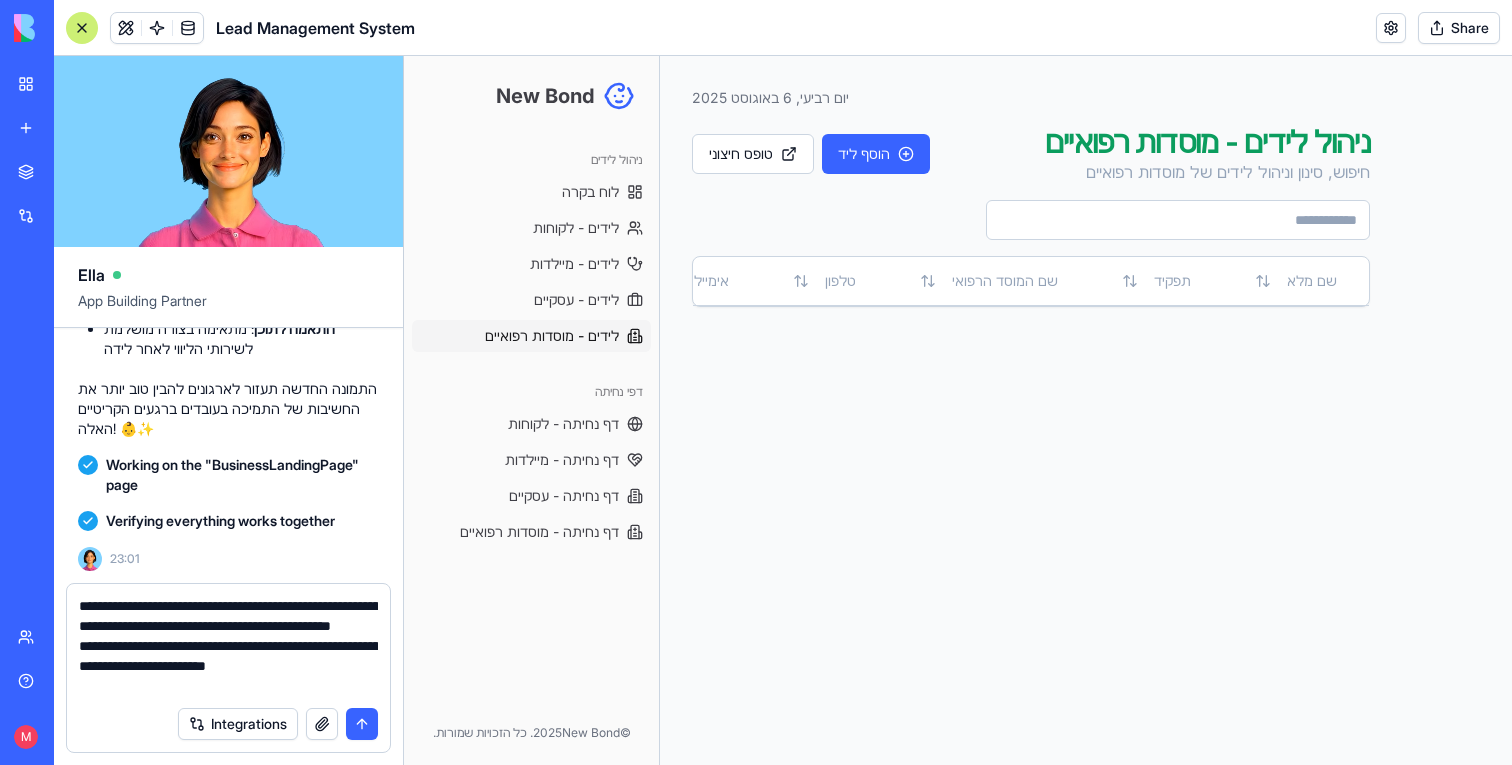 type on "**********" 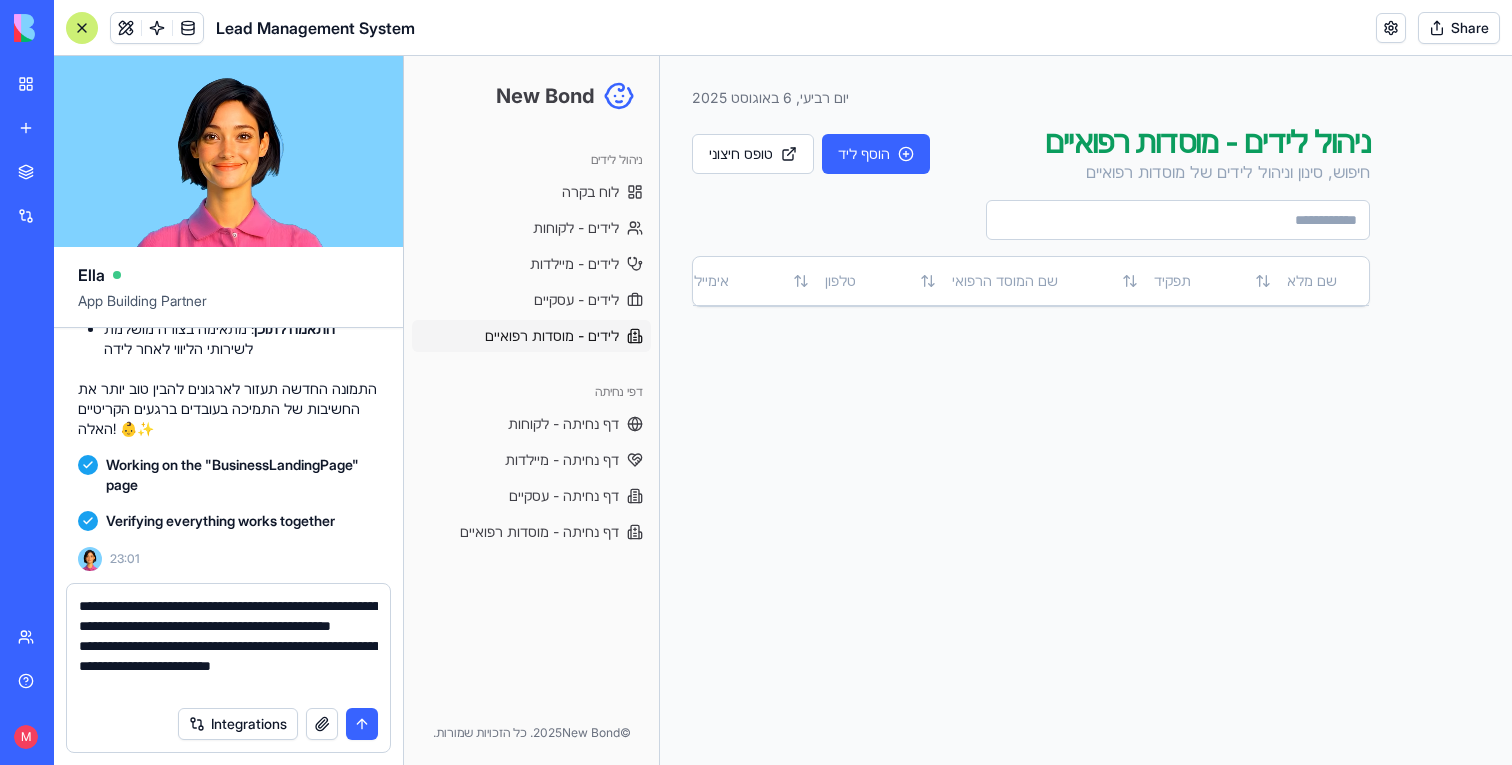 type 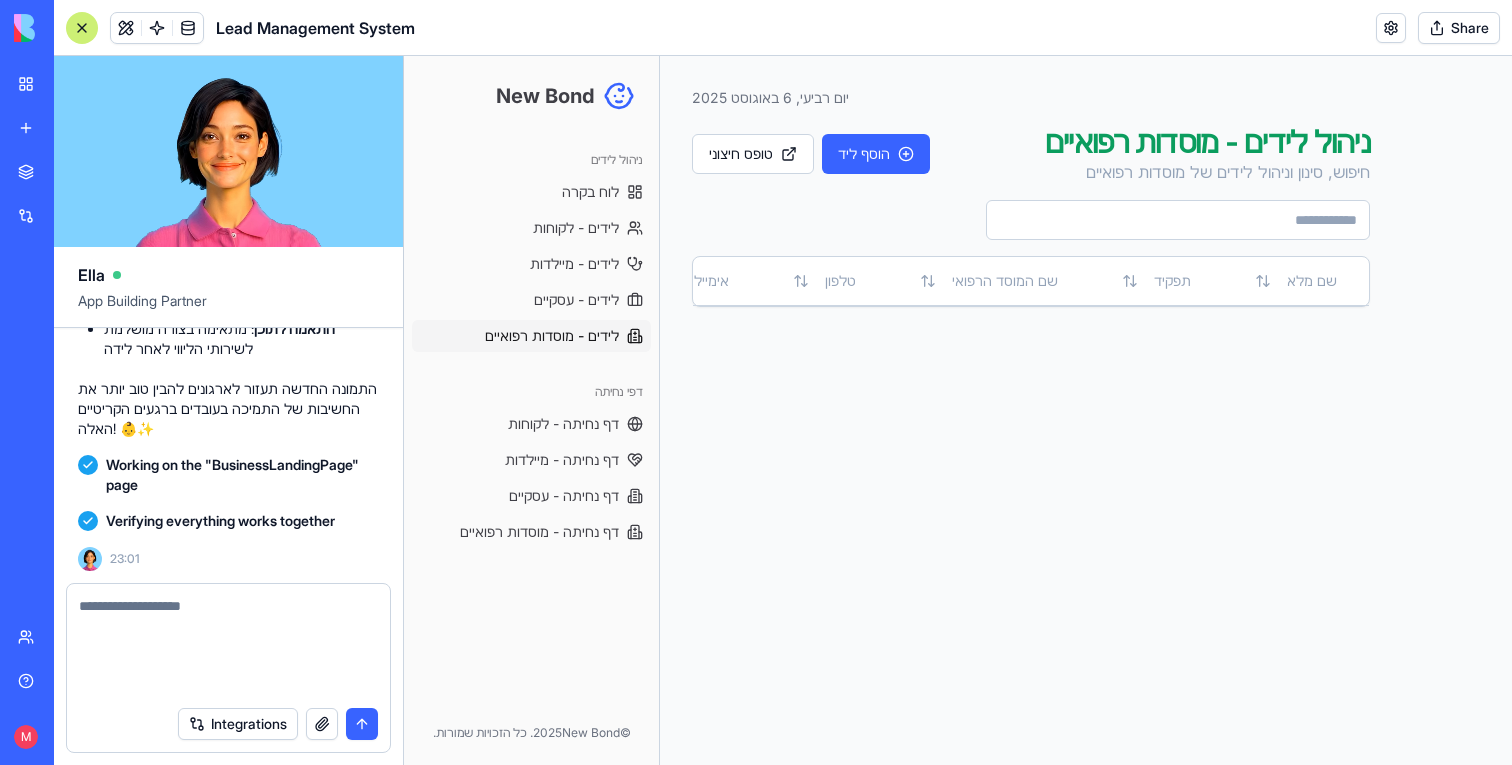 scroll, scrollTop: 33265, scrollLeft: 0, axis: vertical 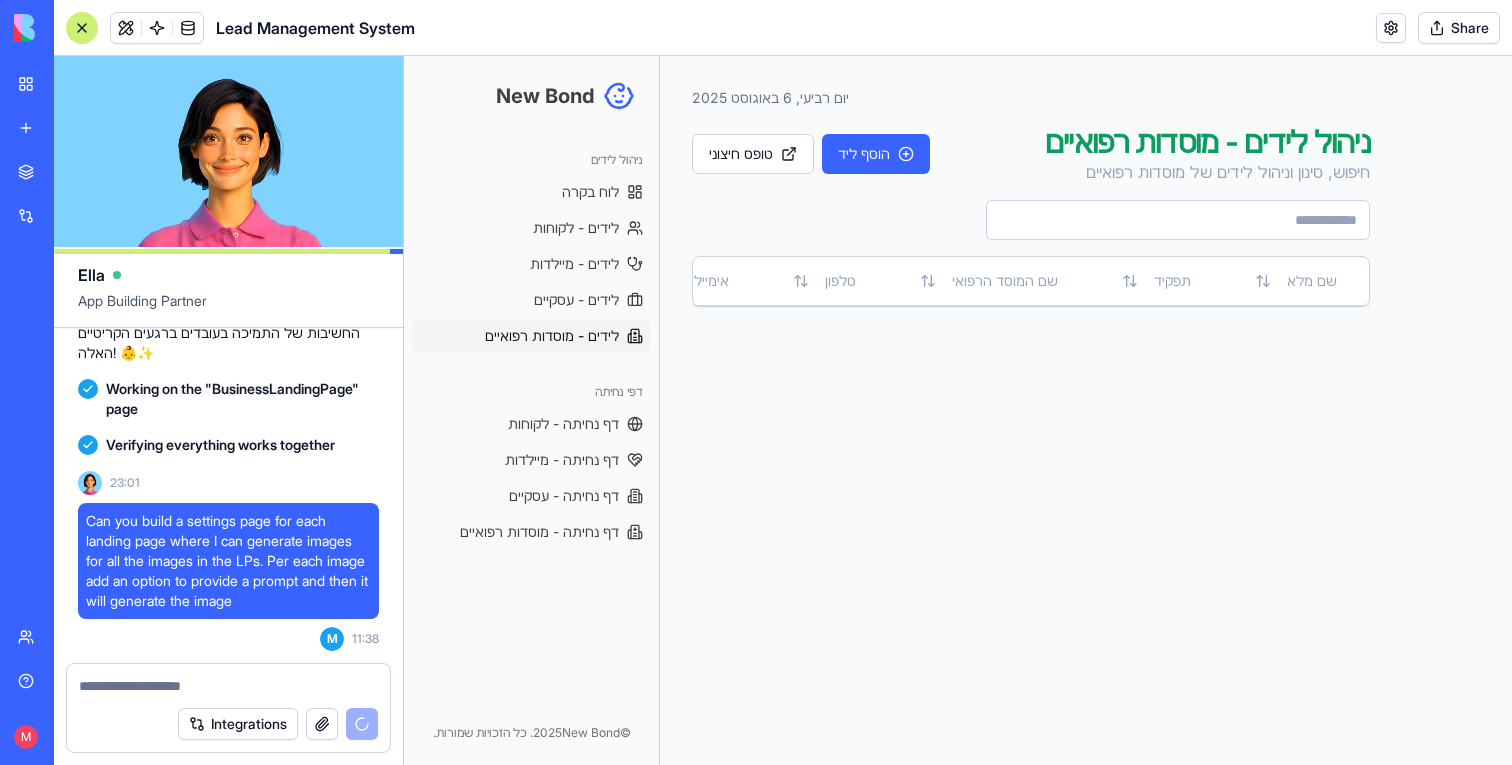 click on "לידים - מוסדות רפואיים" at bounding box center [552, 336] 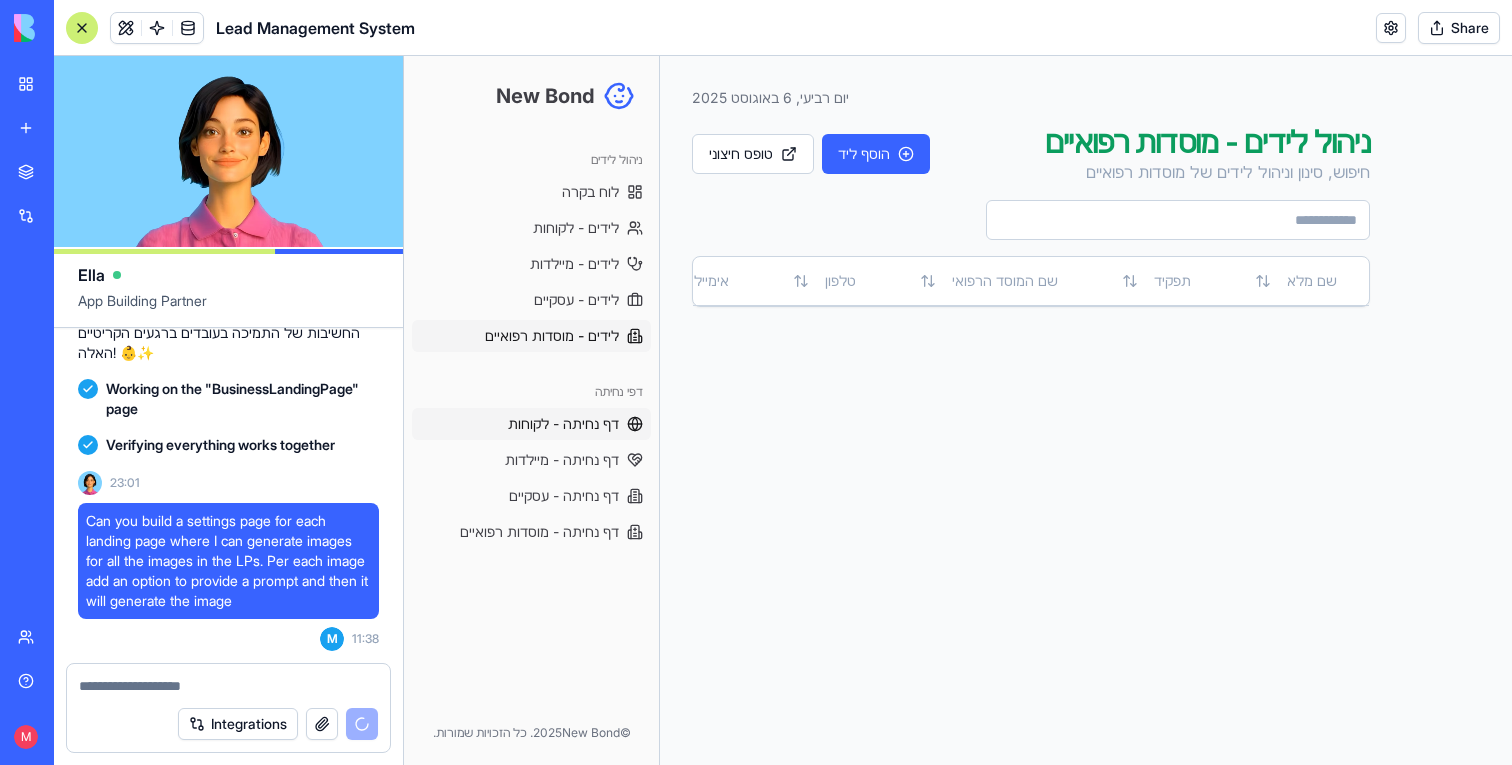 click on "דף נחיתה - לקוחות" at bounding box center [563, 424] 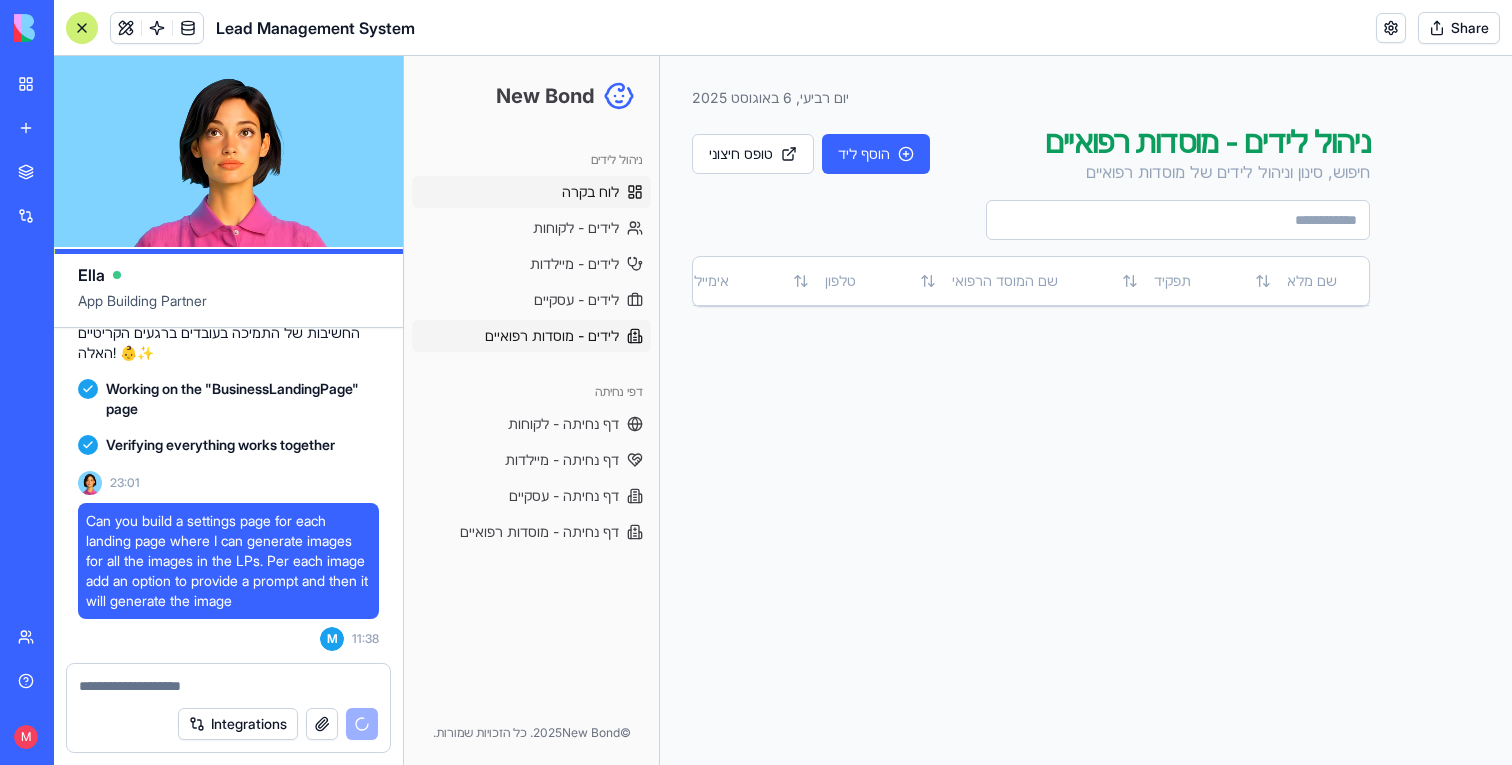 click on "לוח בקרה" at bounding box center [531, 192] 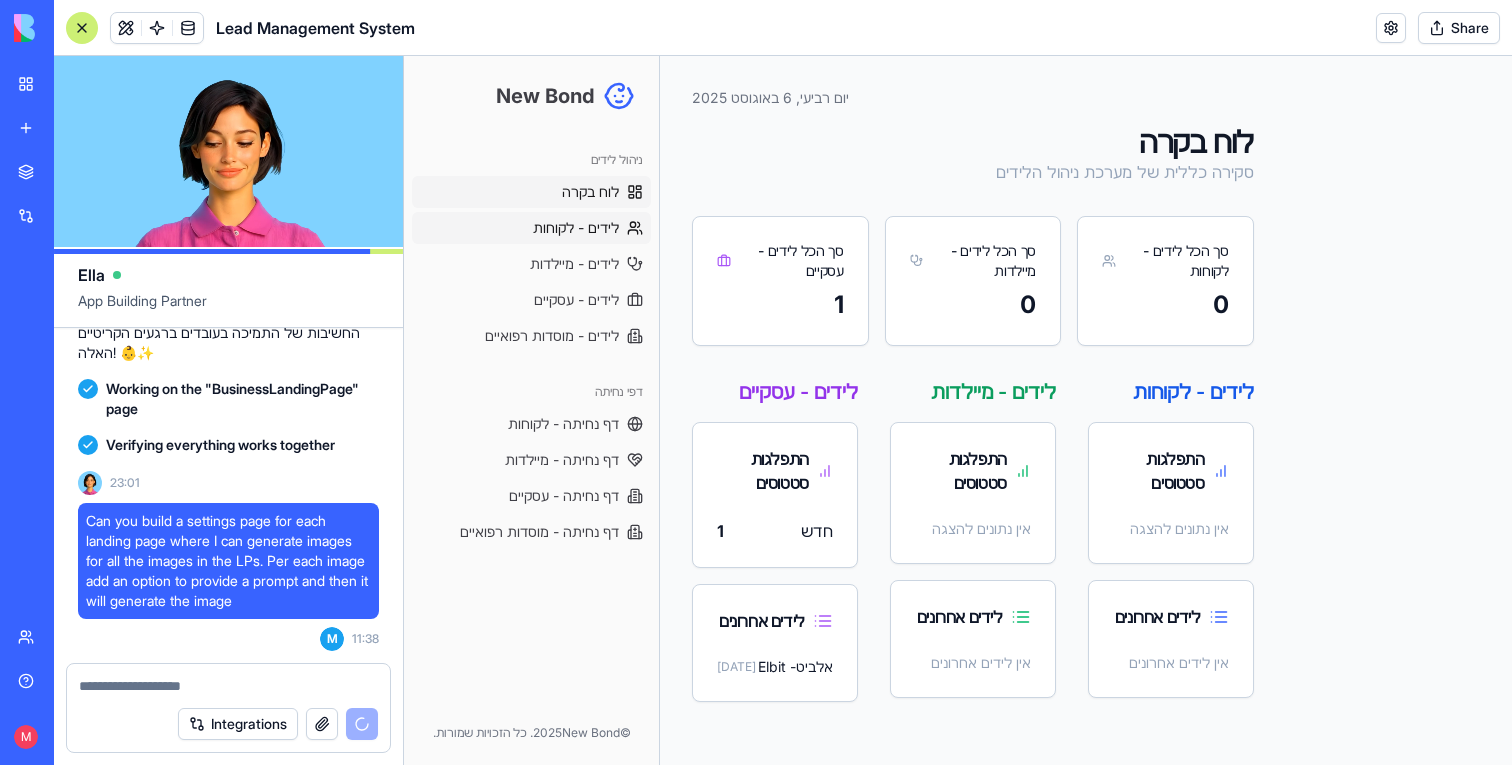 click on "לידים - לקוחות" at bounding box center (576, 228) 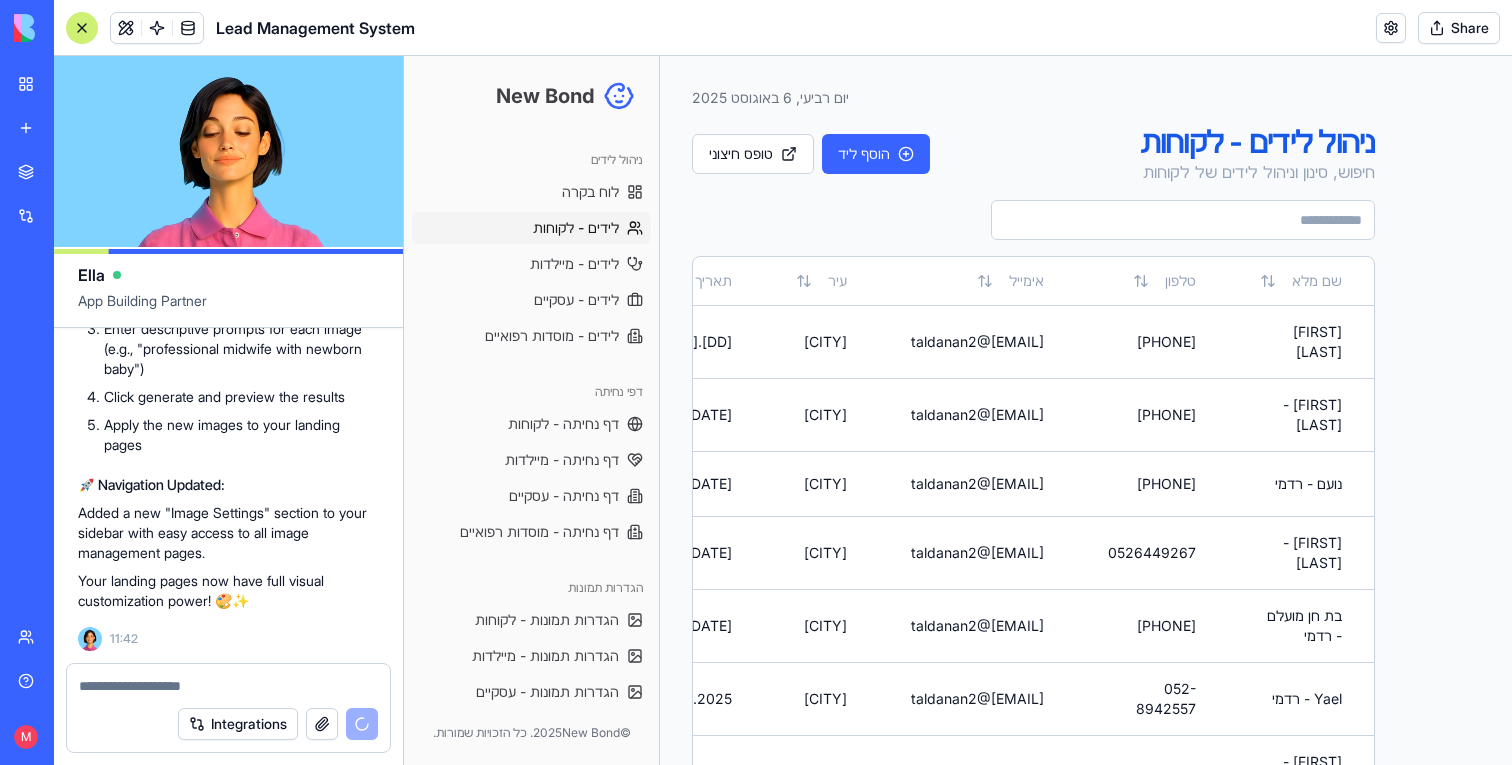 scroll, scrollTop: 33579, scrollLeft: 0, axis: vertical 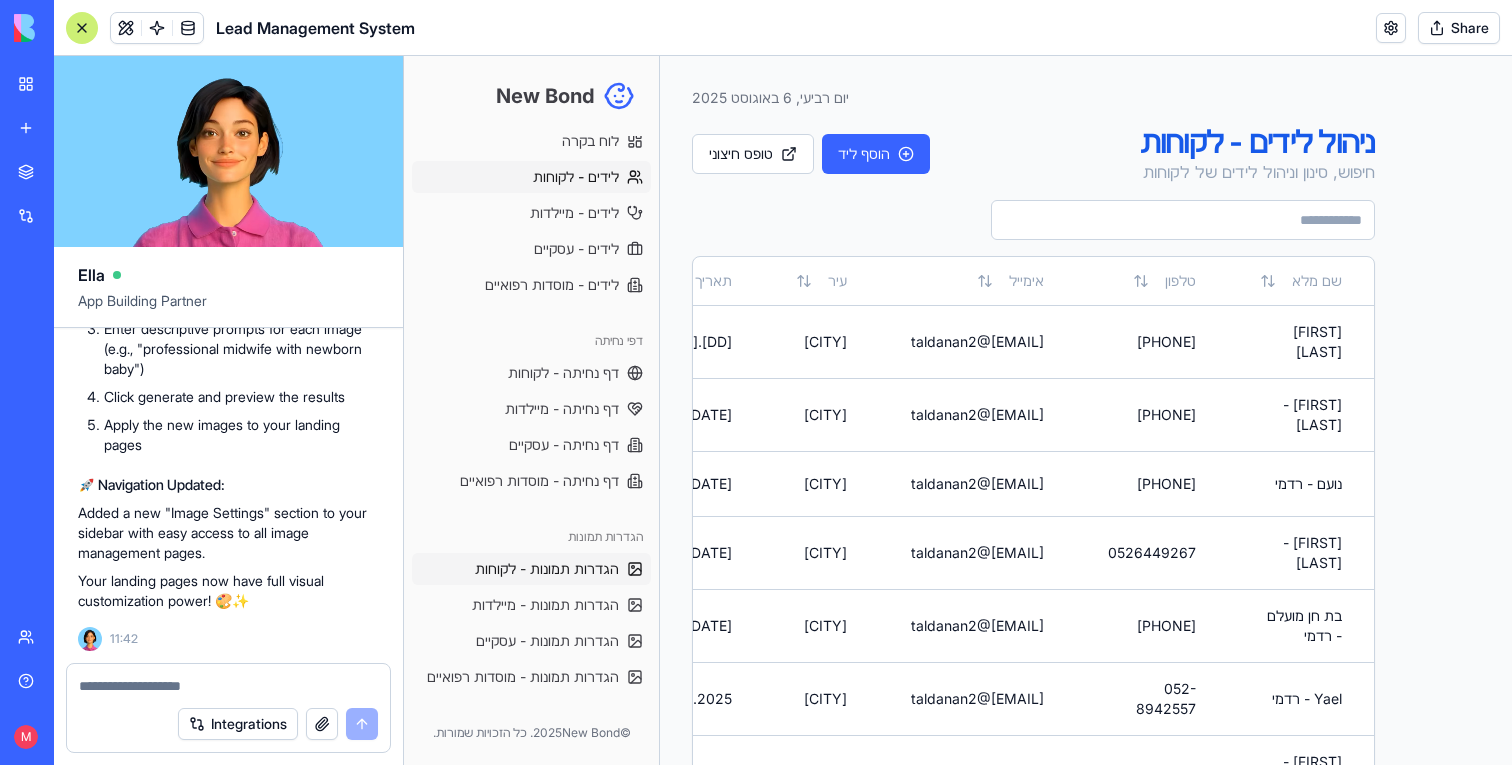click on "הגדרות תמונות - לקוחות" at bounding box center [547, 569] 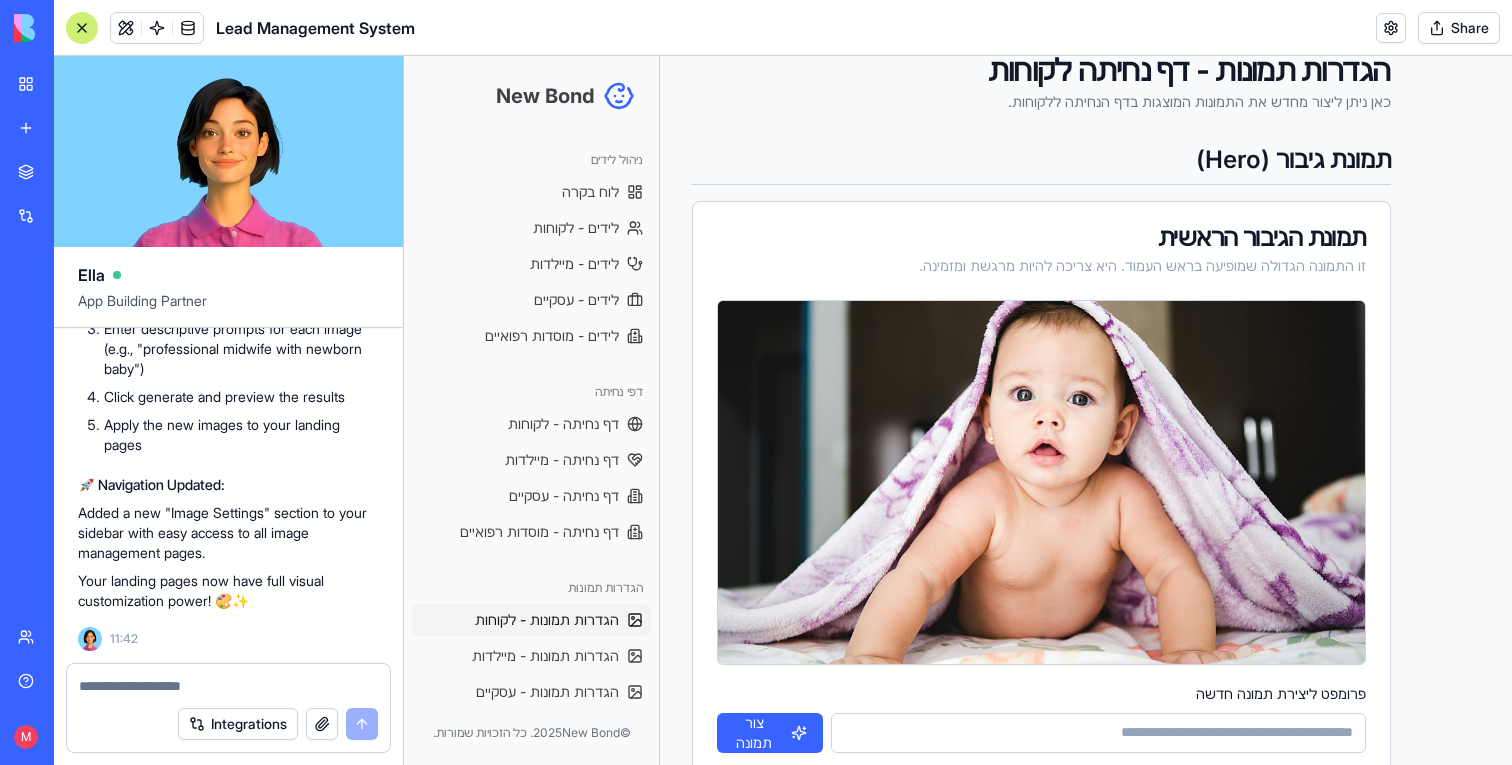 scroll, scrollTop: 226, scrollLeft: 0, axis: vertical 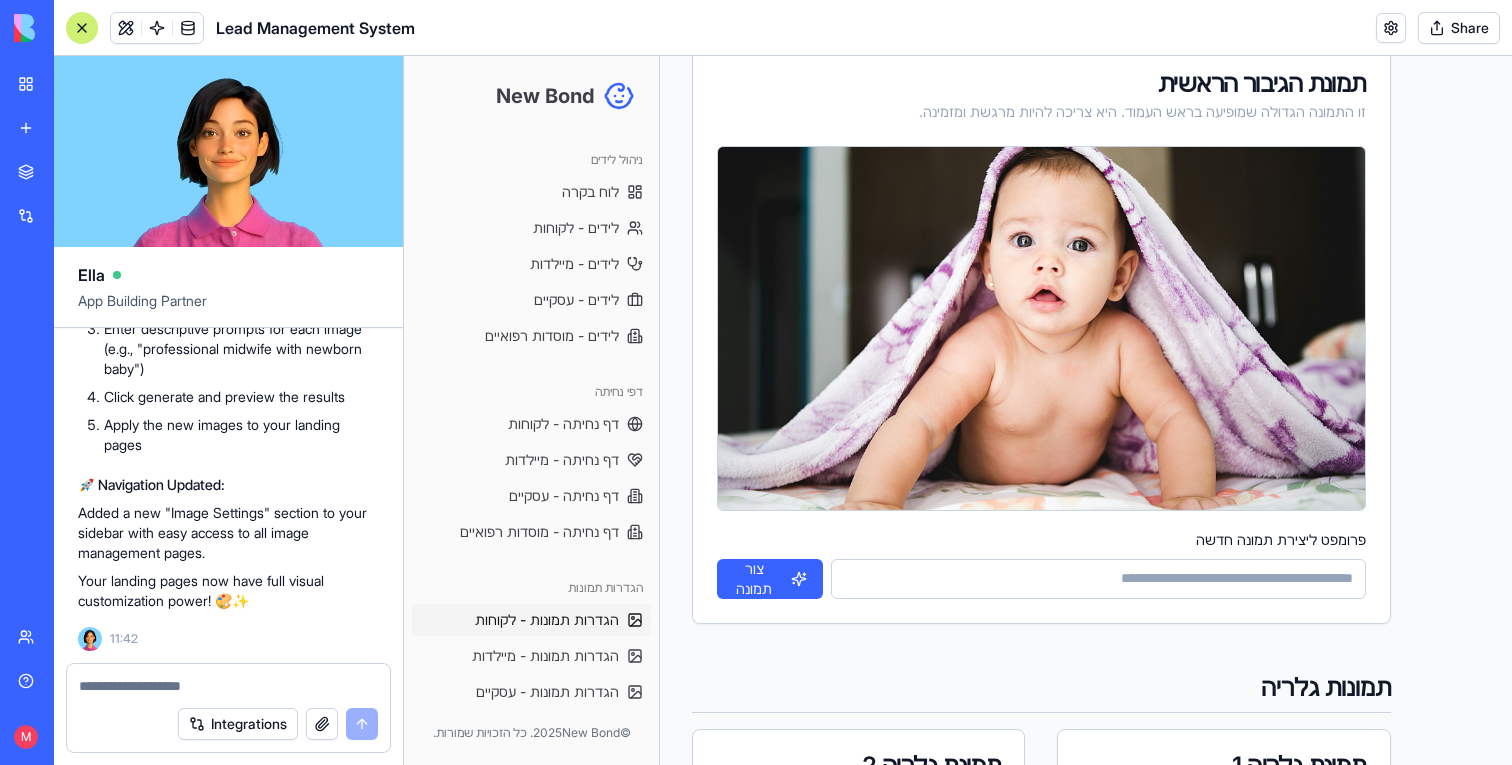 click on "פרומפט ליצירת תמונה חדשה" at bounding box center [1098, 579] 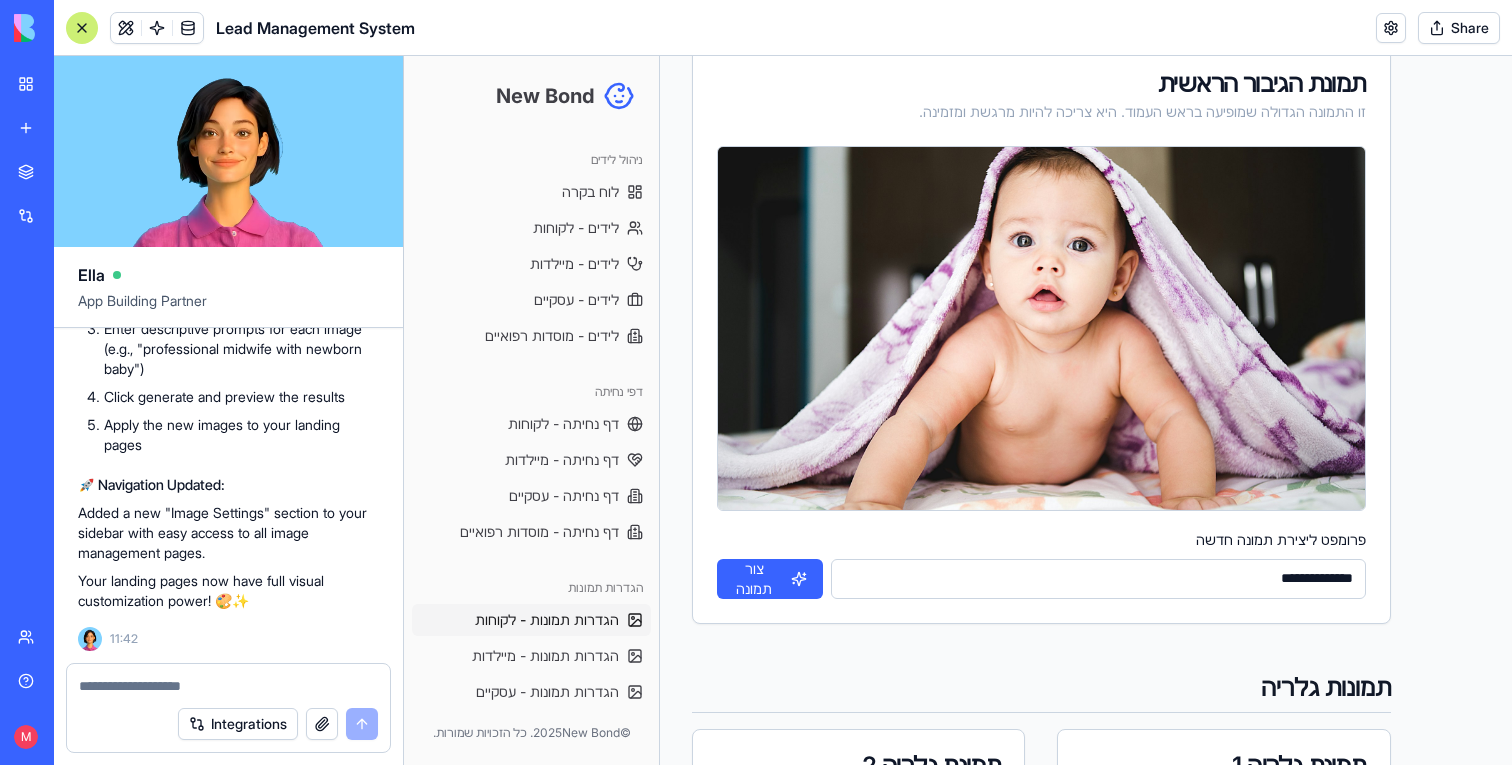 type on "**********" 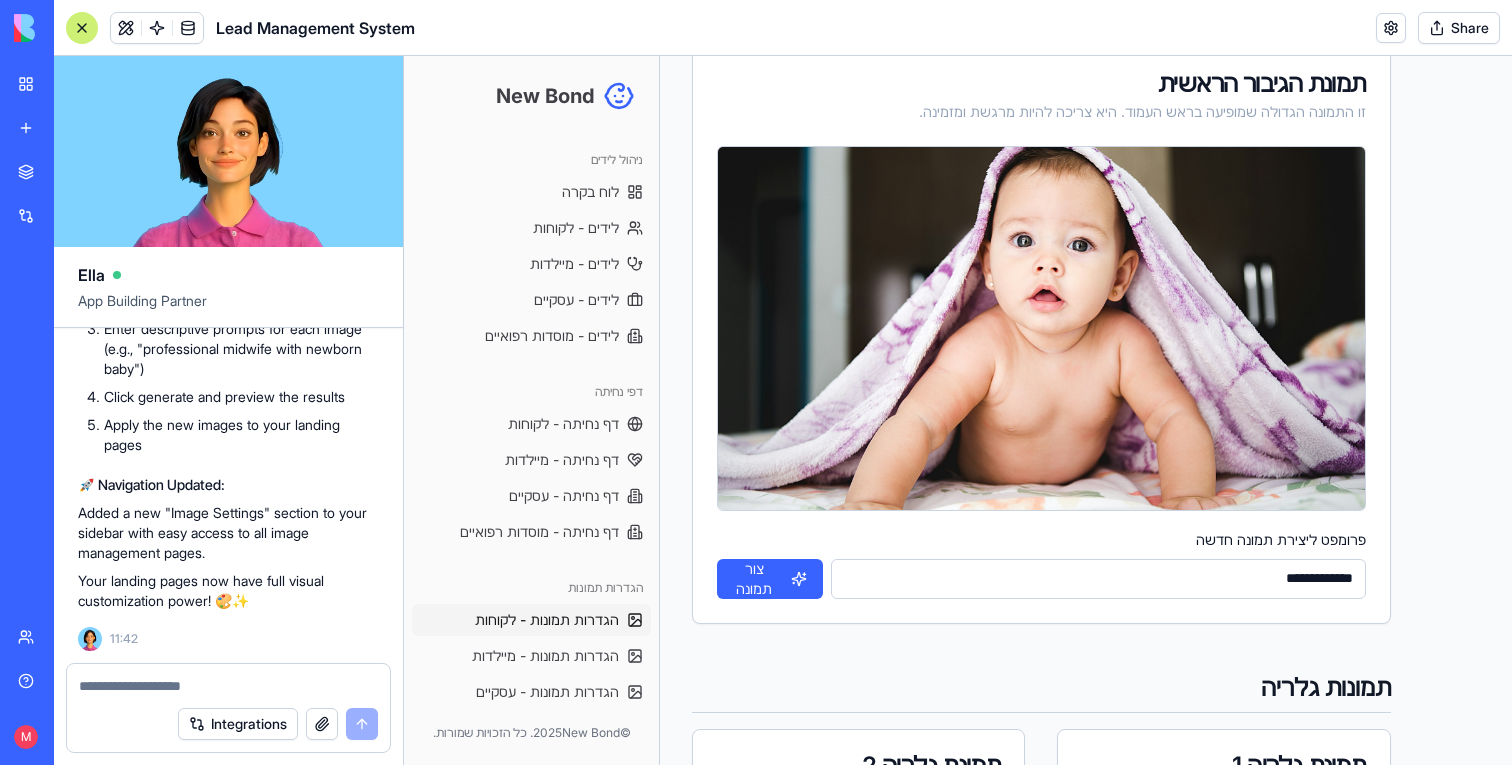 type 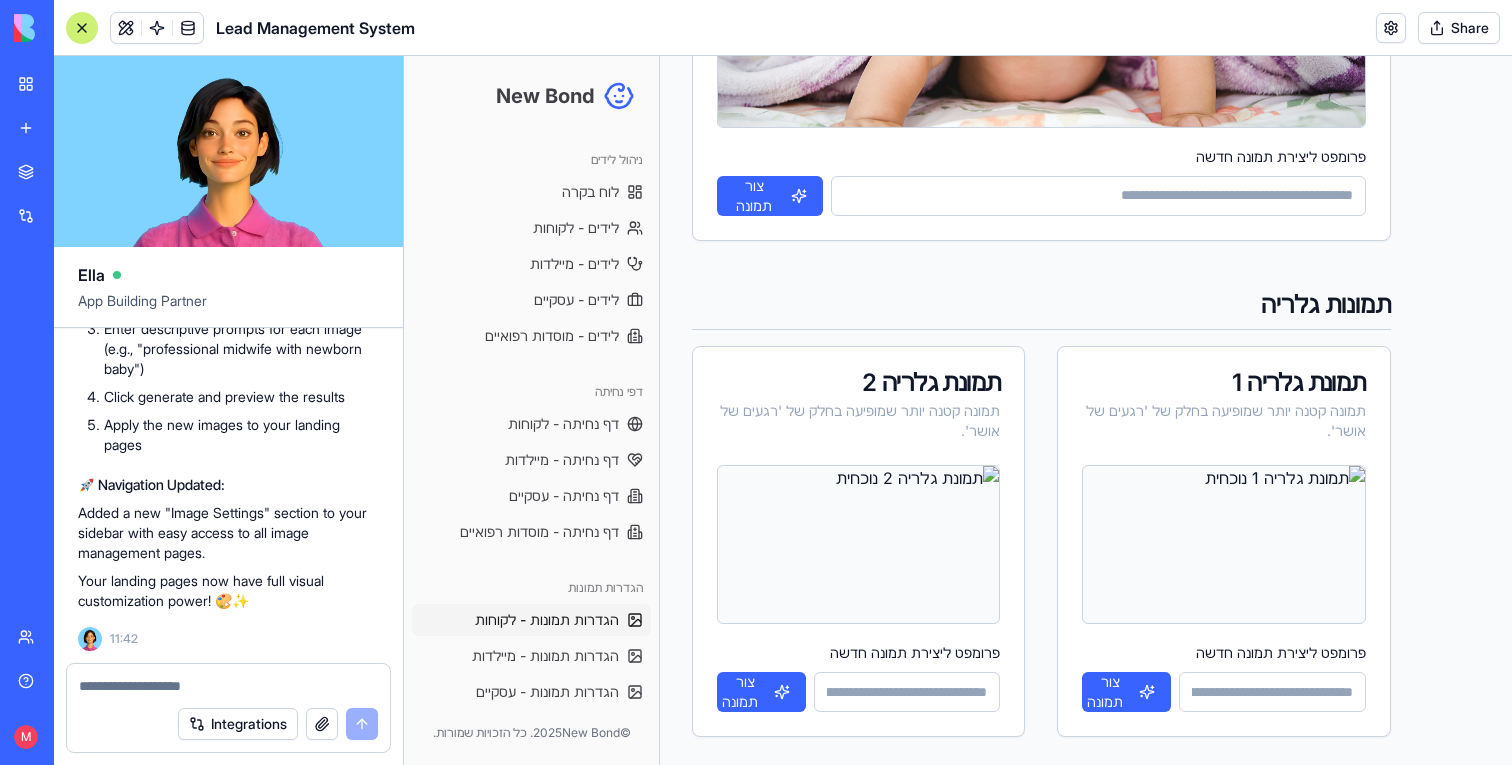 scroll, scrollTop: 637, scrollLeft: 0, axis: vertical 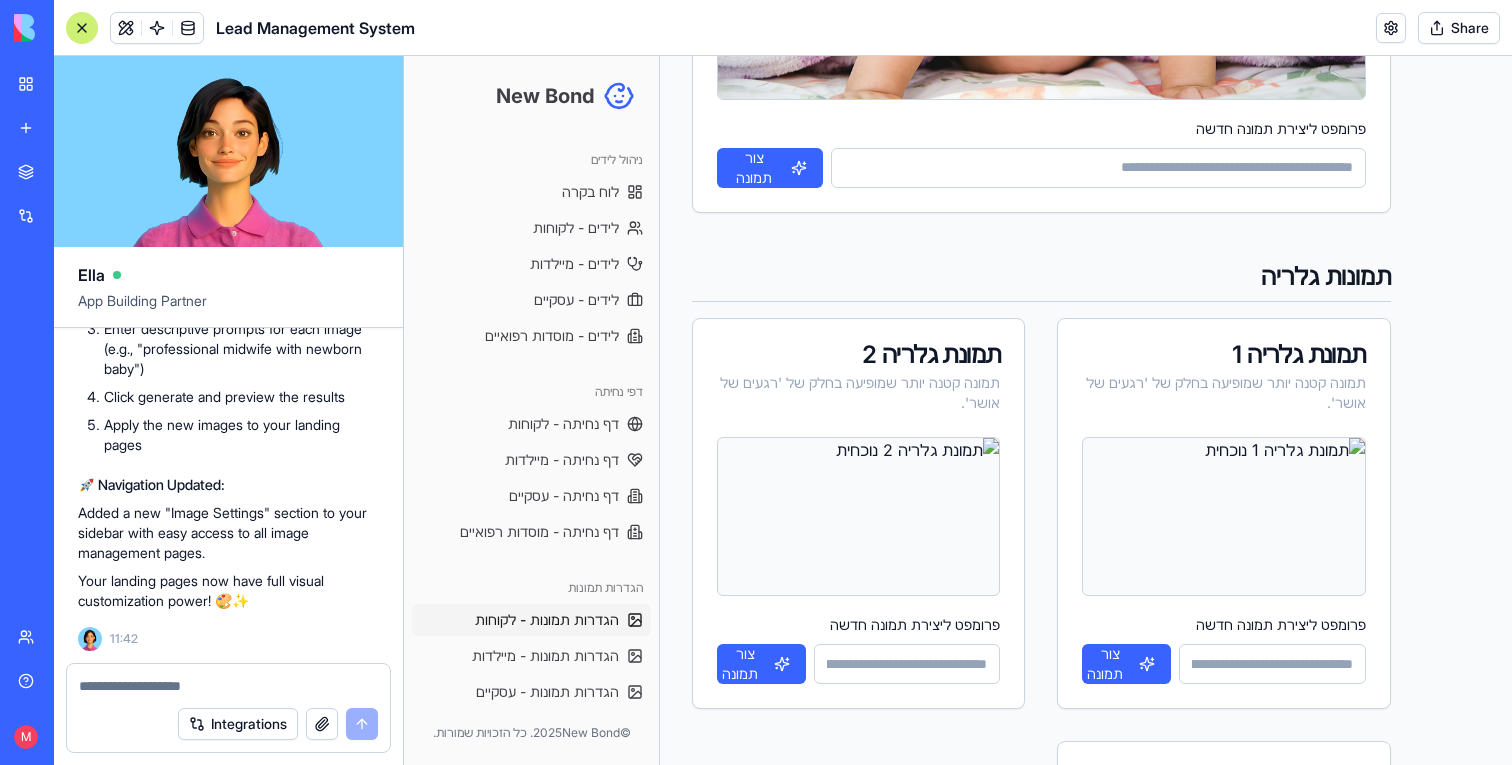 click on "פרומפט ליצירת תמונה חדשה" at bounding box center [1272, 664] 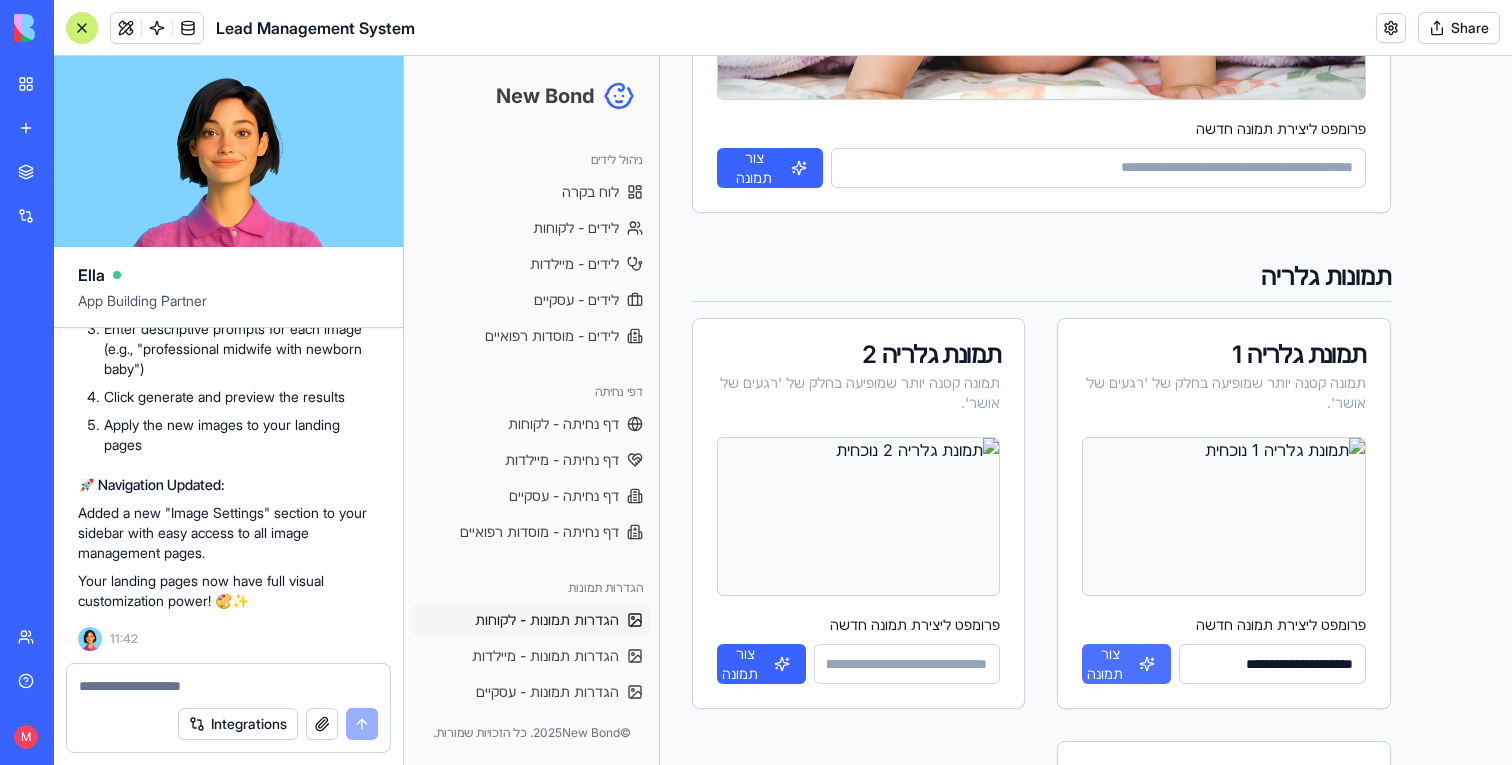 type on "**********" 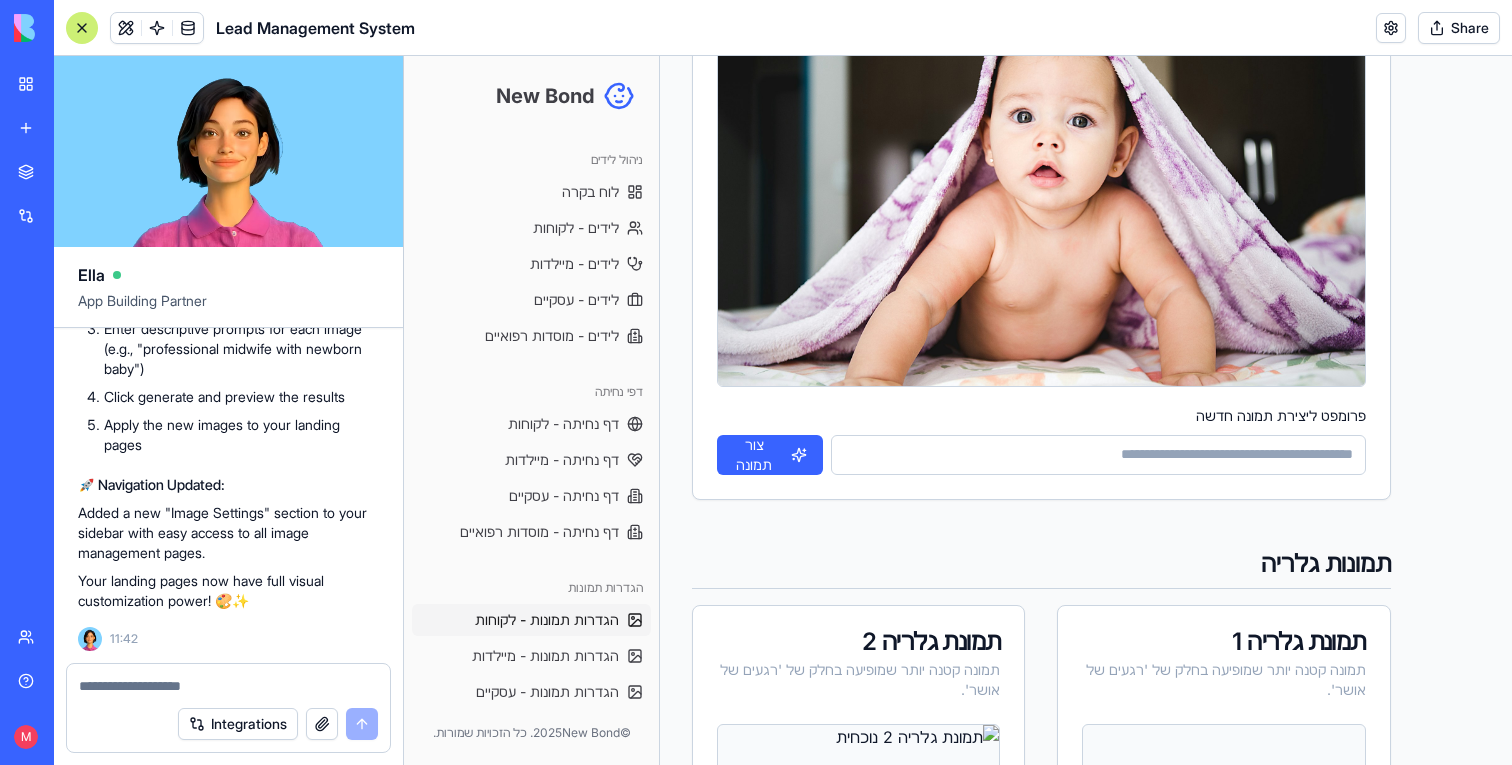 scroll, scrollTop: 533, scrollLeft: 0, axis: vertical 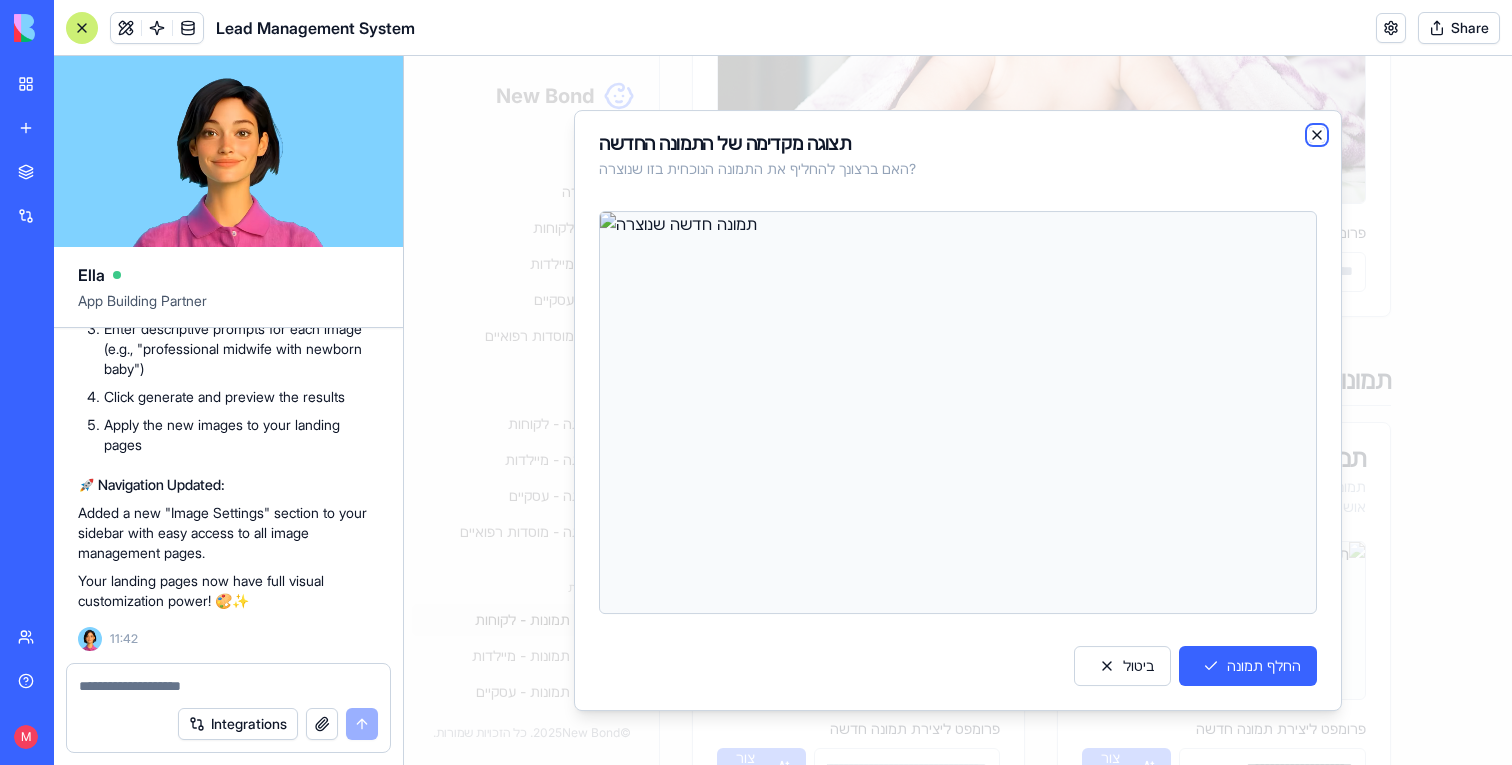 click 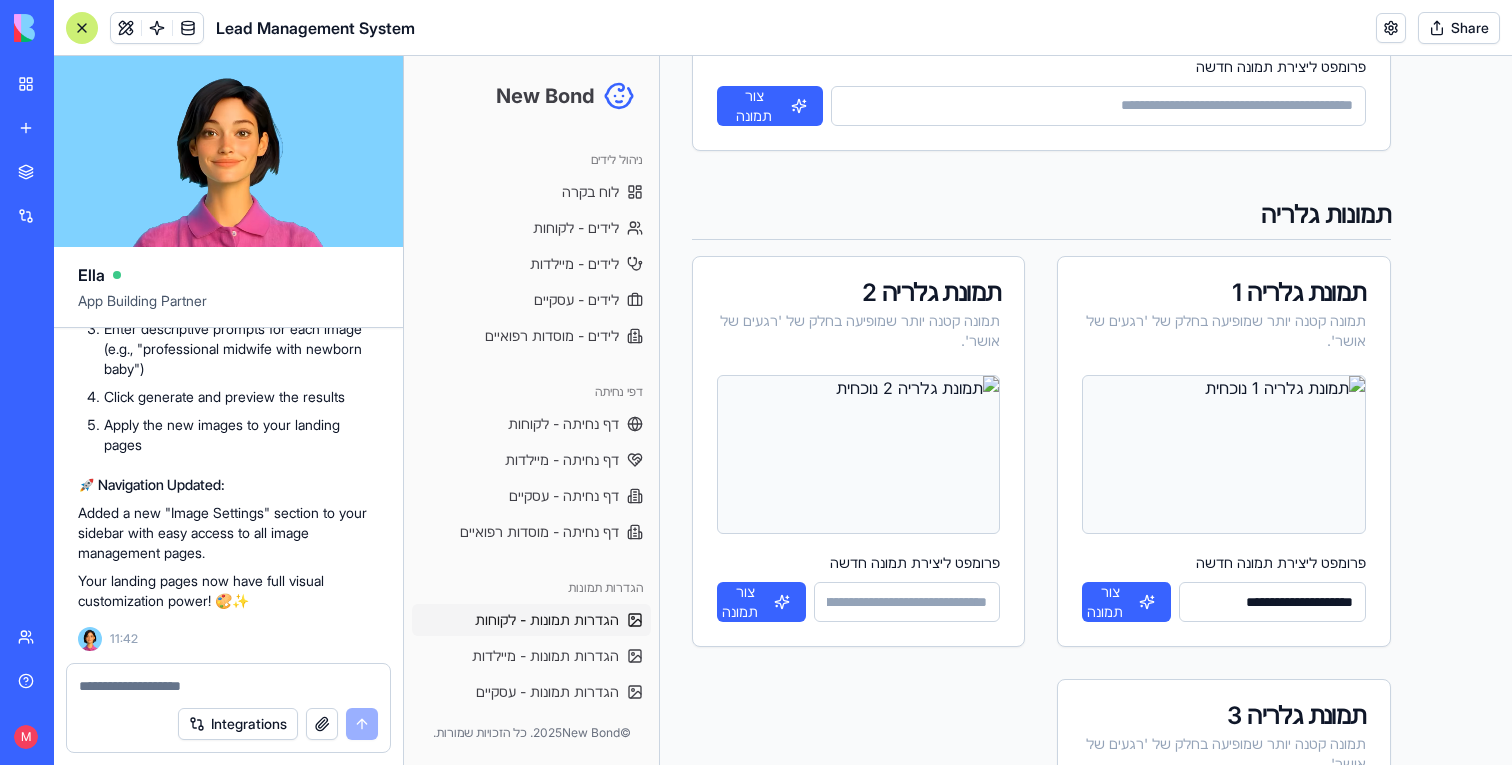 scroll, scrollTop: 616, scrollLeft: 0, axis: vertical 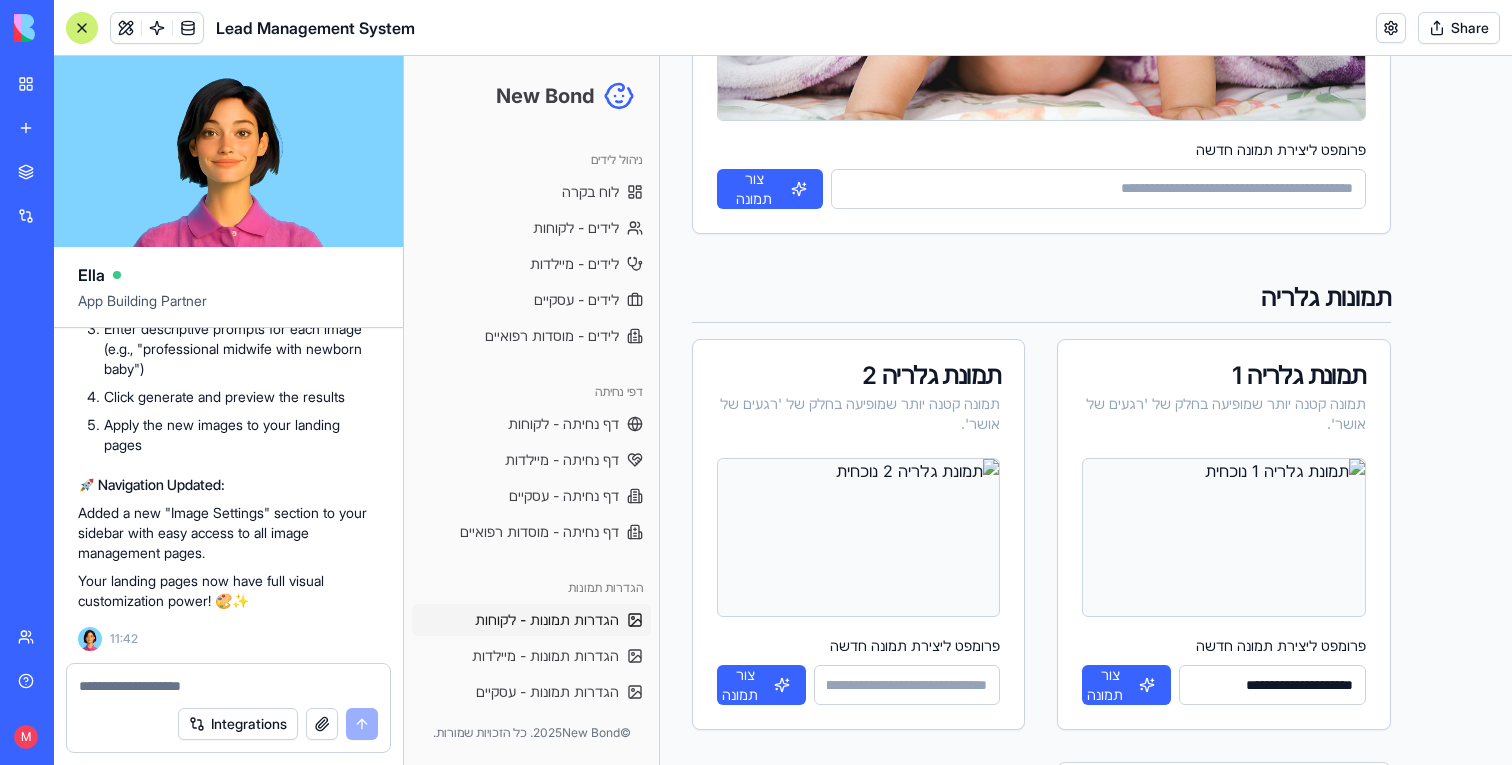 click on "**********" at bounding box center (1272, 685) 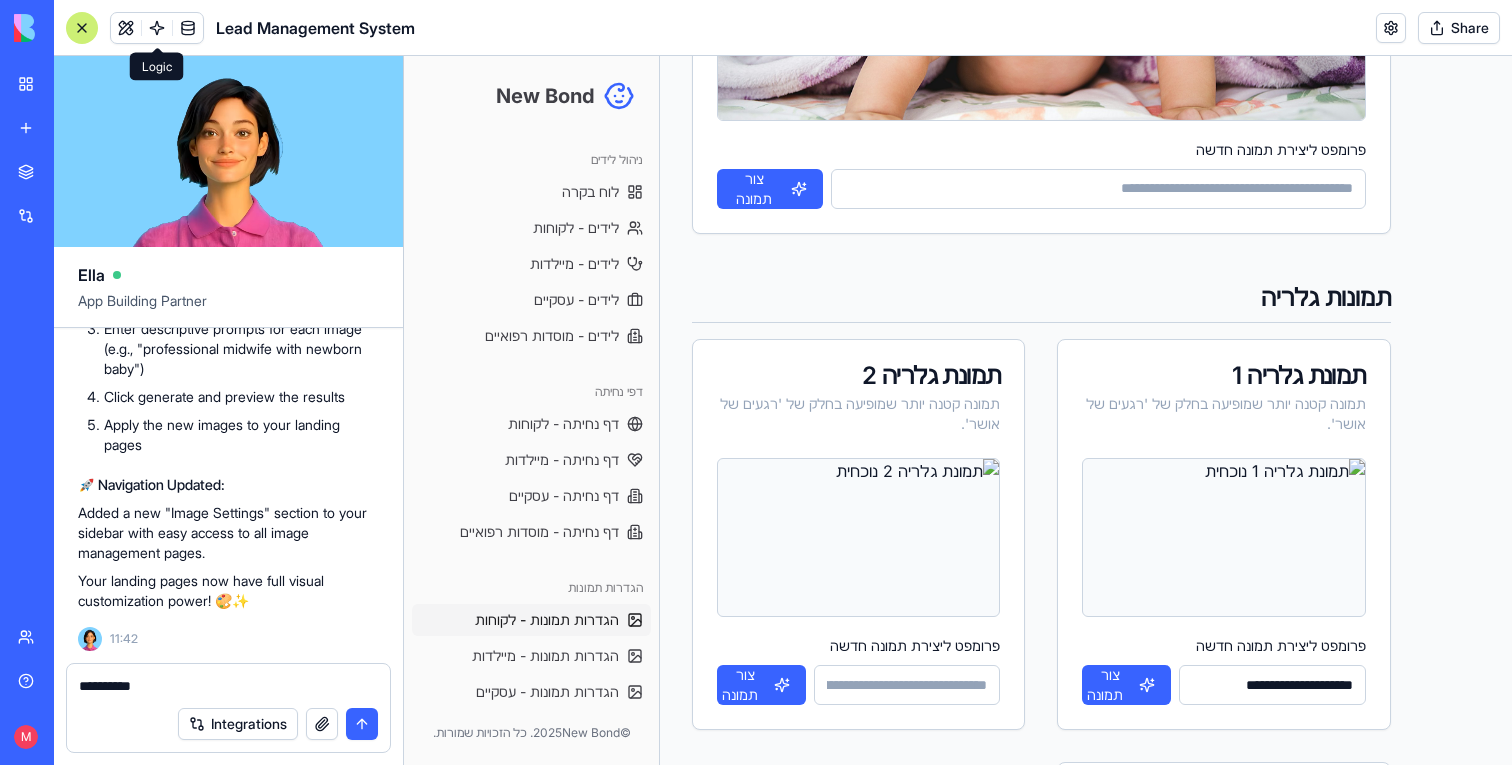 click at bounding box center (157, 28) 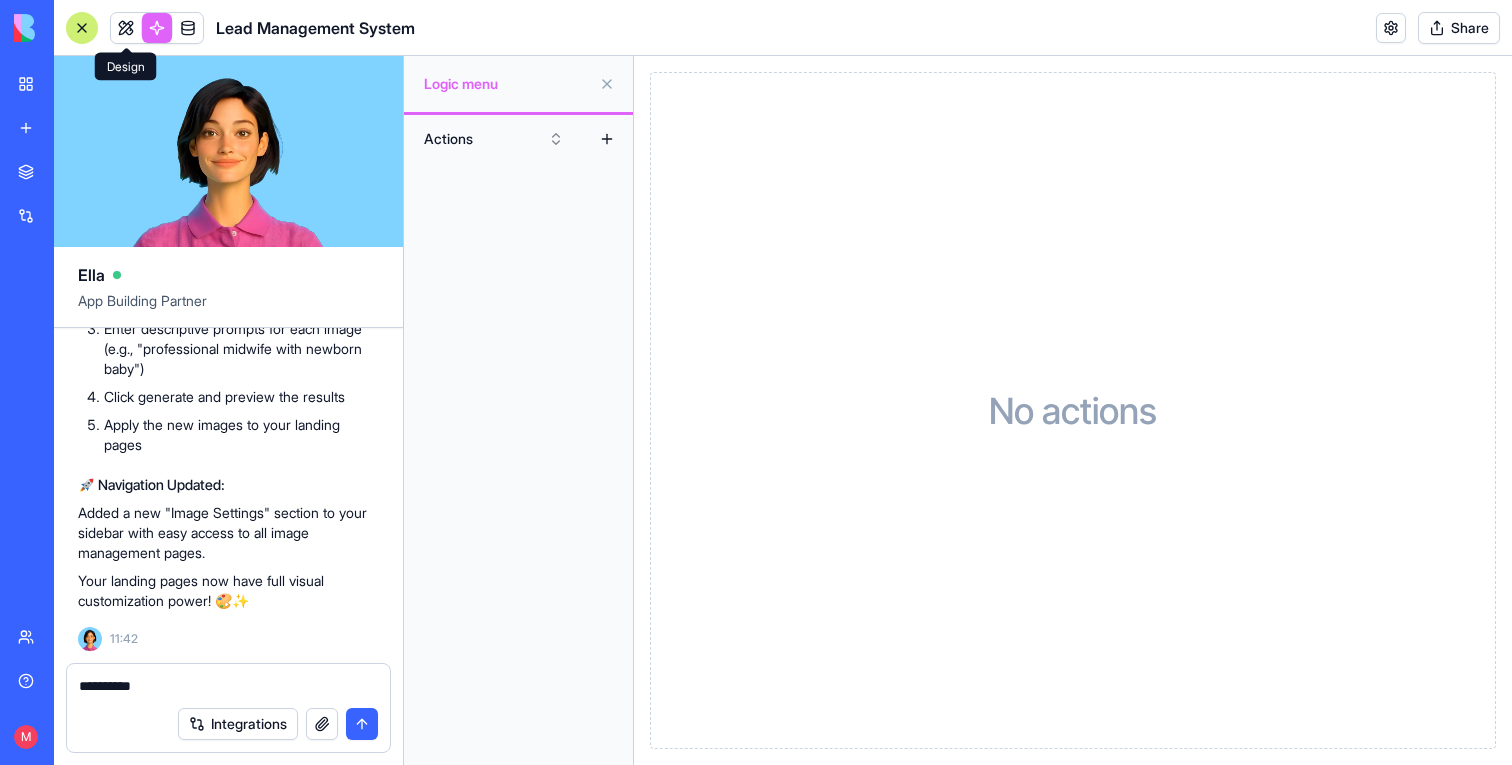 click at bounding box center [126, 28] 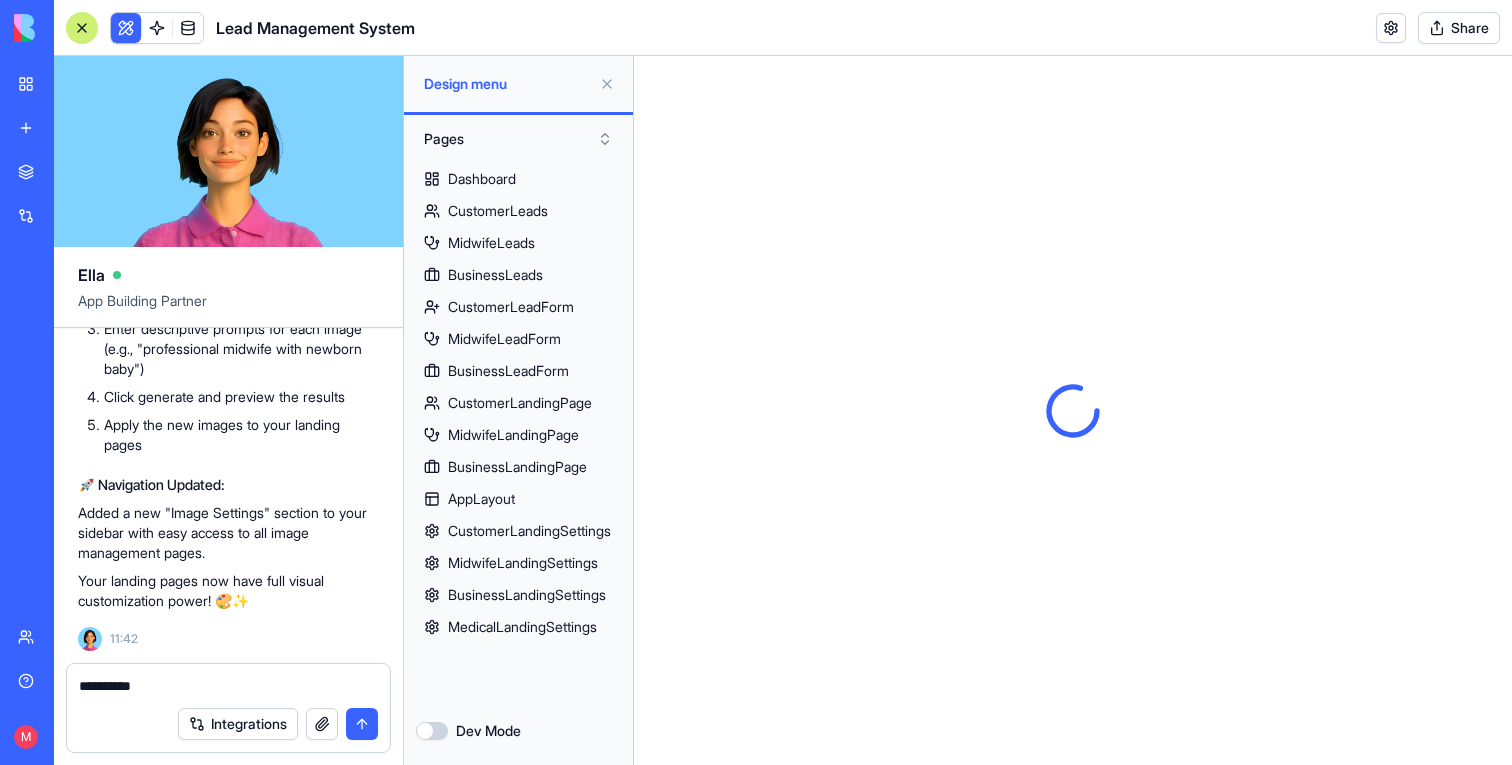 click on "**********" at bounding box center [228, 686] 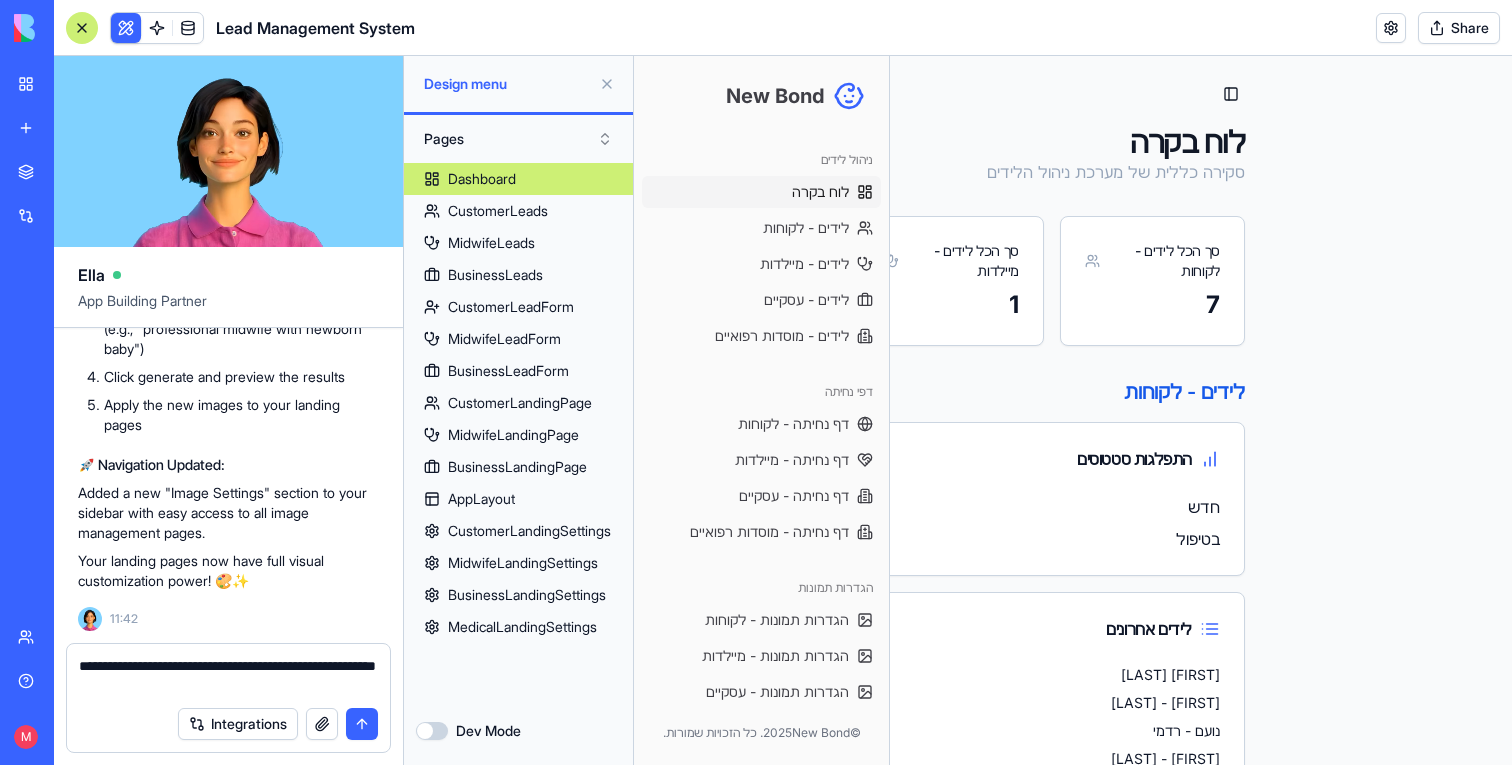 type on "**********" 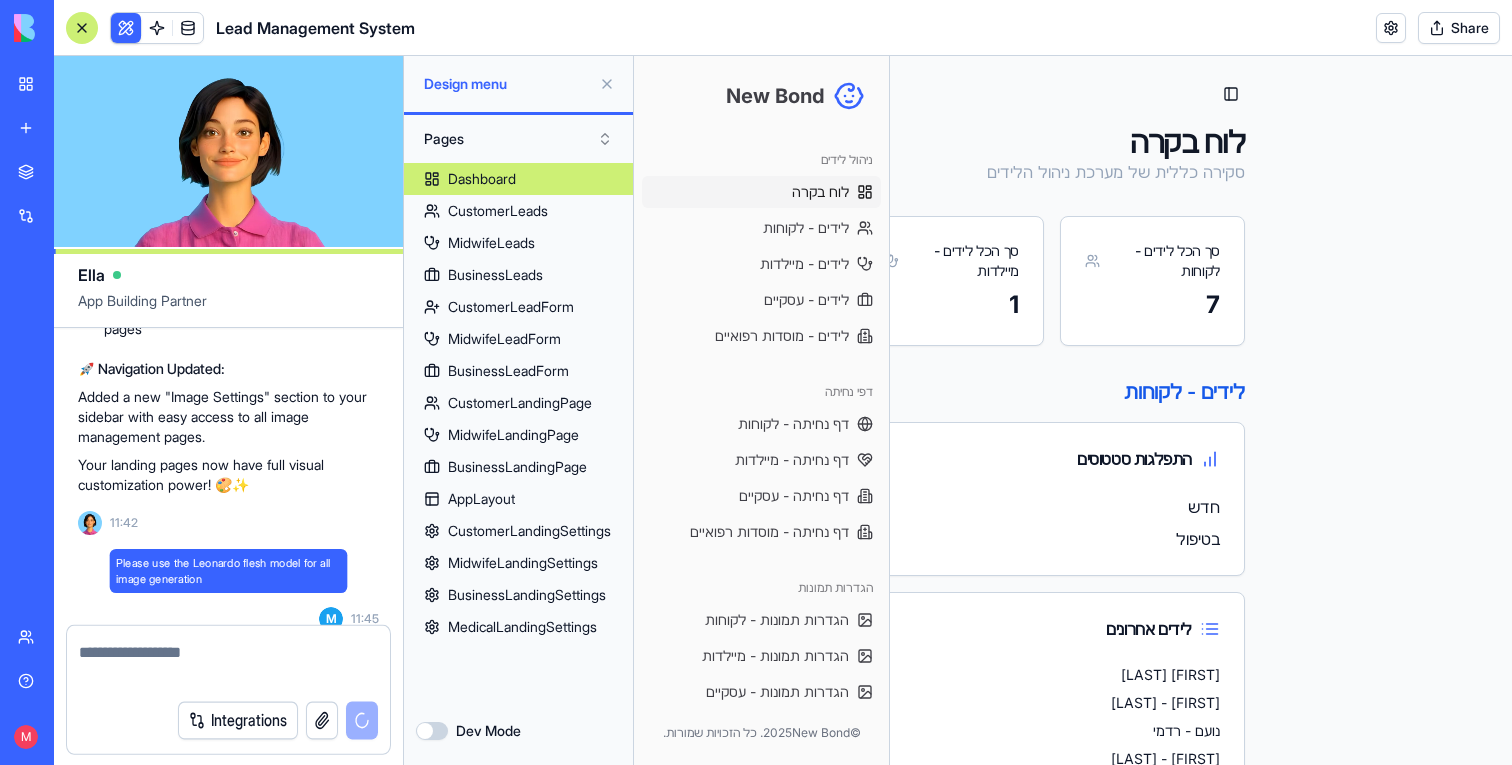 scroll, scrollTop: 34825, scrollLeft: 0, axis: vertical 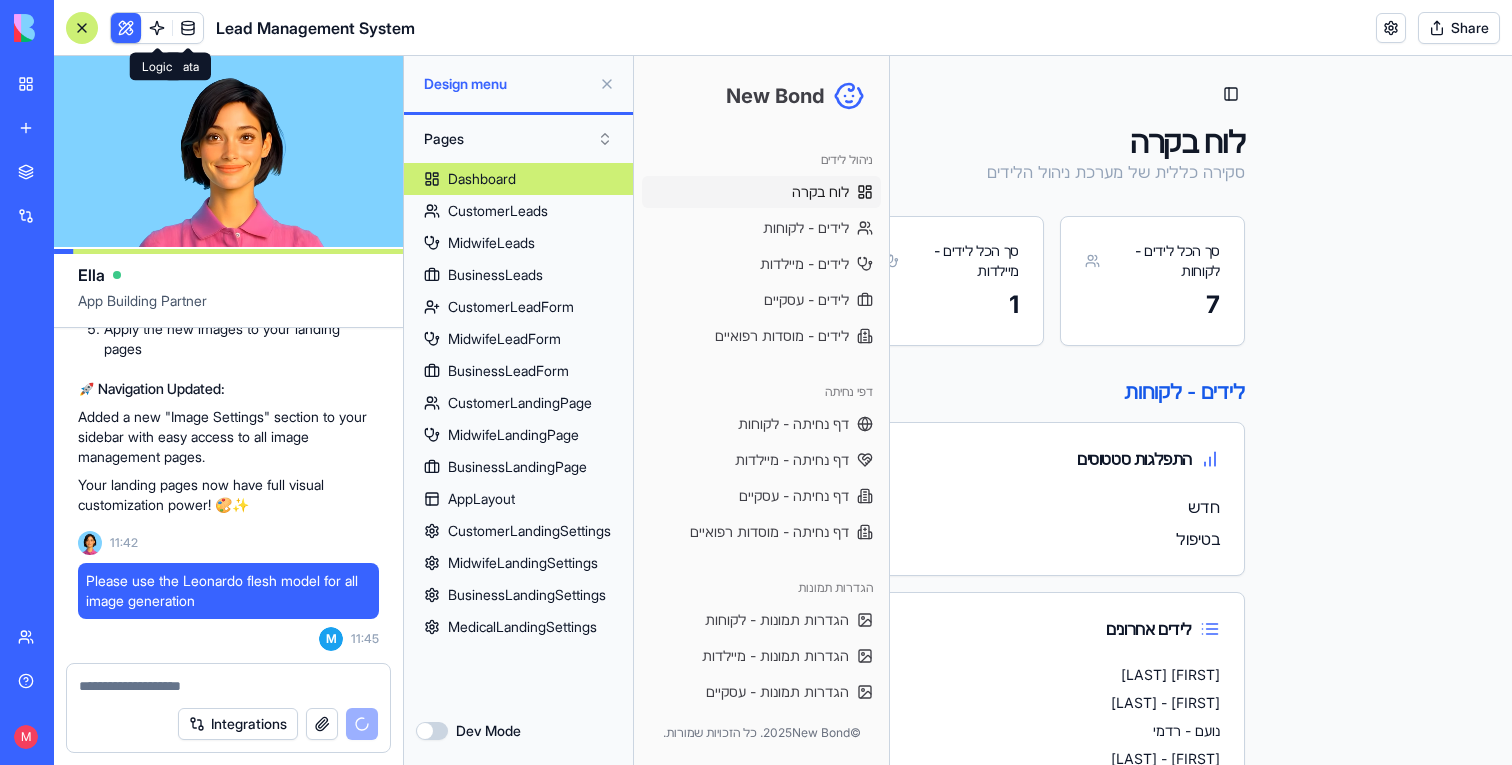 type 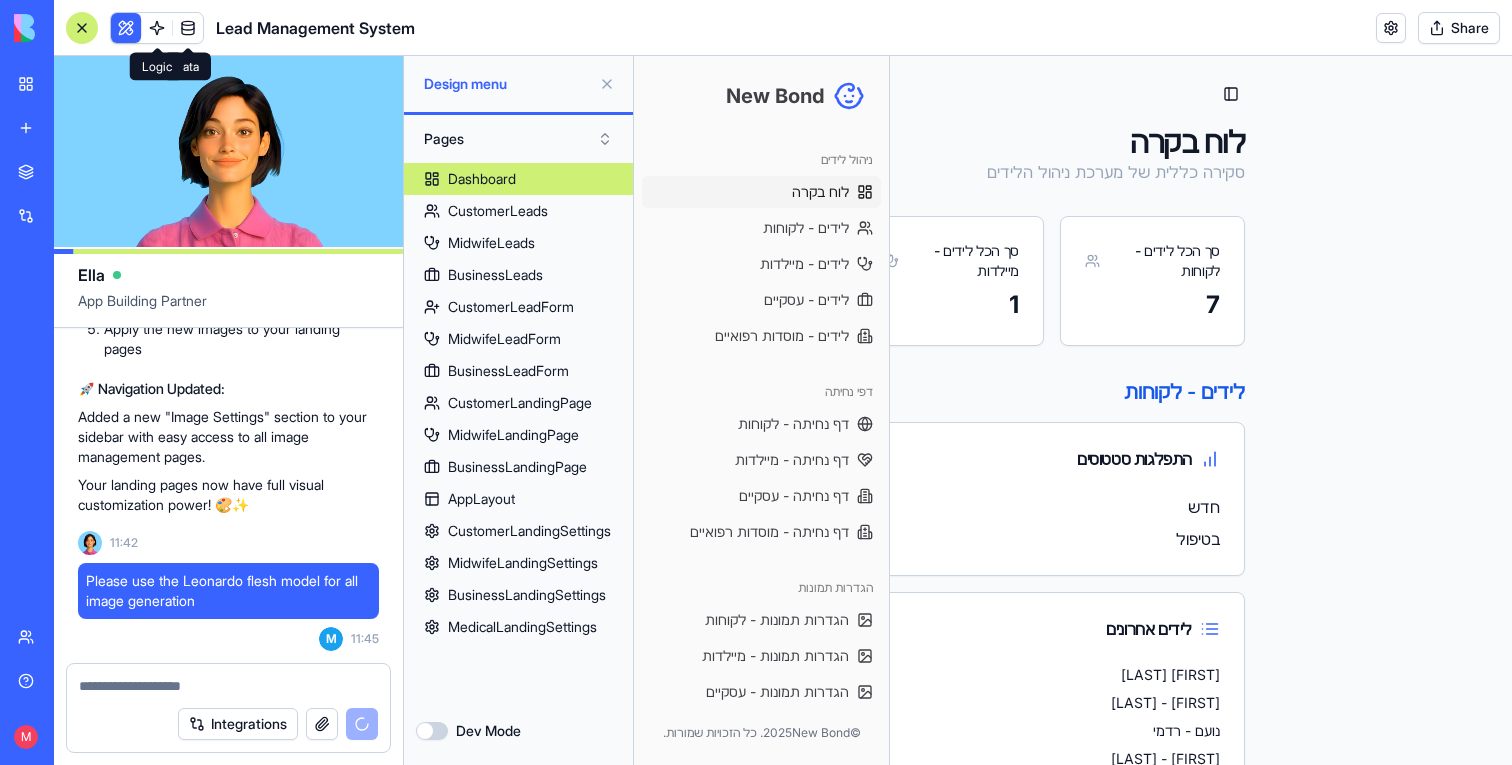 click at bounding box center [126, 28] 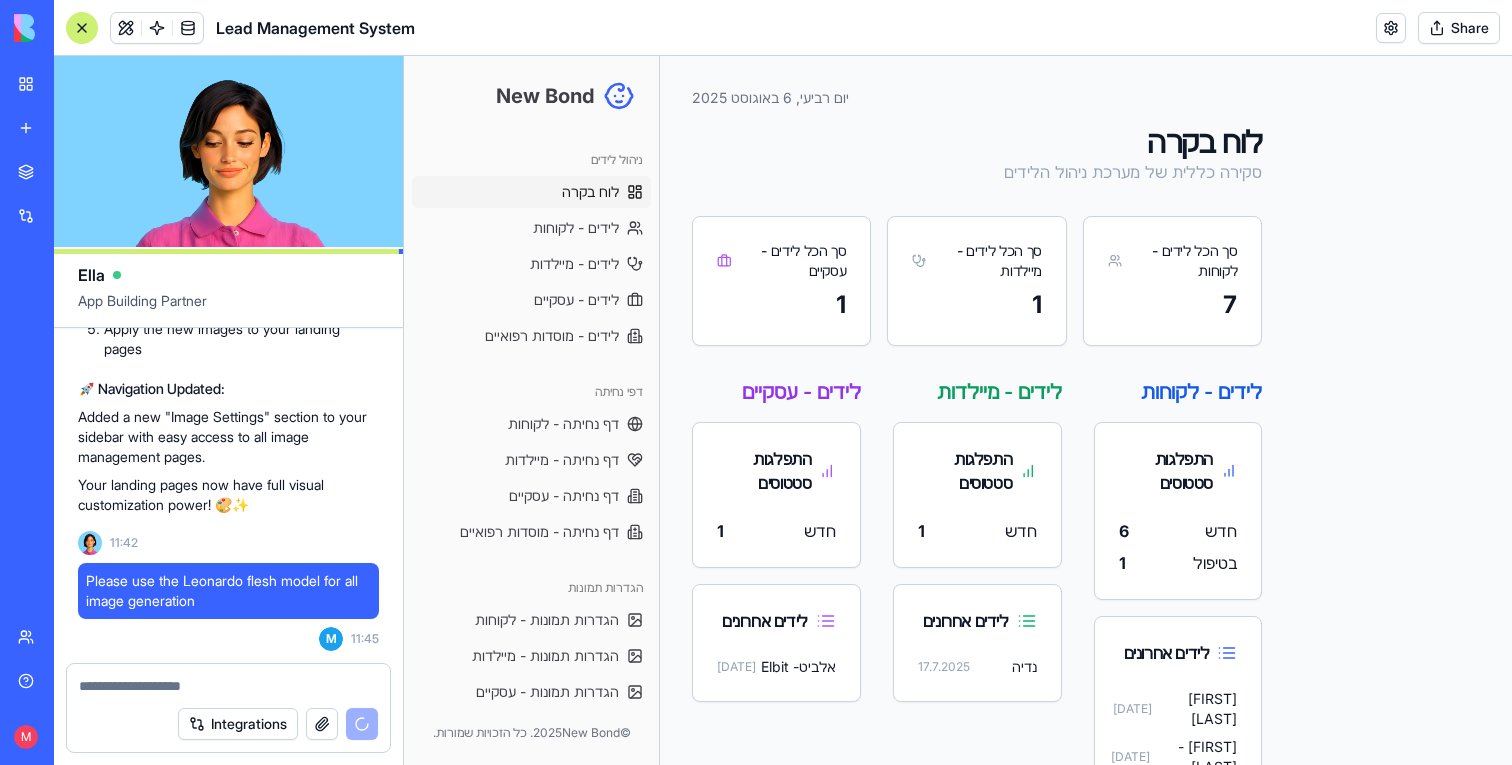 click at bounding box center (126, 28) 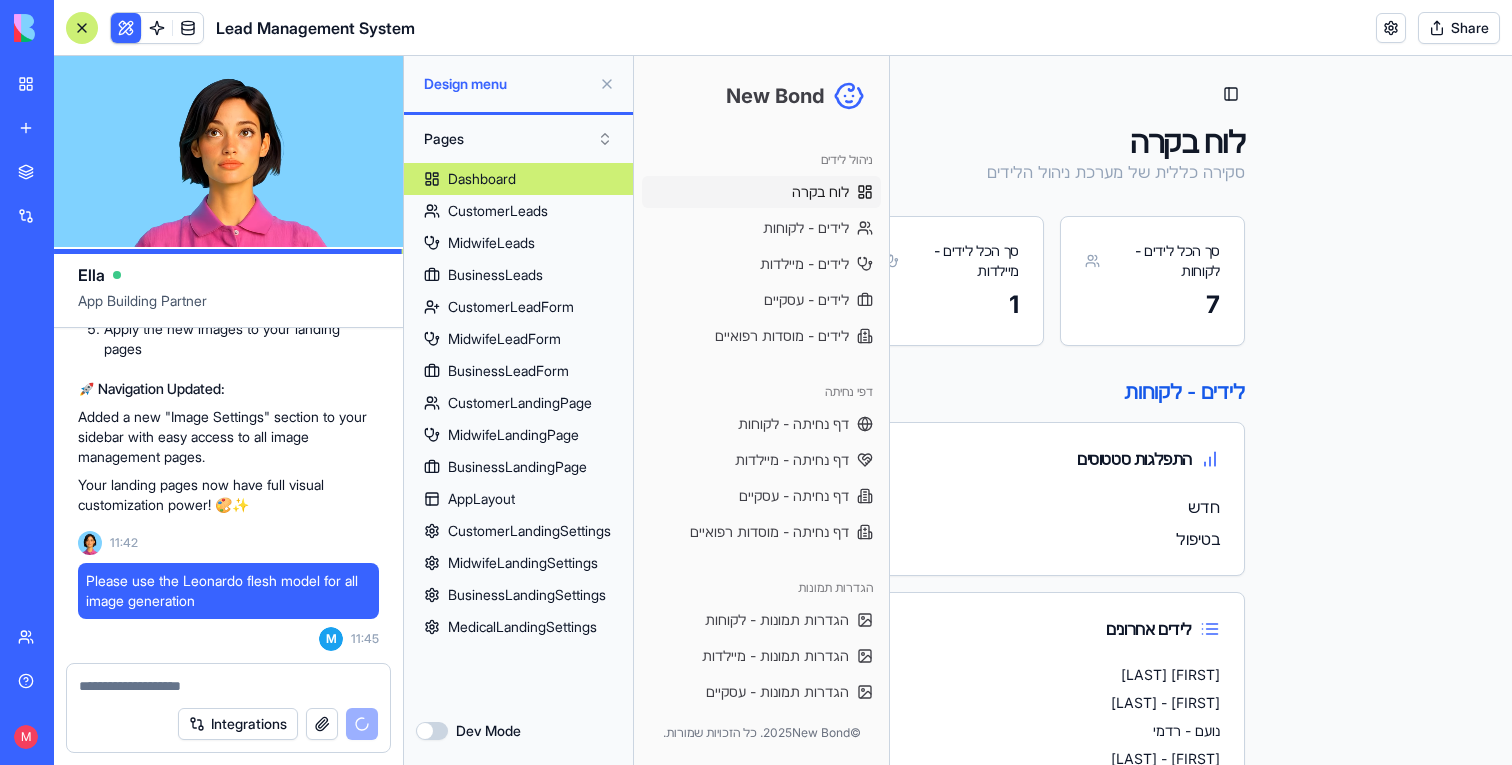 click at bounding box center (126, 28) 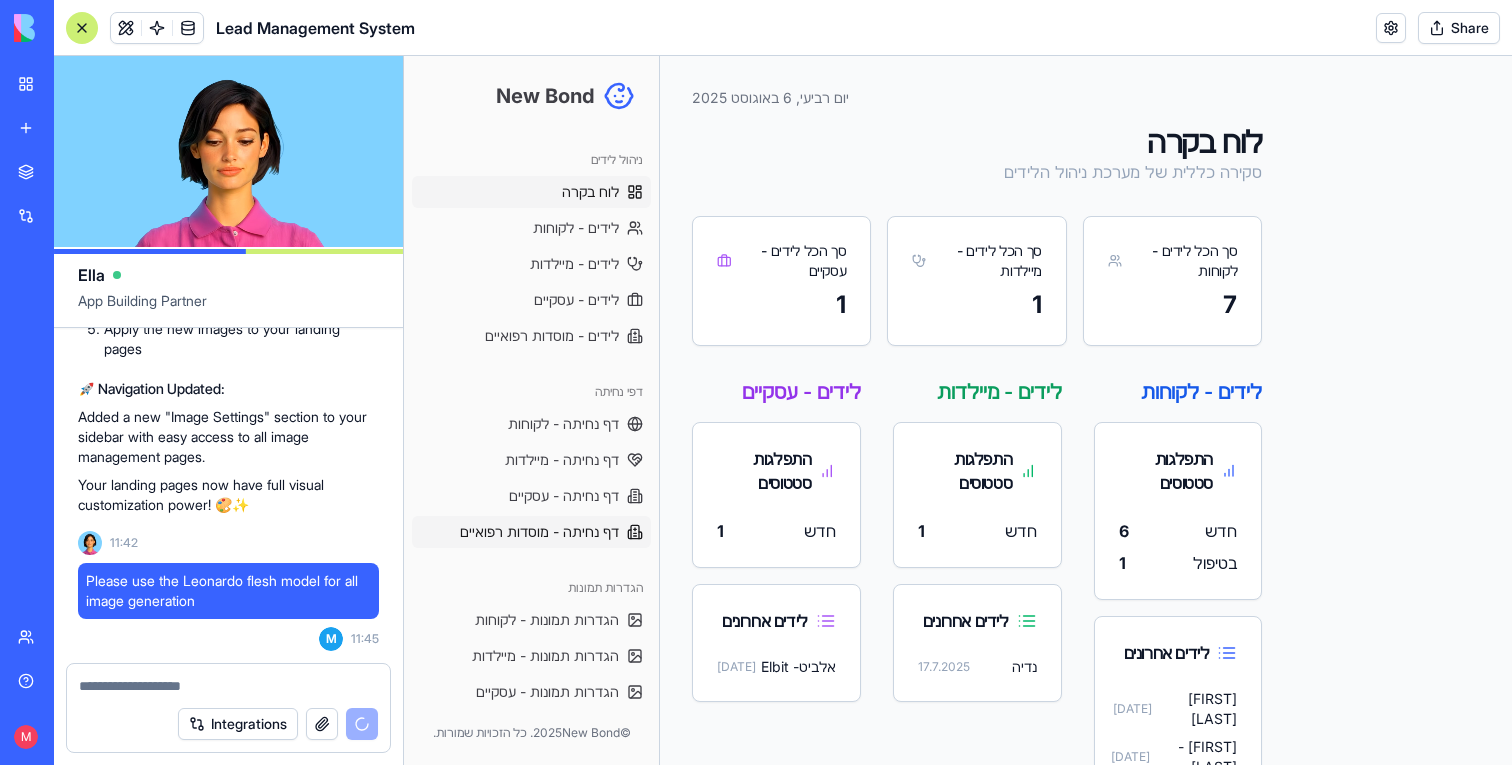 scroll, scrollTop: 67, scrollLeft: 0, axis: vertical 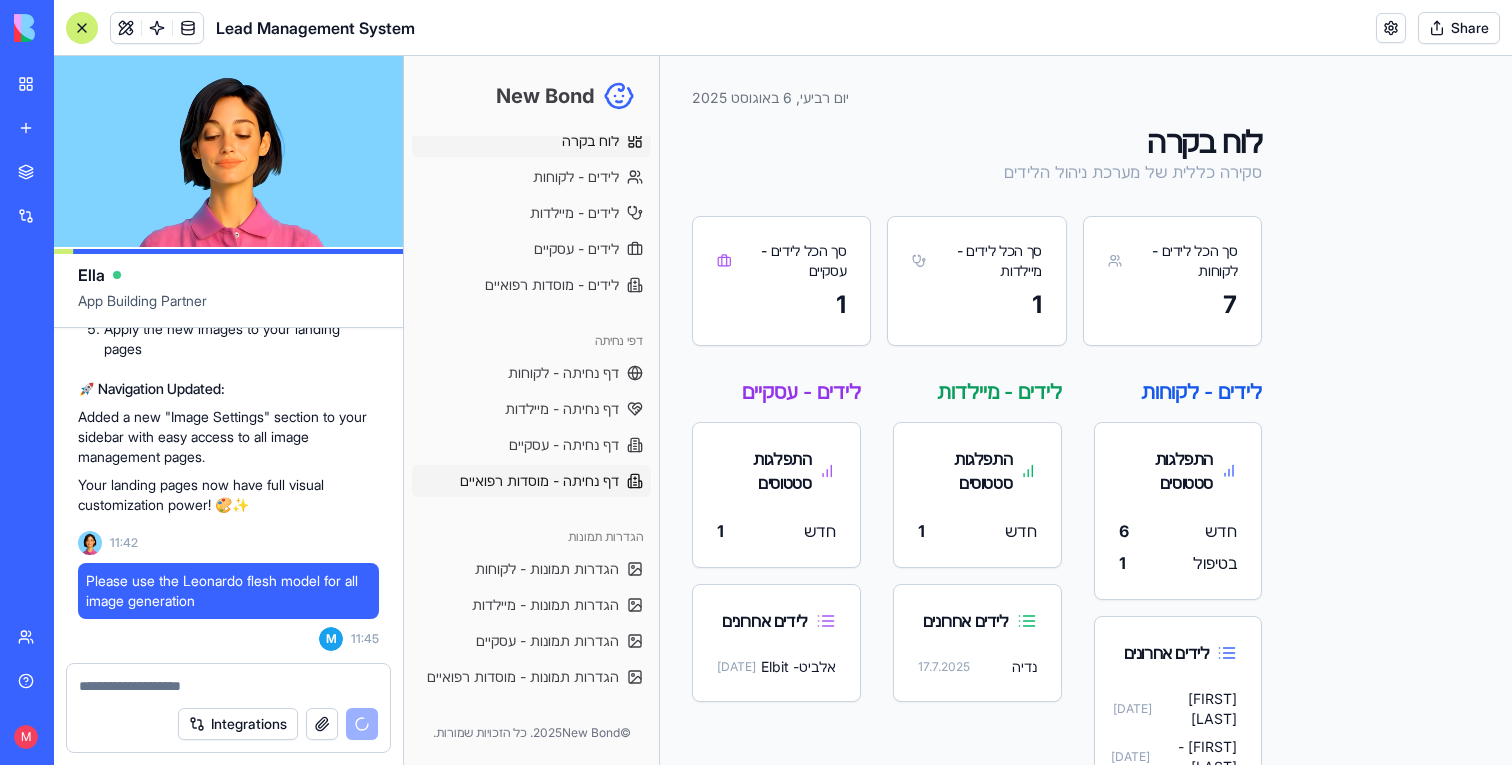 click on "הגדרות תמונות - לקוחות" at bounding box center (547, 569) 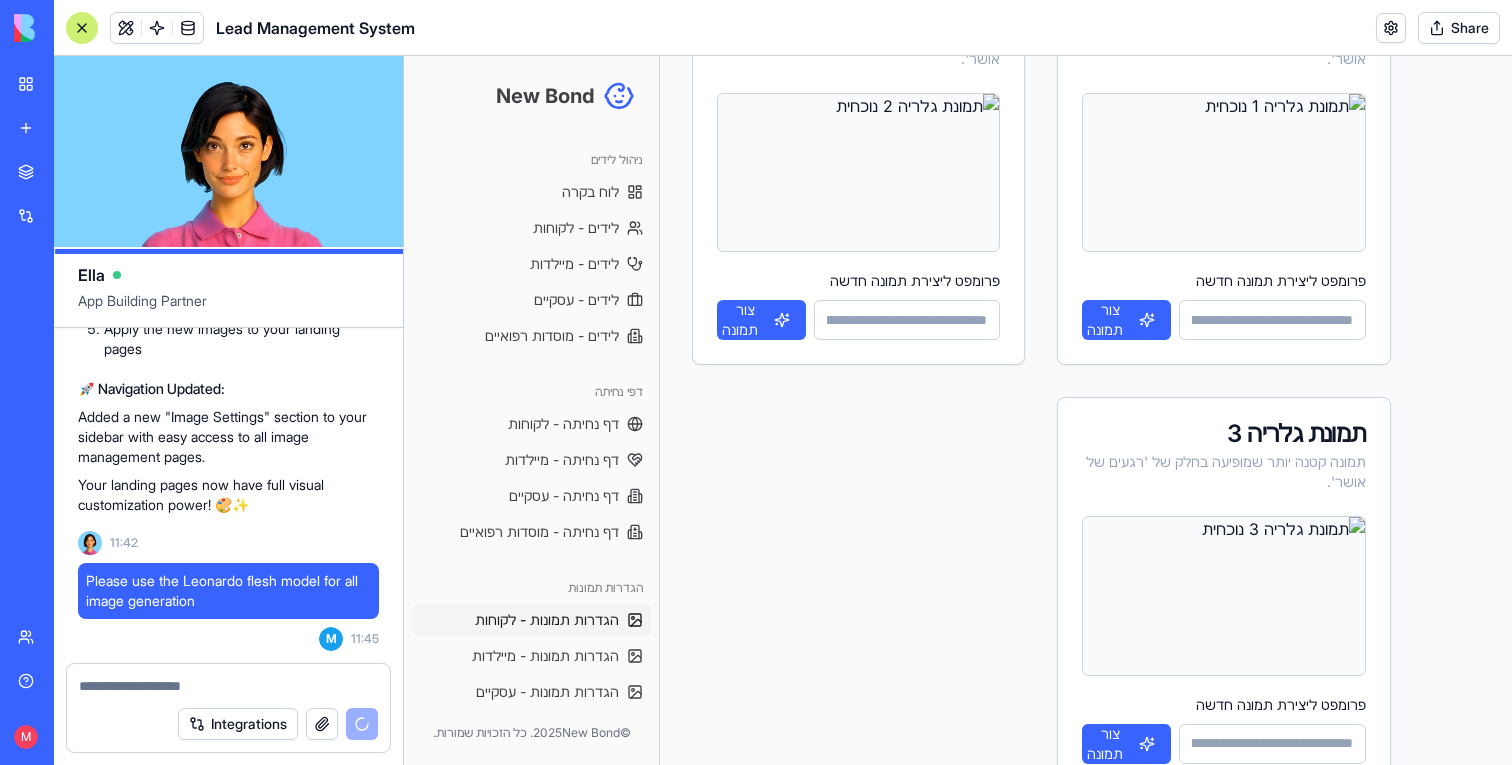 scroll, scrollTop: 1036, scrollLeft: 0, axis: vertical 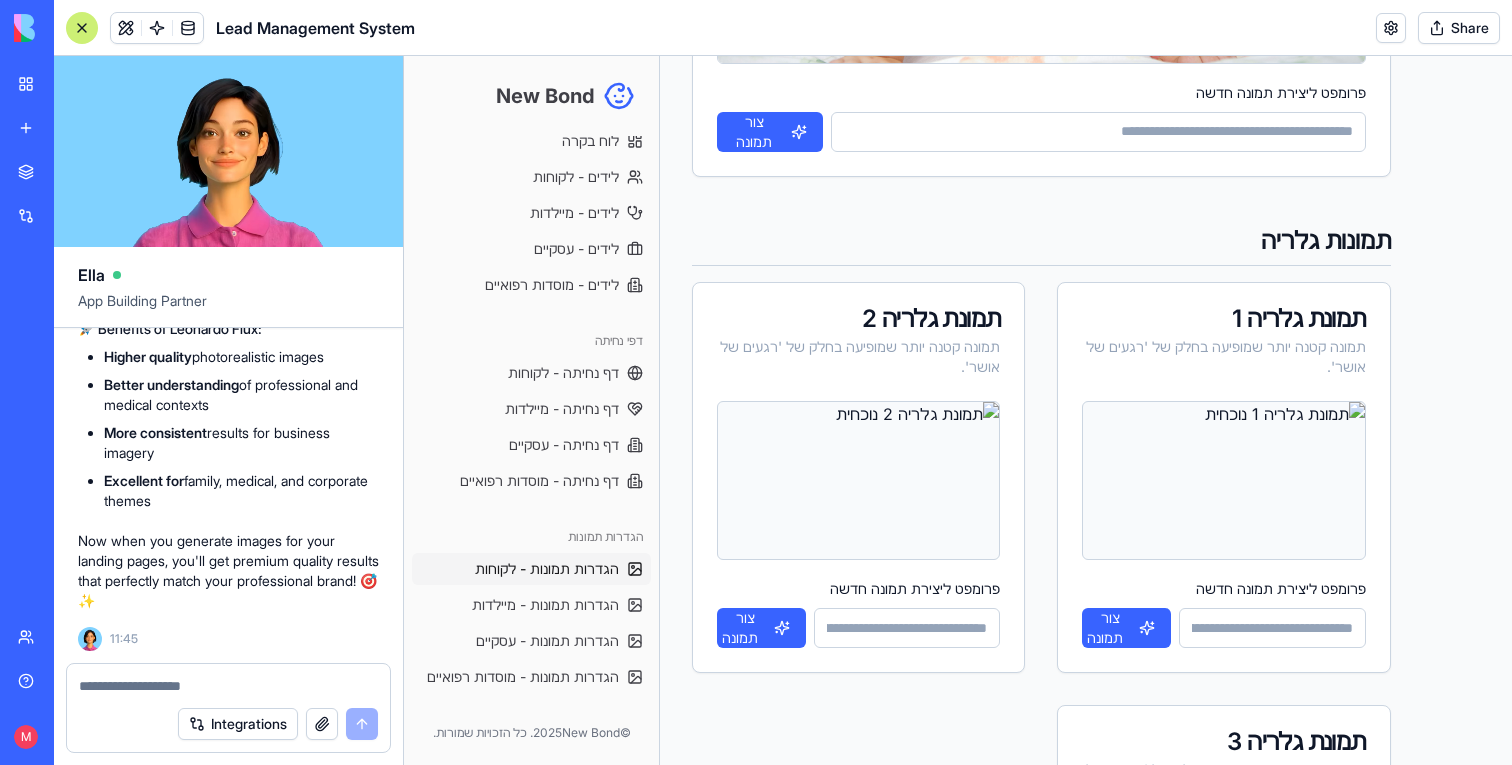 click on "פרומפט ליצירת תמונה חדשה" at bounding box center (1272, 628) 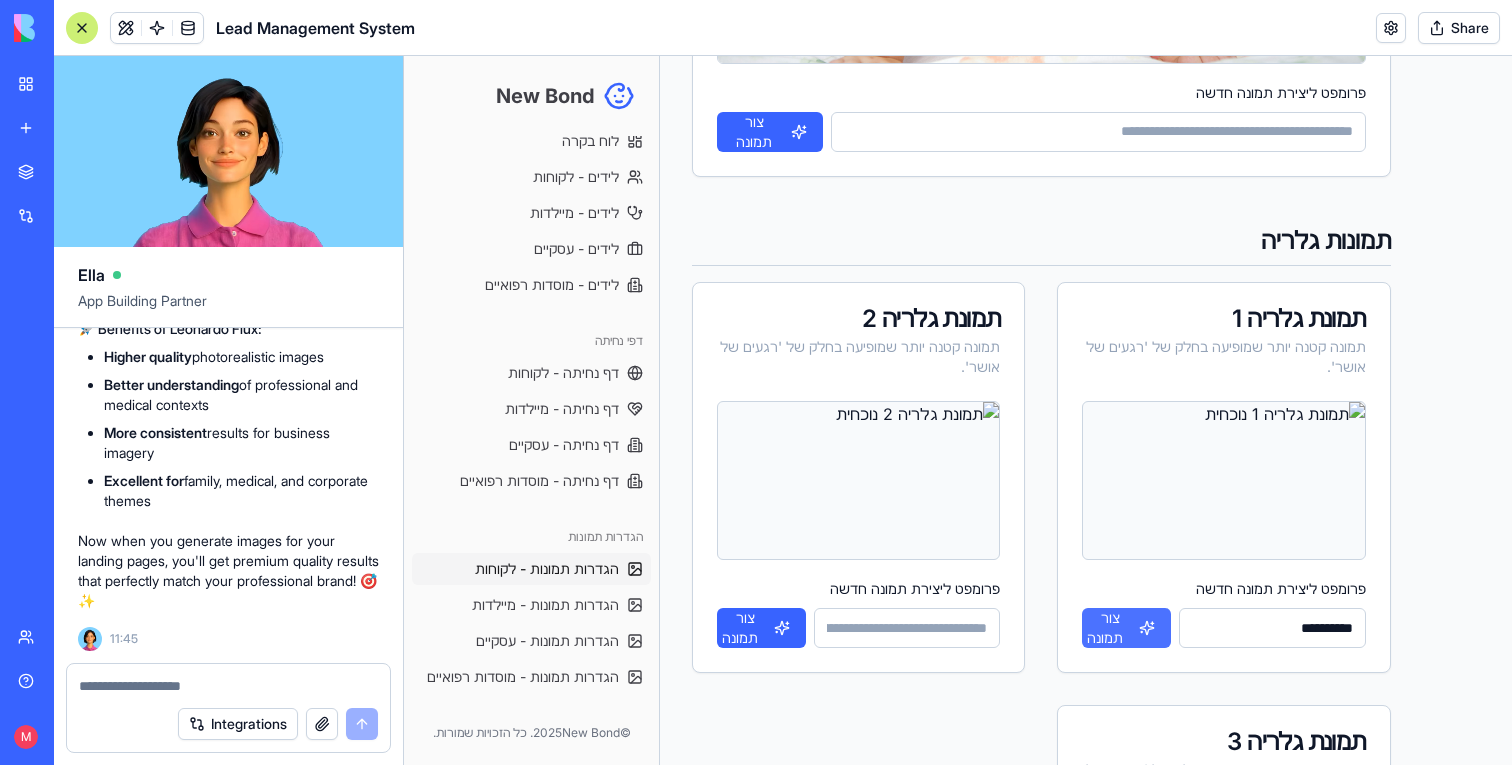 type on "**********" 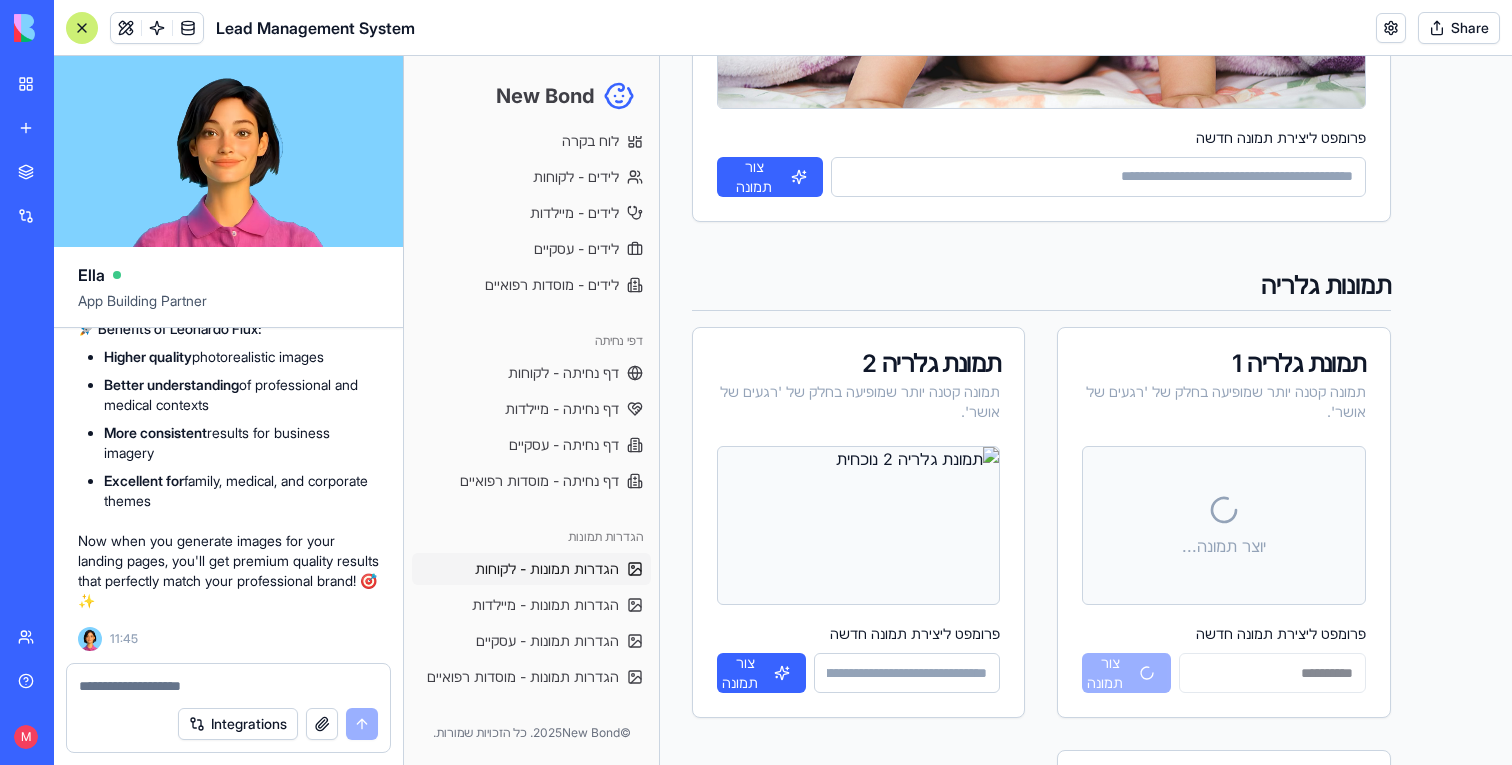 scroll, scrollTop: 669, scrollLeft: 0, axis: vertical 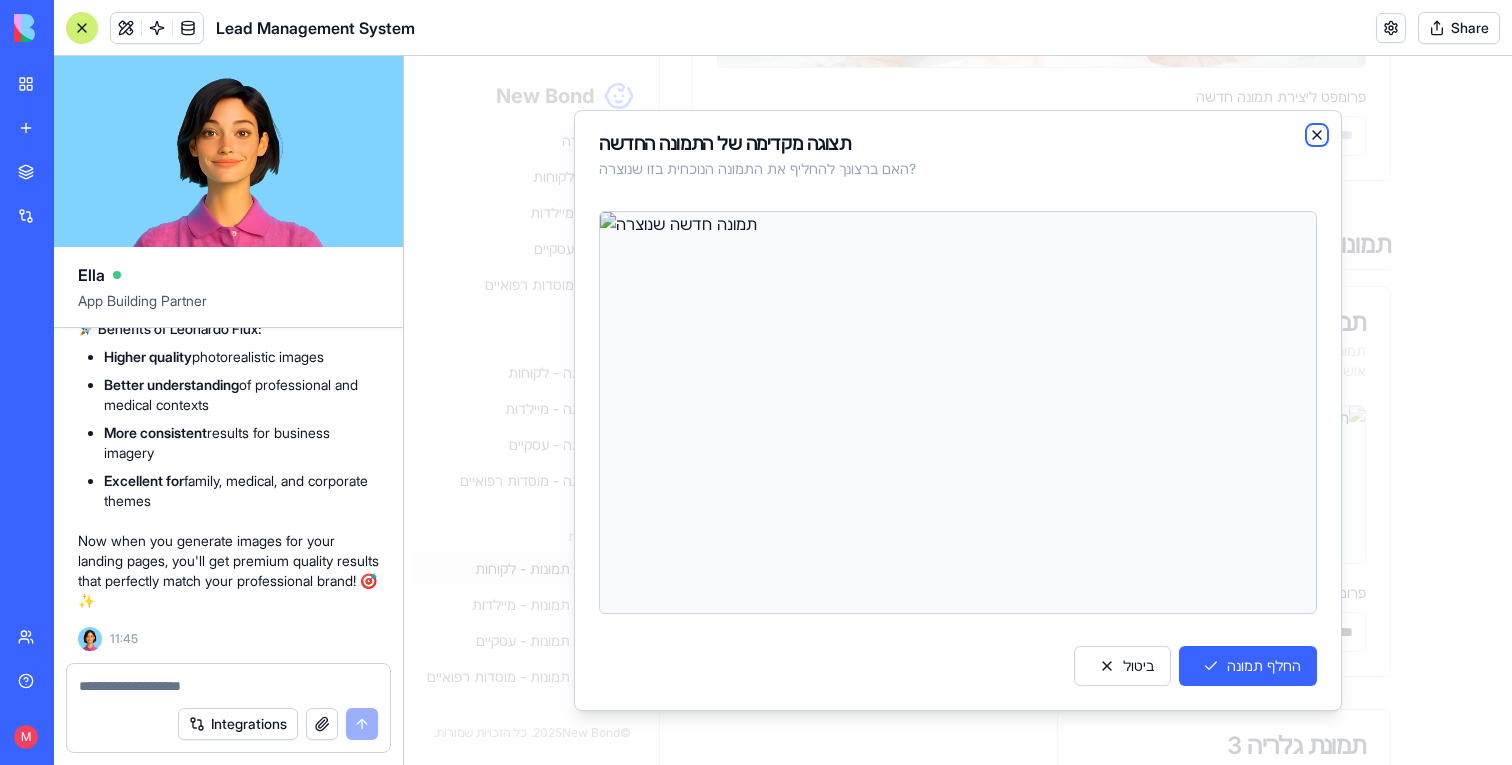 click 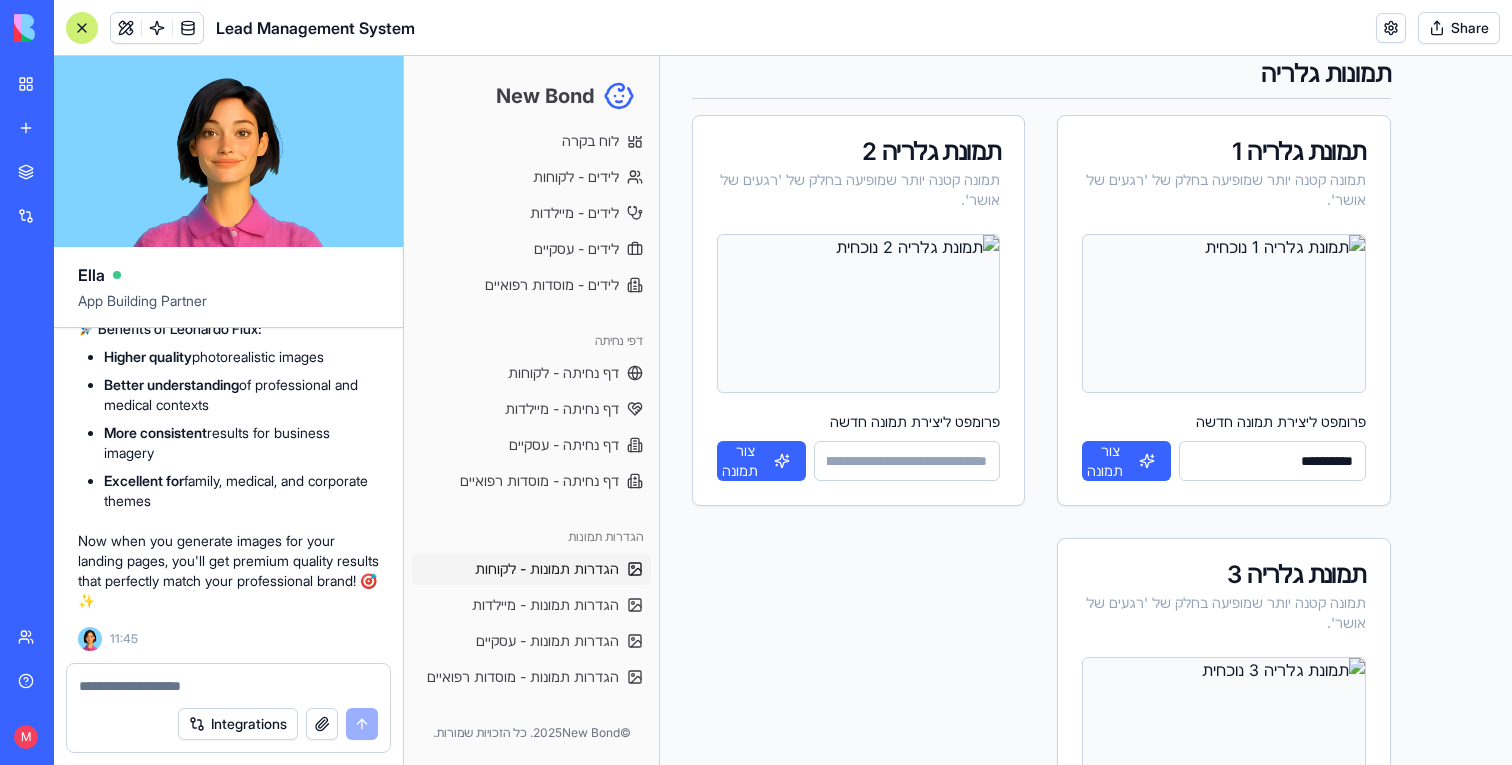 scroll, scrollTop: 1003, scrollLeft: 0, axis: vertical 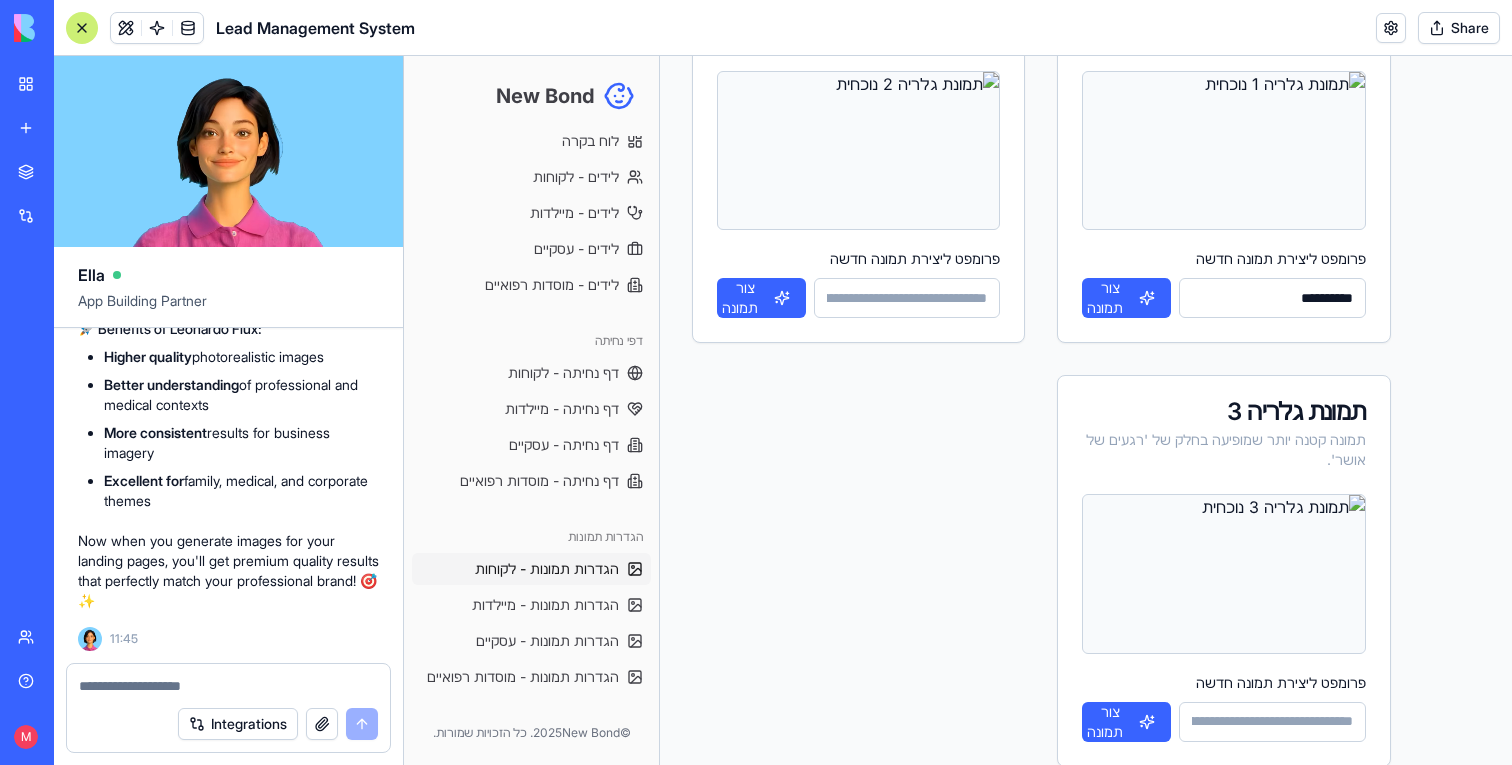 click on "**********" at bounding box center [1272, 298] 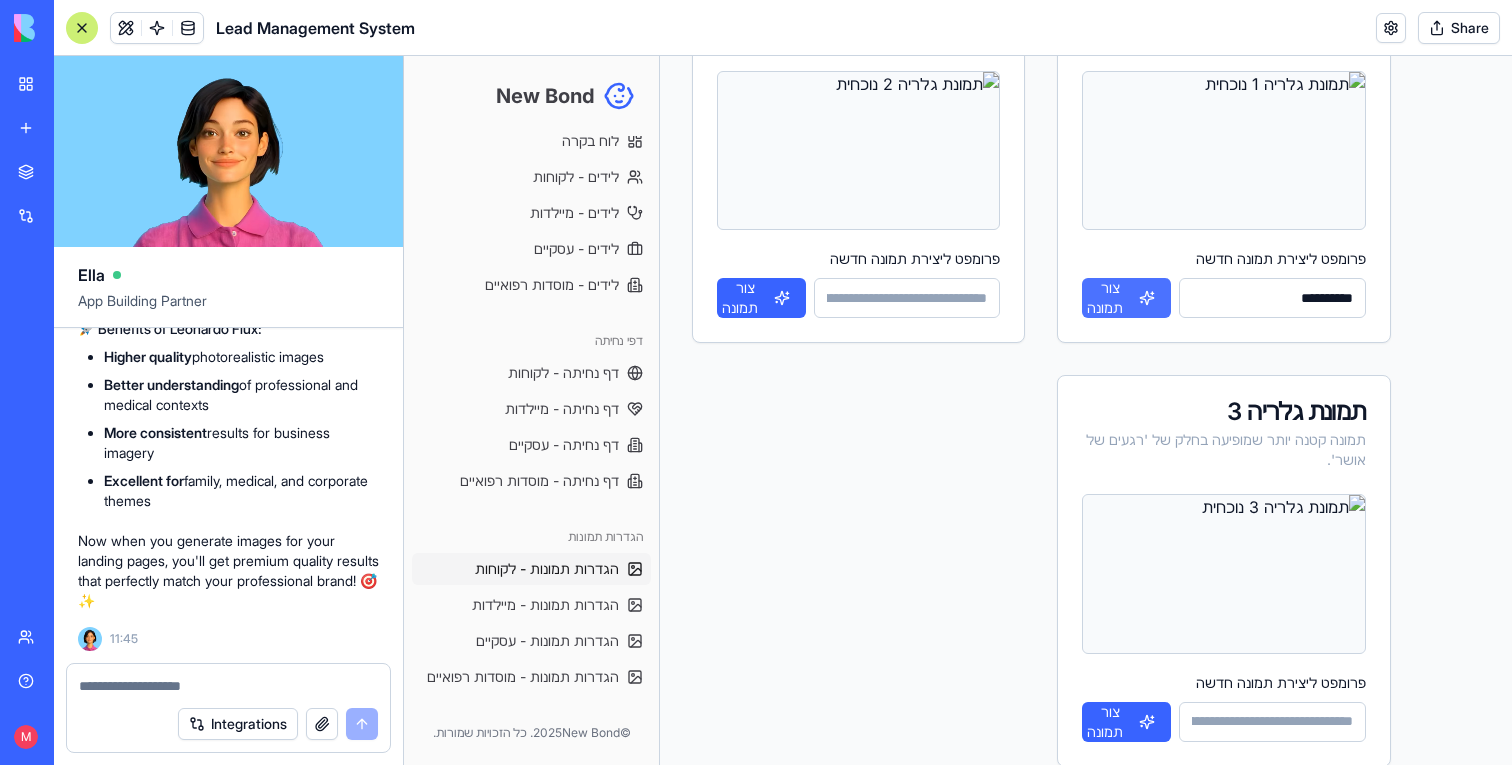 click on "צור תמונה" at bounding box center [1110, 298] 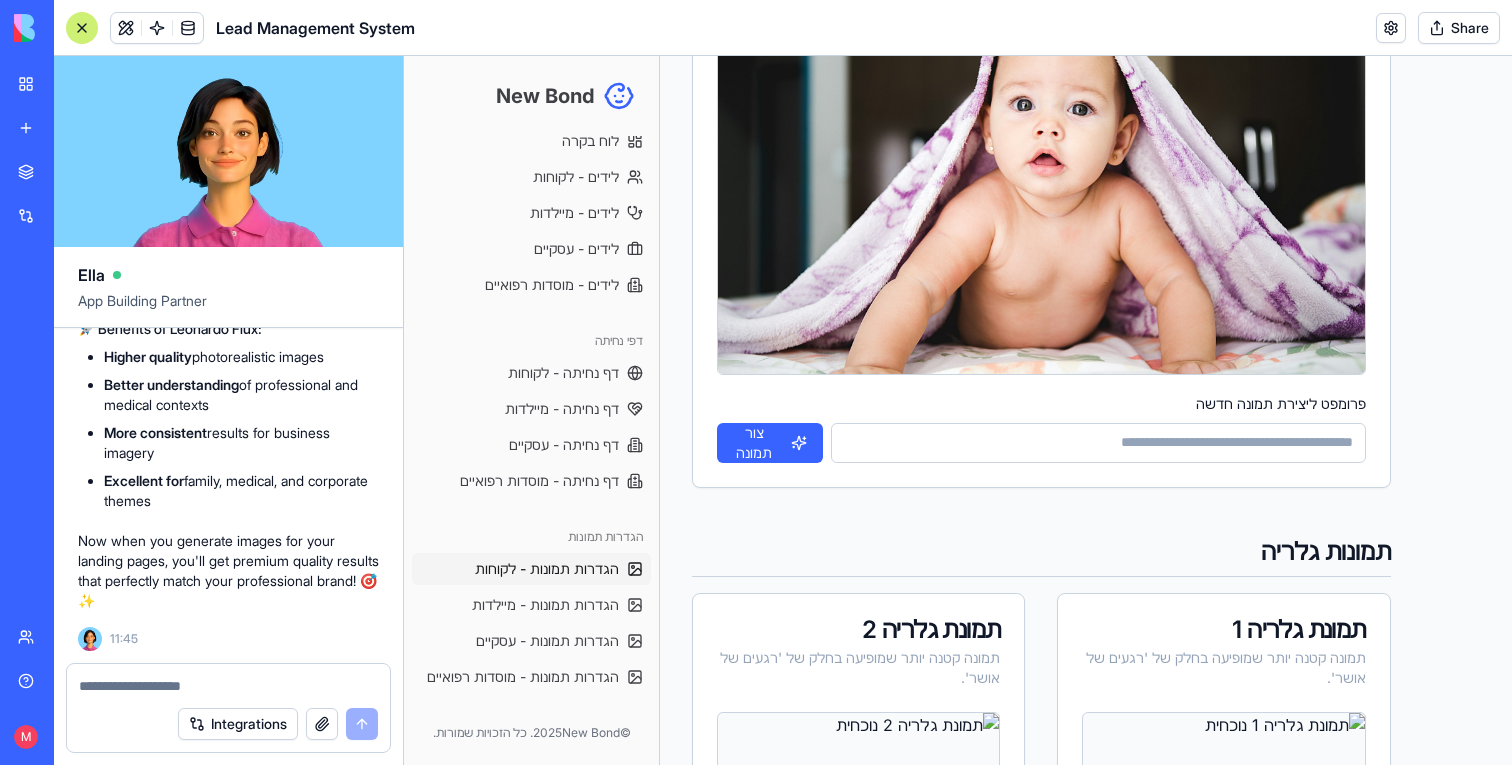 scroll, scrollTop: 445, scrollLeft: 0, axis: vertical 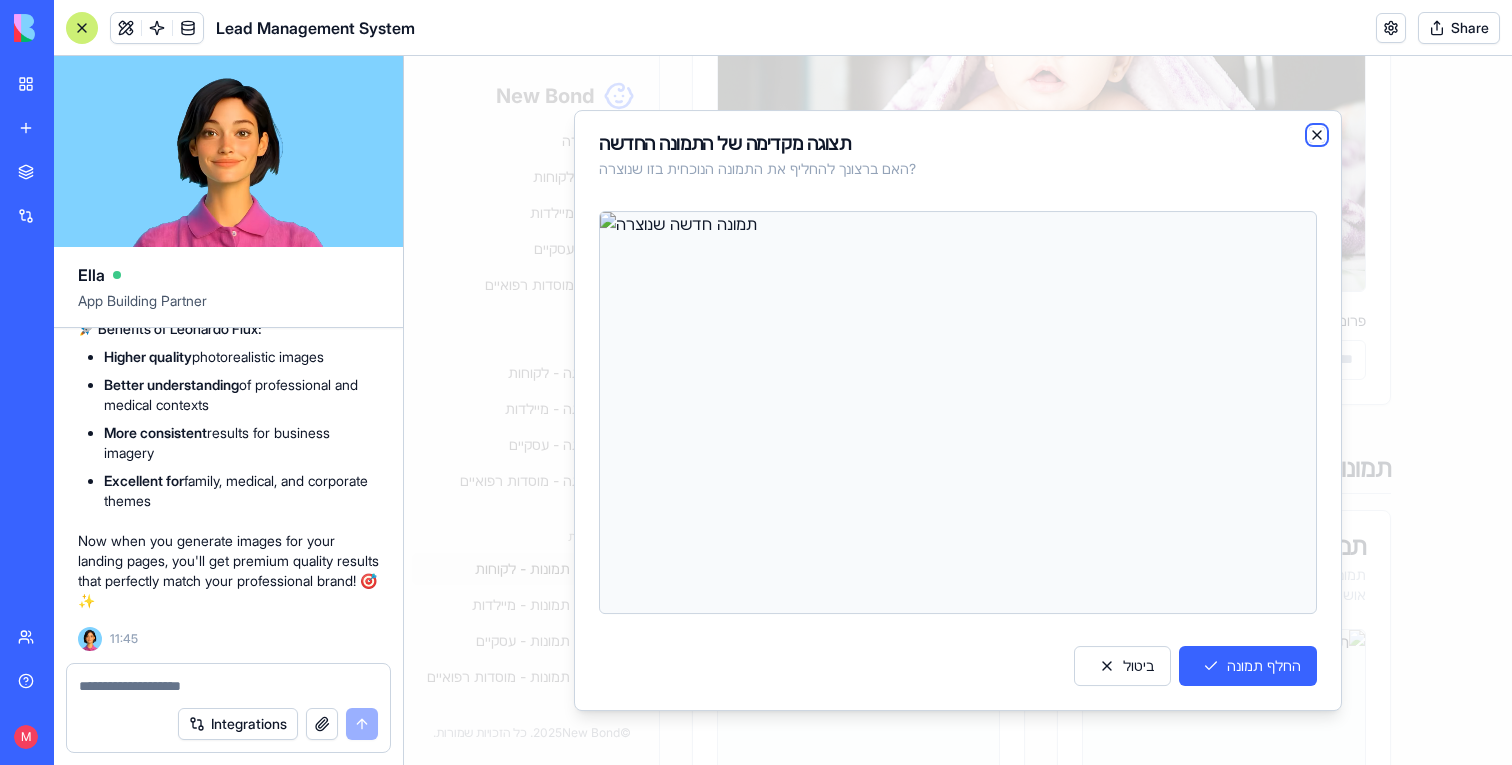 click 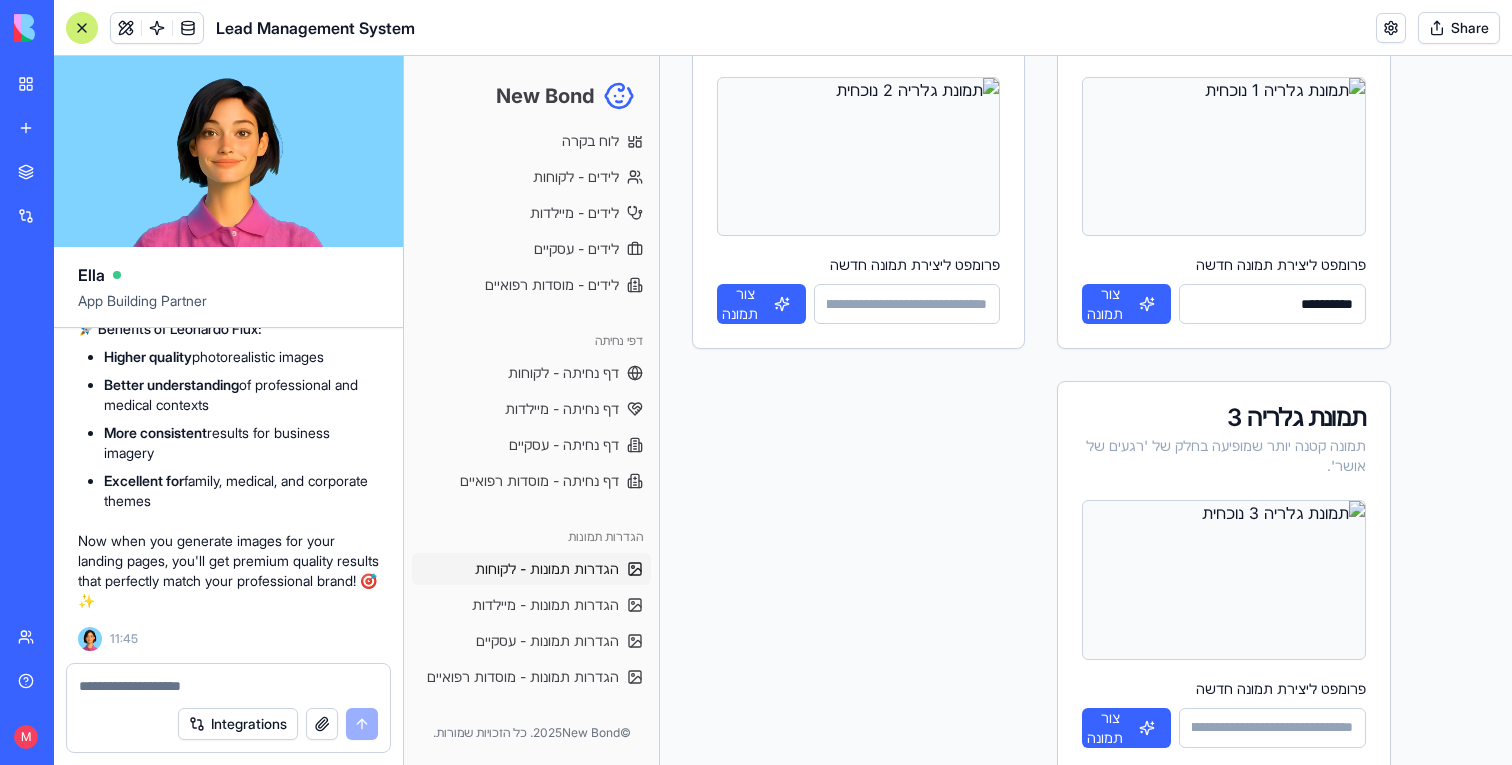 scroll, scrollTop: 1036, scrollLeft: 0, axis: vertical 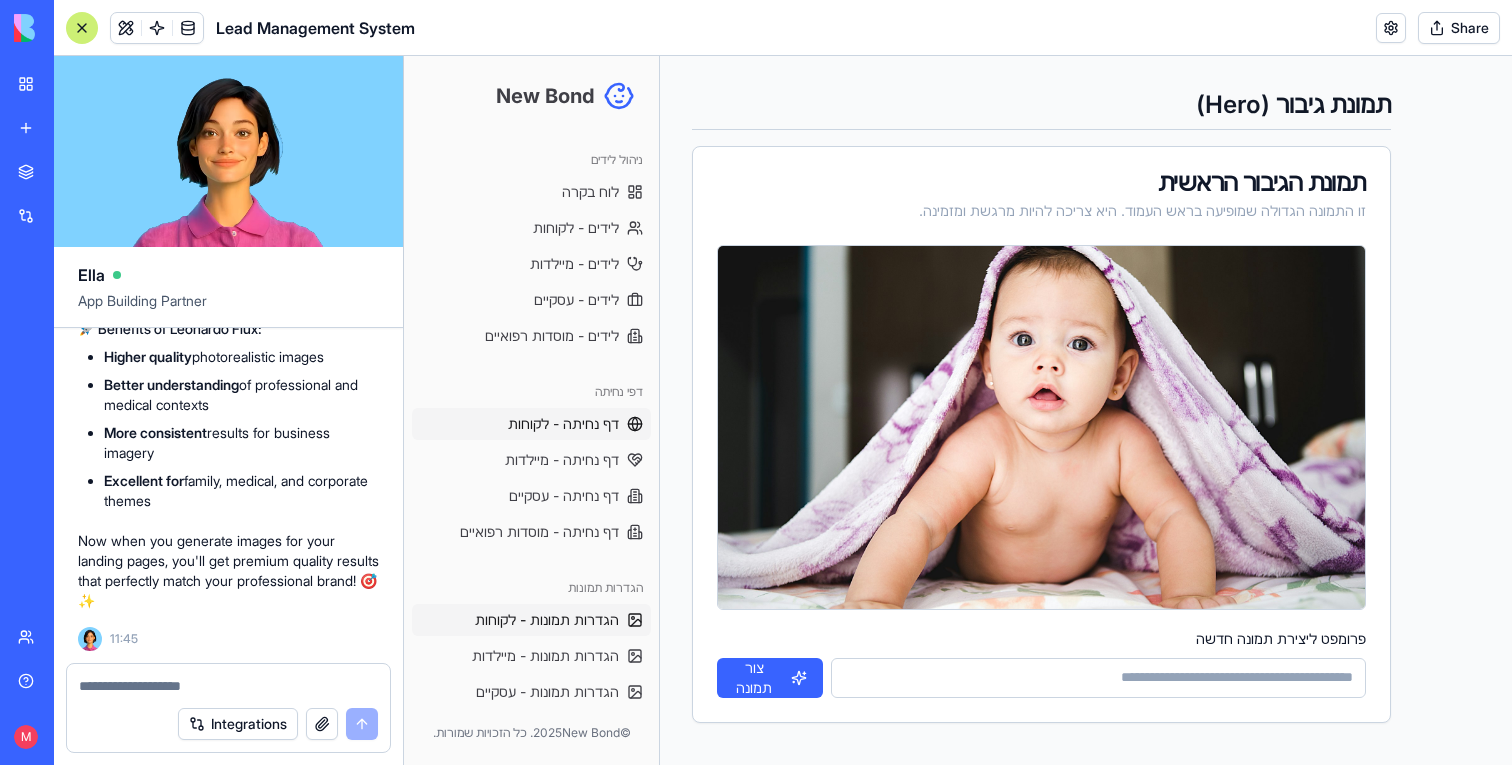 click on "דף נחיתה - לקוחות" at bounding box center (563, 424) 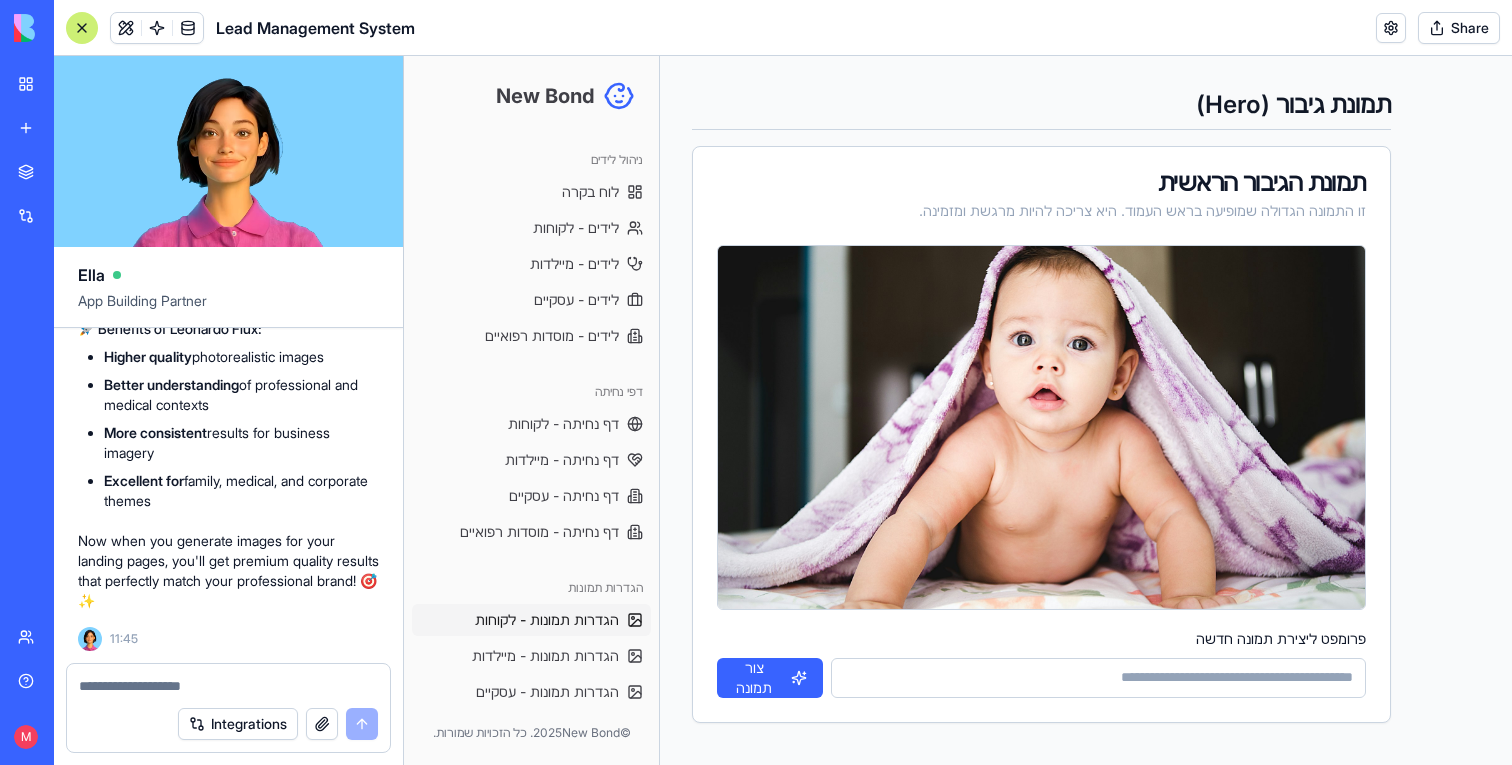 click at bounding box center (228, 686) 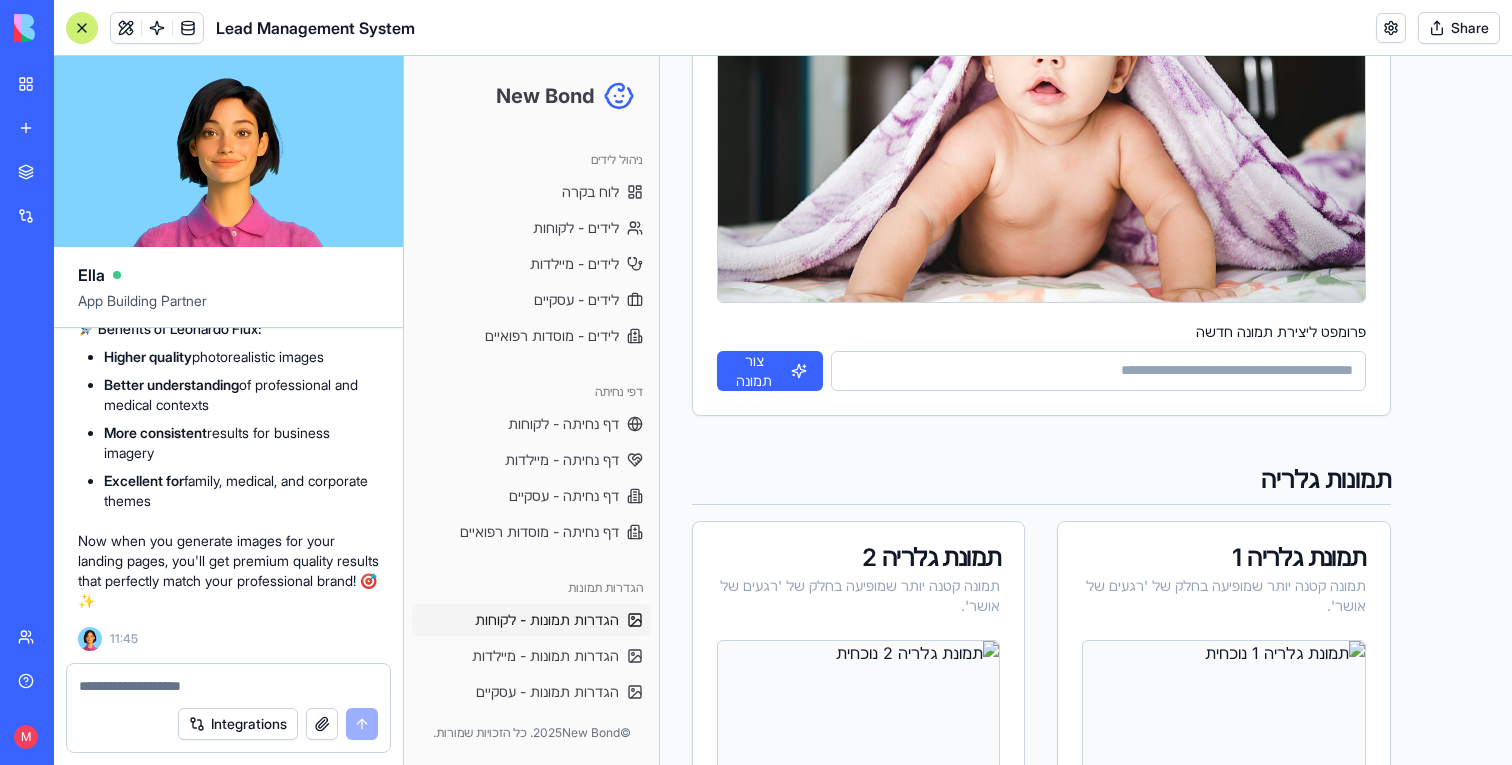 scroll, scrollTop: 681, scrollLeft: 0, axis: vertical 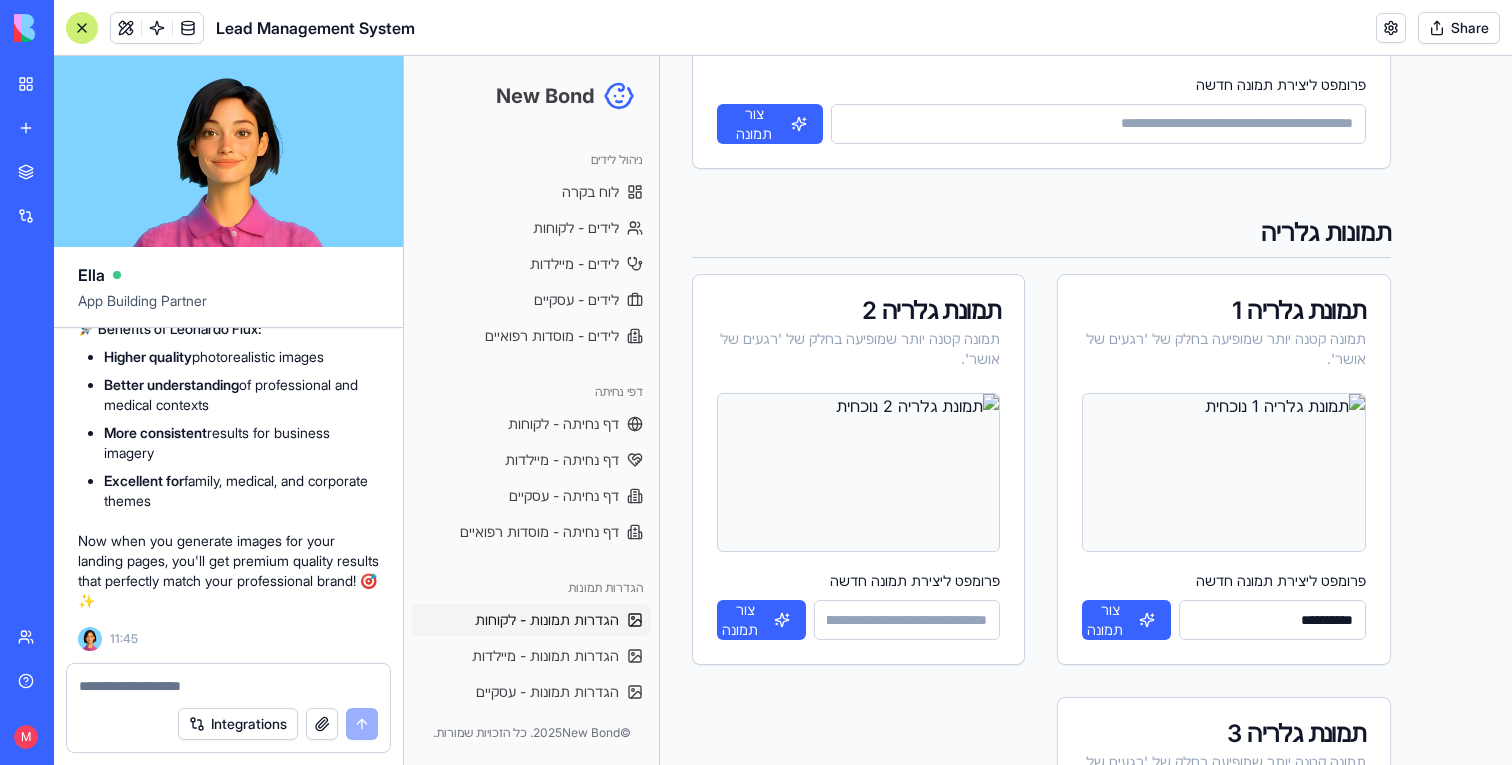 type on "*" 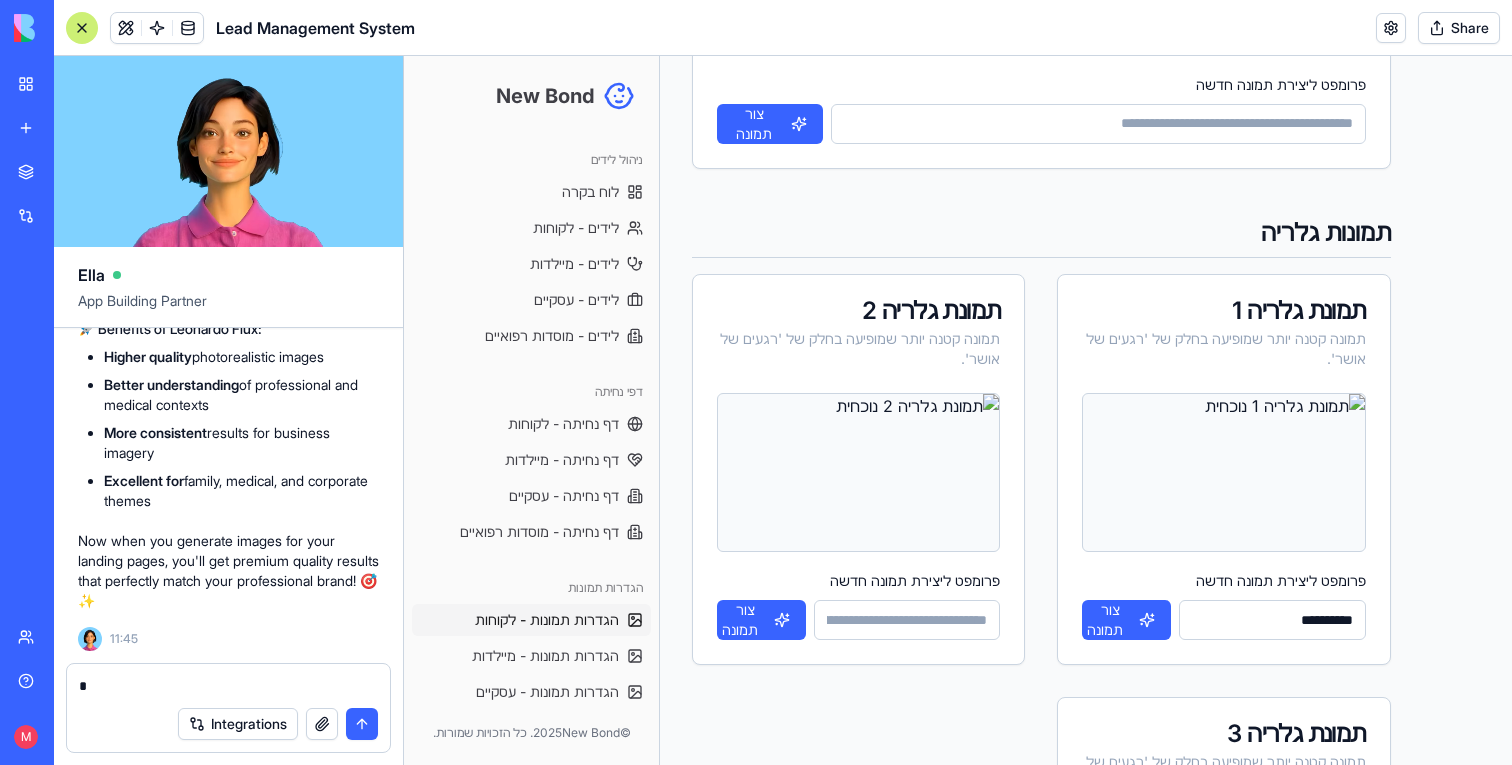 type 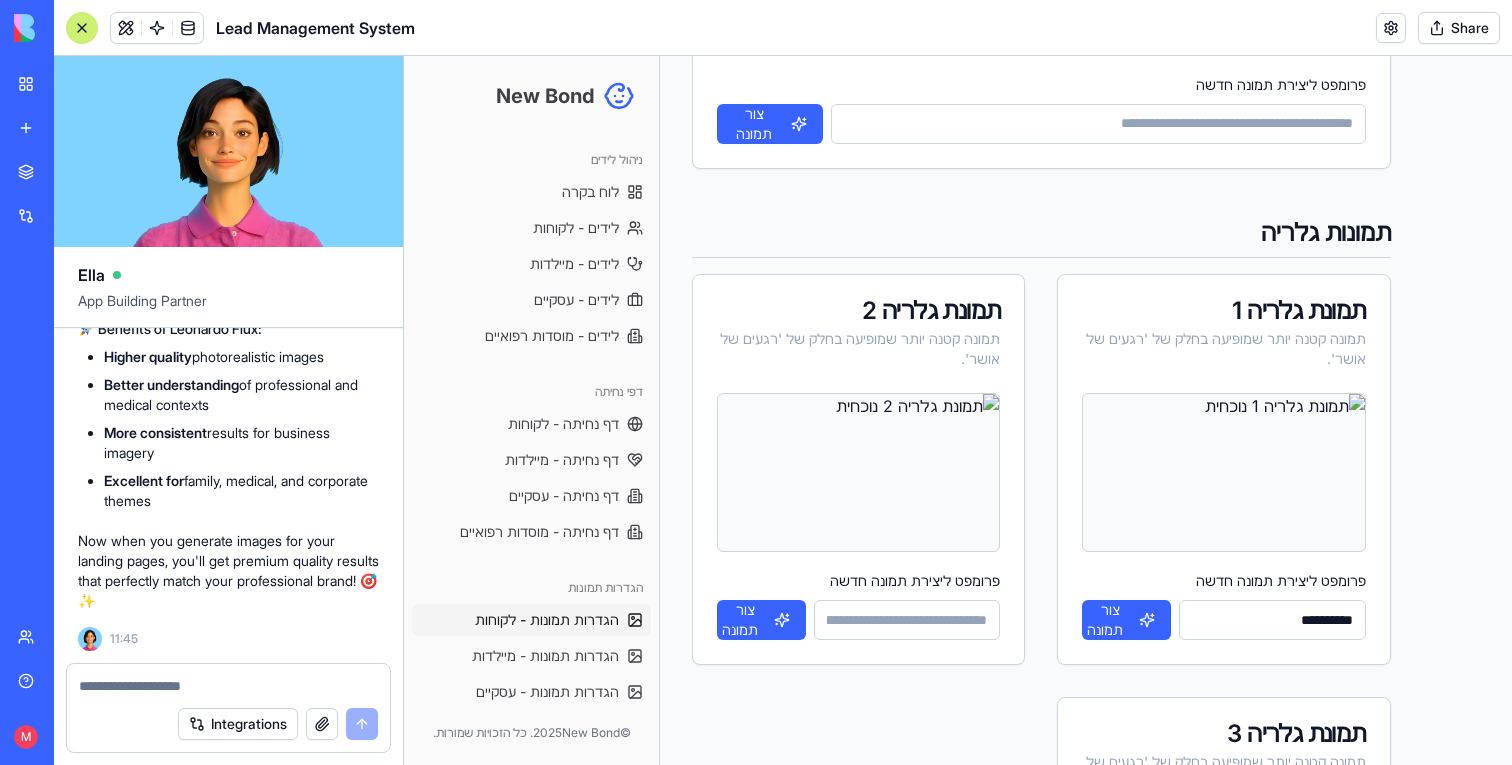 drag, startPoint x: 1271, startPoint y: 621, endPoint x: 1423, endPoint y: 622, distance: 152.0033 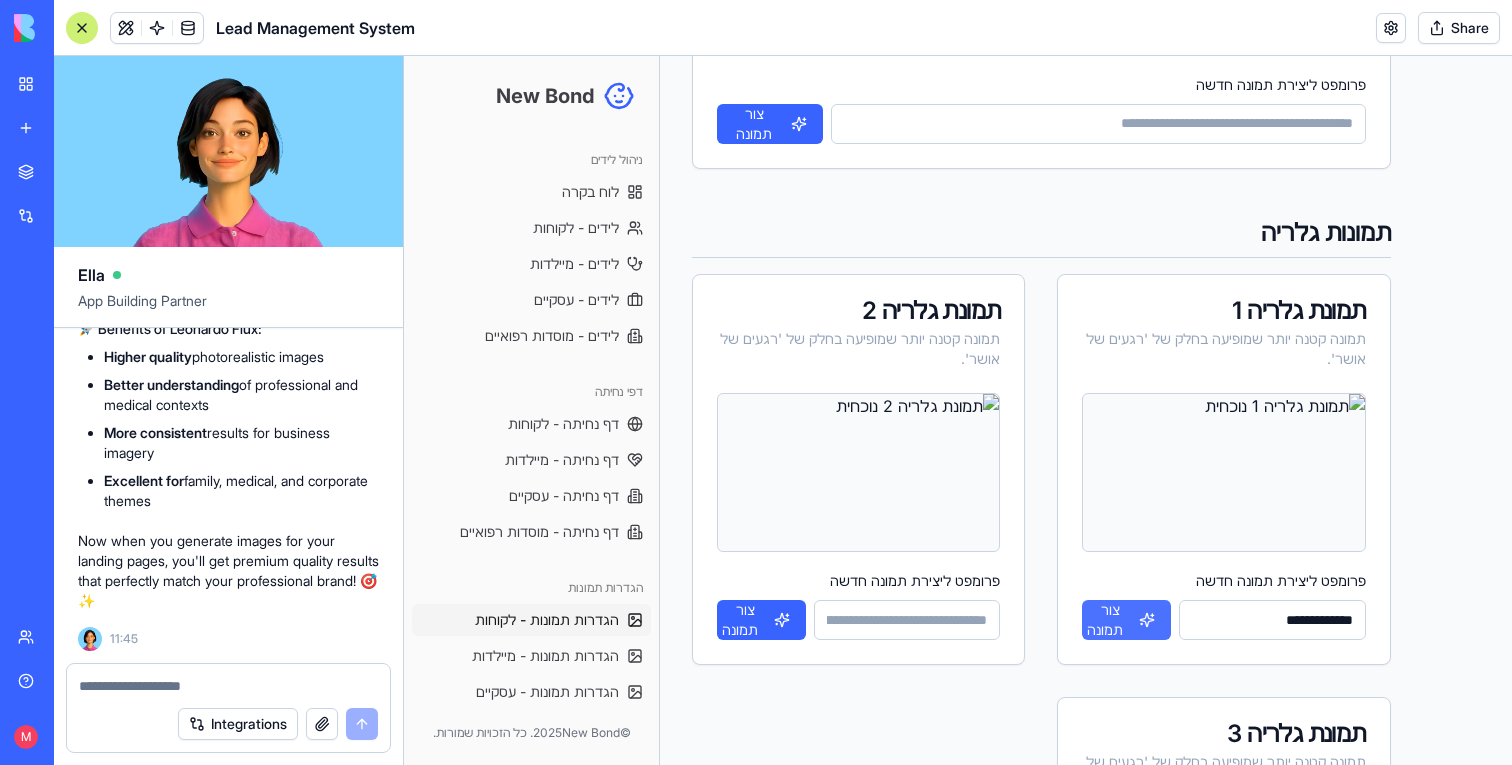 click on "צור תמונה" at bounding box center [1126, 620] 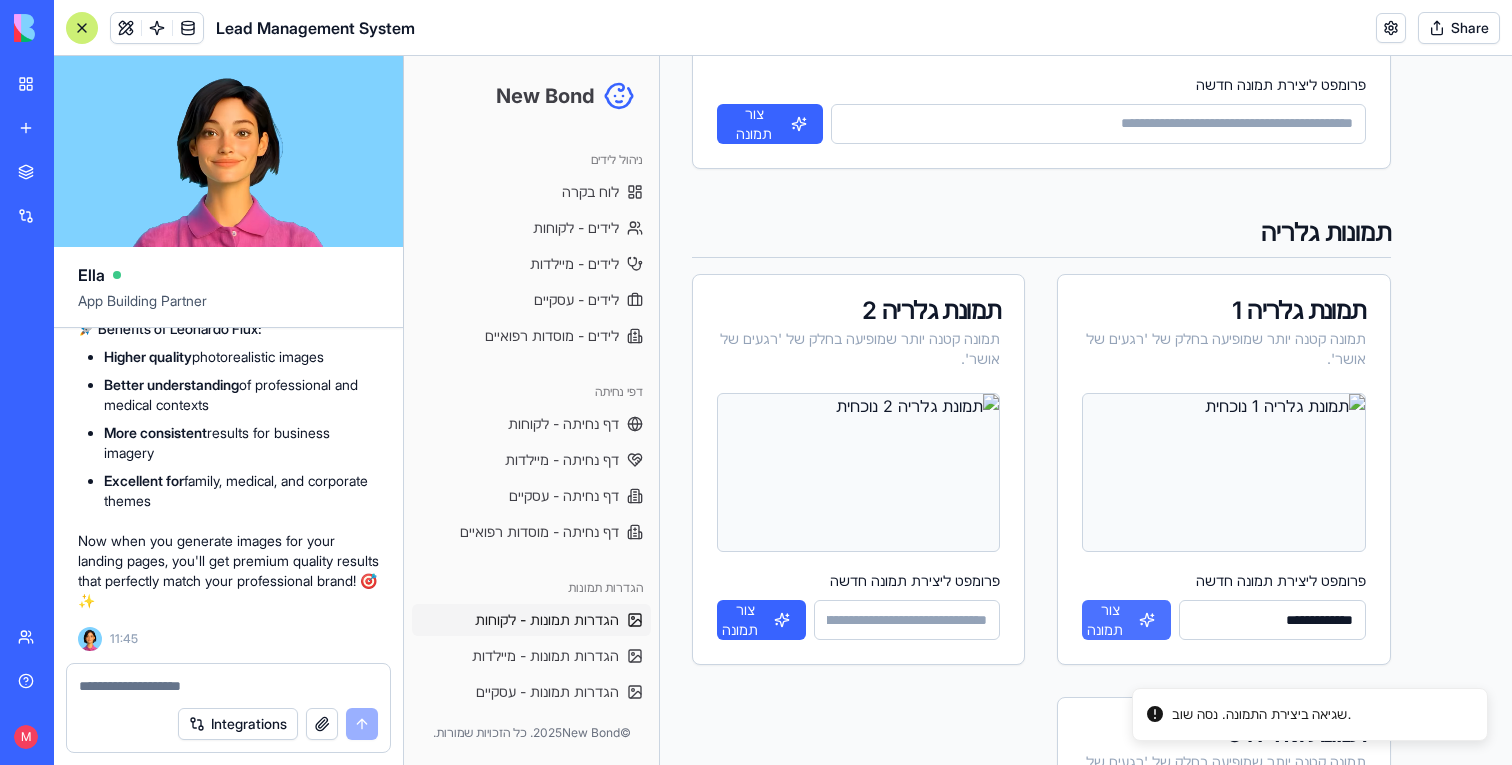 click on "צור תמונה" at bounding box center (1126, 620) 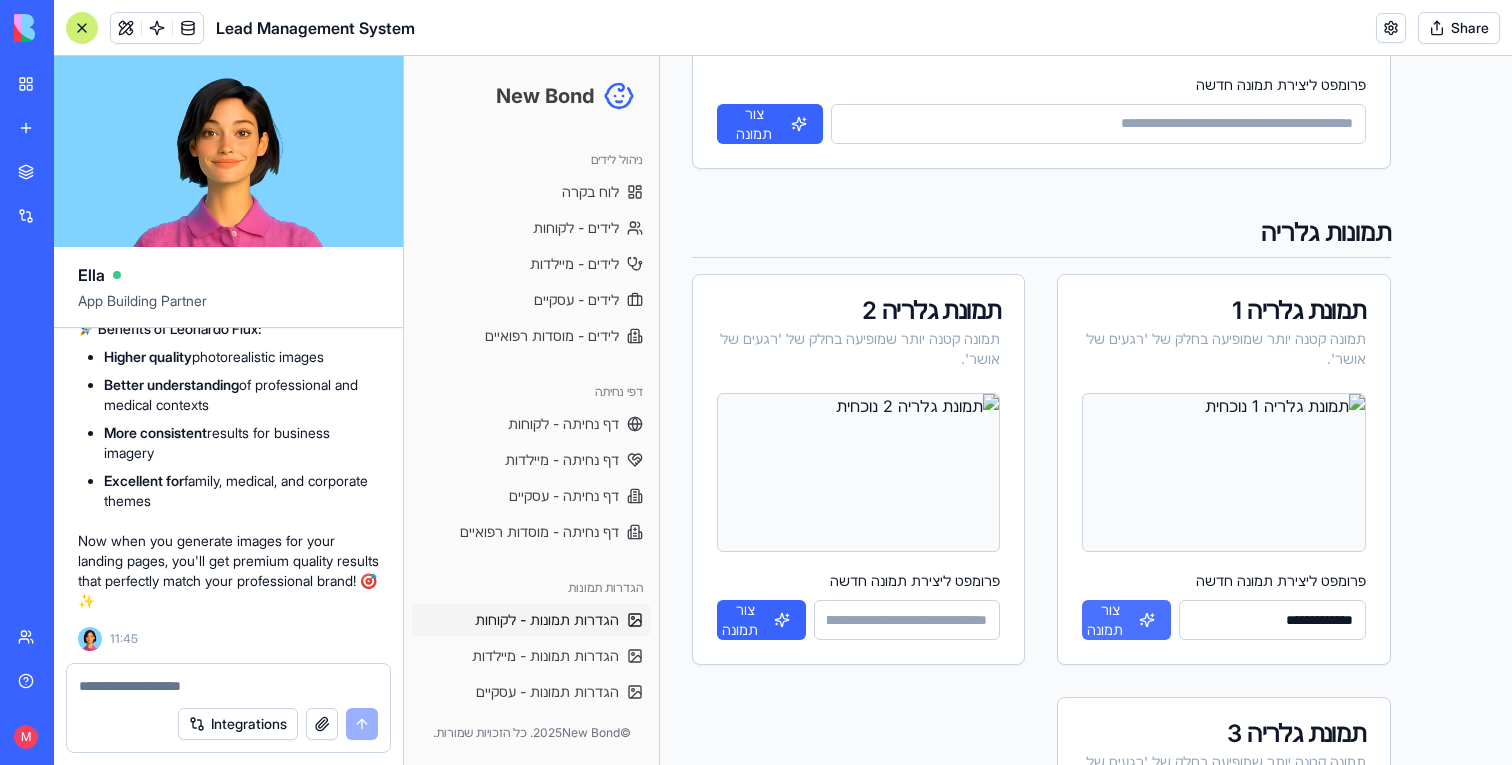 click on "צור תמונה" at bounding box center (1126, 620) 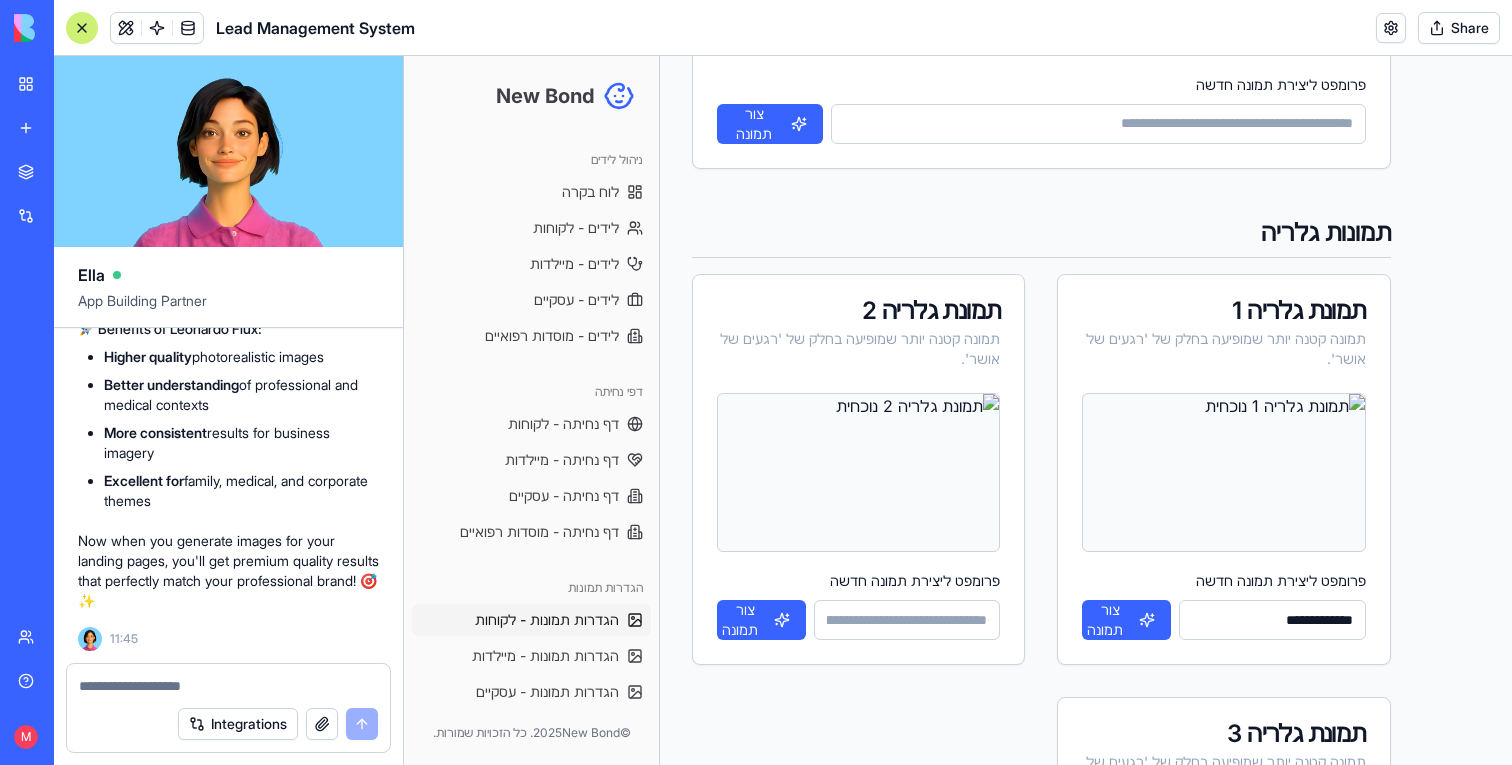 click on "**********" at bounding box center [1272, 620] 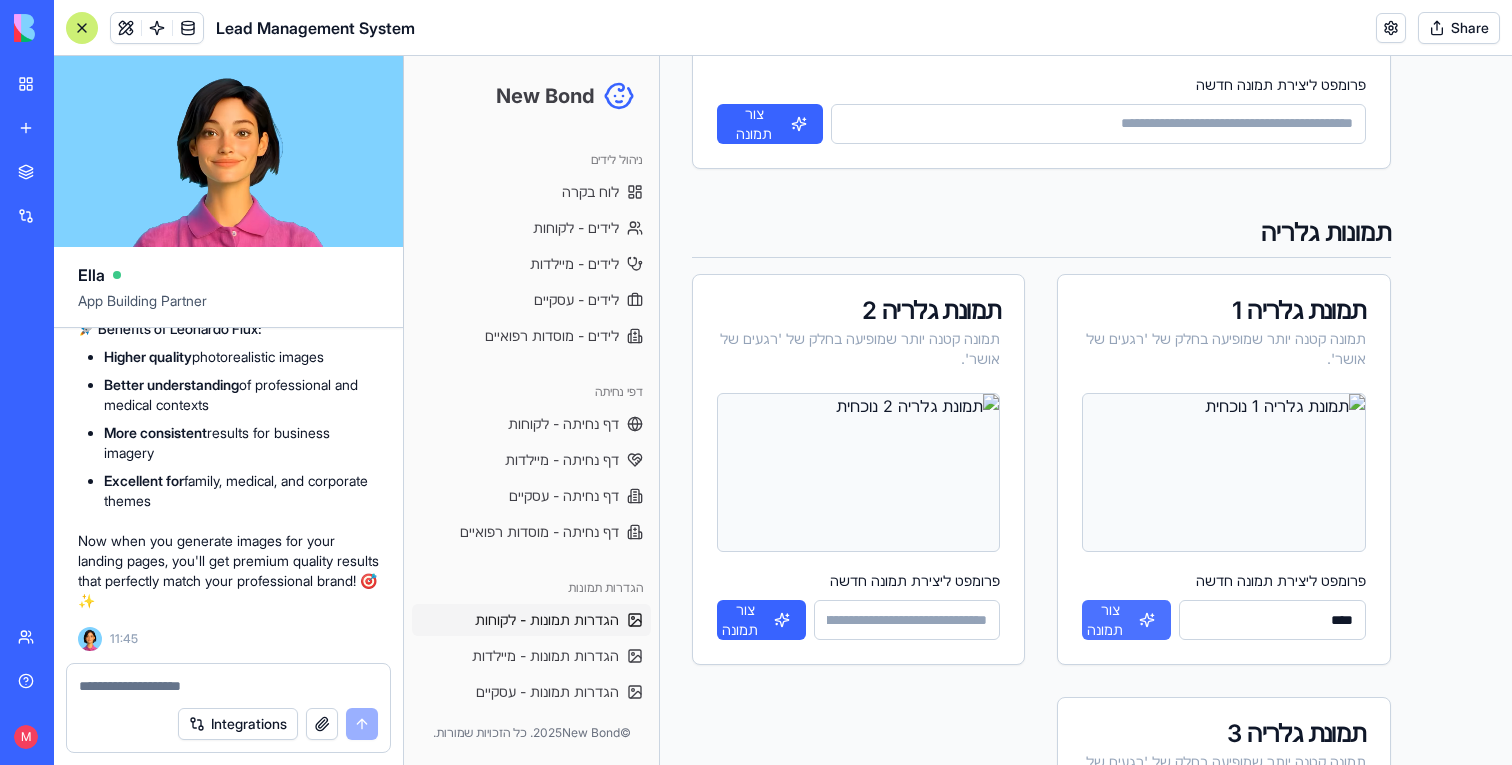 type on "****" 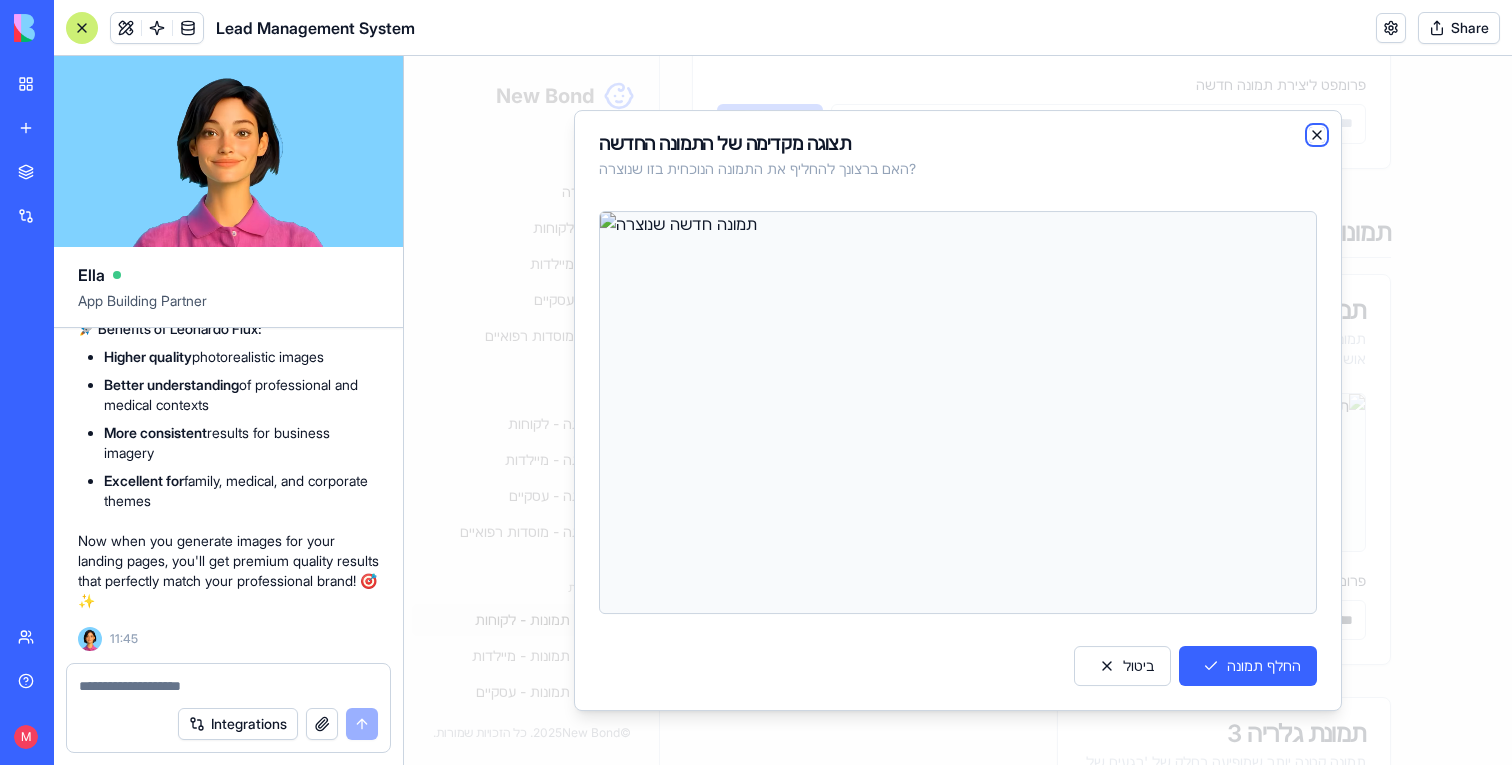 click 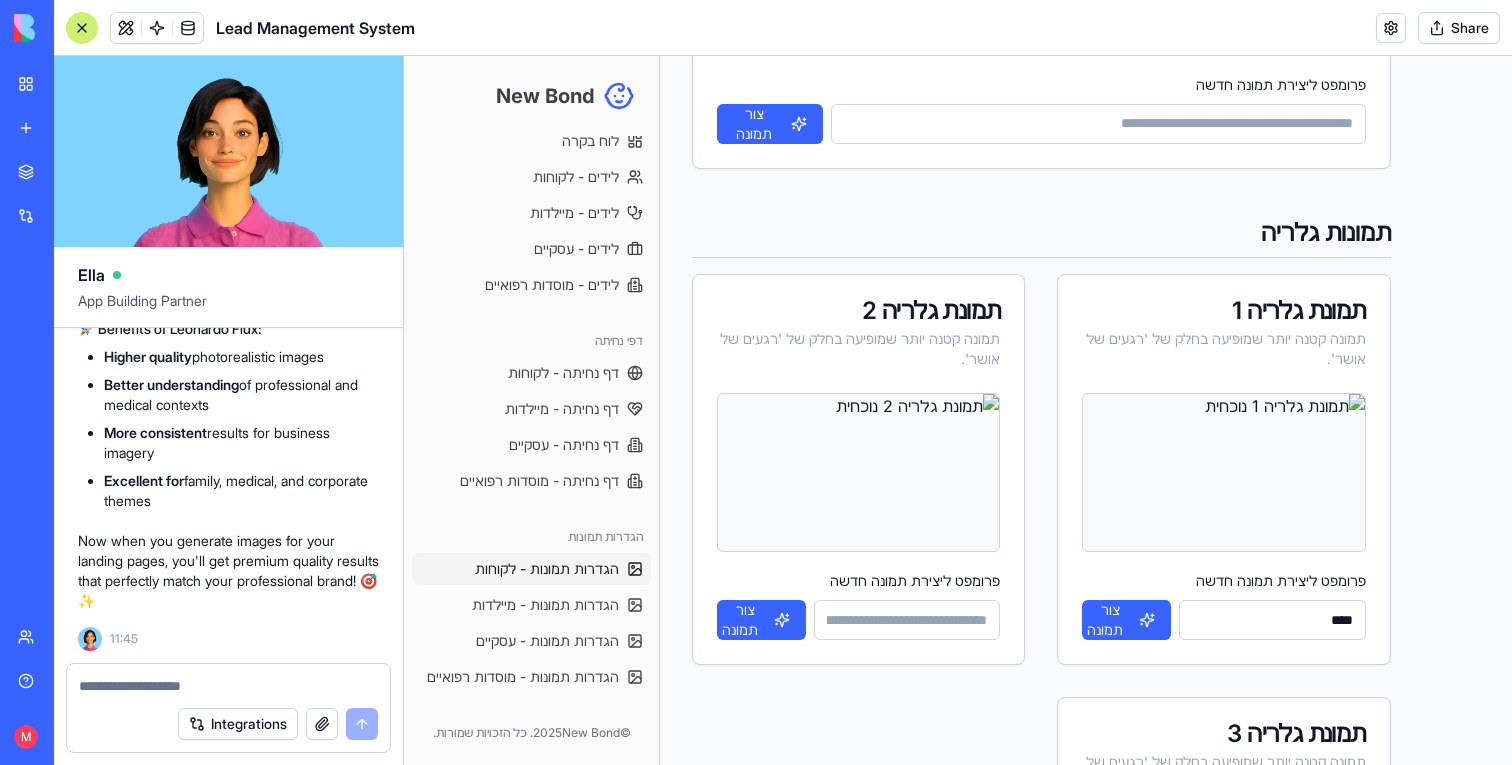 scroll, scrollTop: 67, scrollLeft: 0, axis: vertical 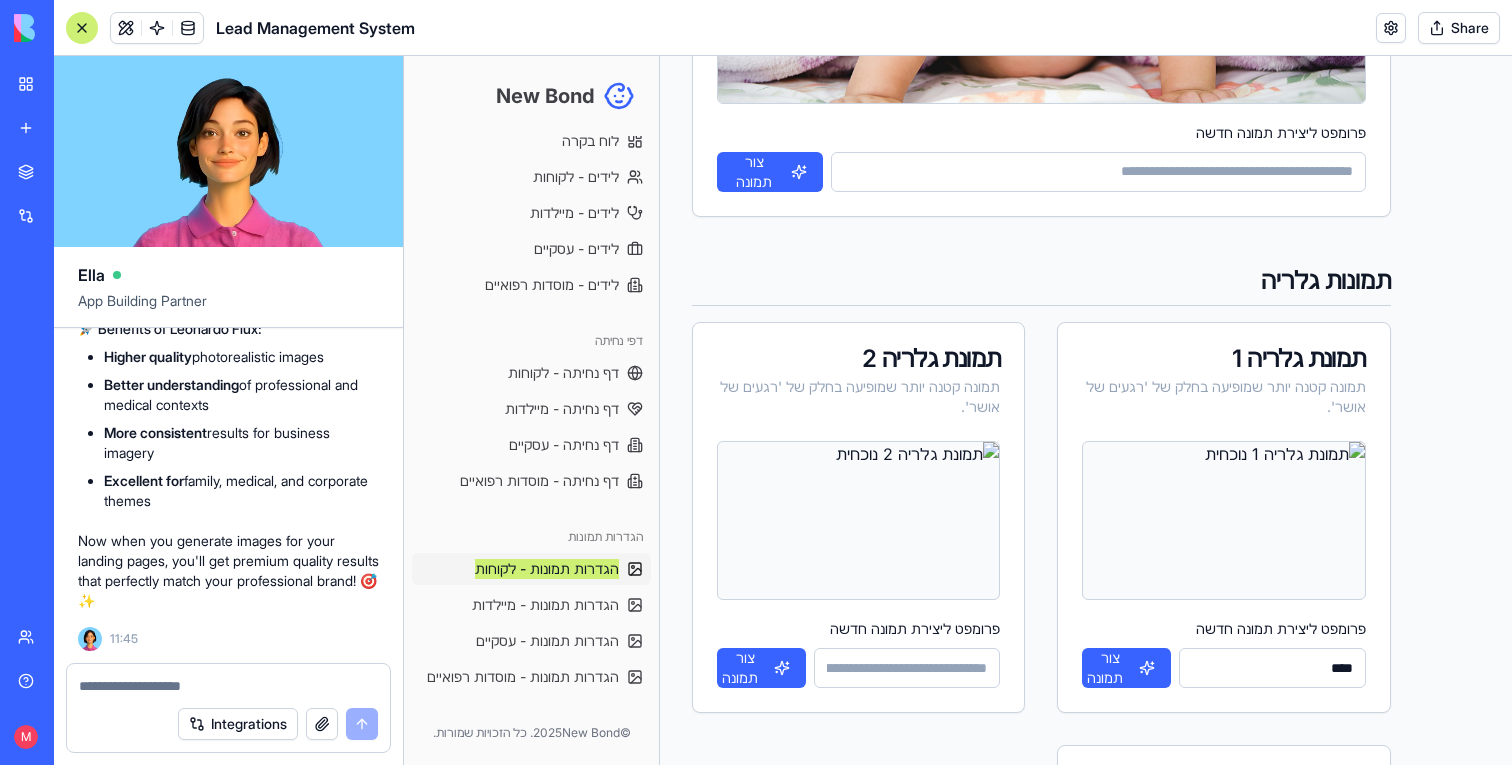 click at bounding box center (228, 686) 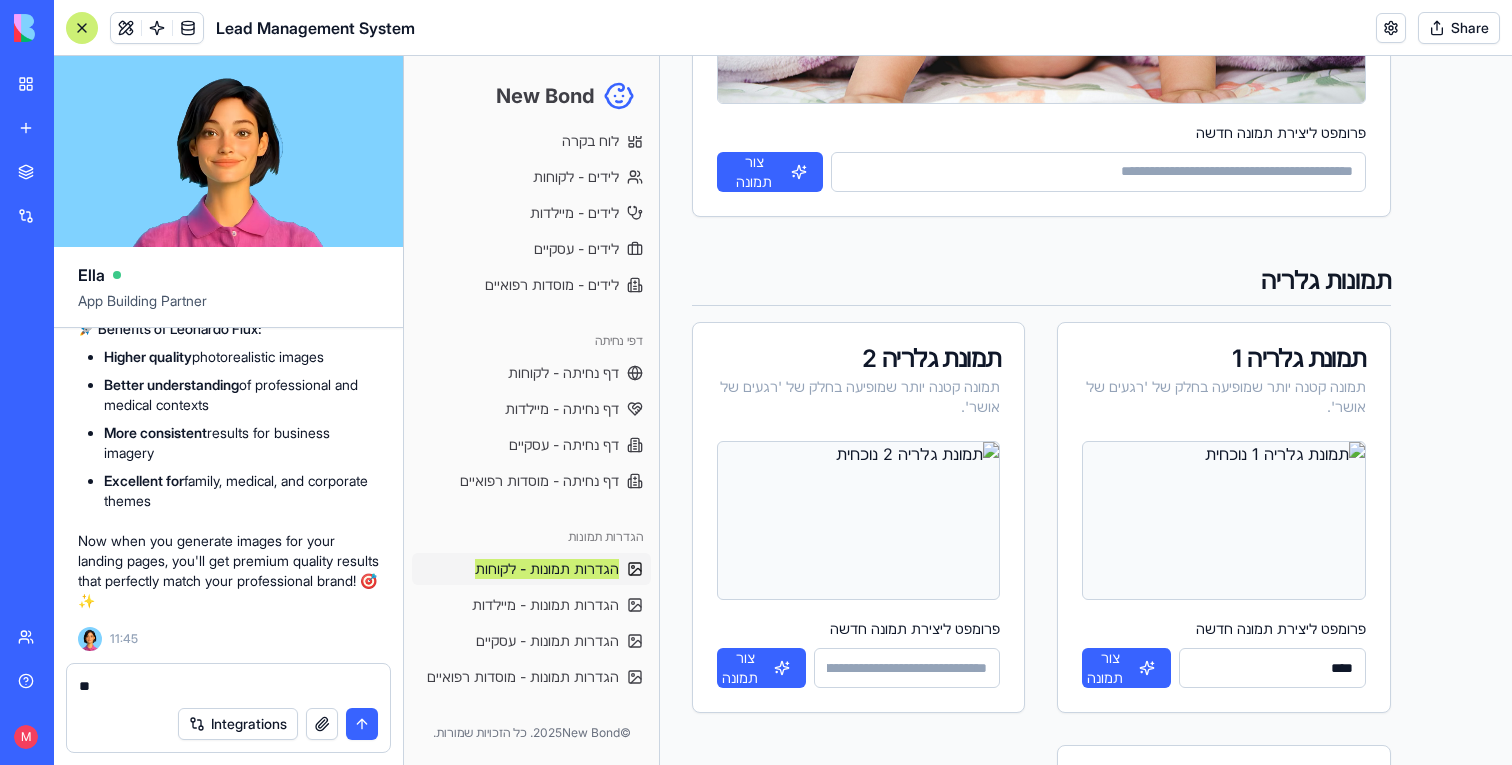 type on "*" 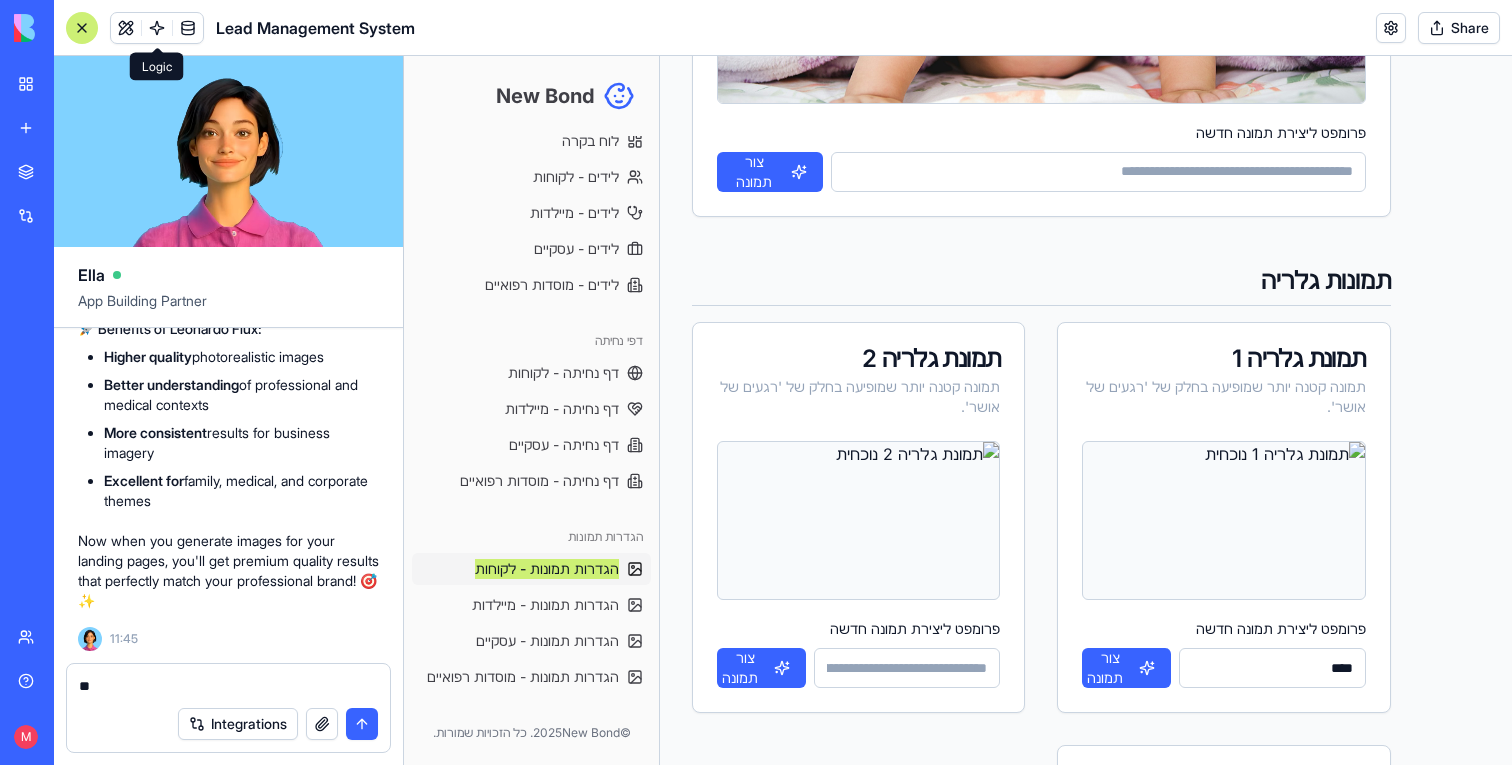 click at bounding box center [157, 28] 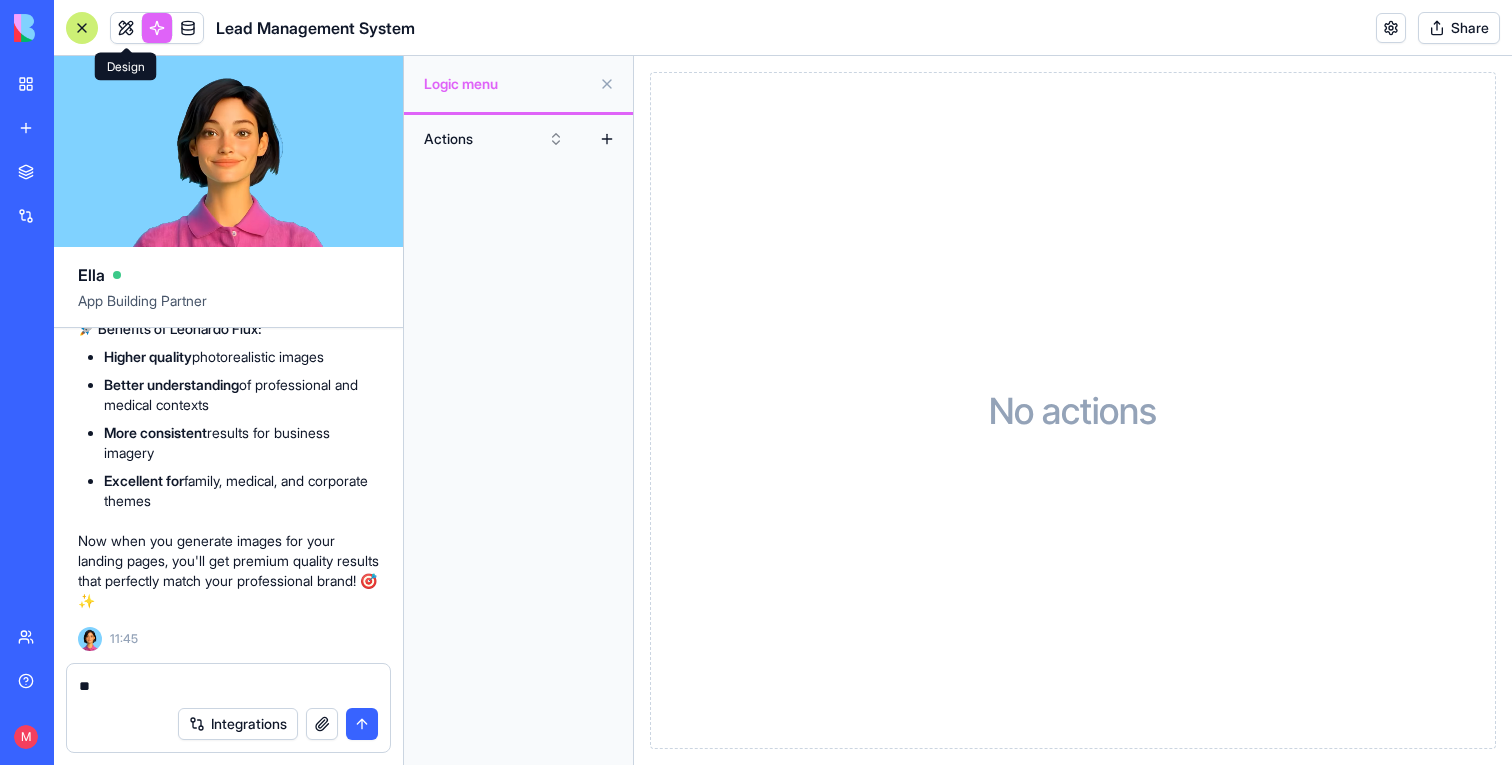 click at bounding box center (126, 28) 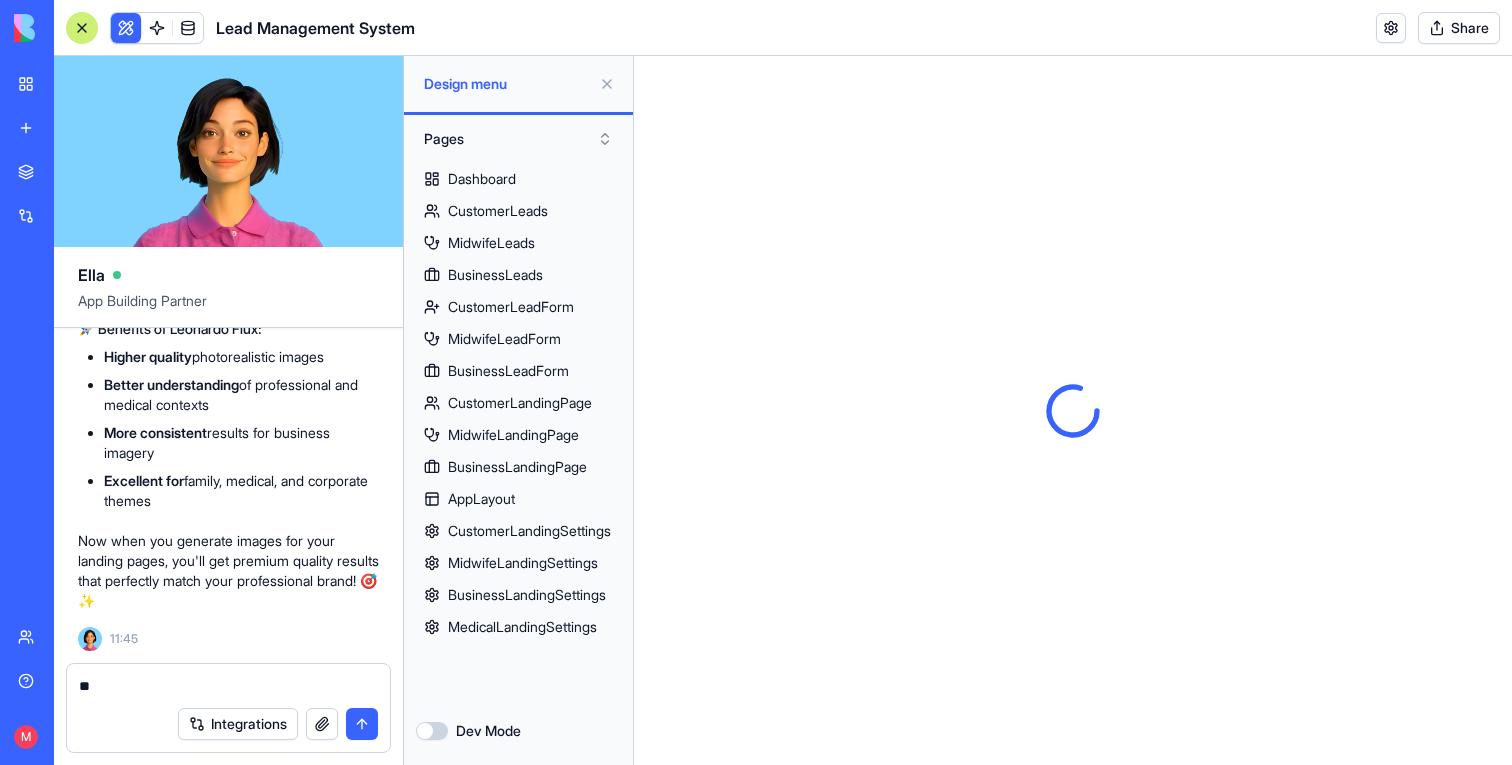 scroll, scrollTop: 0, scrollLeft: 0, axis: both 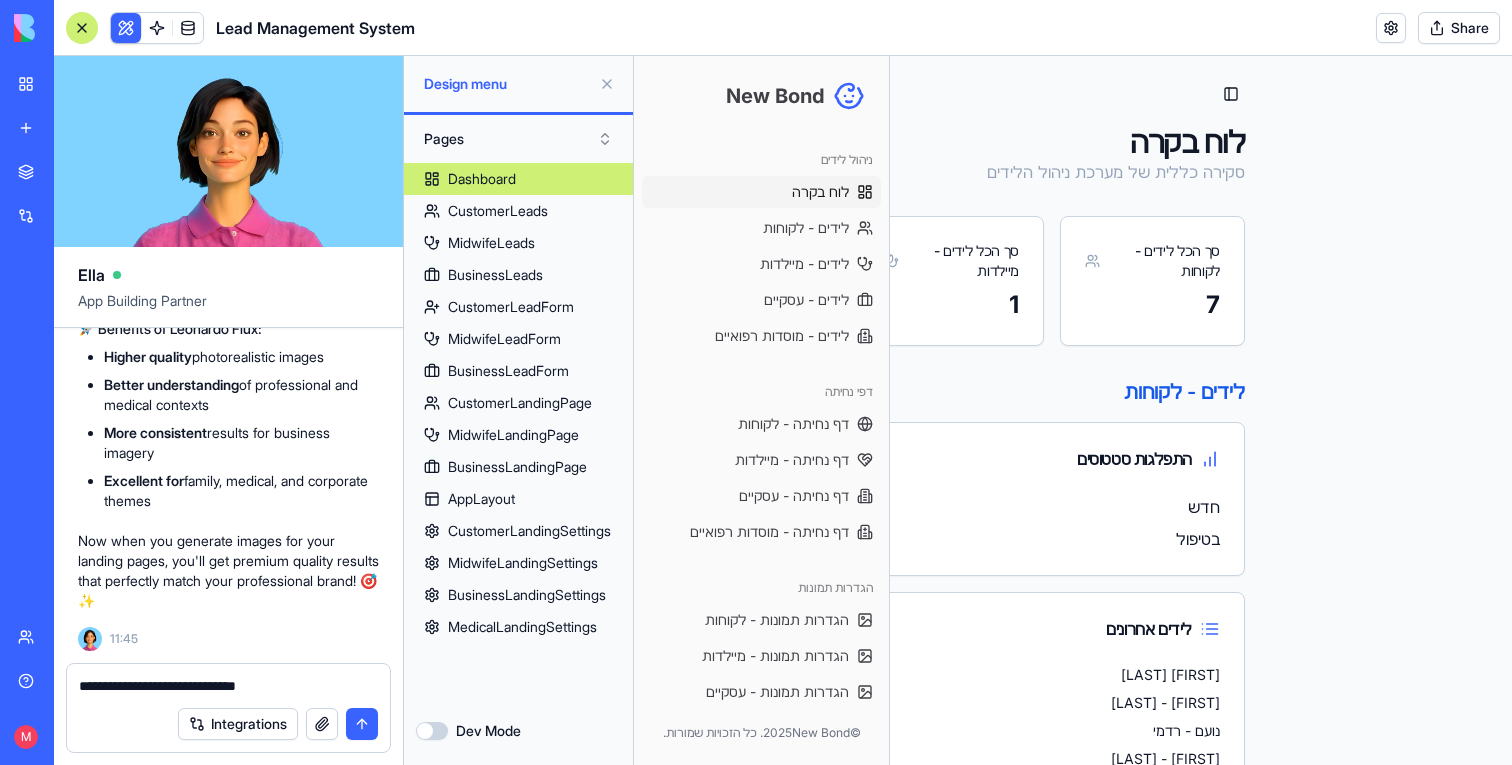 type on "**********" 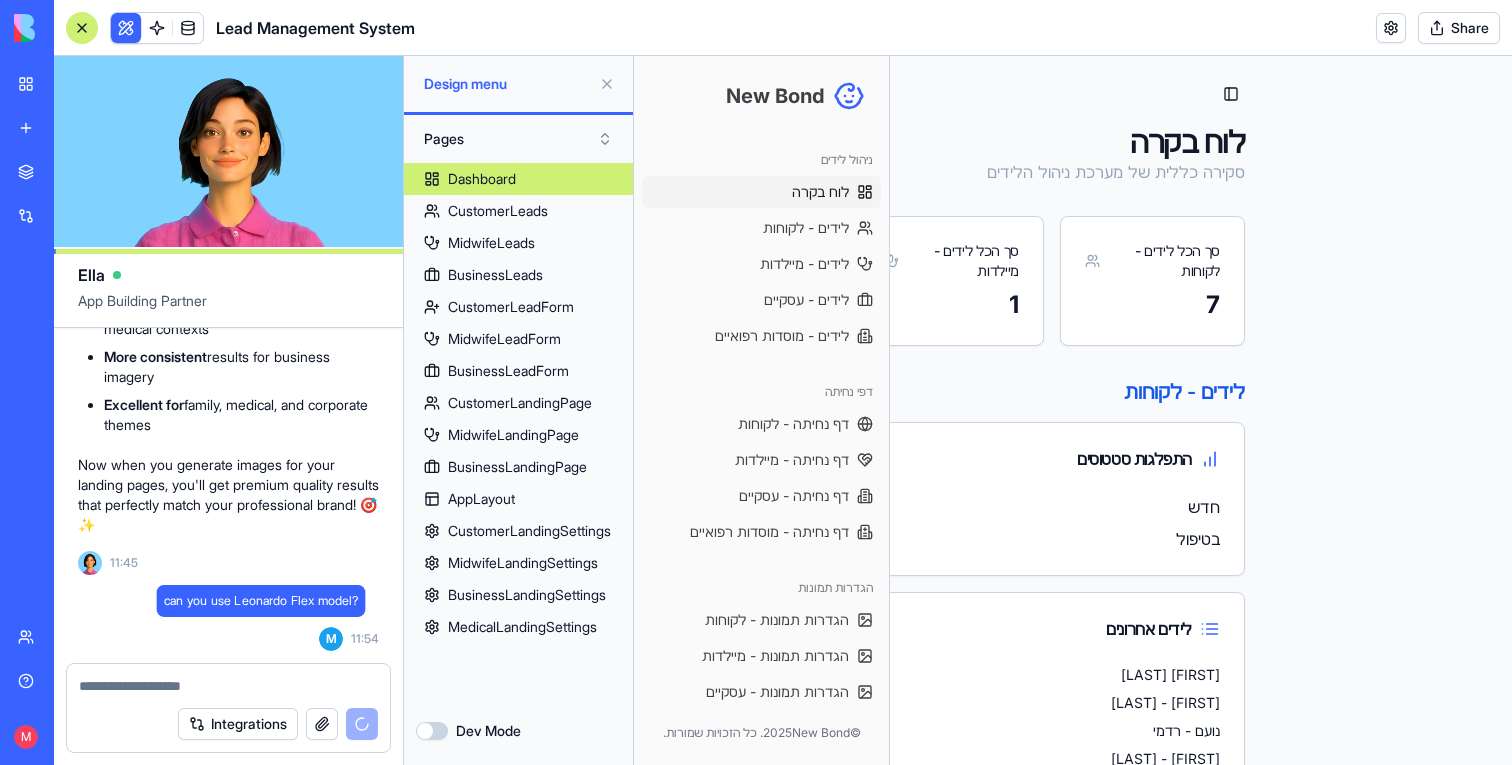 scroll, scrollTop: 35766, scrollLeft: 0, axis: vertical 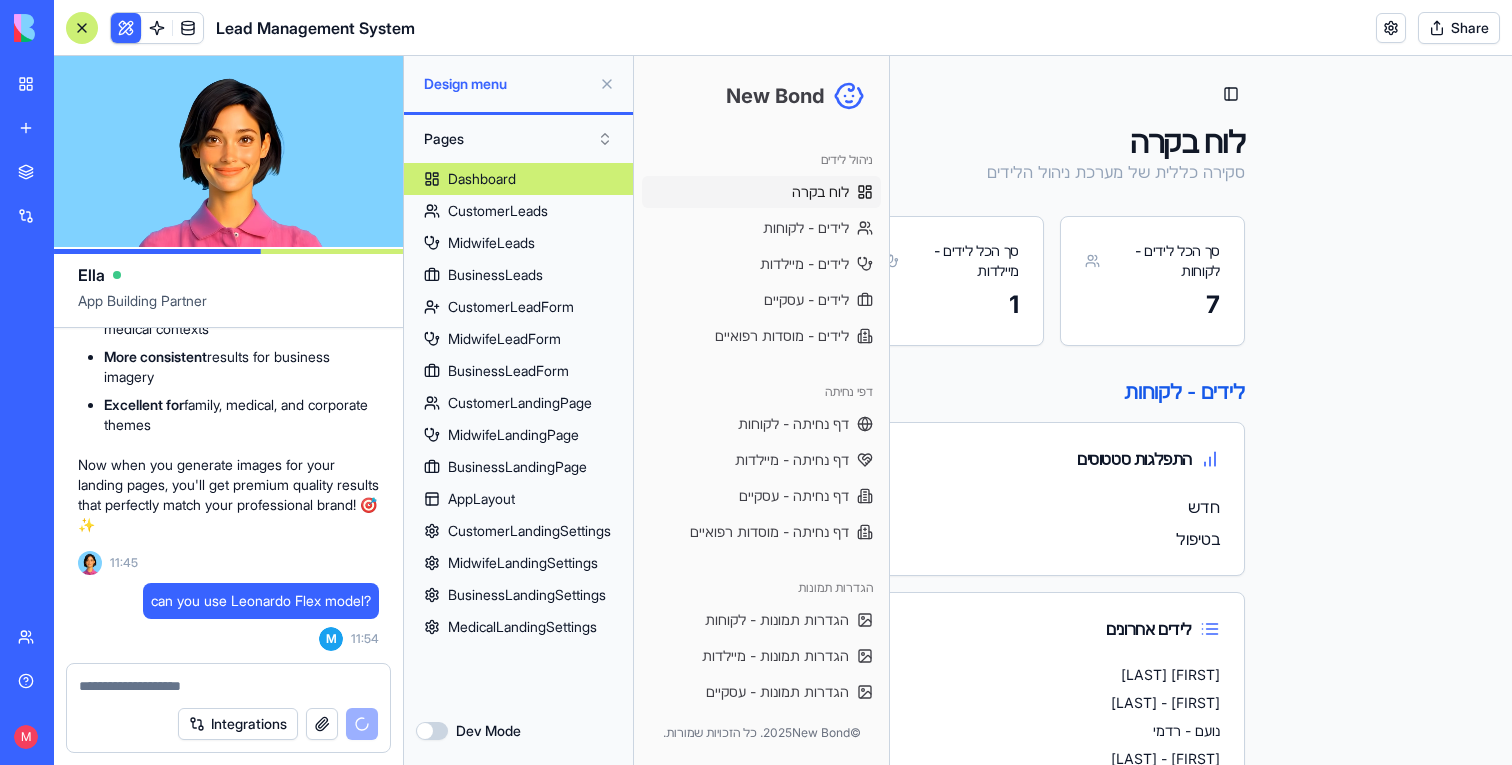type 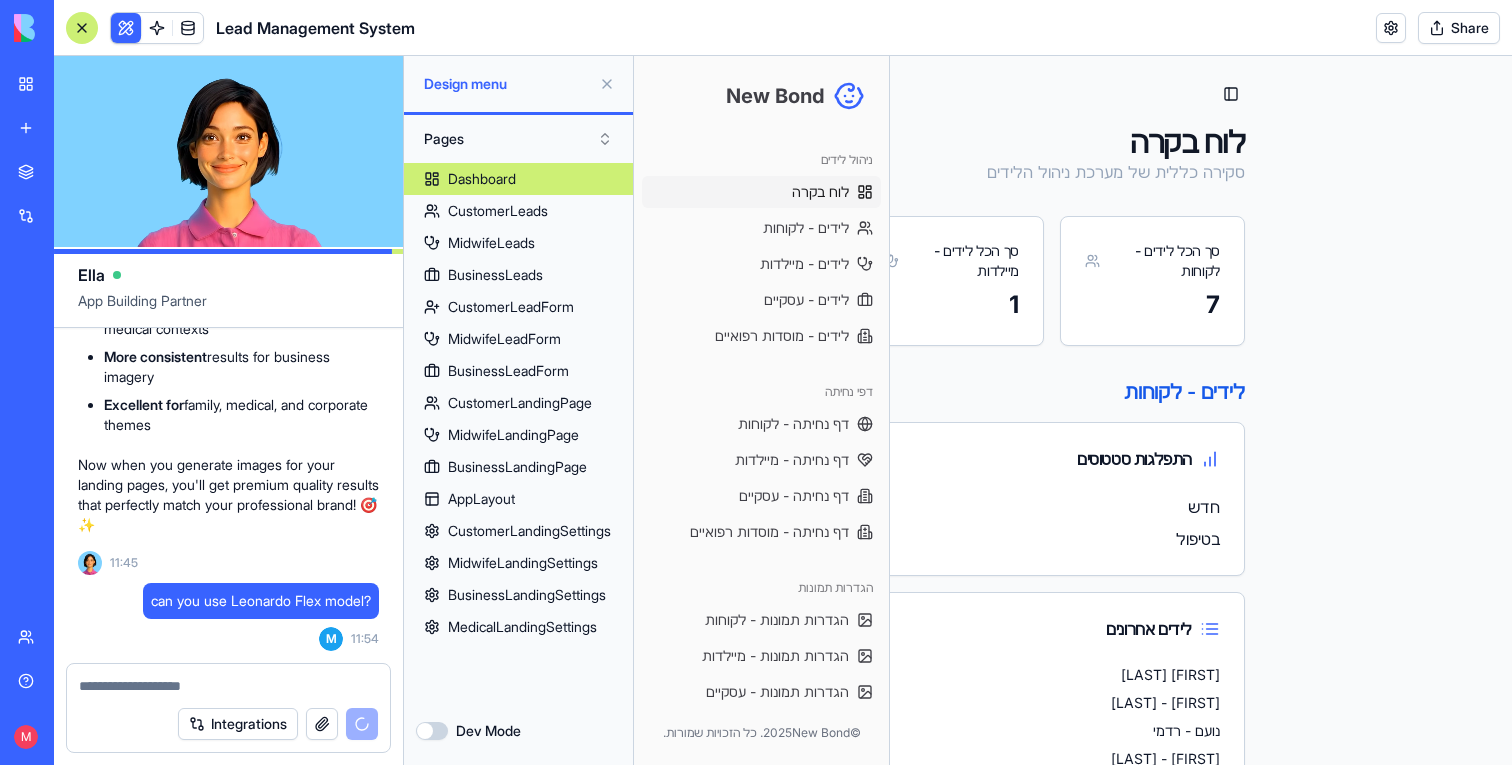 click on "לידים - לקוחות התפלגות סטטוסים חדש [NUMBER] בטיפול [NUMBER] לידים אחרונים אלכס - פוגל [DATE] עדי - רדמי [DATE] נועם - רדמי [DATE] סופיה - רדמי [DATE] בת חן מועלם - רדמי [DATE]" at bounding box center [951, 600] 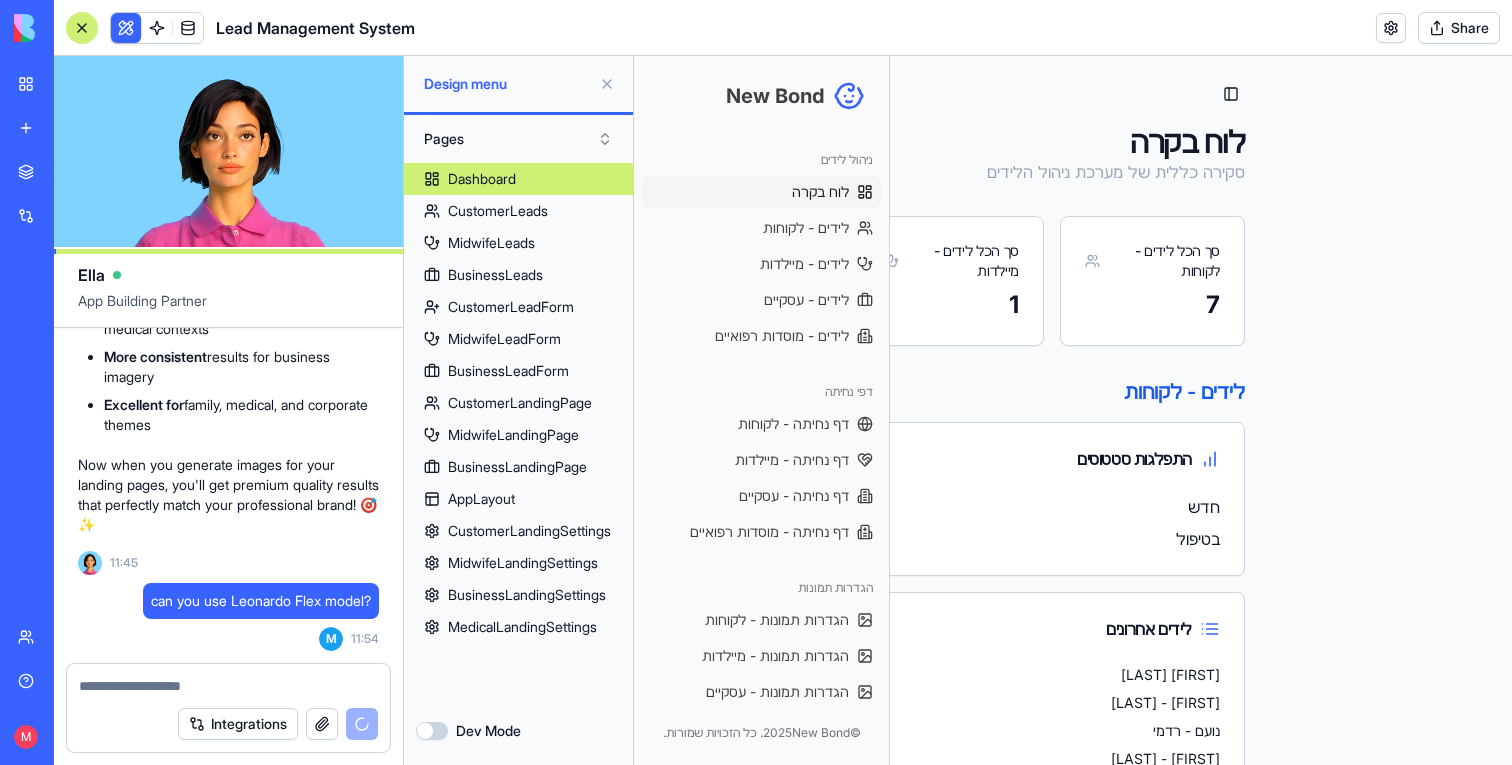 click at bounding box center [607, 84] 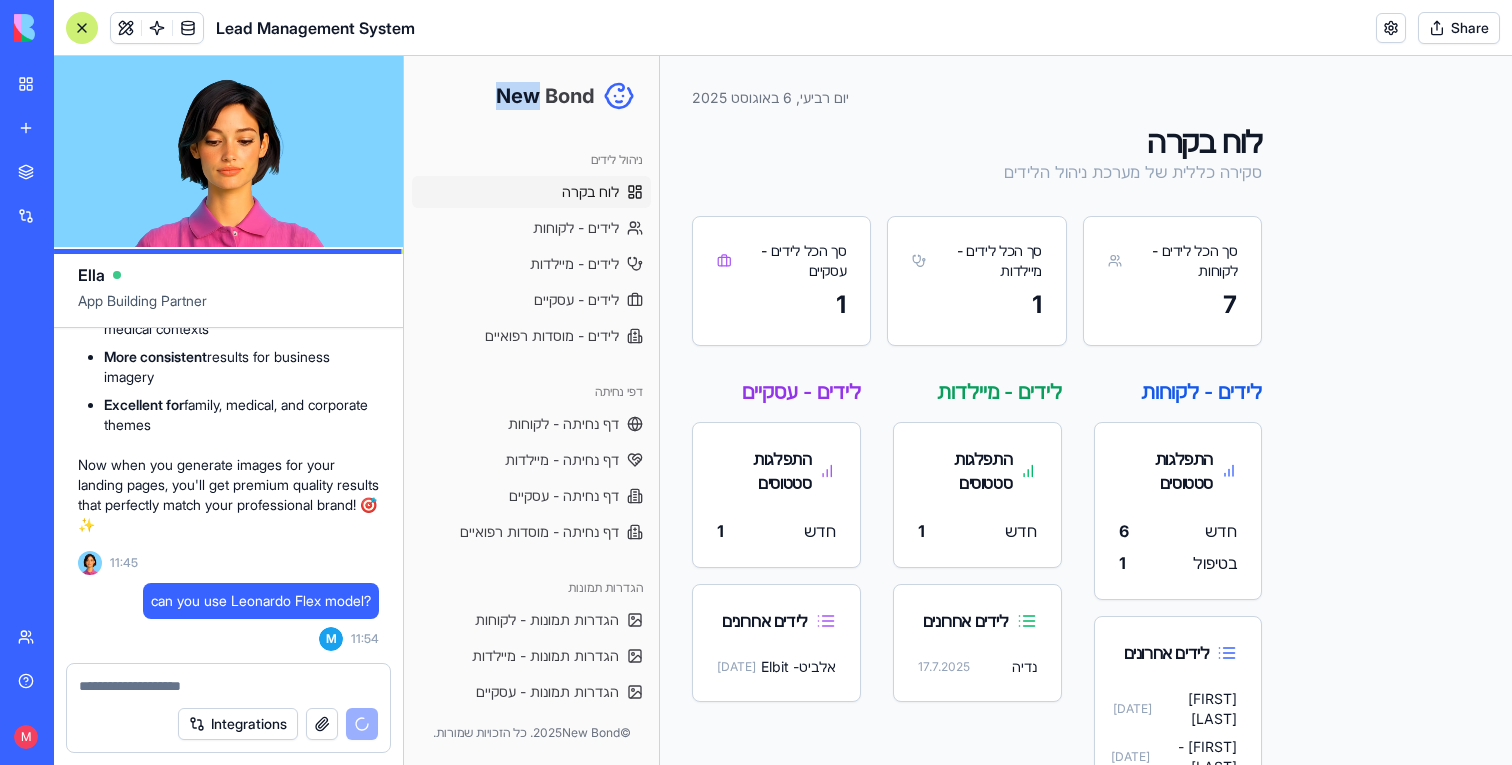 drag, startPoint x: 478, startPoint y: 79, endPoint x: 1014, endPoint y: 135, distance: 538.9174 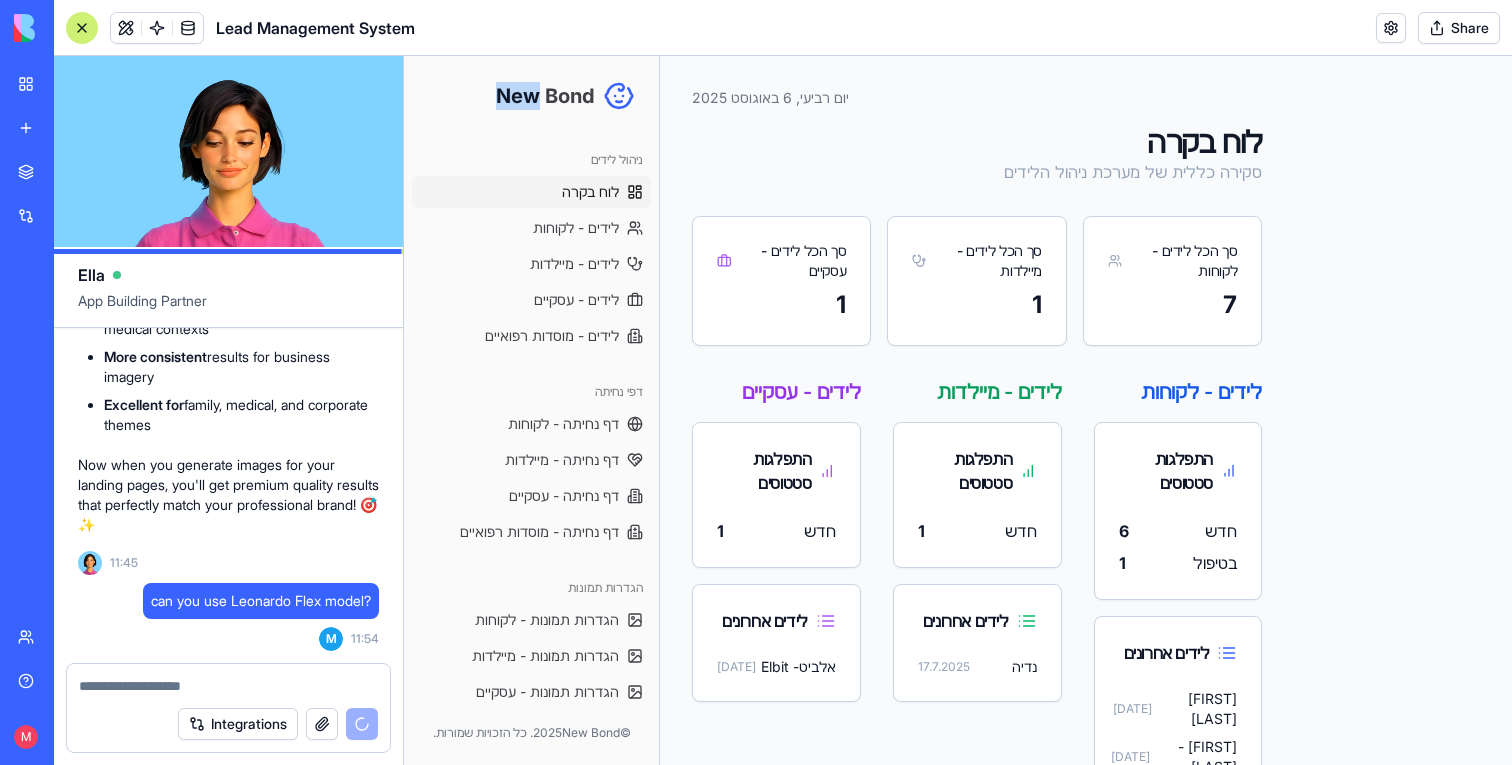 click on "New Bond" at bounding box center (531, 96) 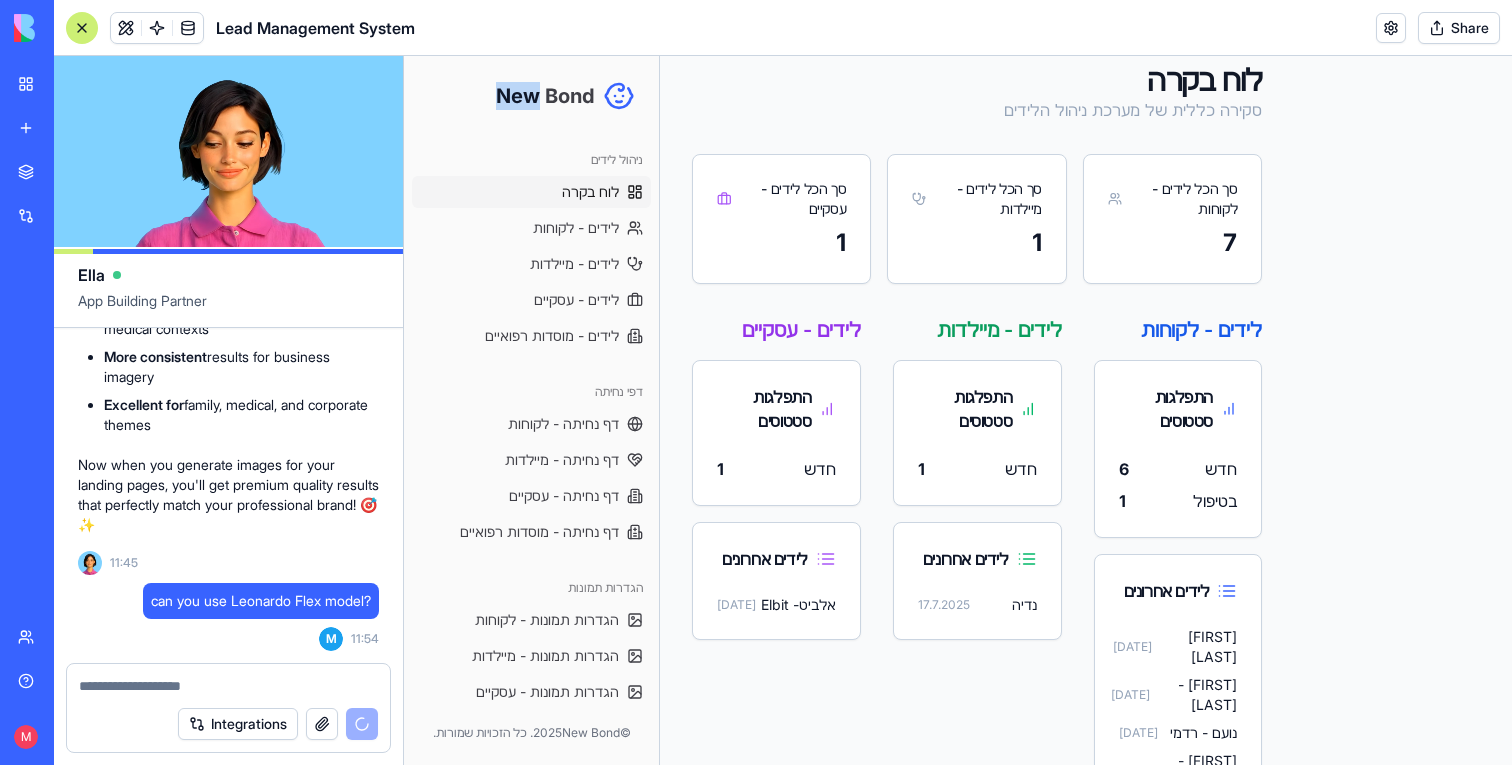 scroll, scrollTop: 217, scrollLeft: 0, axis: vertical 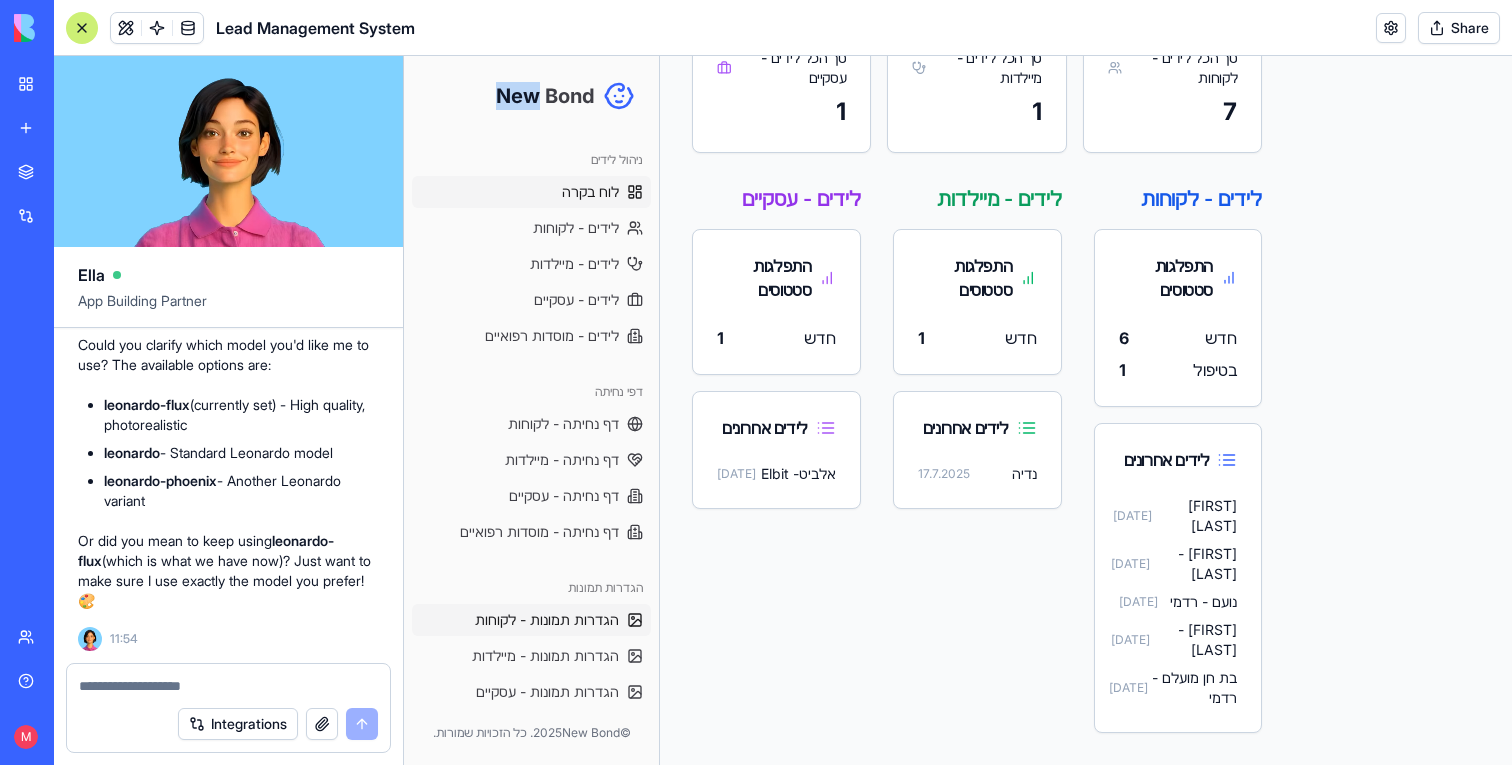 click on "הגדרות תמונות - לקוחות" at bounding box center [547, 620] 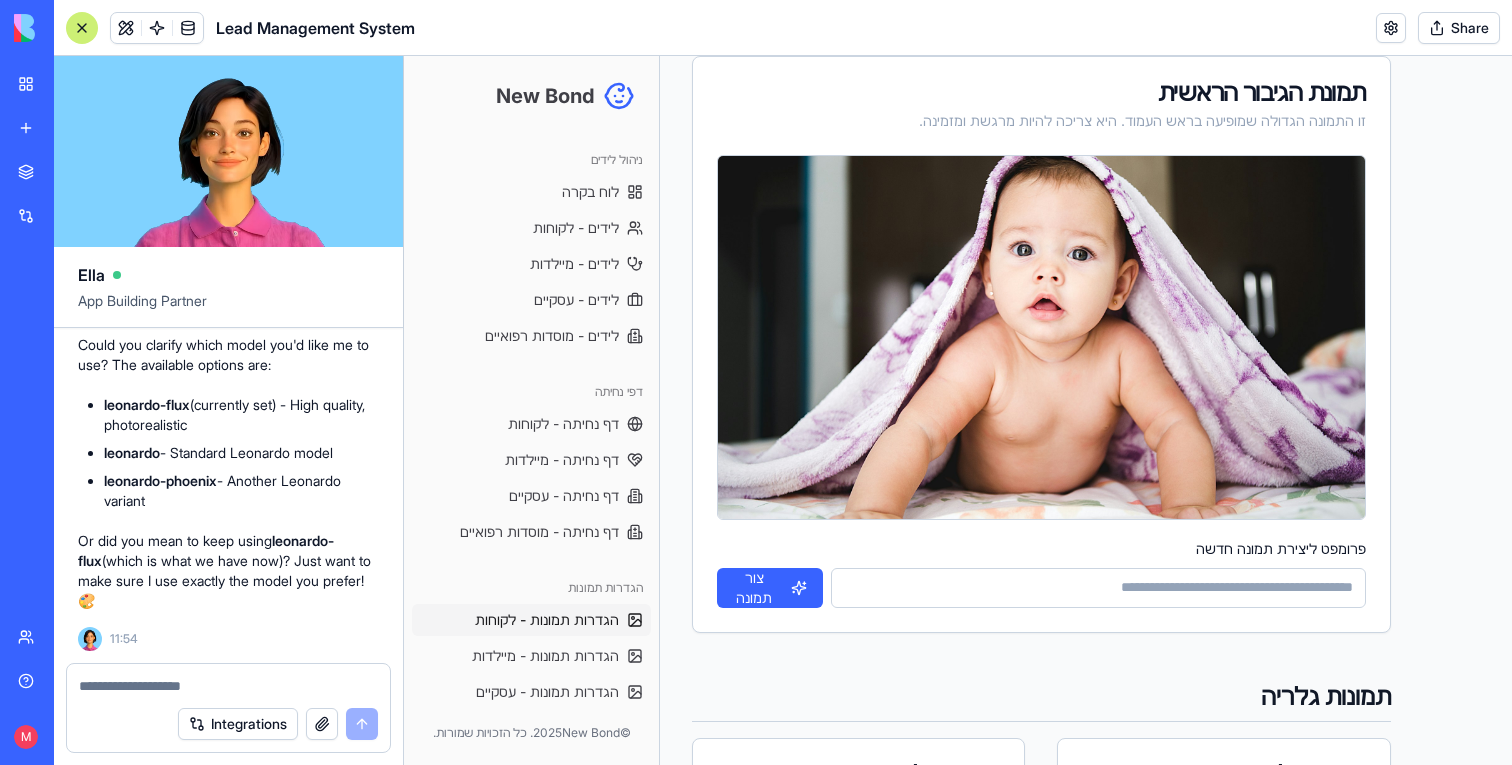 scroll, scrollTop: 36295, scrollLeft: 0, axis: vertical 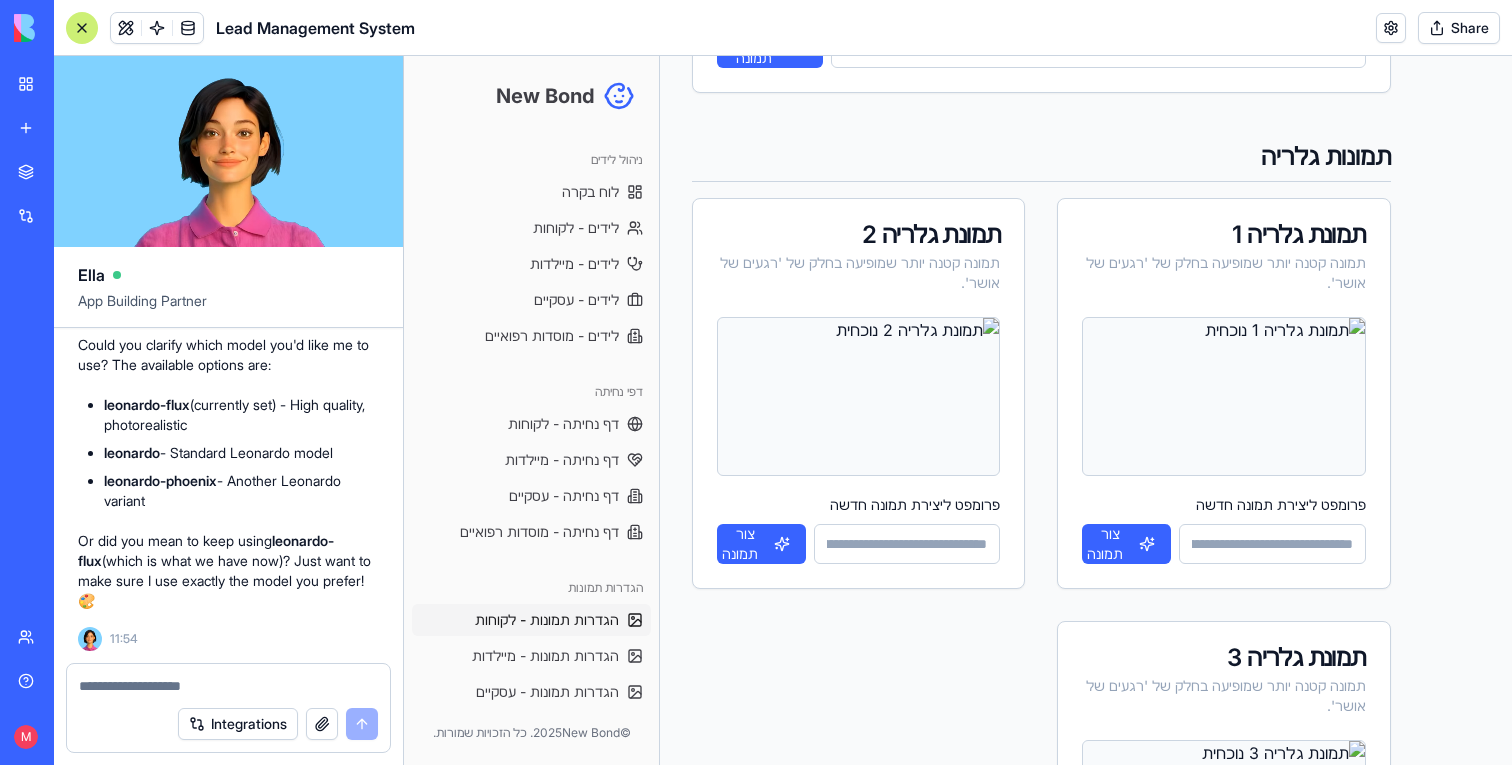 click on "פרומפט ליצירת תמונה חדשה" at bounding box center [1272, 544] 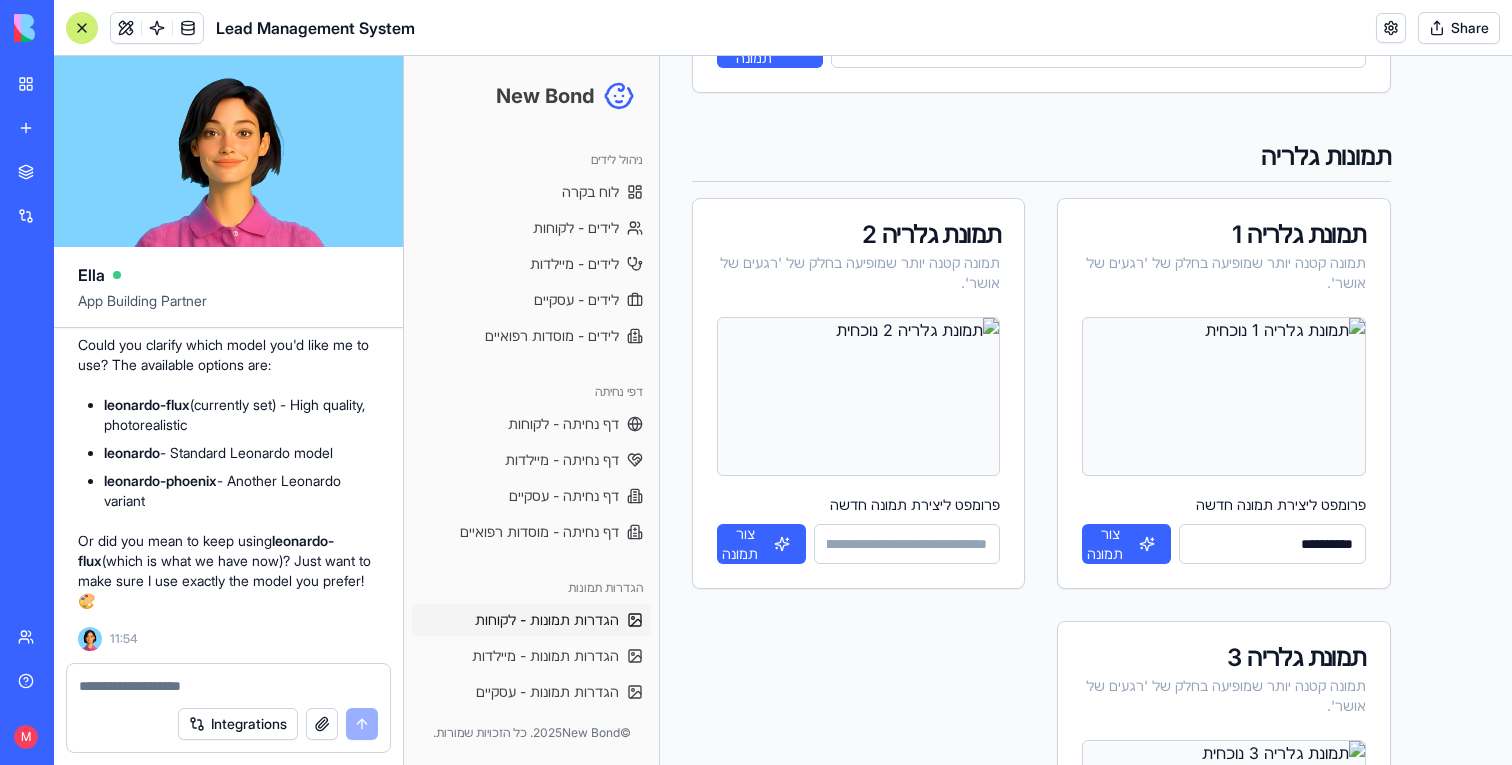 scroll, scrollTop: 36055, scrollLeft: 0, axis: vertical 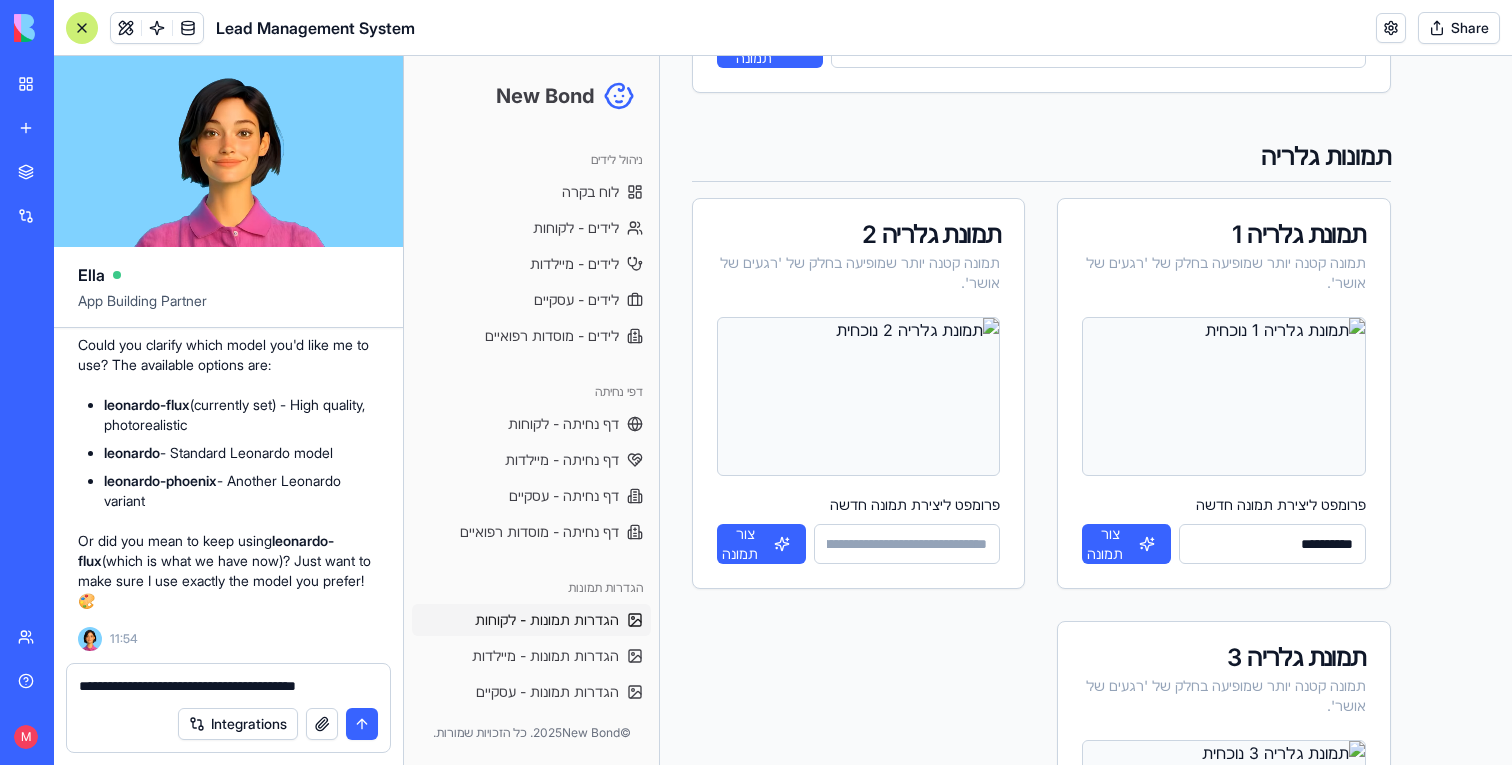 type 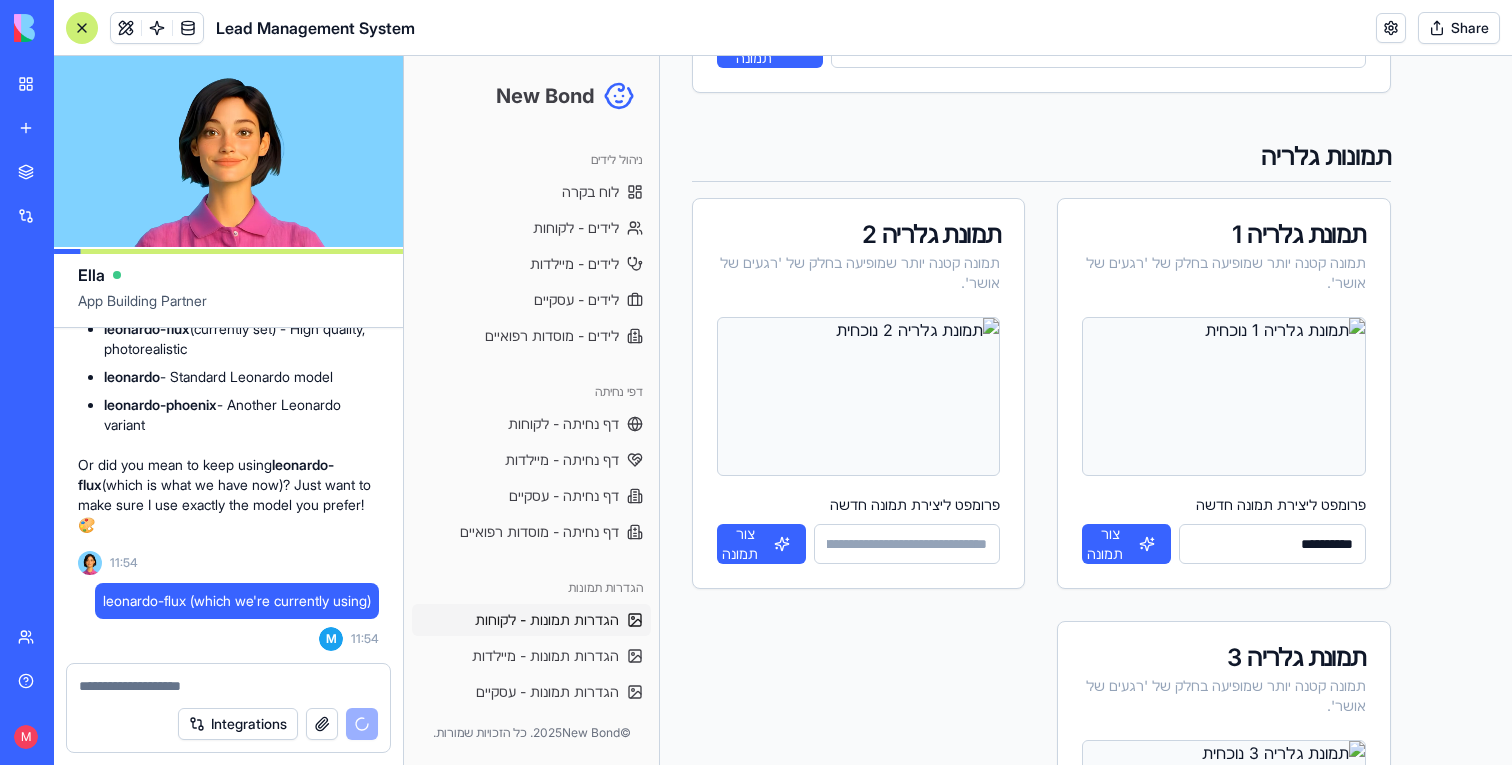 scroll, scrollTop: 36971, scrollLeft: 0, axis: vertical 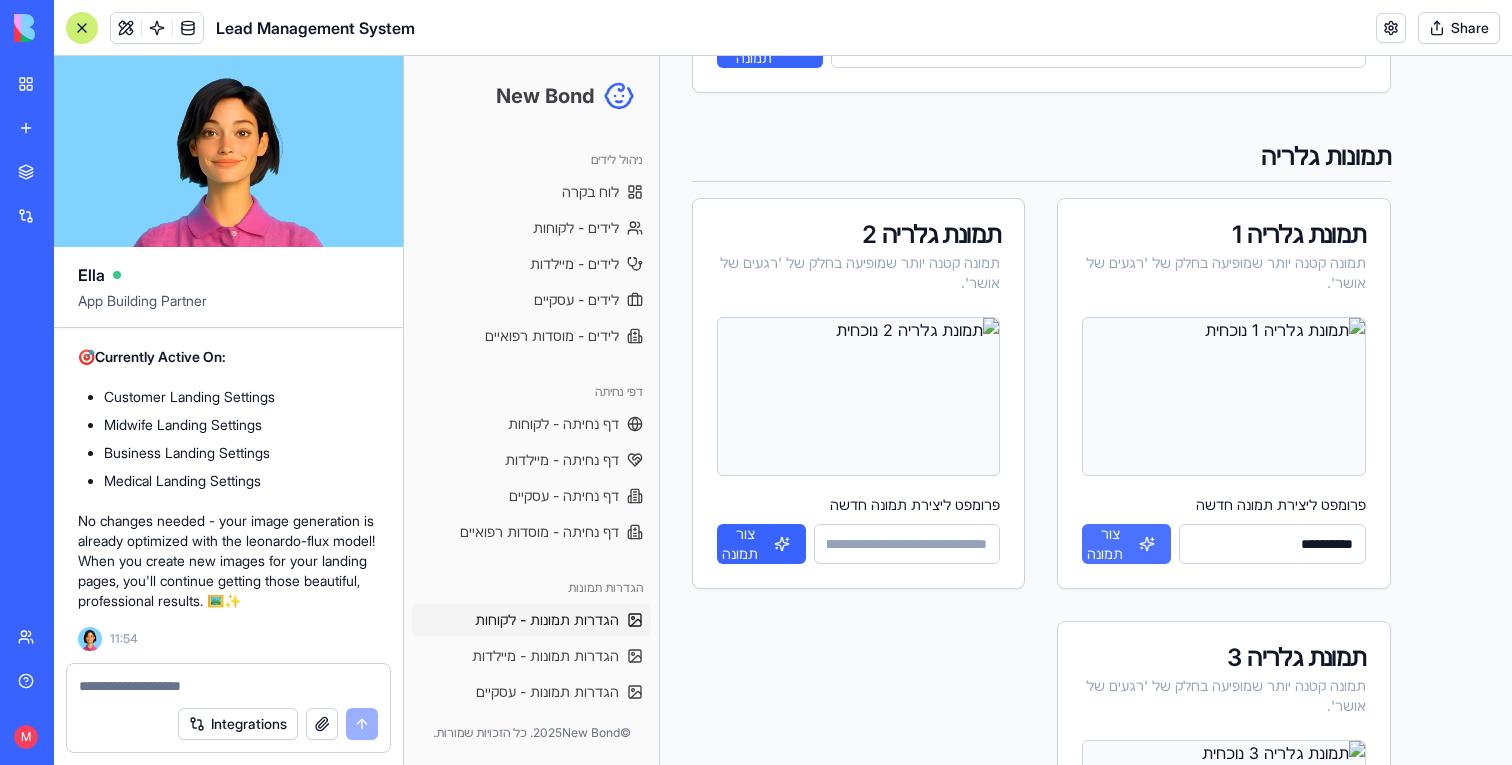 click on "צור תמונה" at bounding box center [1126, 544] 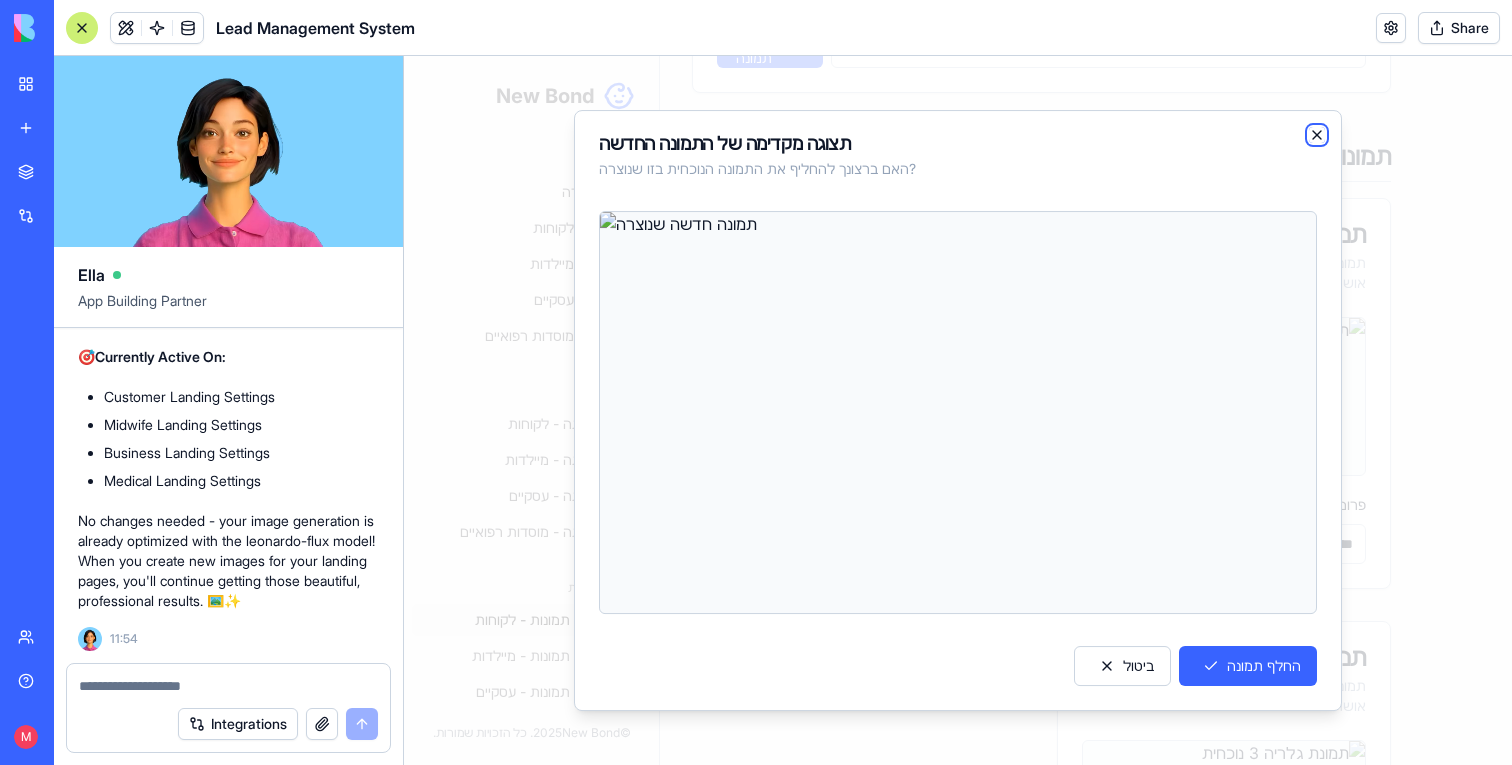 click 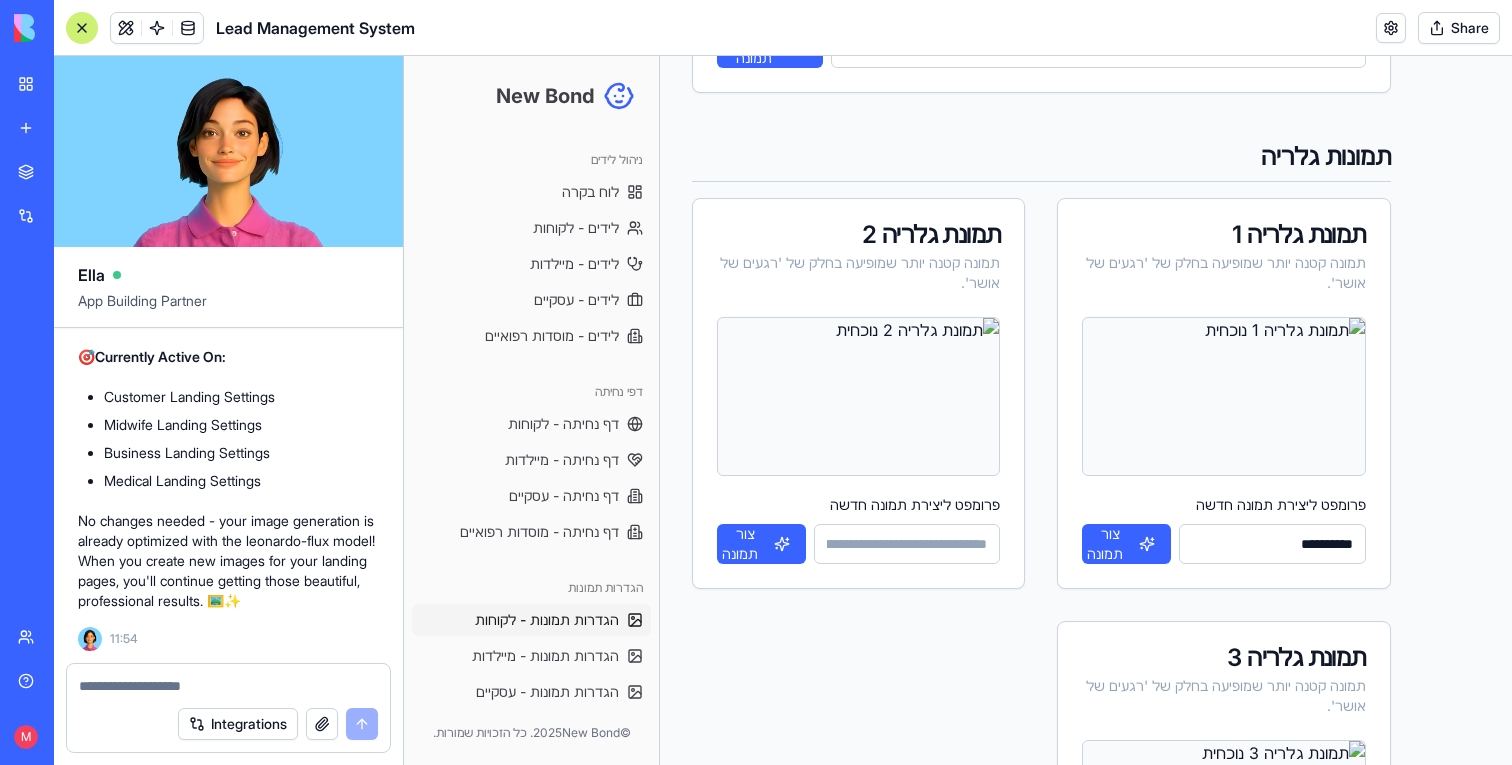 click on "**********" at bounding box center [1272, 544] 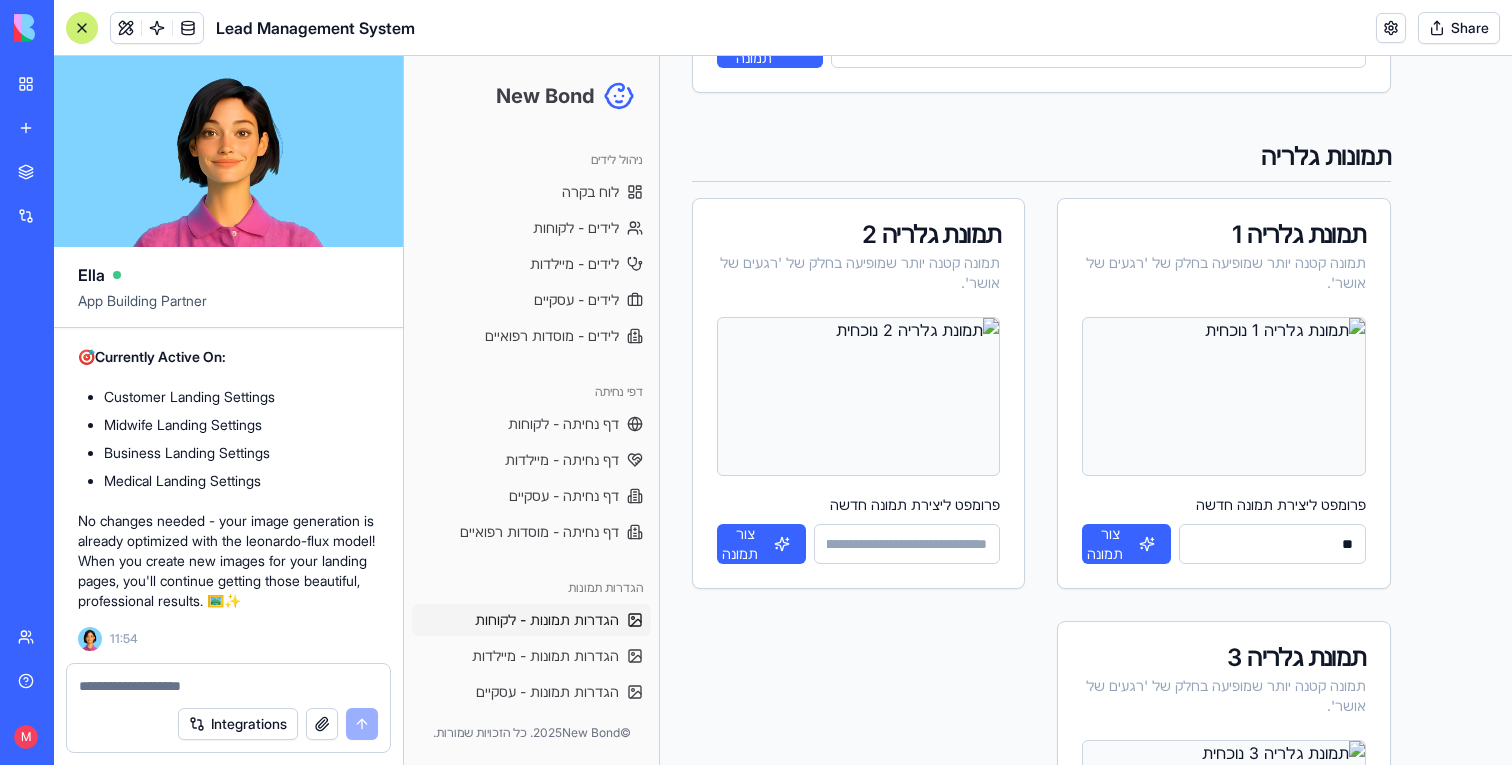 type on "*" 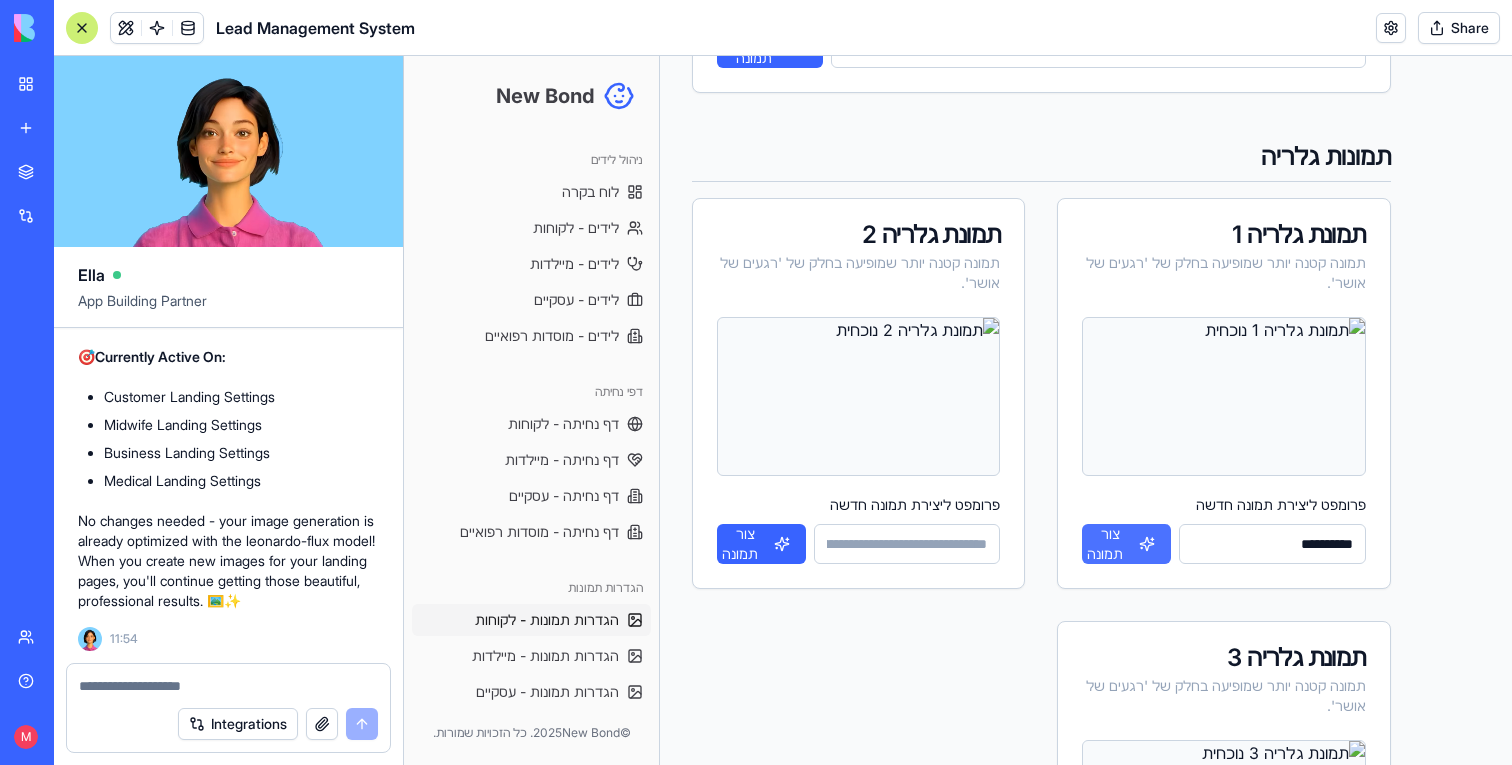 click on "צור תמונה" at bounding box center (1110, 544) 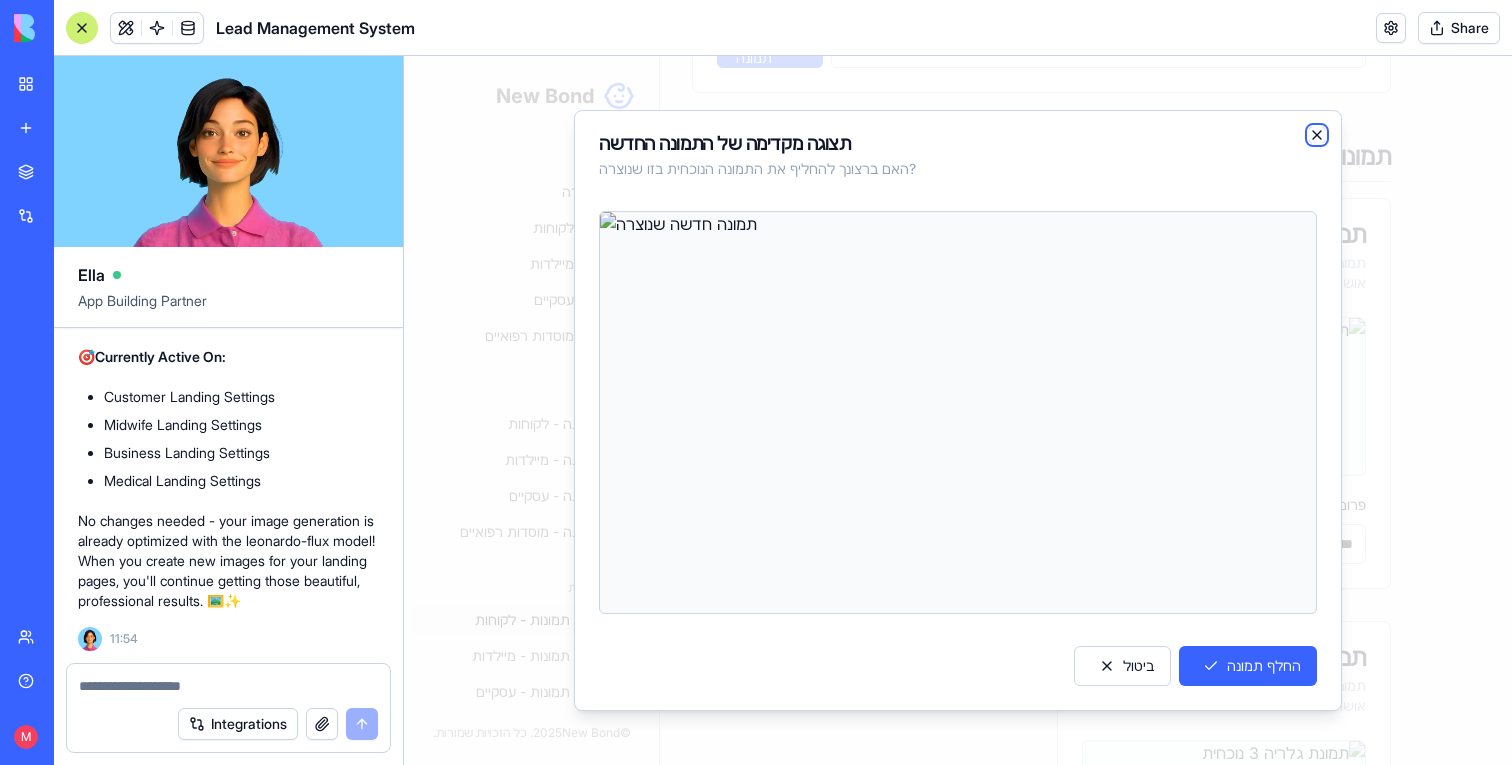 click 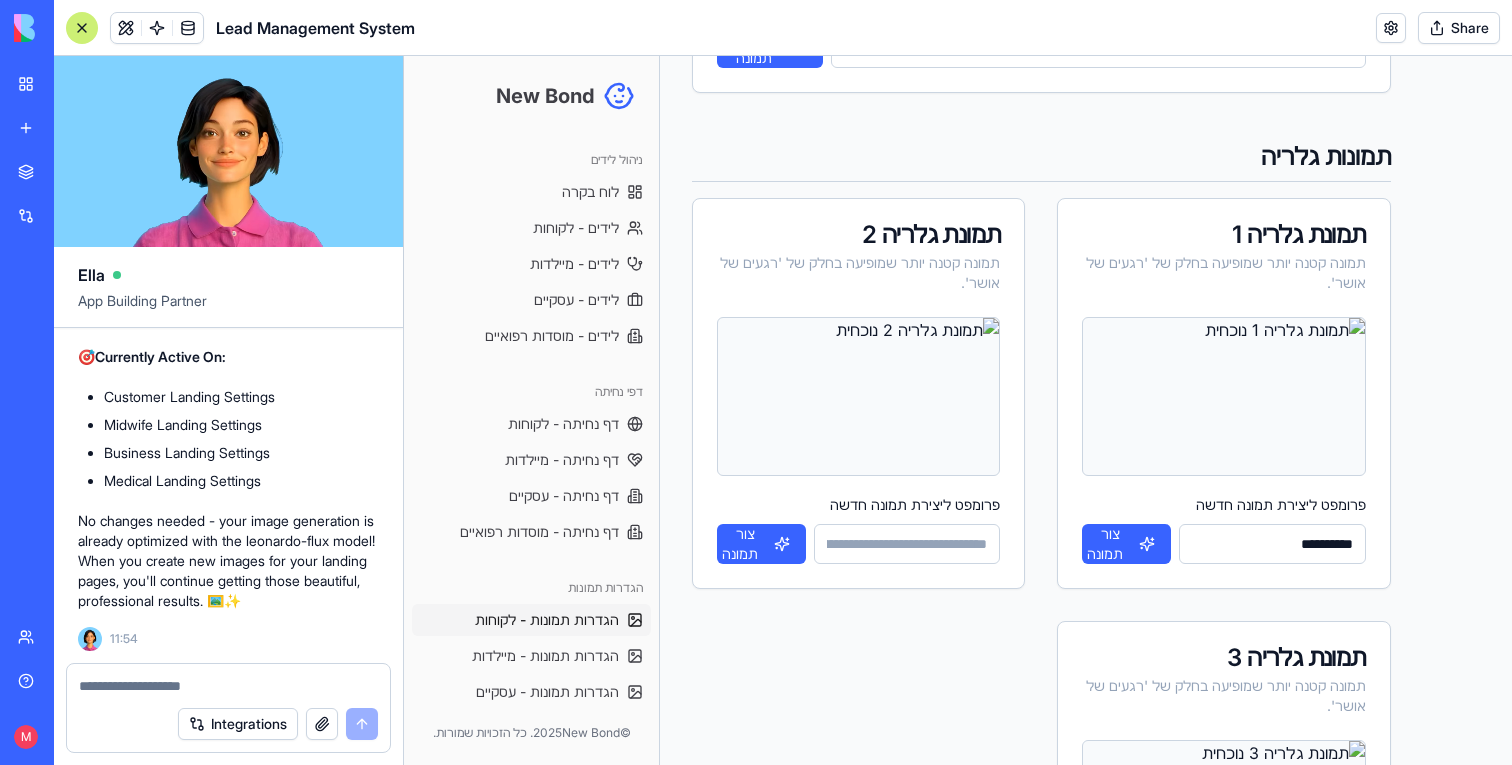 click on "**********" at bounding box center (1272, 544) 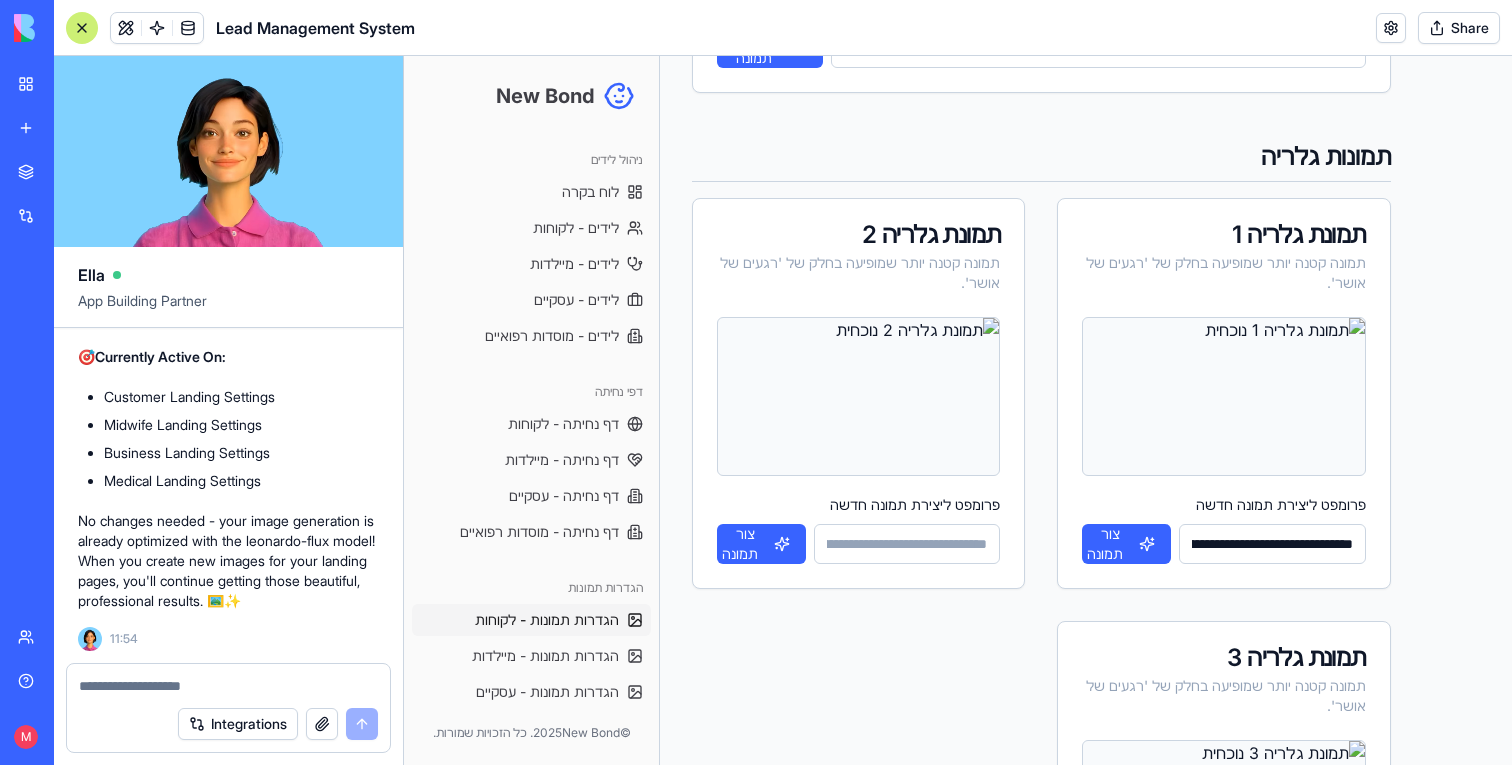 scroll, scrollTop: 0, scrollLeft: -2744, axis: horizontal 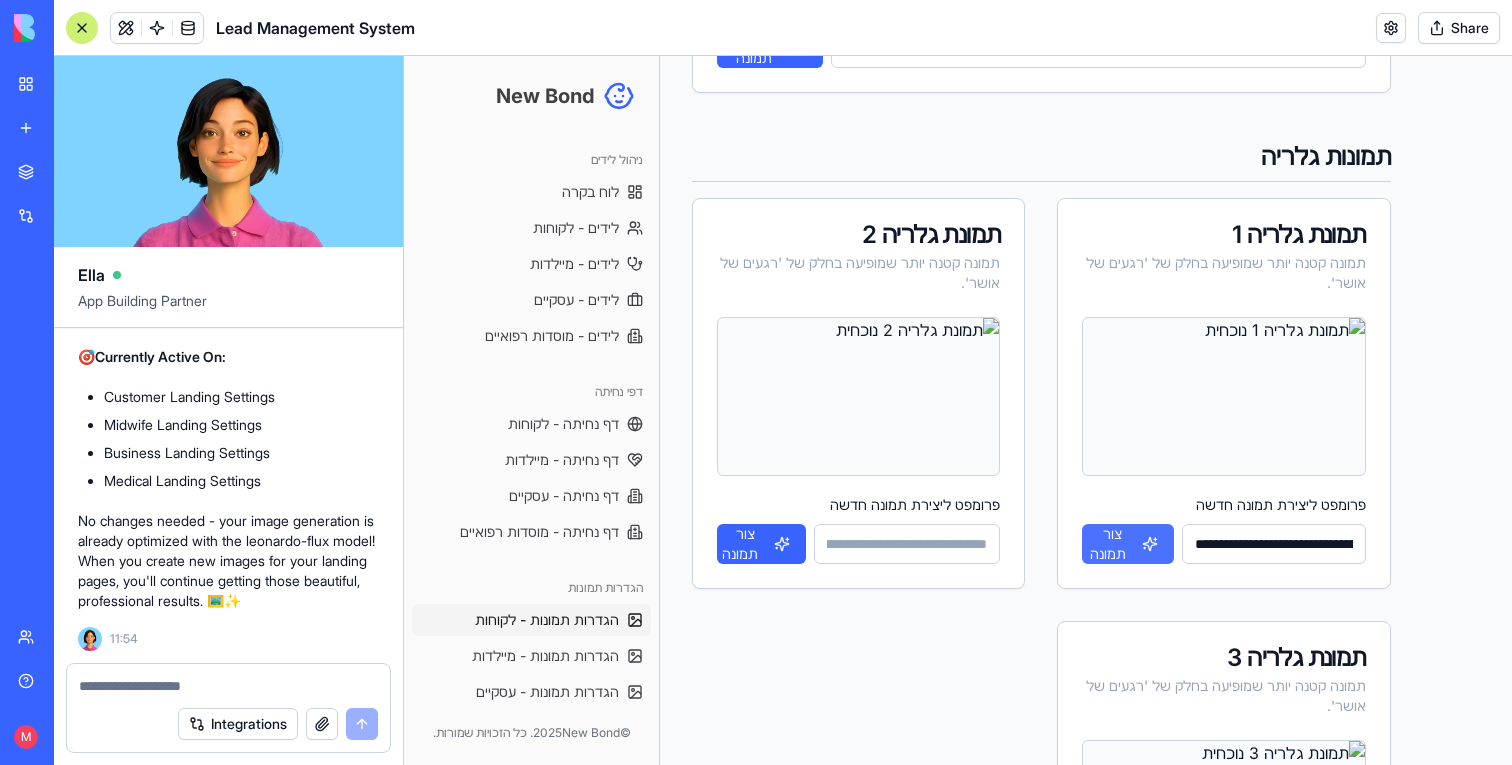 type on "**********" 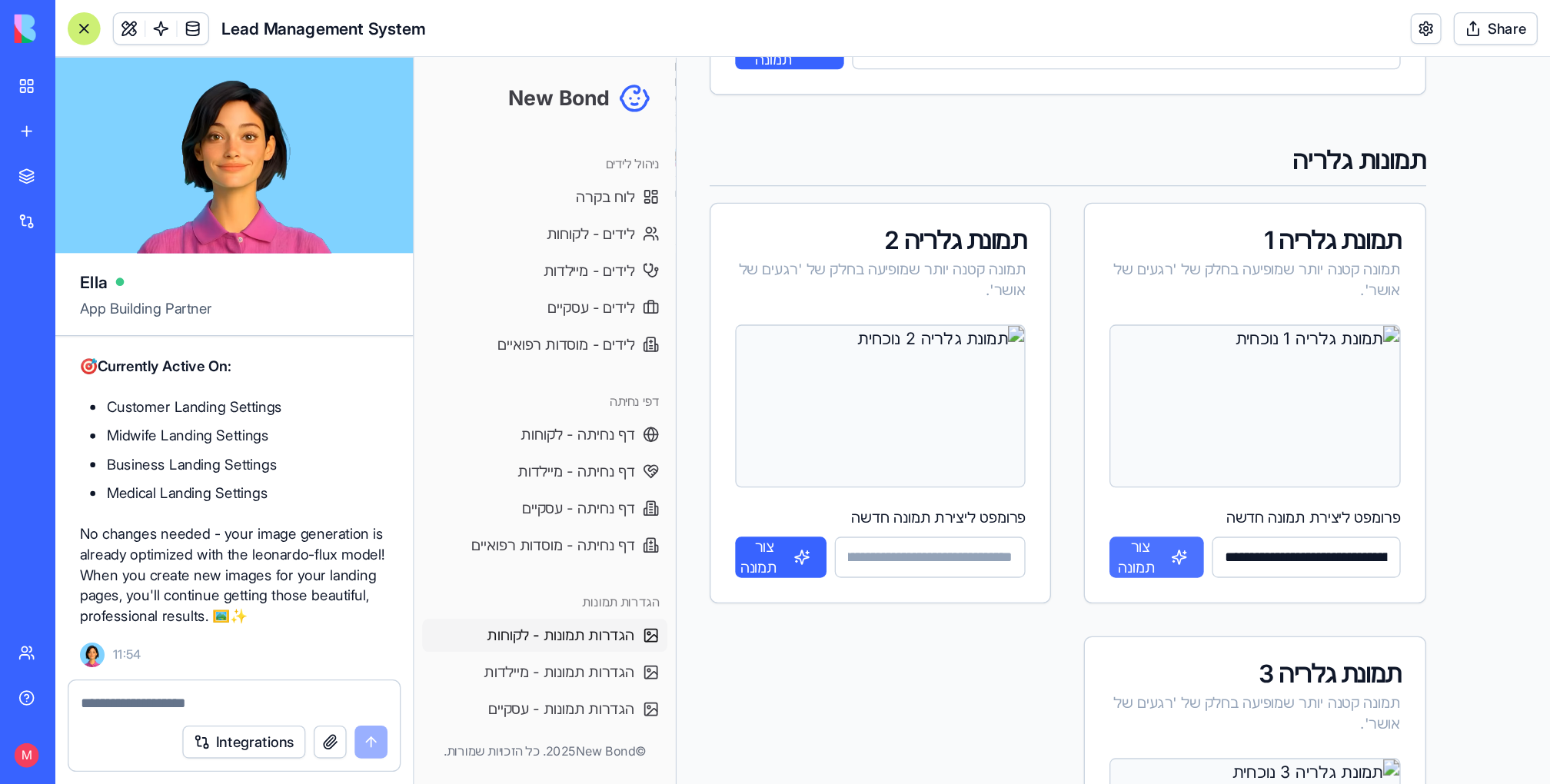 scroll, scrollTop: 0, scrollLeft: 0, axis: both 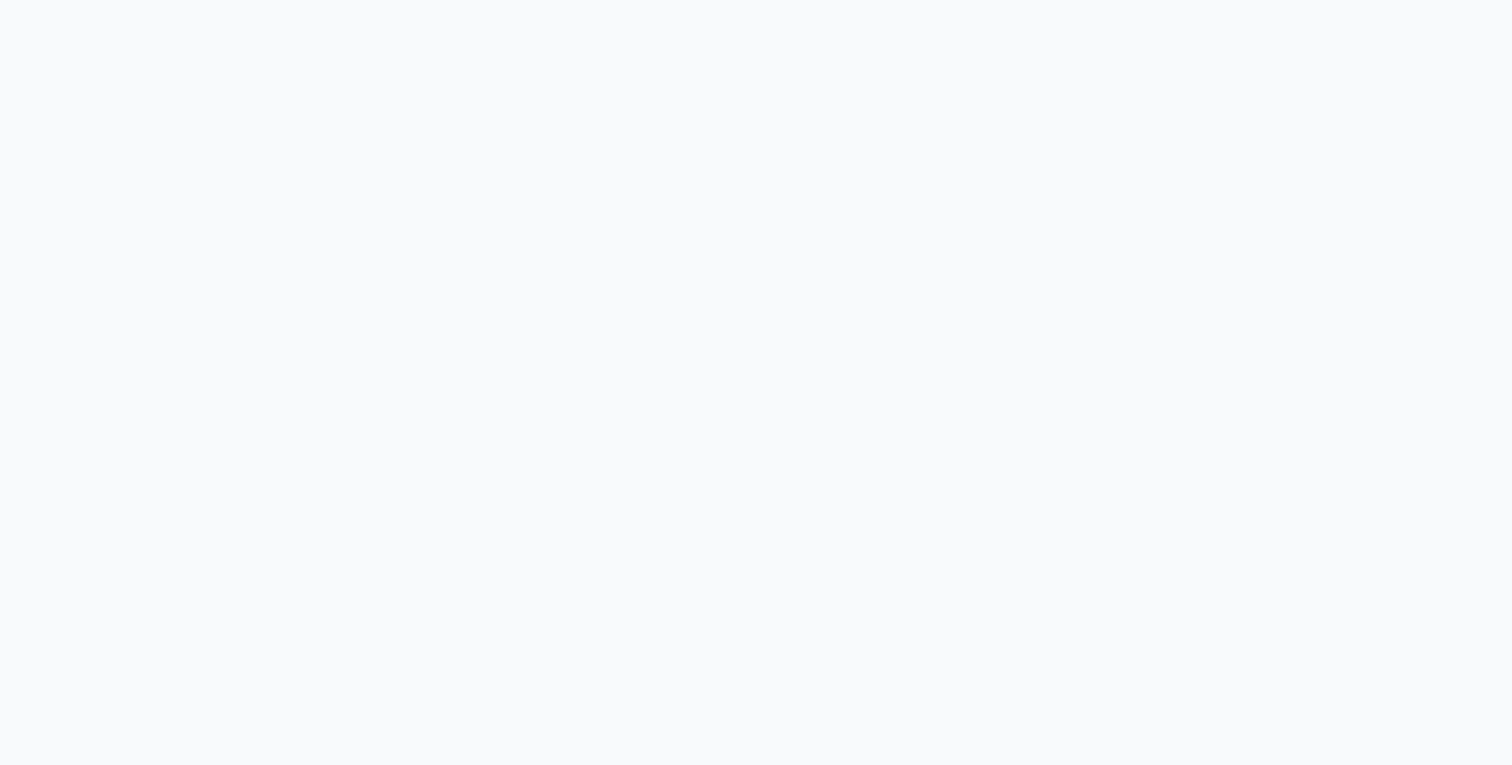 type 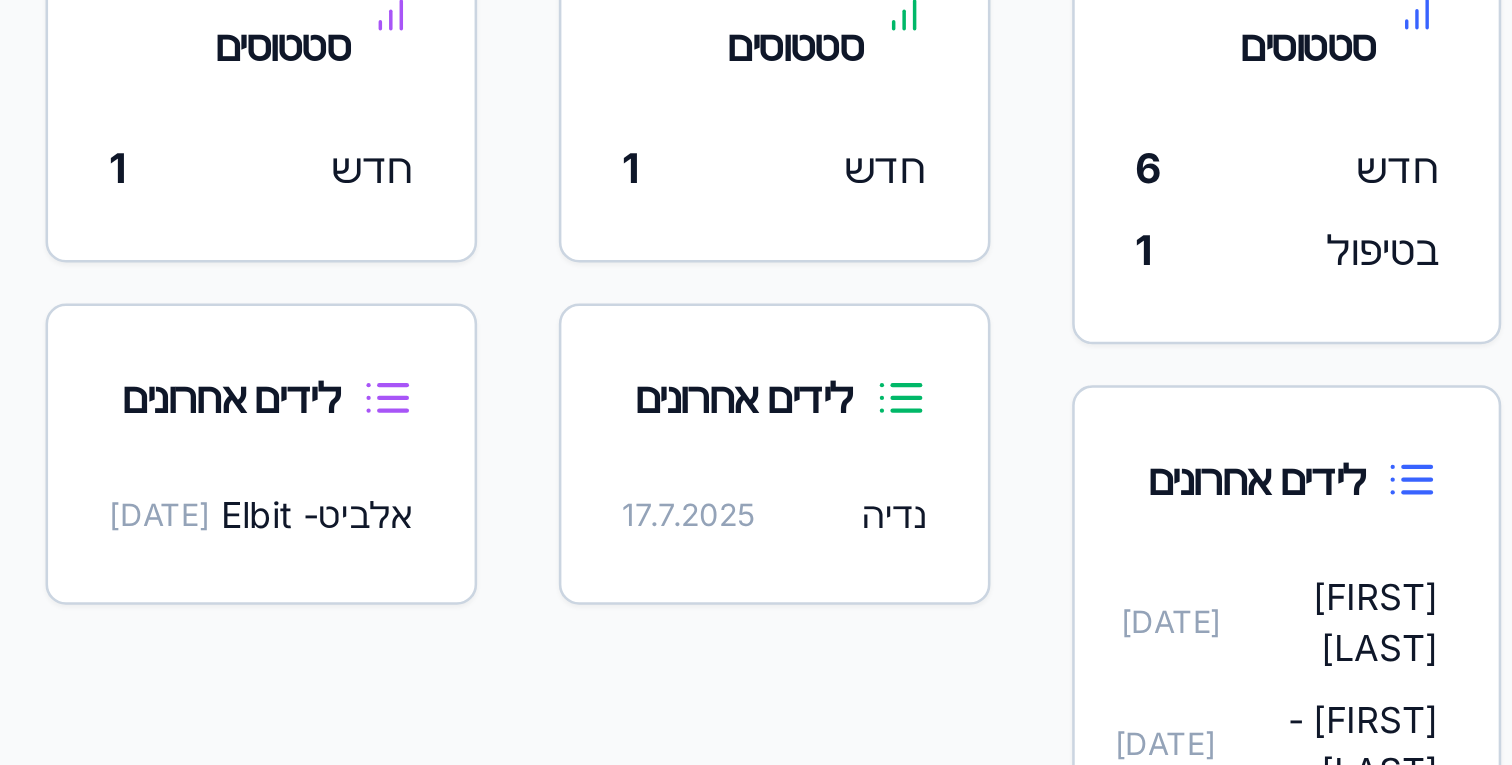 click on "סך הכל לידים - מיילדות
לידים אחרונים אלכס - פוגל [DATE] עדי - רדמי [DATE] נועם - רדמי [DATE] סופיה - רדמי [DATE] בת חן מועלם - רדמי [DATE] לידים - מיילדות התפלגות סטטוסים חדש 1 לידים אחרונים נדיה  [DATE] לידים - עסקיים התפלגות סטטוסים חדש 1 לידים אחרונים אלביט  - Elbit  [DATE]" at bounding box center (-116, -148) 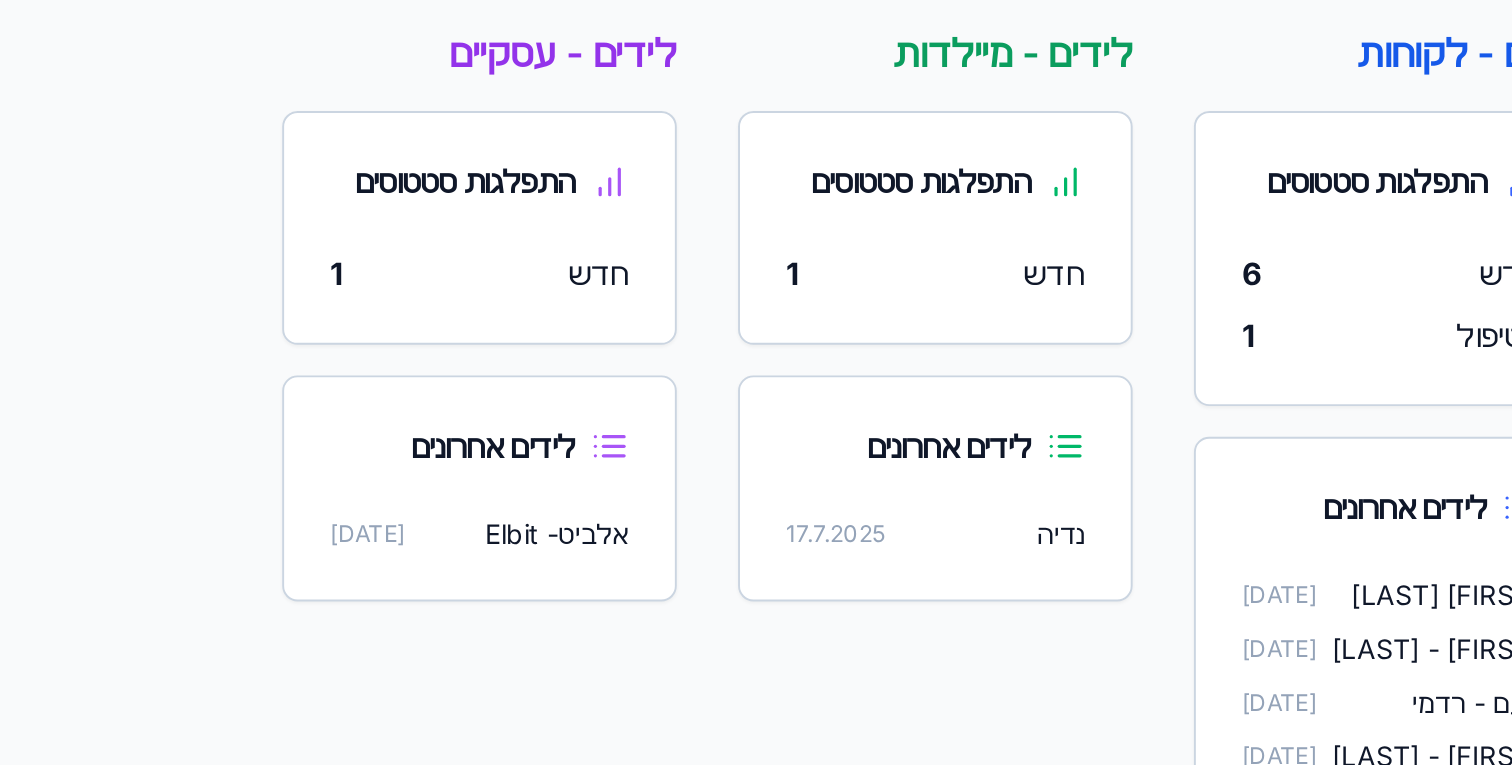 scroll, scrollTop: 36718, scrollLeft: 0, axis: vertical 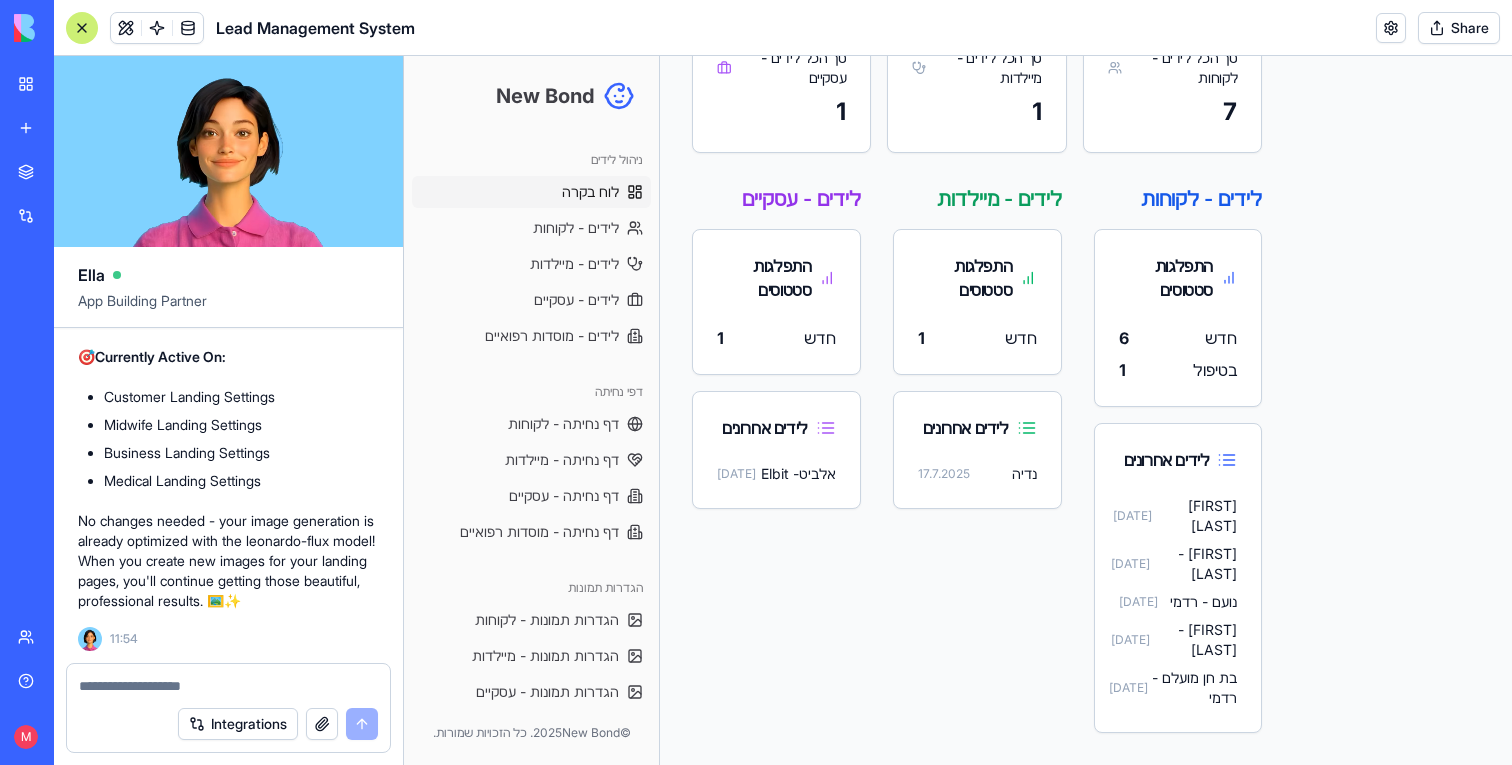 click on "לידים אחרונים" at bounding box center [1178, 460] 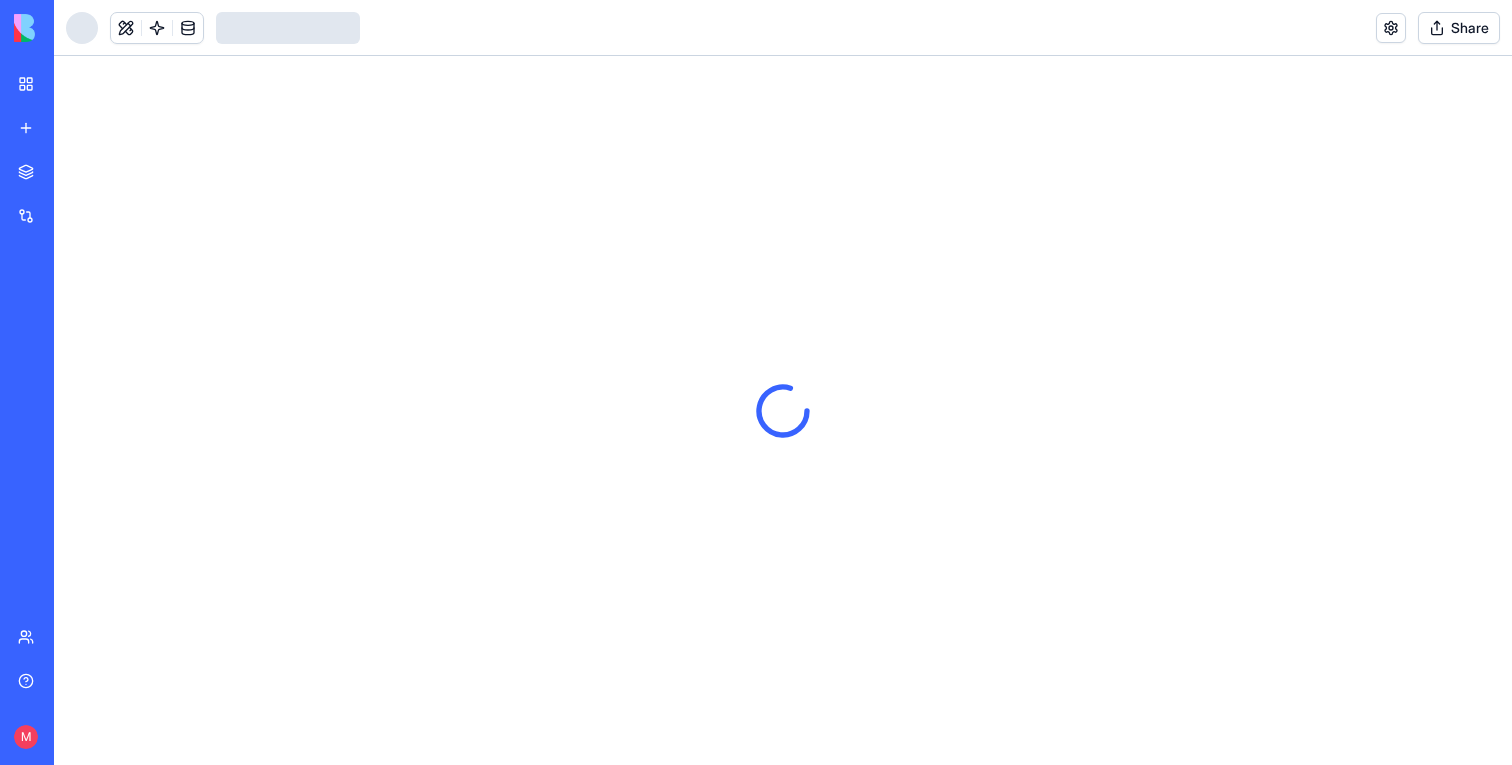 scroll, scrollTop: 0, scrollLeft: 0, axis: both 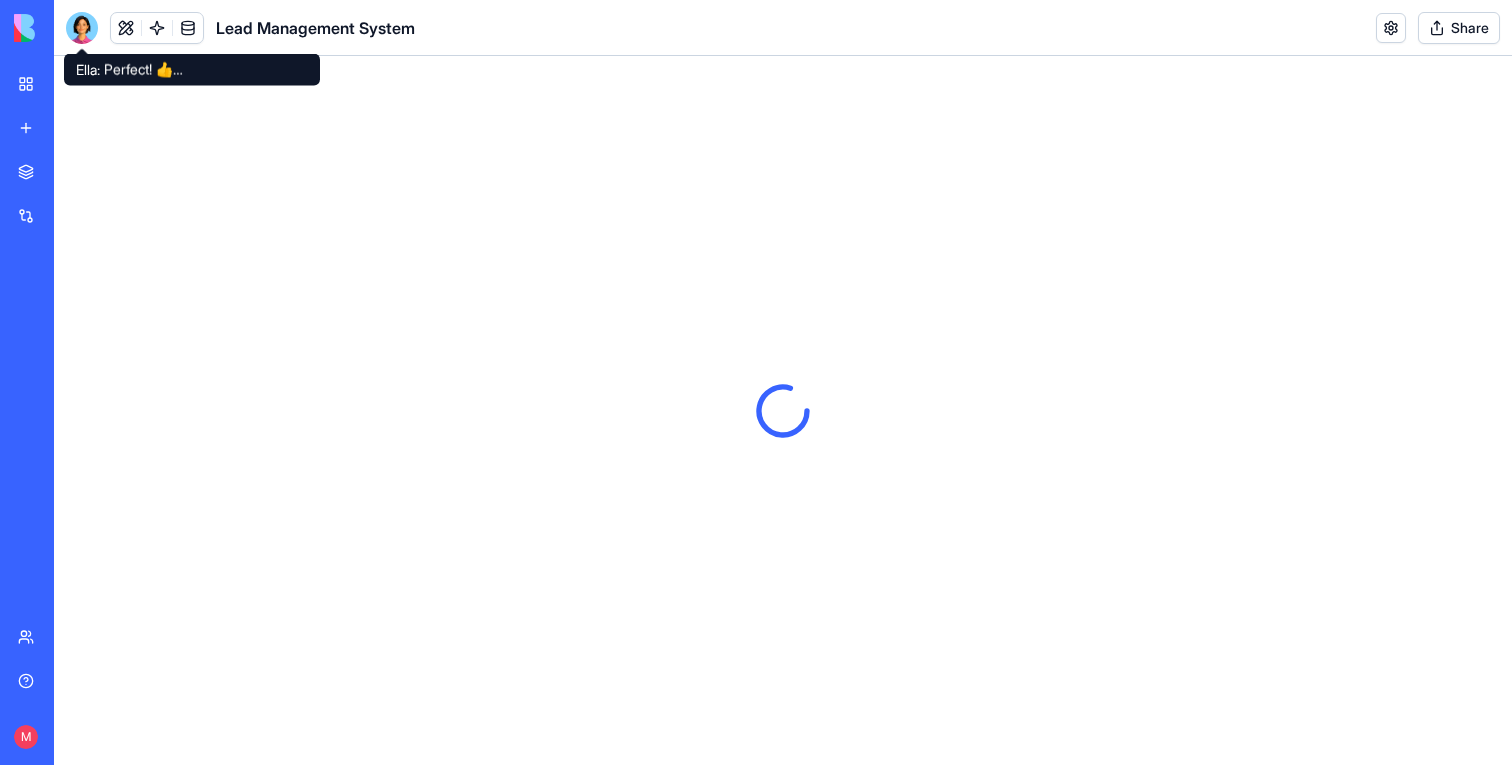click at bounding box center [82, 28] 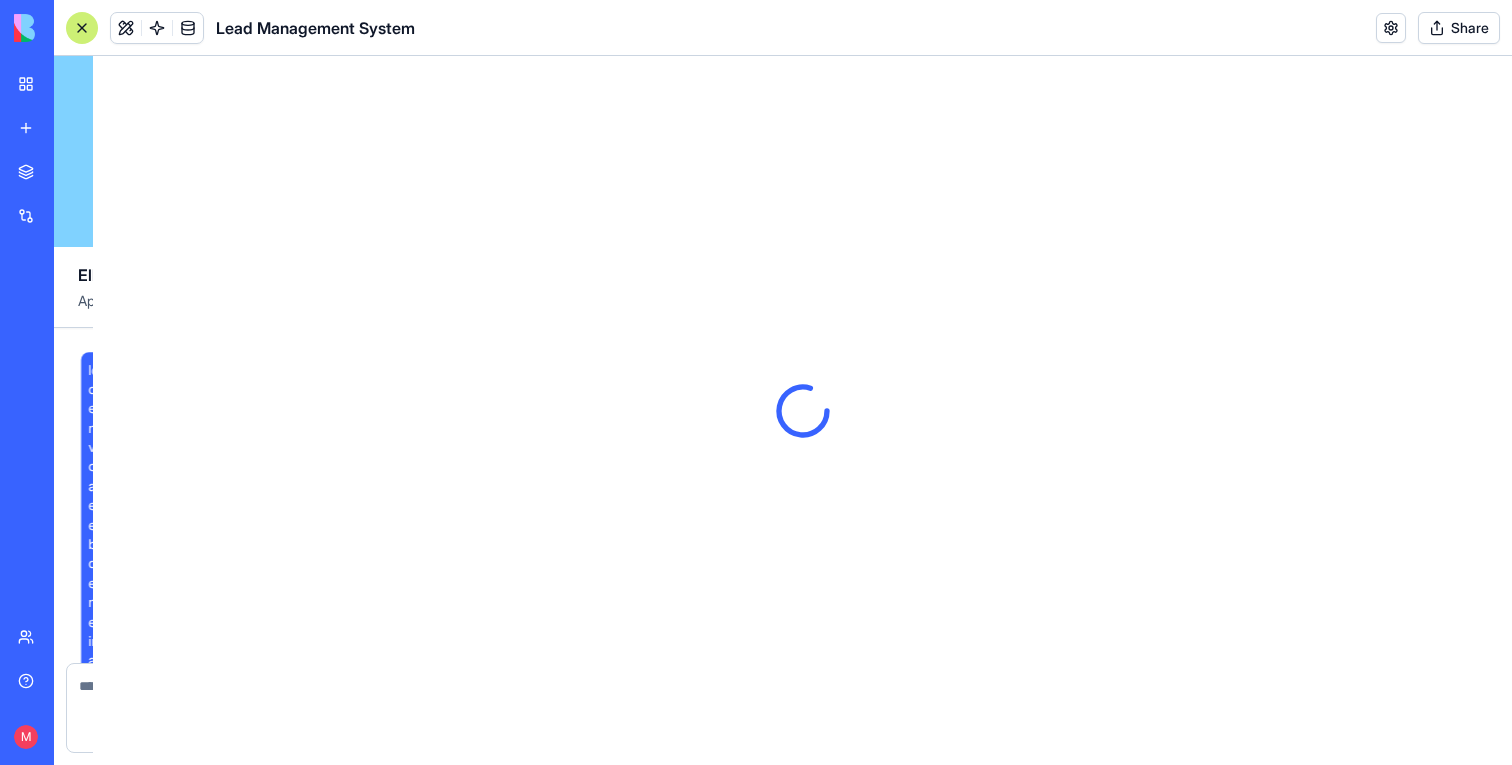 scroll, scrollTop: 36971, scrollLeft: 0, axis: vertical 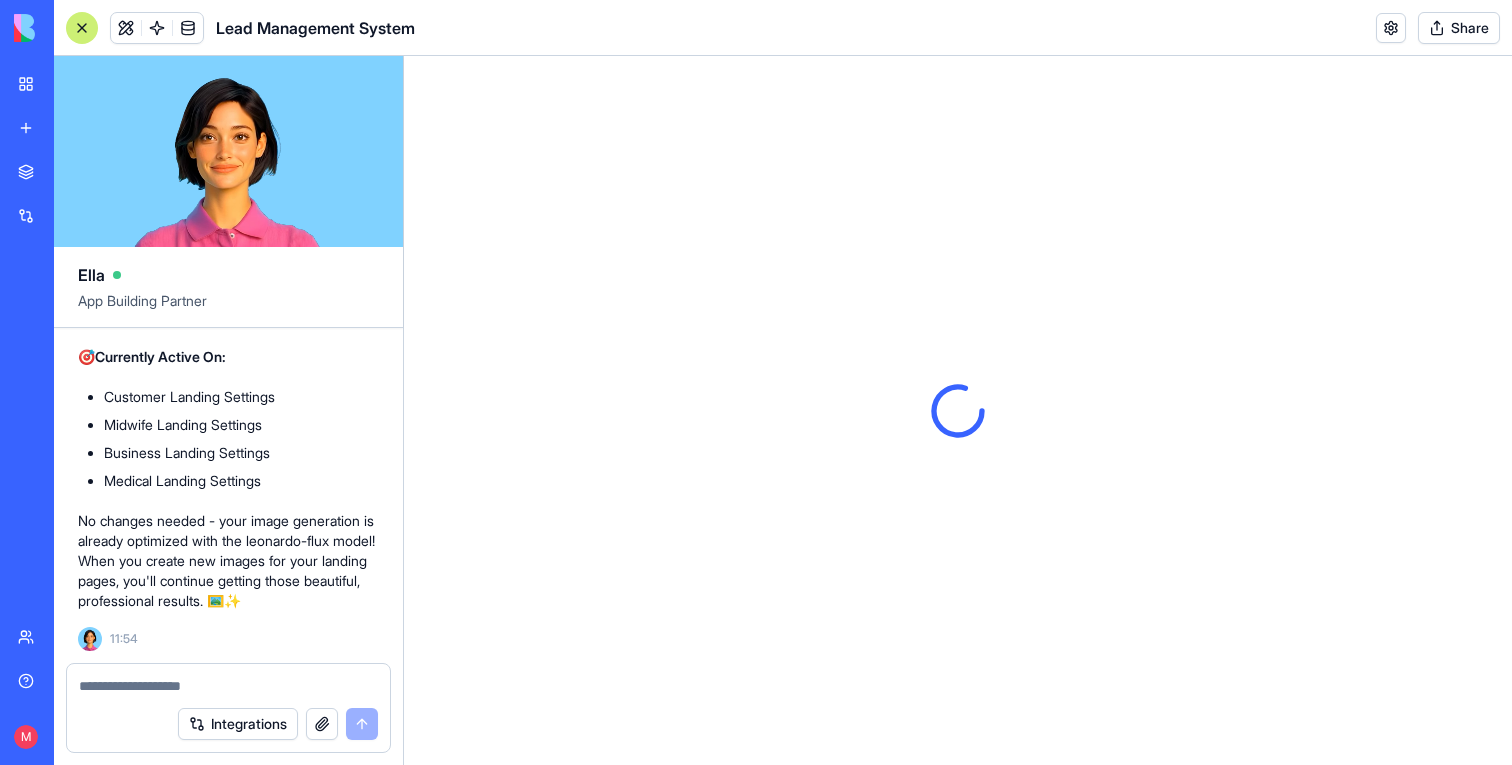 click at bounding box center (228, 686) 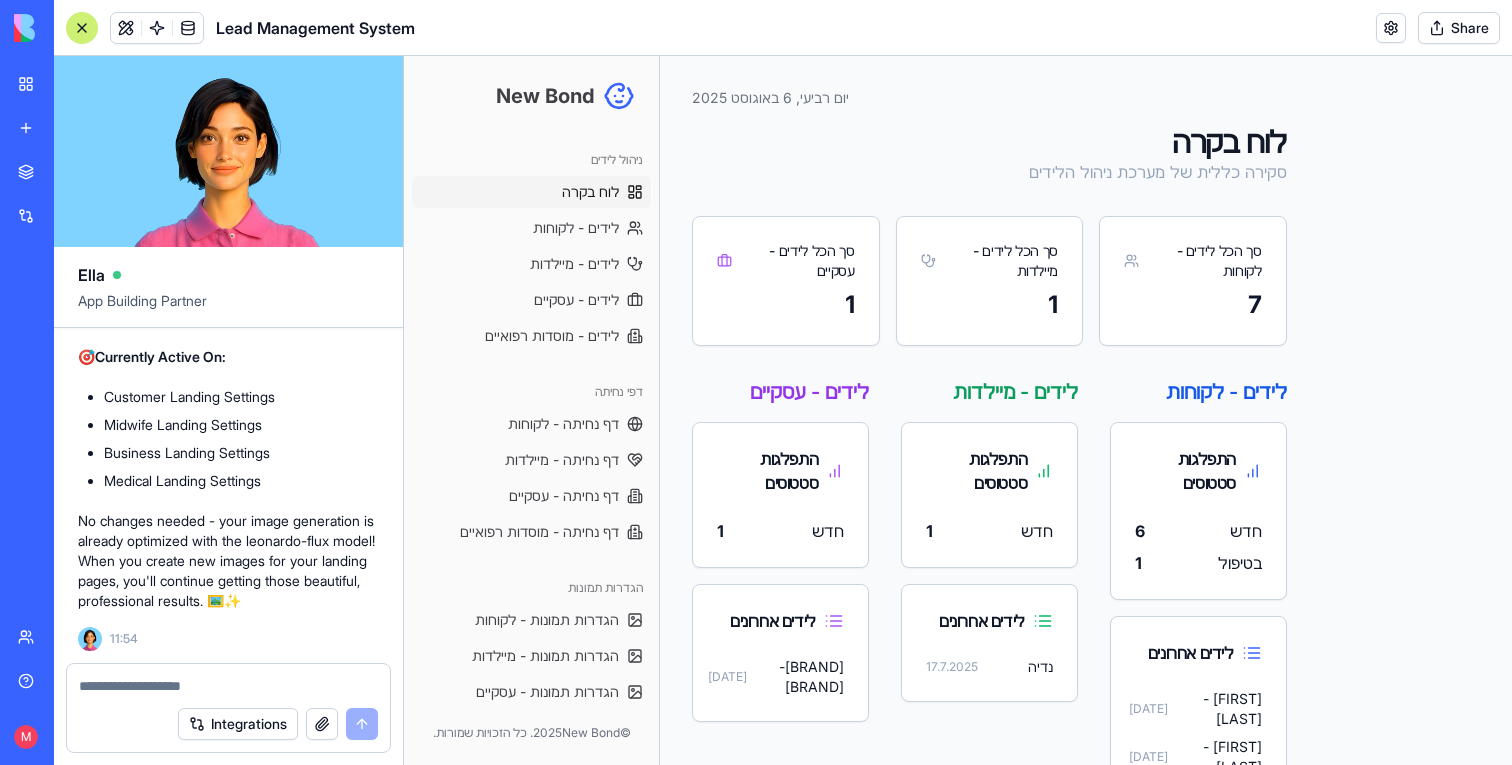 scroll, scrollTop: 36112, scrollLeft: 0, axis: vertical 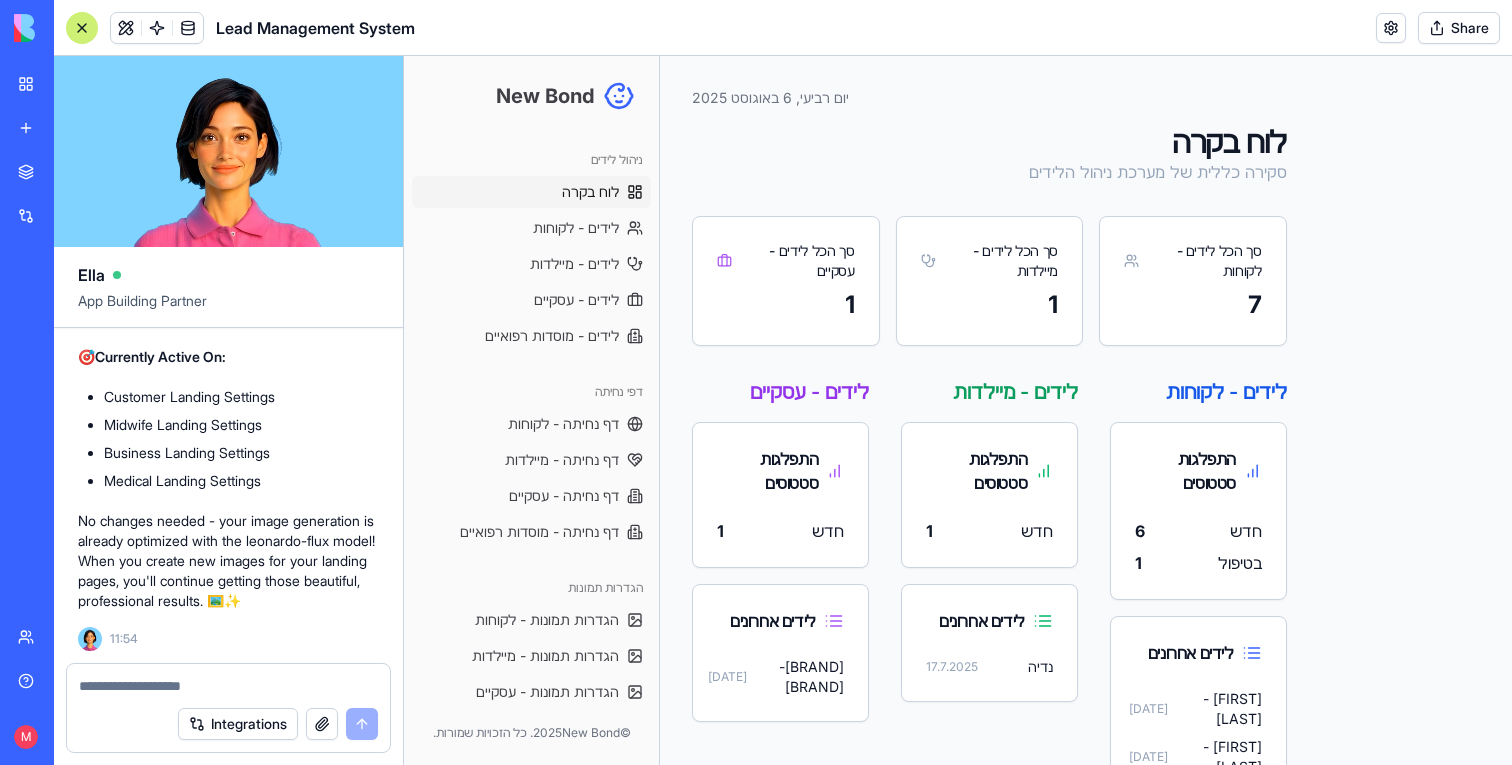 drag, startPoint x: 249, startPoint y: 490, endPoint x: 100, endPoint y: 485, distance: 149.08386 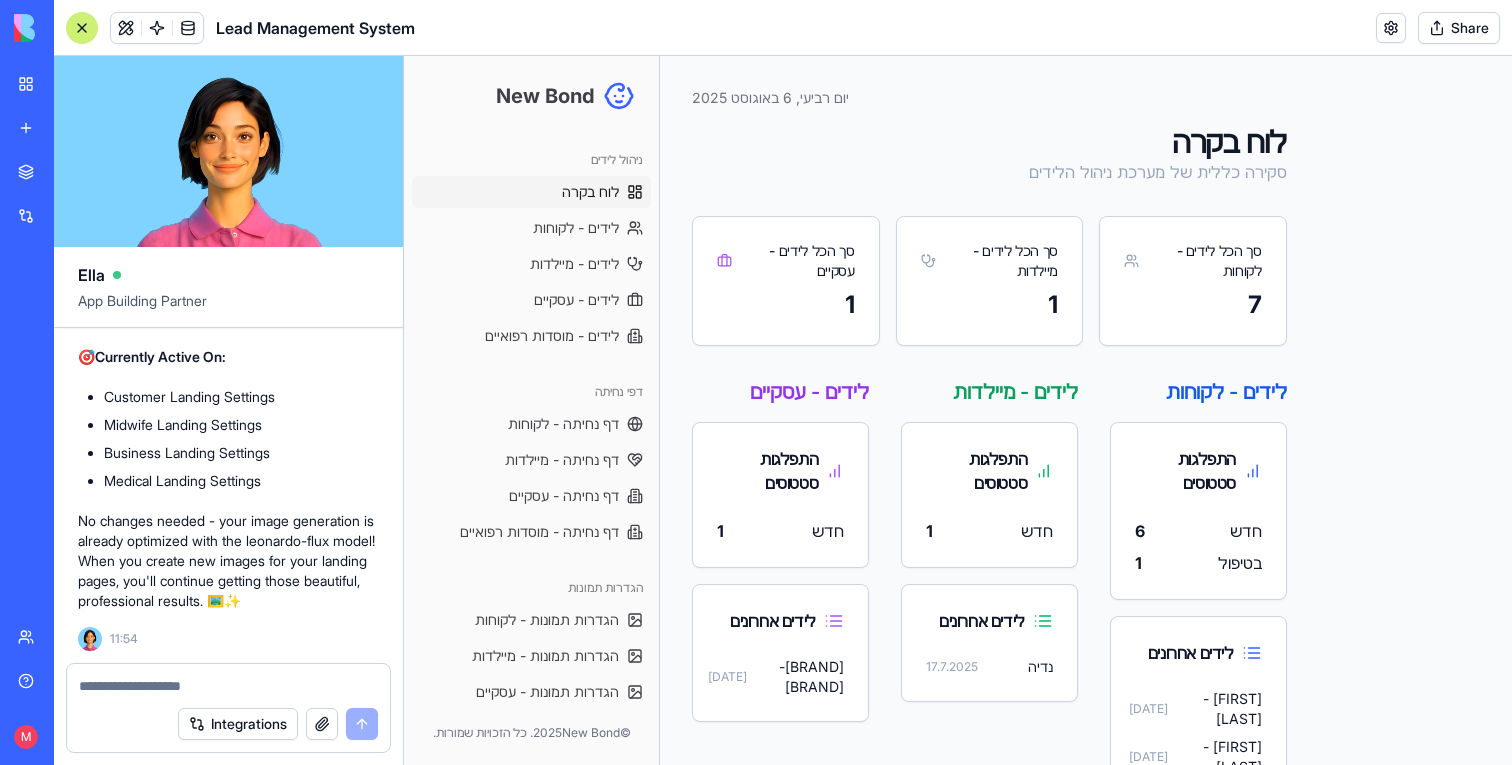 click on "leonardo (standard)
leonardo-flux (which we're currently using)
leonardo-phoenix" at bounding box center [228, -391] 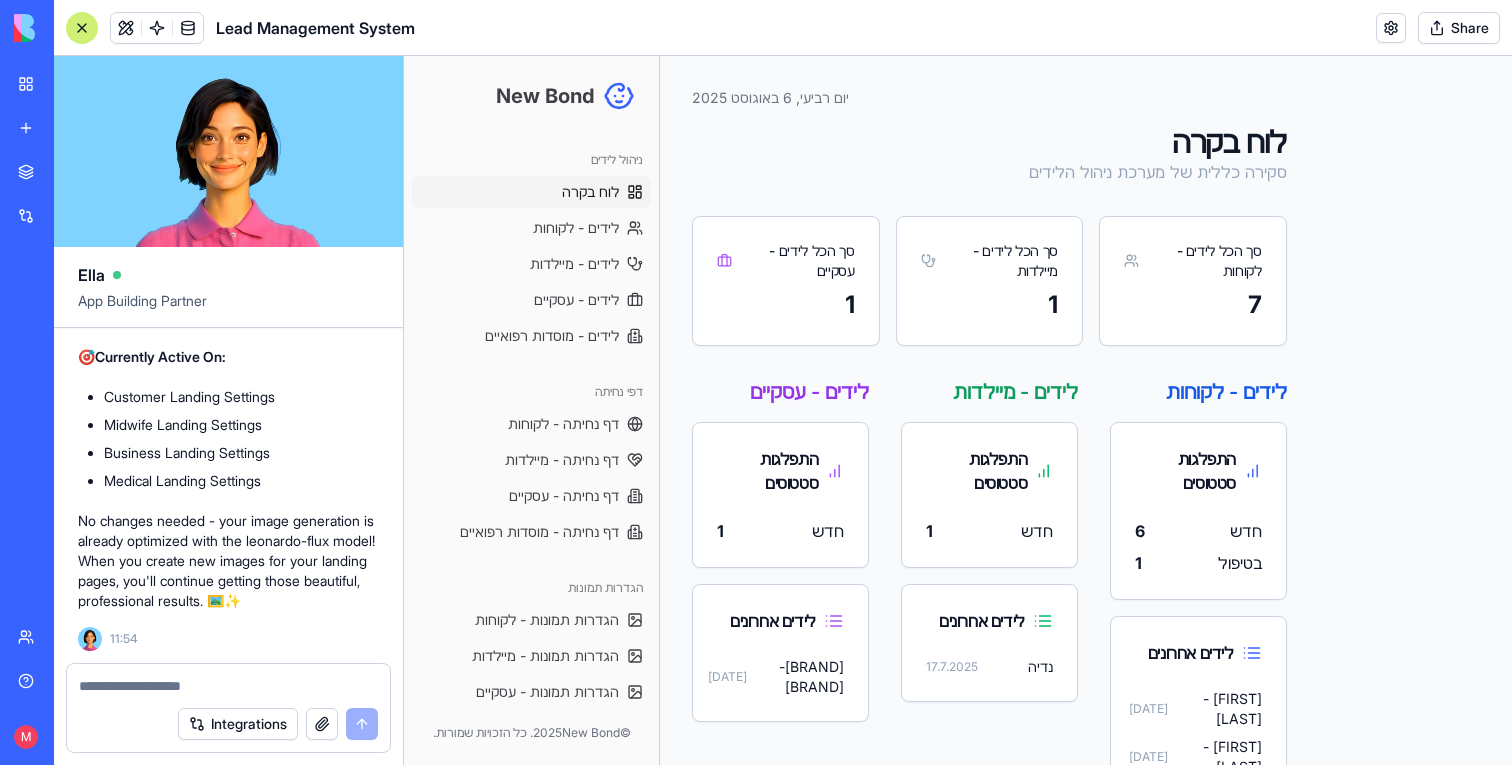 copy on "leonardo-phoenix" 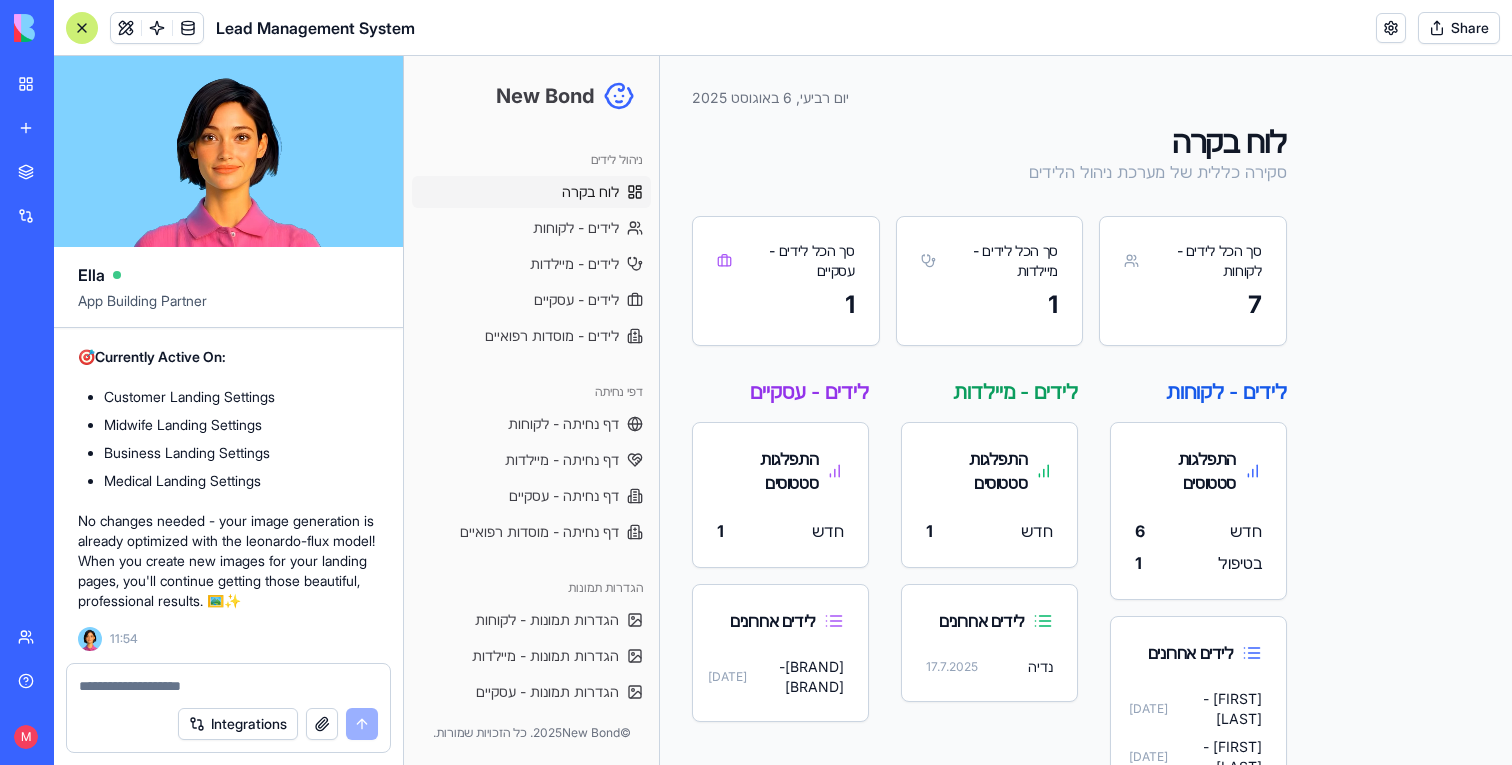 click at bounding box center [228, 686] 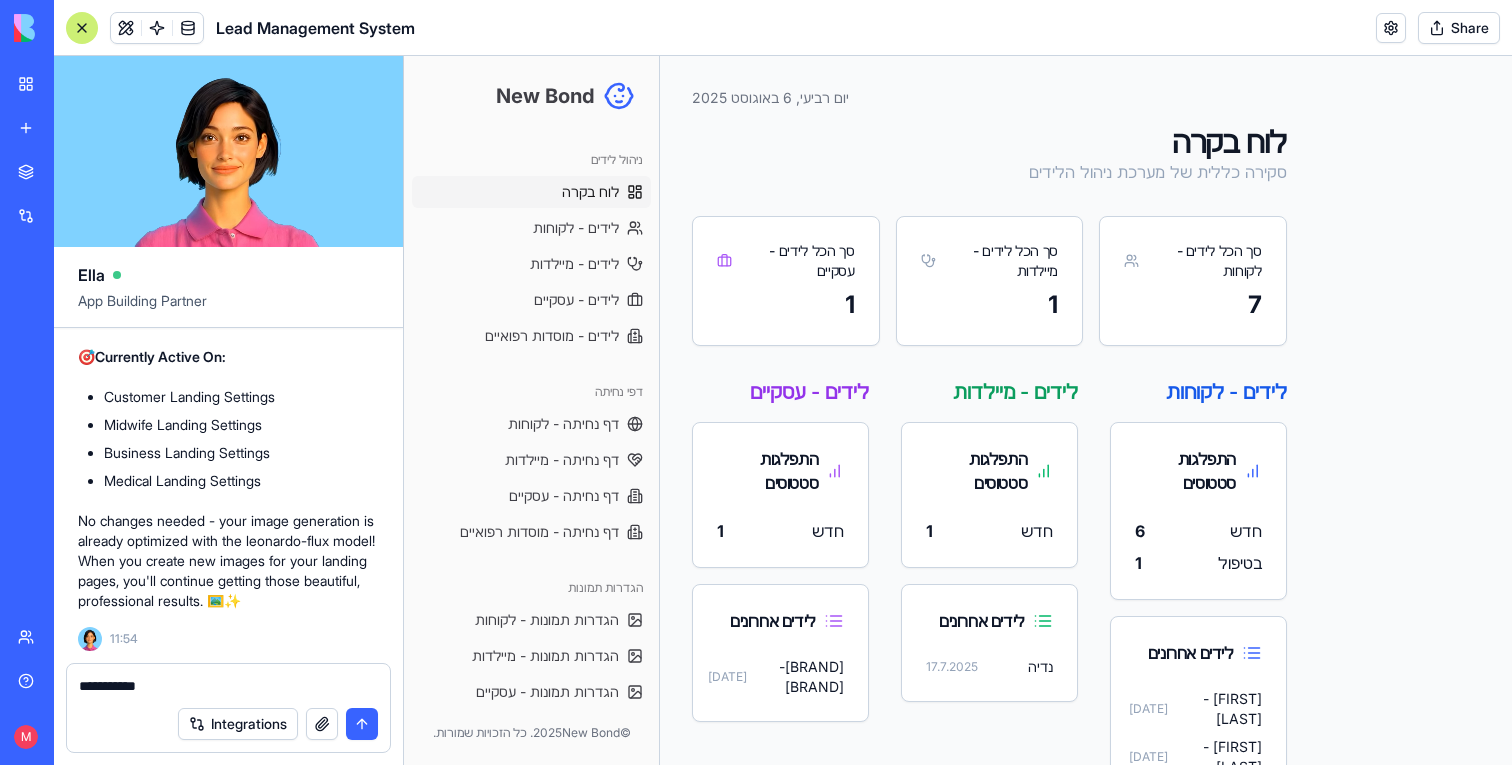 paste on "**********" 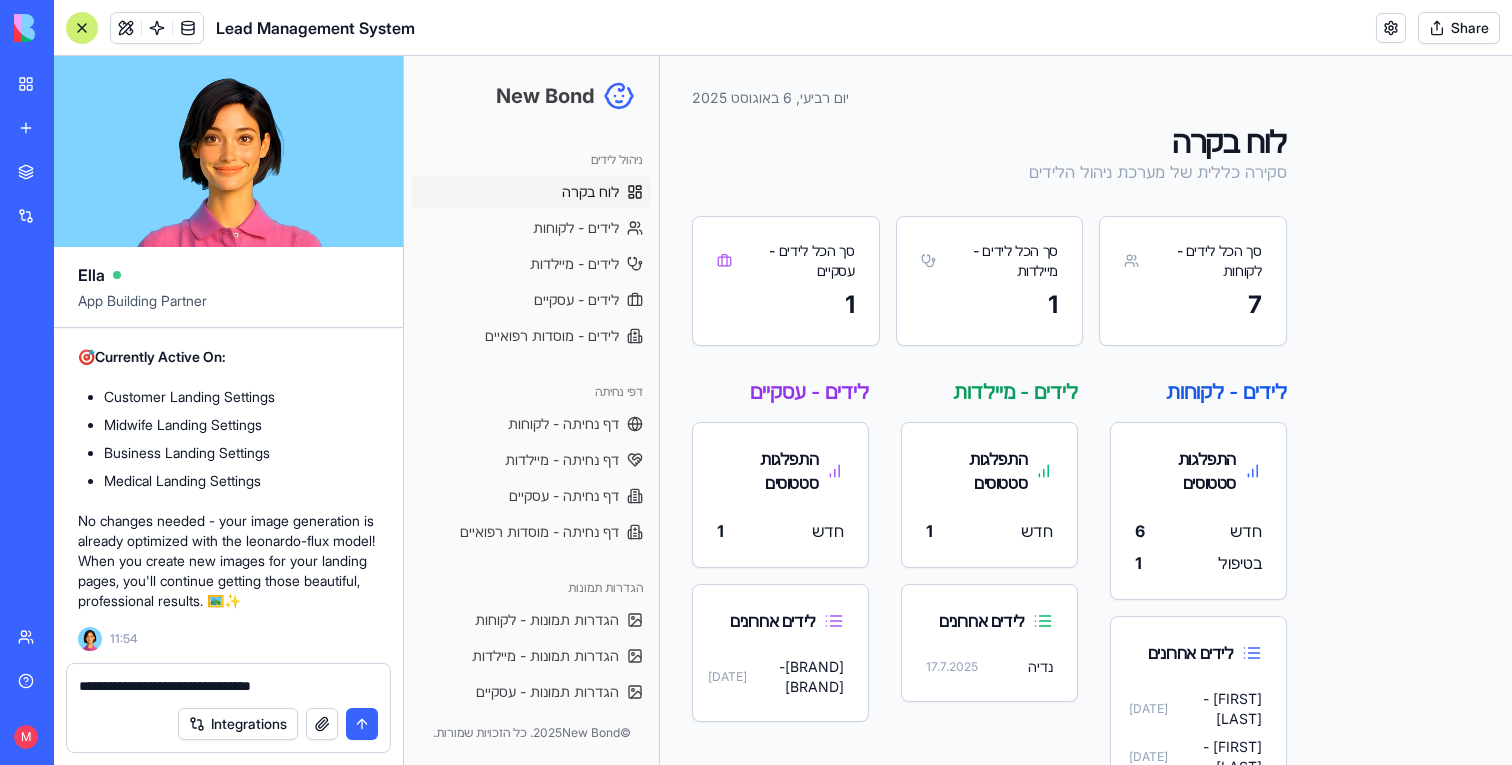 type on "**********" 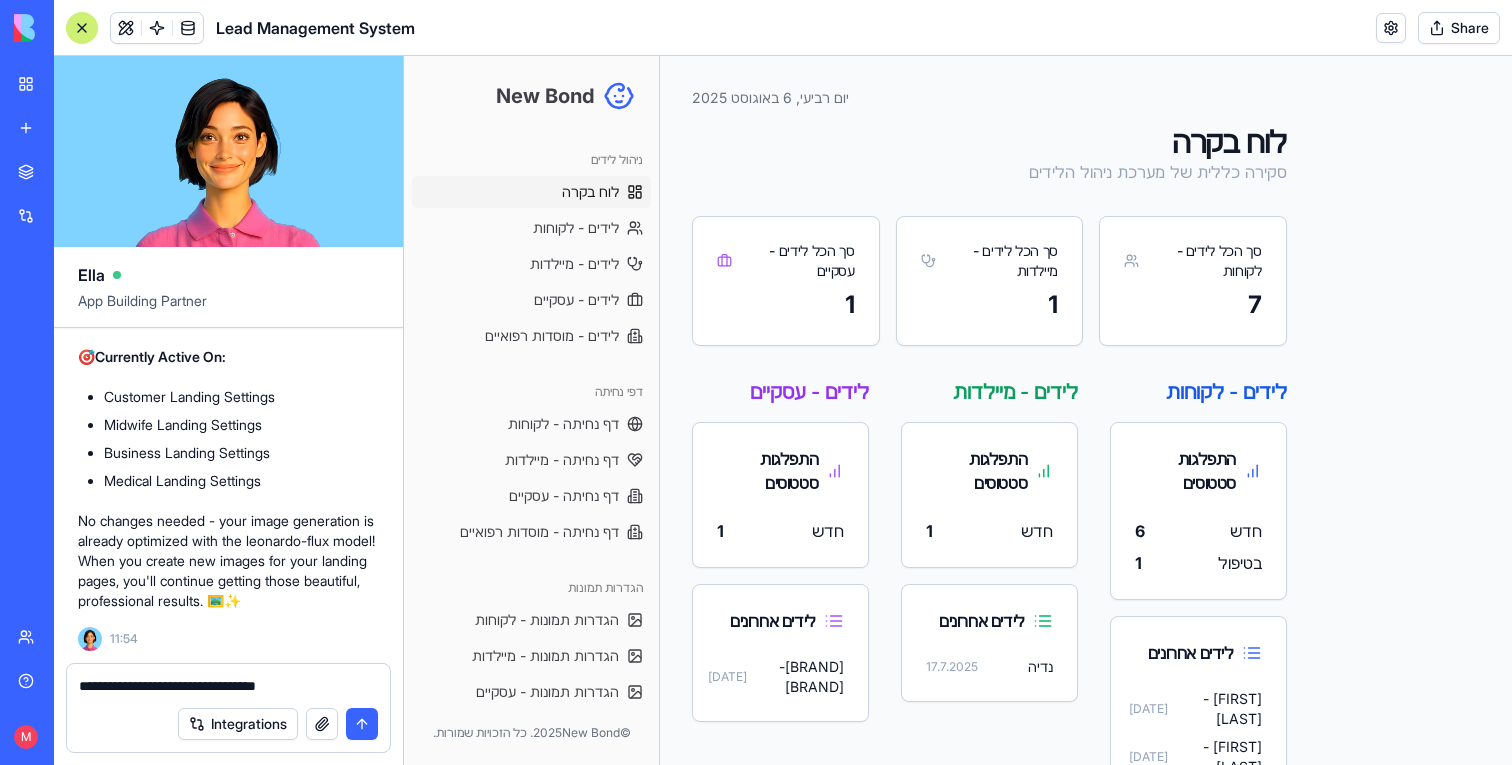 type 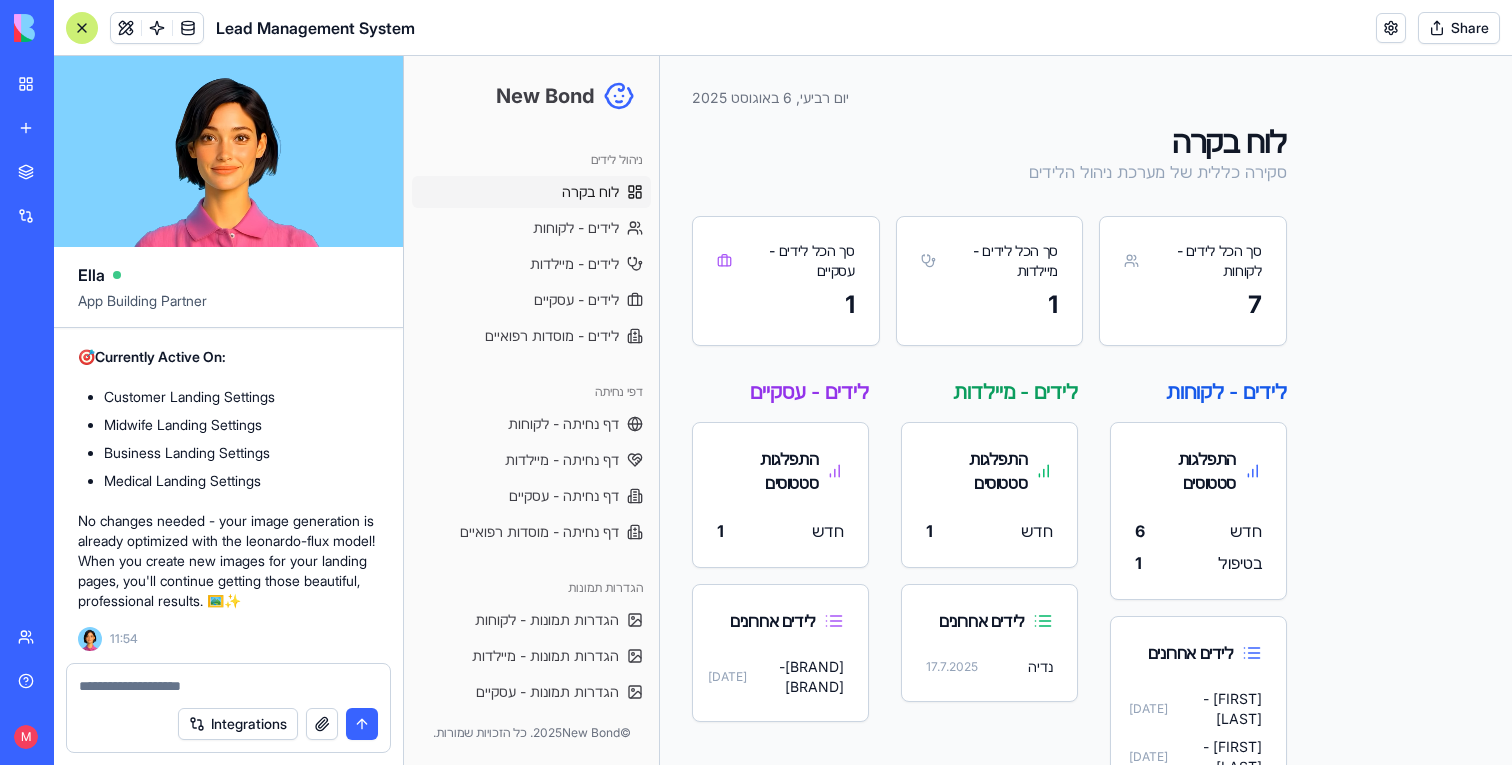 scroll, scrollTop: 37047, scrollLeft: 0, axis: vertical 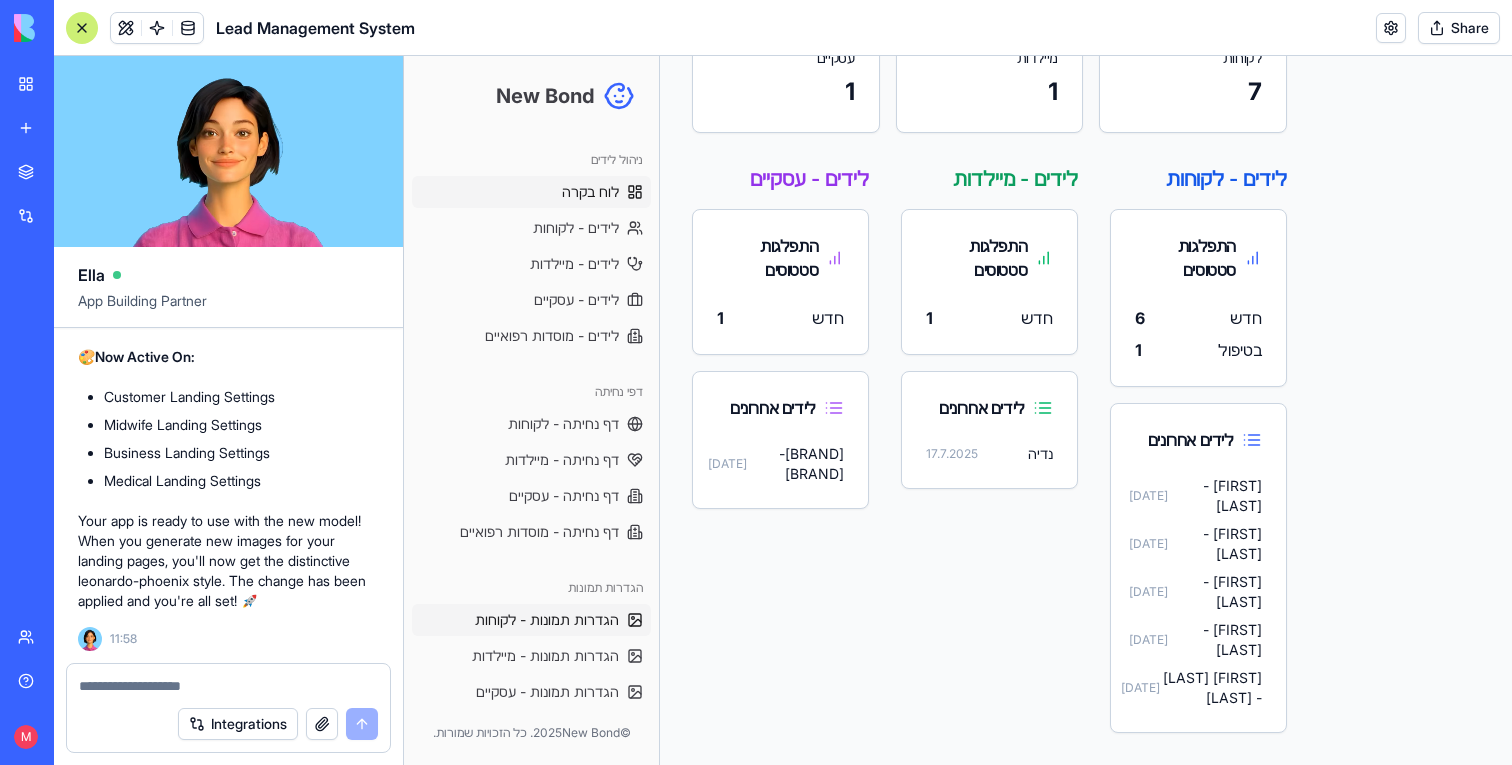click on "הגדרות תמונות - לקוחות" at bounding box center [547, 620] 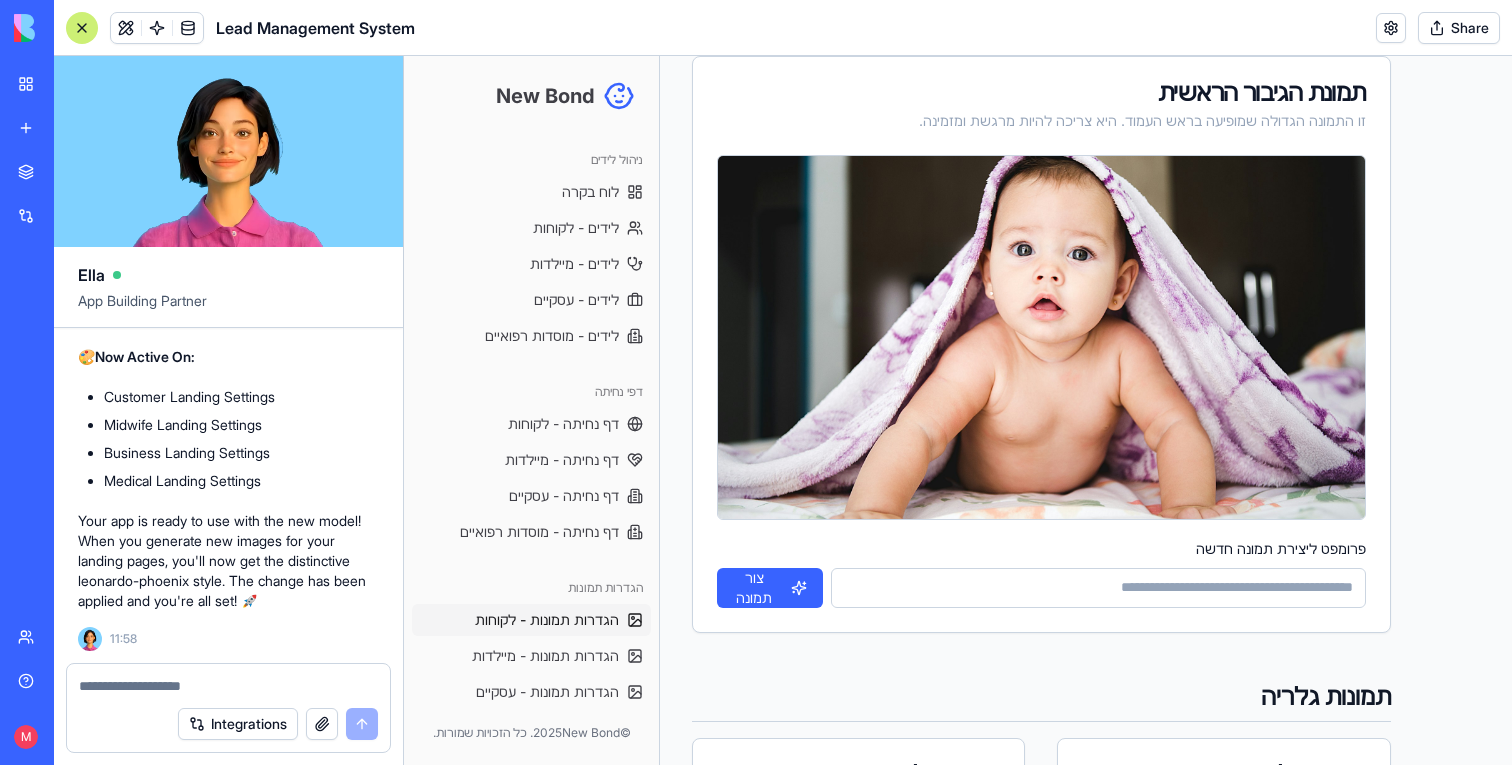 scroll, scrollTop: 67, scrollLeft: 0, axis: vertical 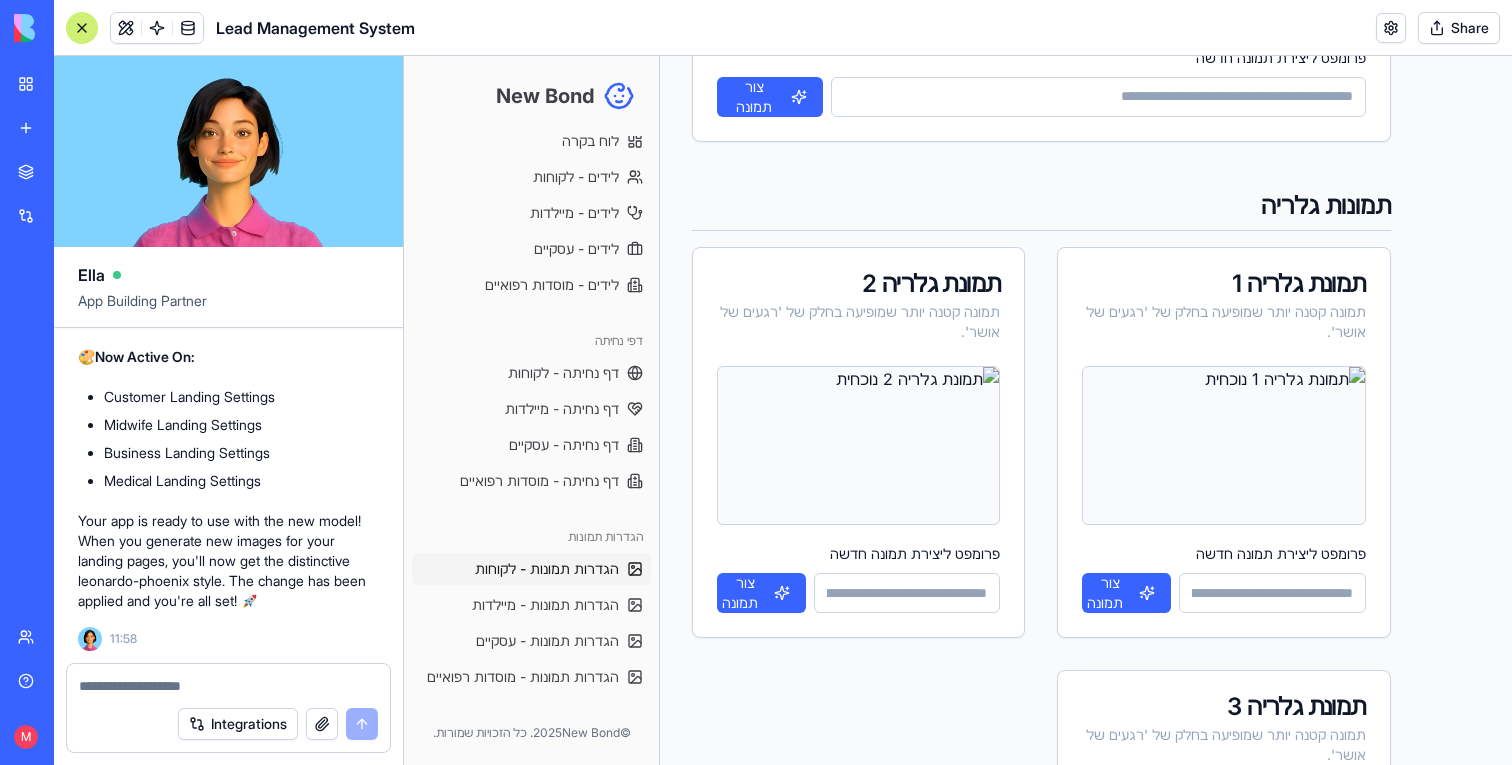 click on "פרומפט ליצירת תמונה חדשה" at bounding box center [1272, 593] 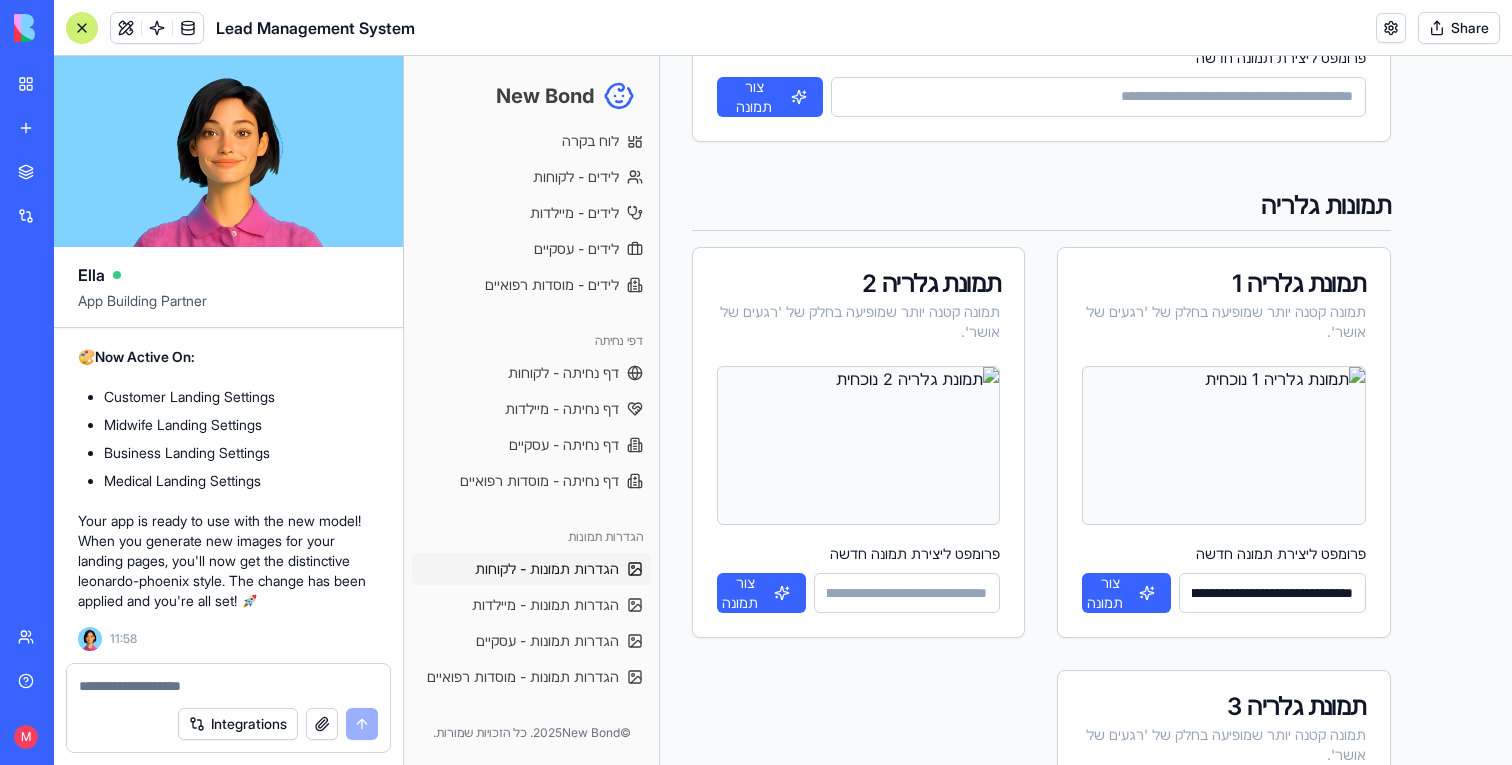 scroll, scrollTop: 0, scrollLeft: -2744, axis: horizontal 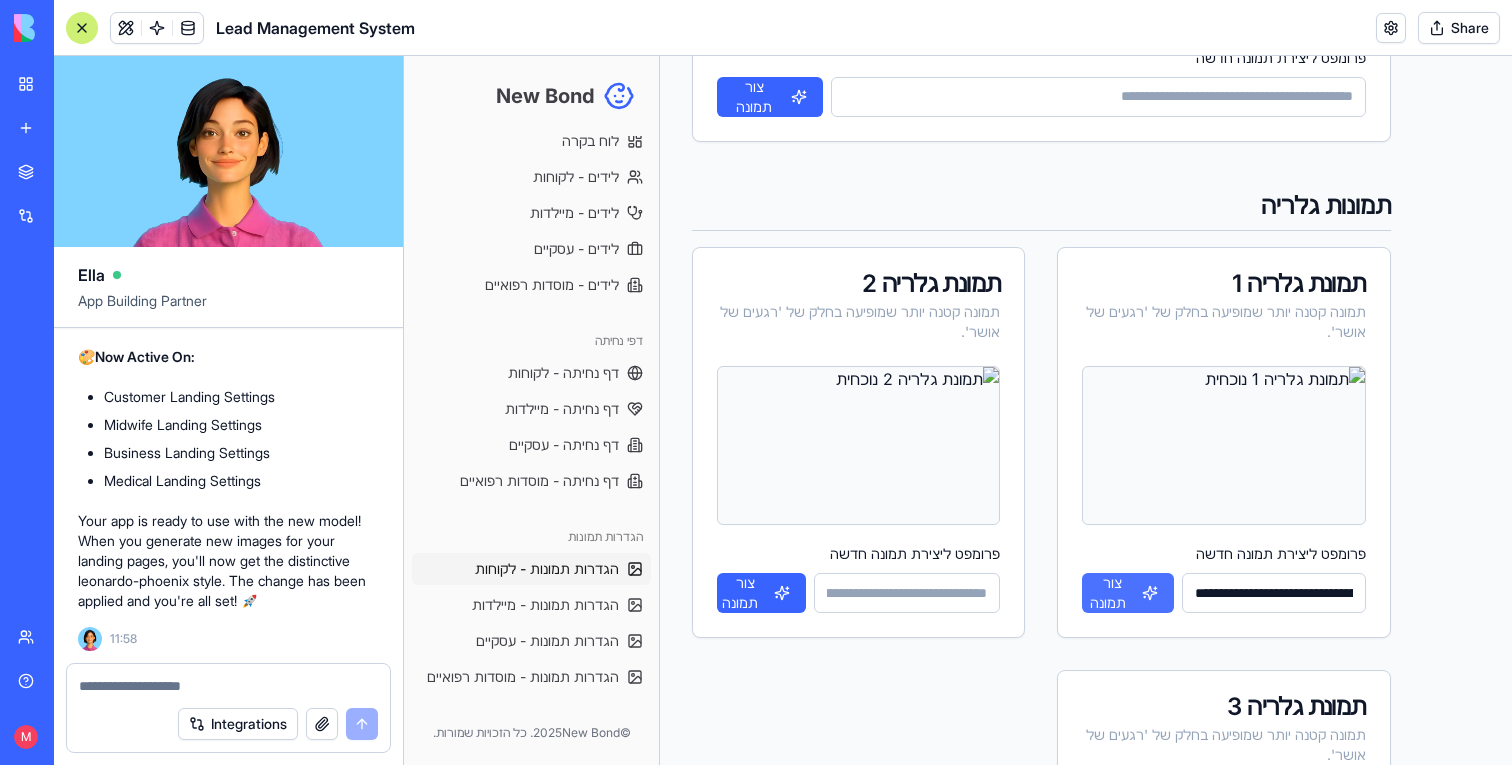 click on "צור תמונה" at bounding box center [1128, 593] 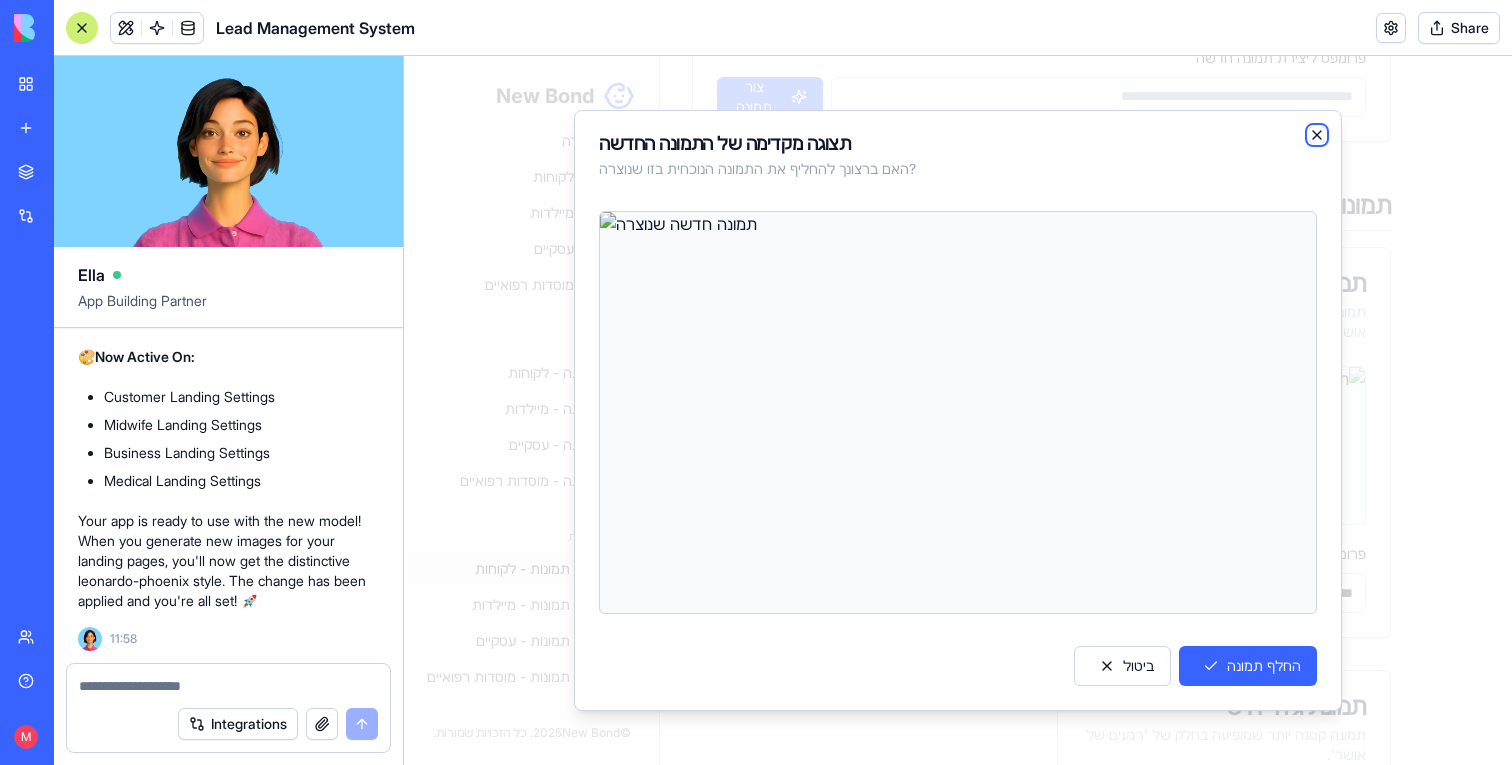 click 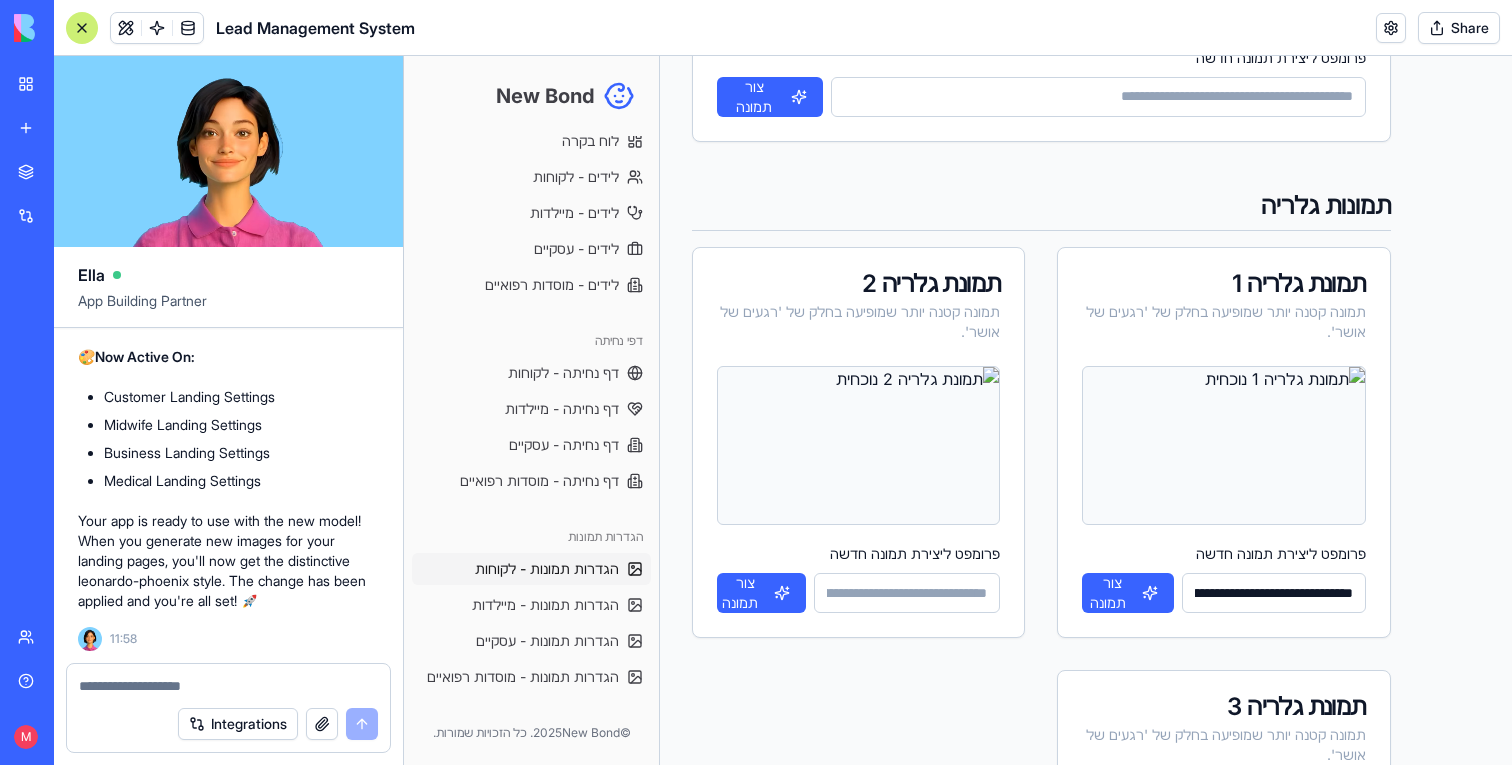 click on "**********" at bounding box center [1273, 593] 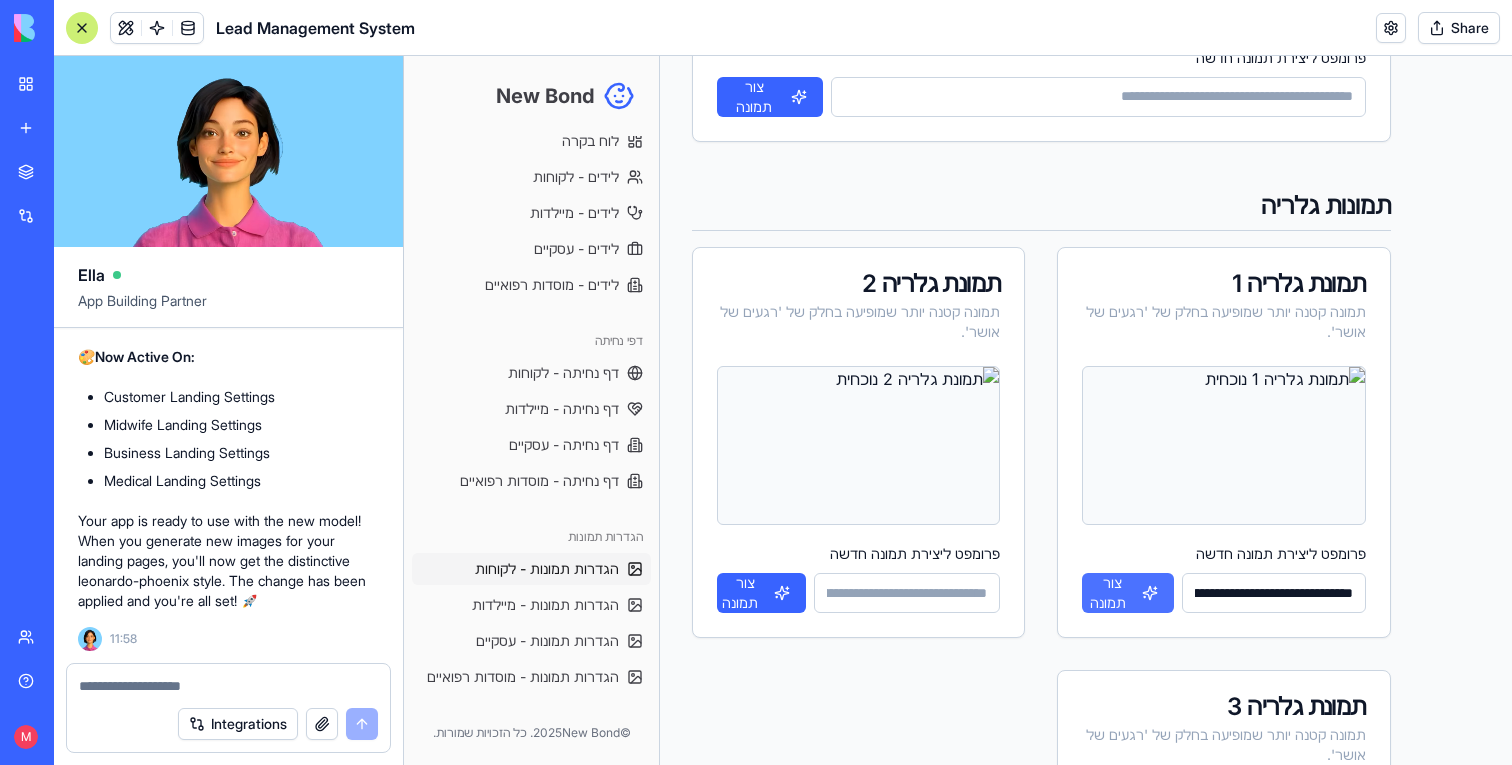 scroll, scrollTop: 0, scrollLeft: -3768, axis: horizontal 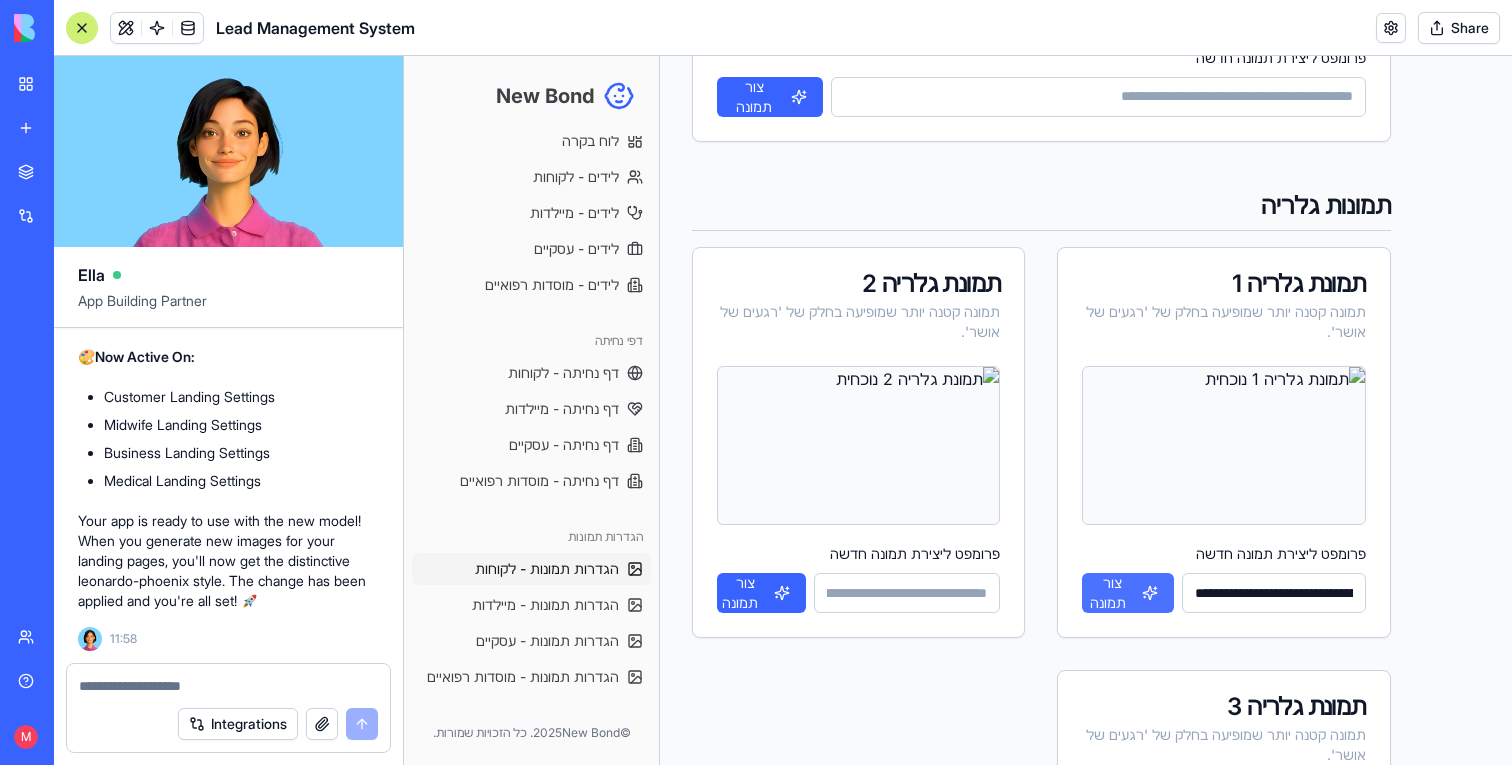 click on "צור תמונה" at bounding box center (1112, 593) 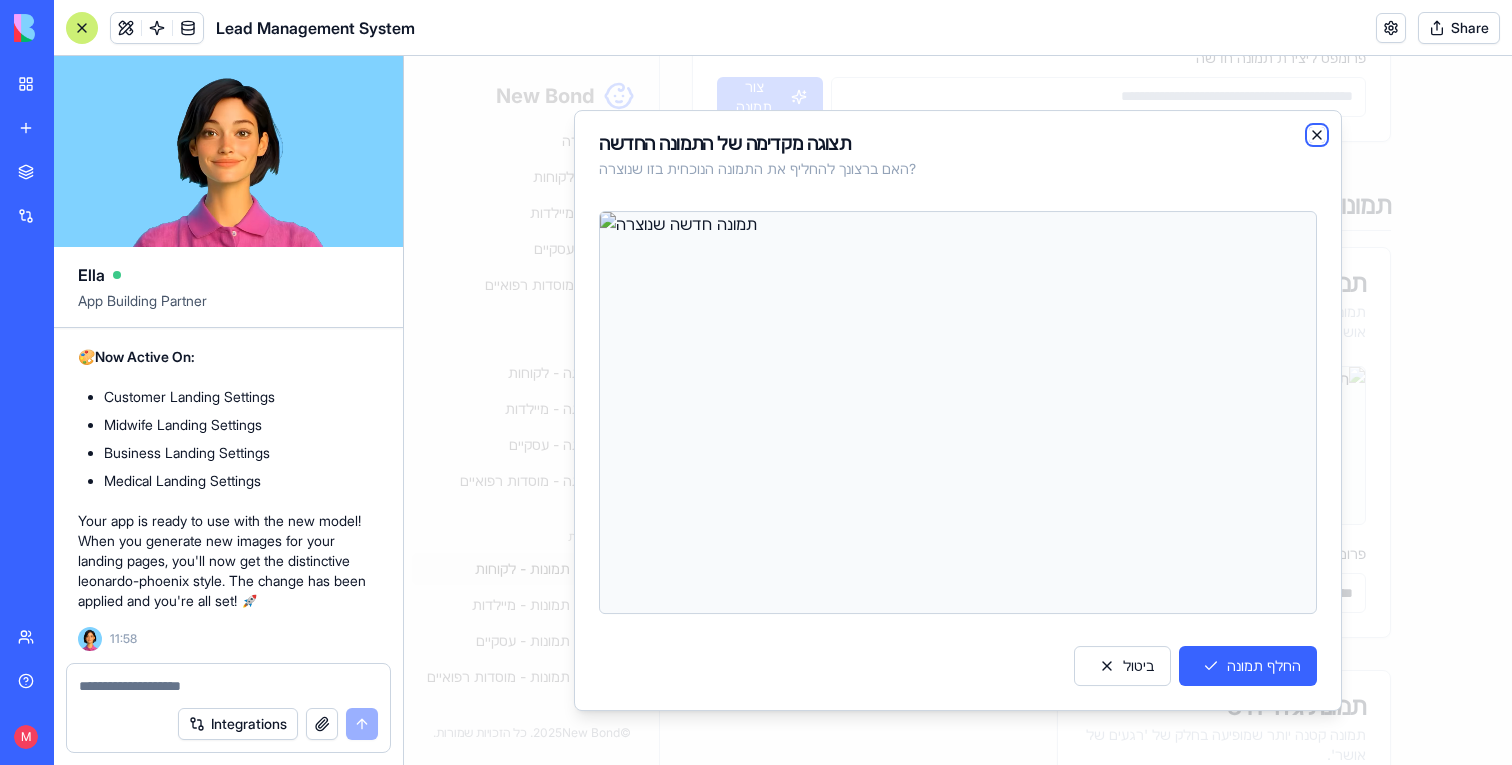 click 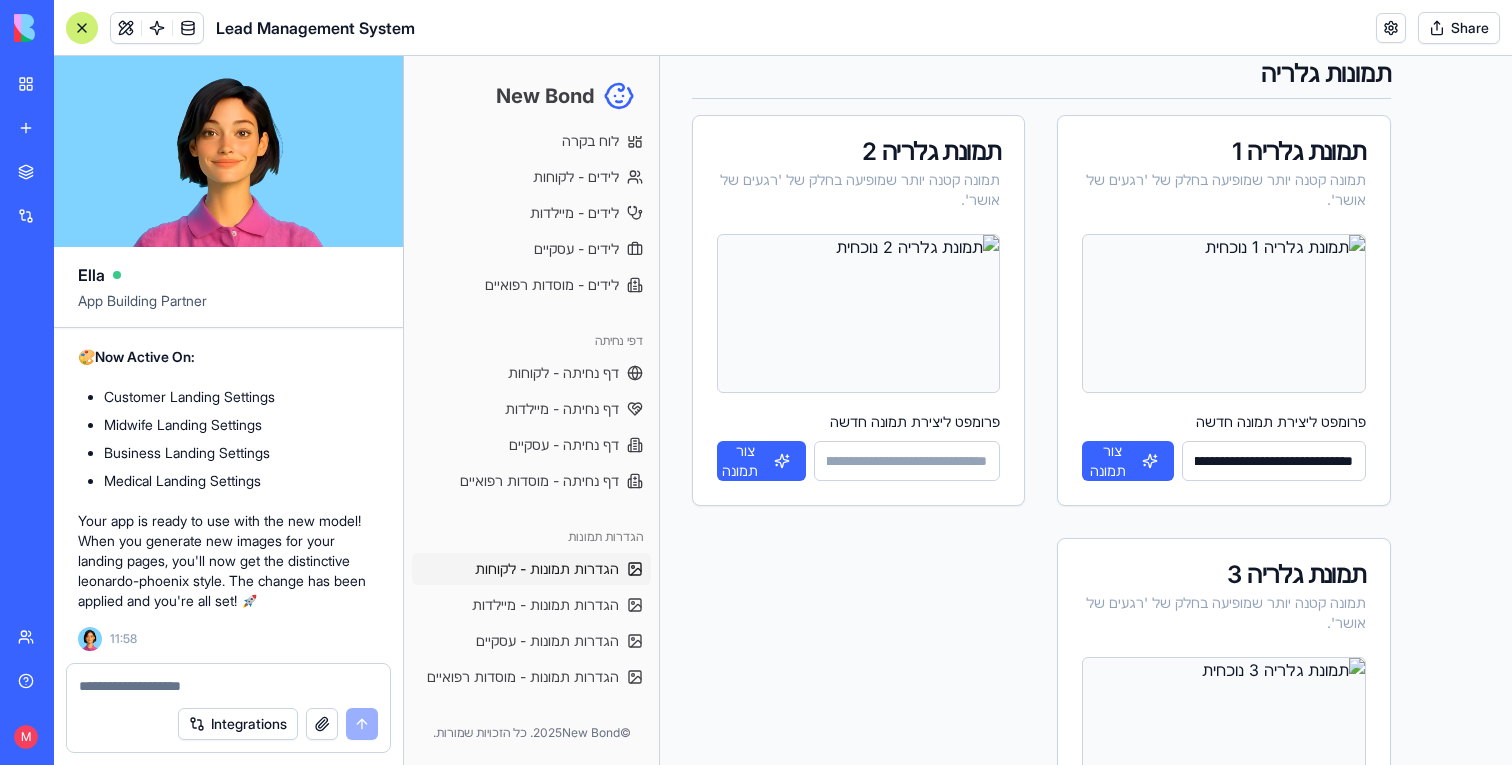 scroll, scrollTop: 867, scrollLeft: 0, axis: vertical 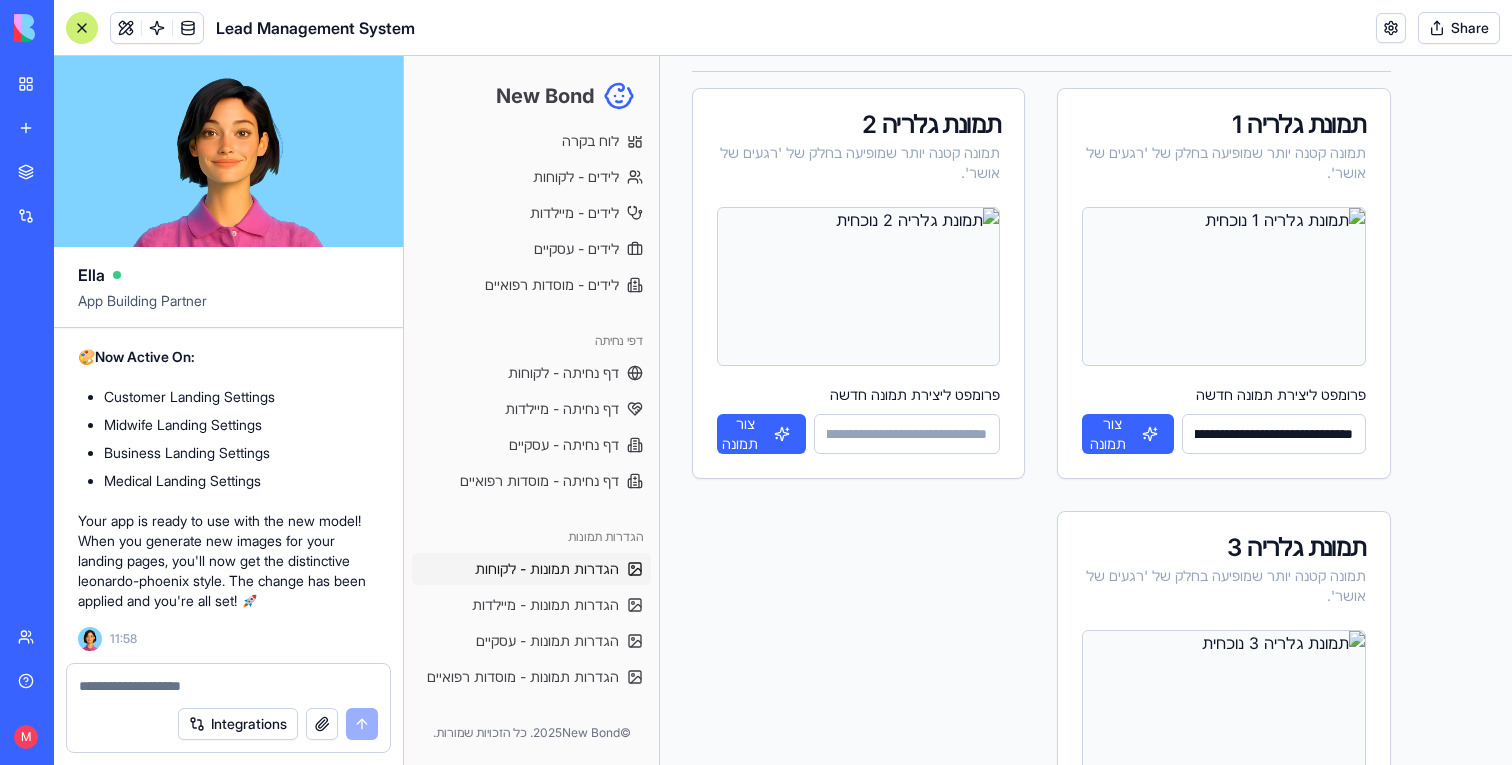 click on "**********" at bounding box center [1273, 434] 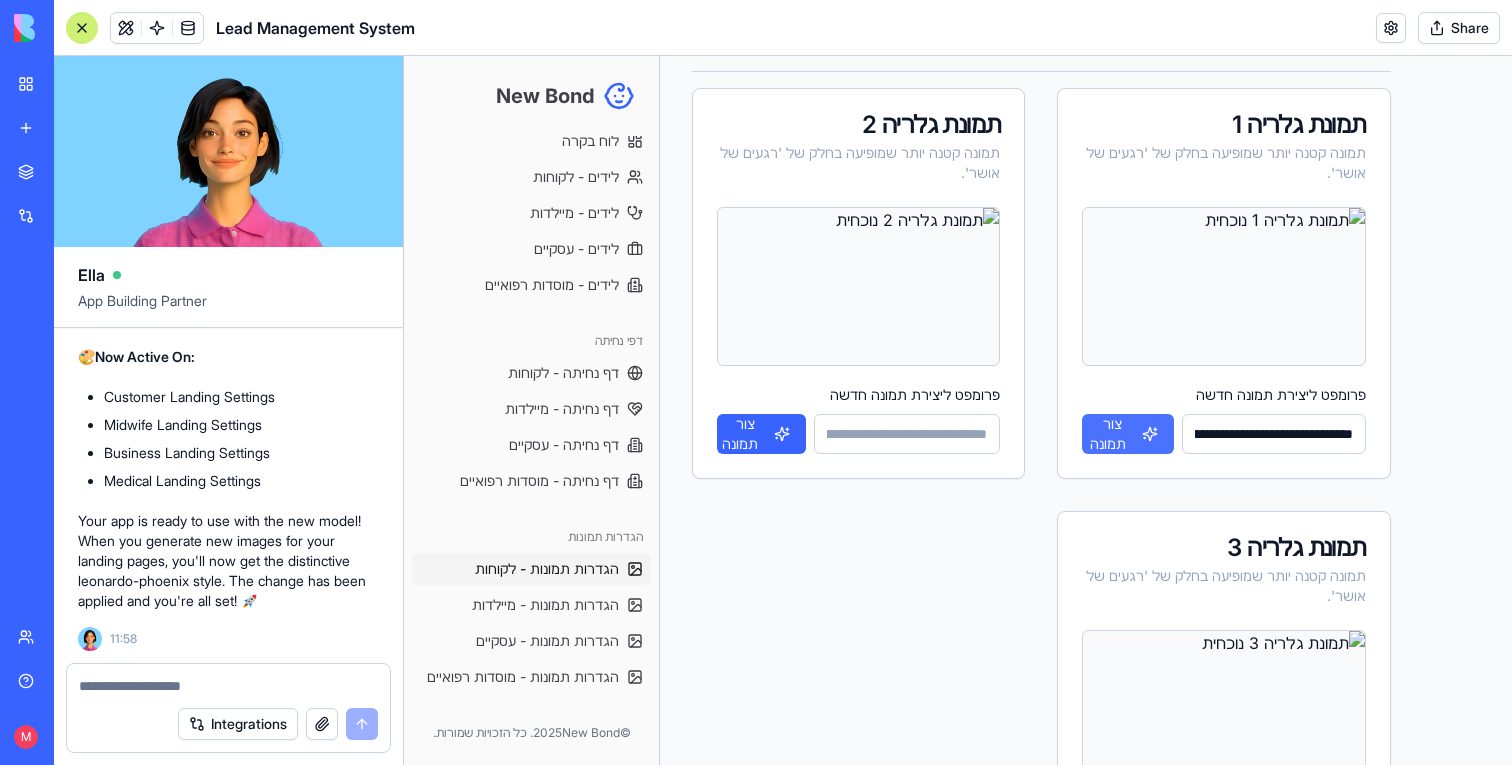 scroll, scrollTop: 0, scrollLeft: -4334, axis: horizontal 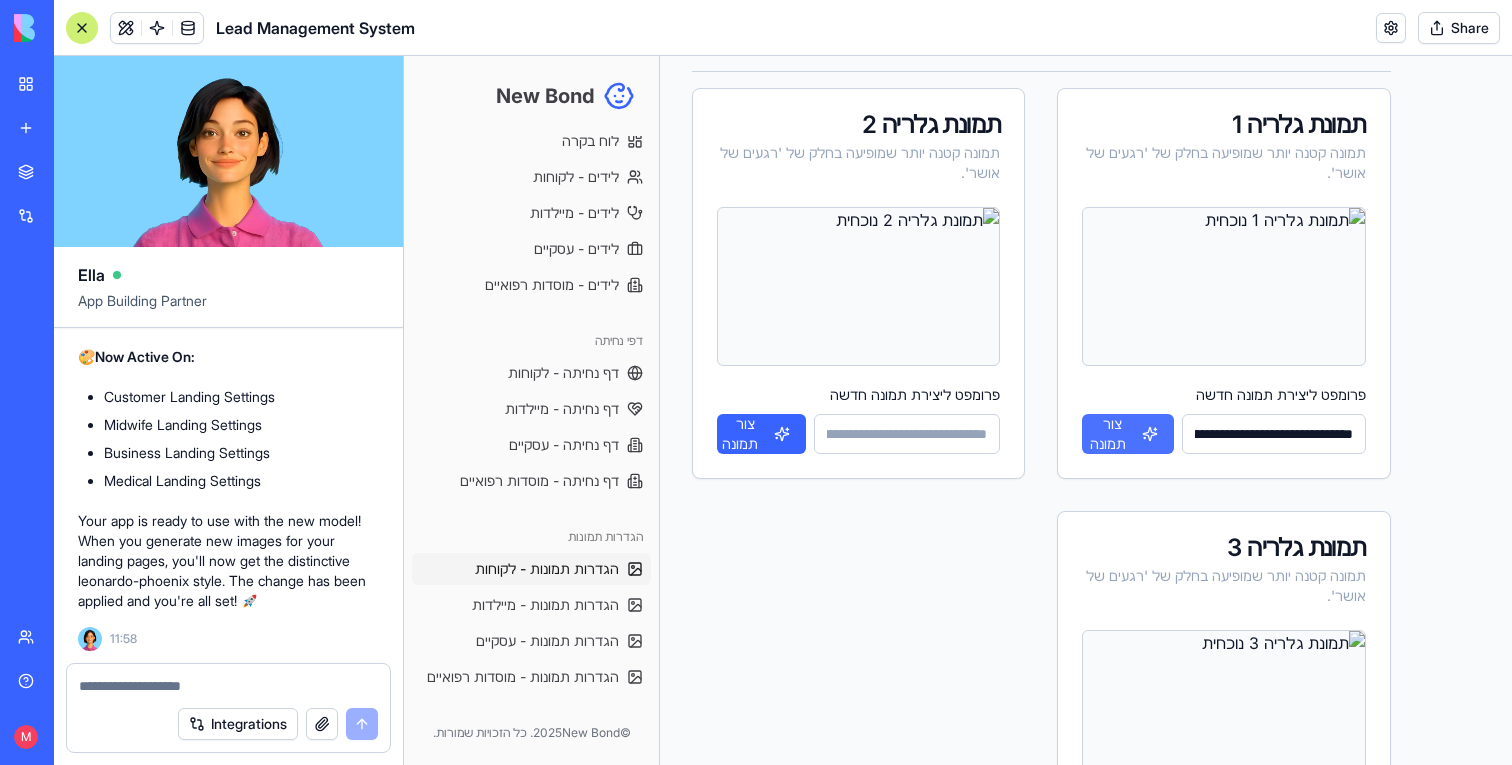 click on "צור תמונה" at bounding box center (1128, 434) 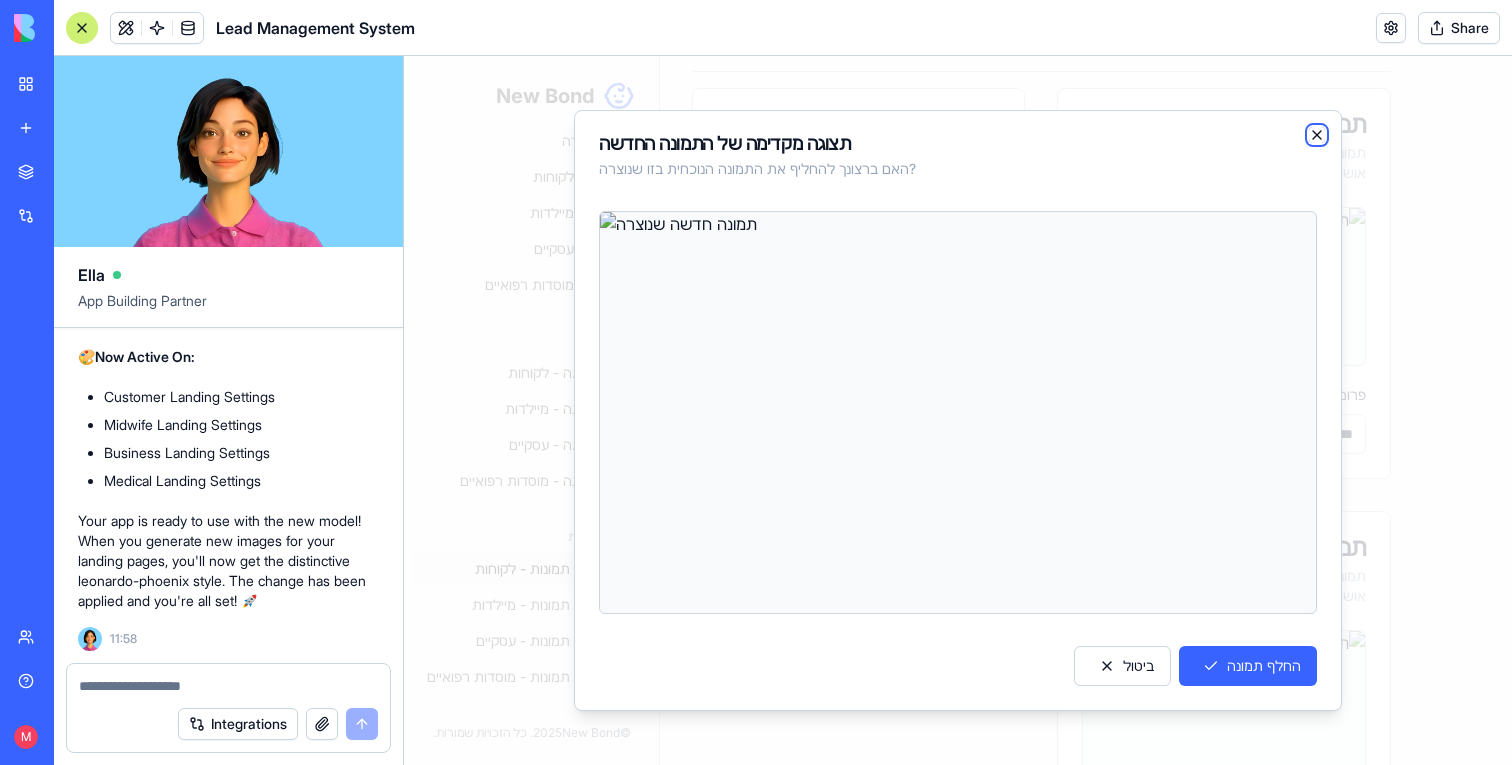 click 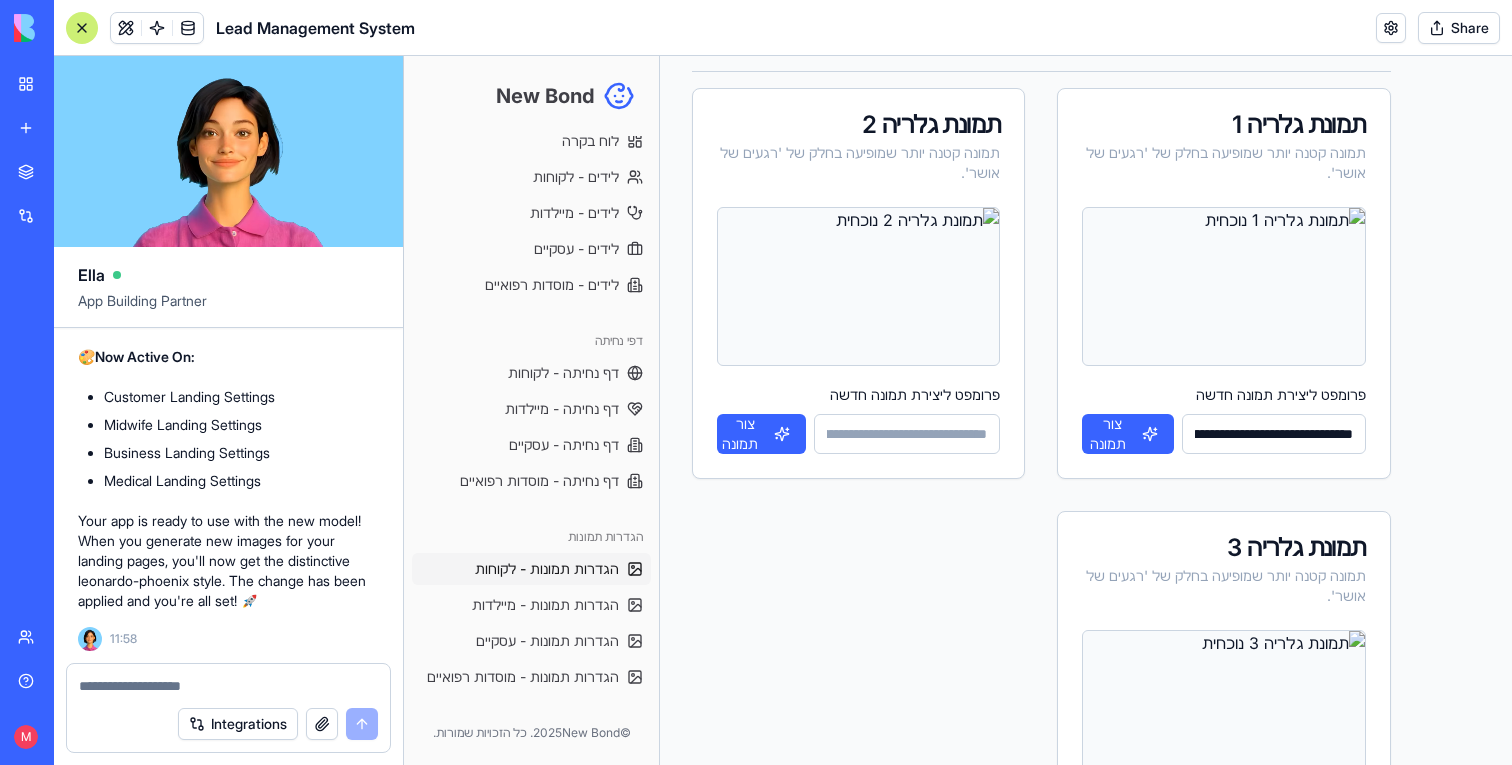 click on "**********" at bounding box center (1273, 434) 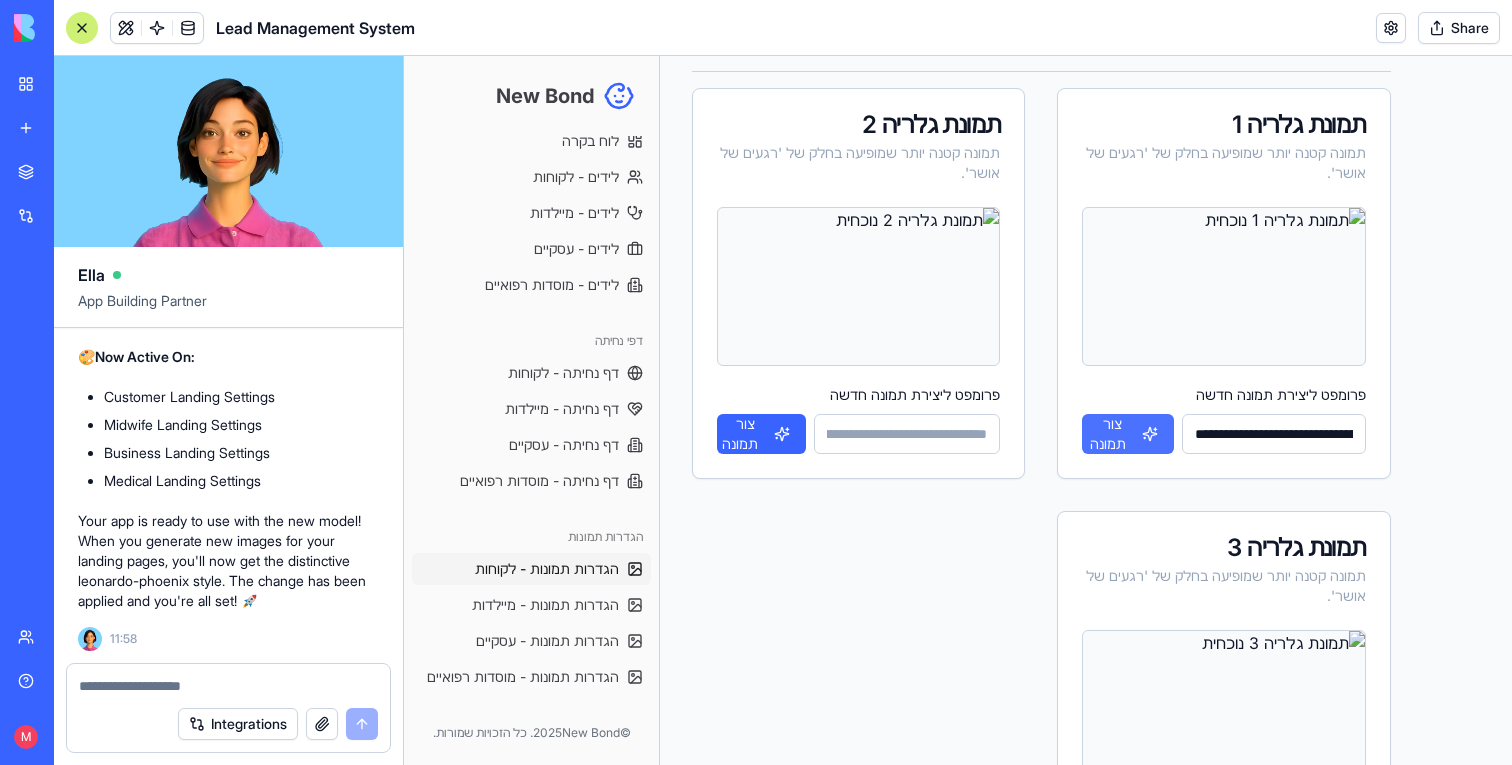 type on "**********" 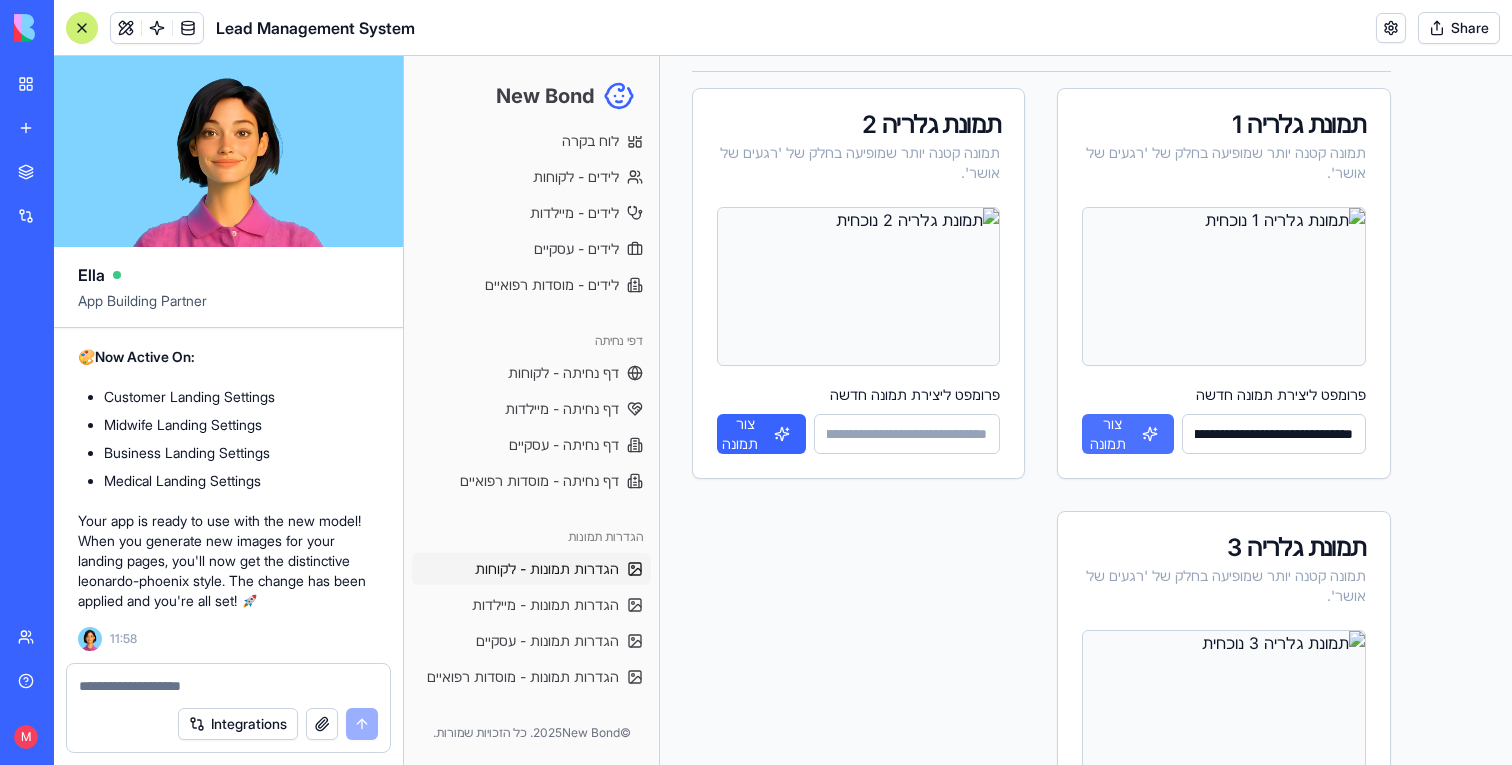 click on "צור תמונה" at bounding box center [1128, 434] 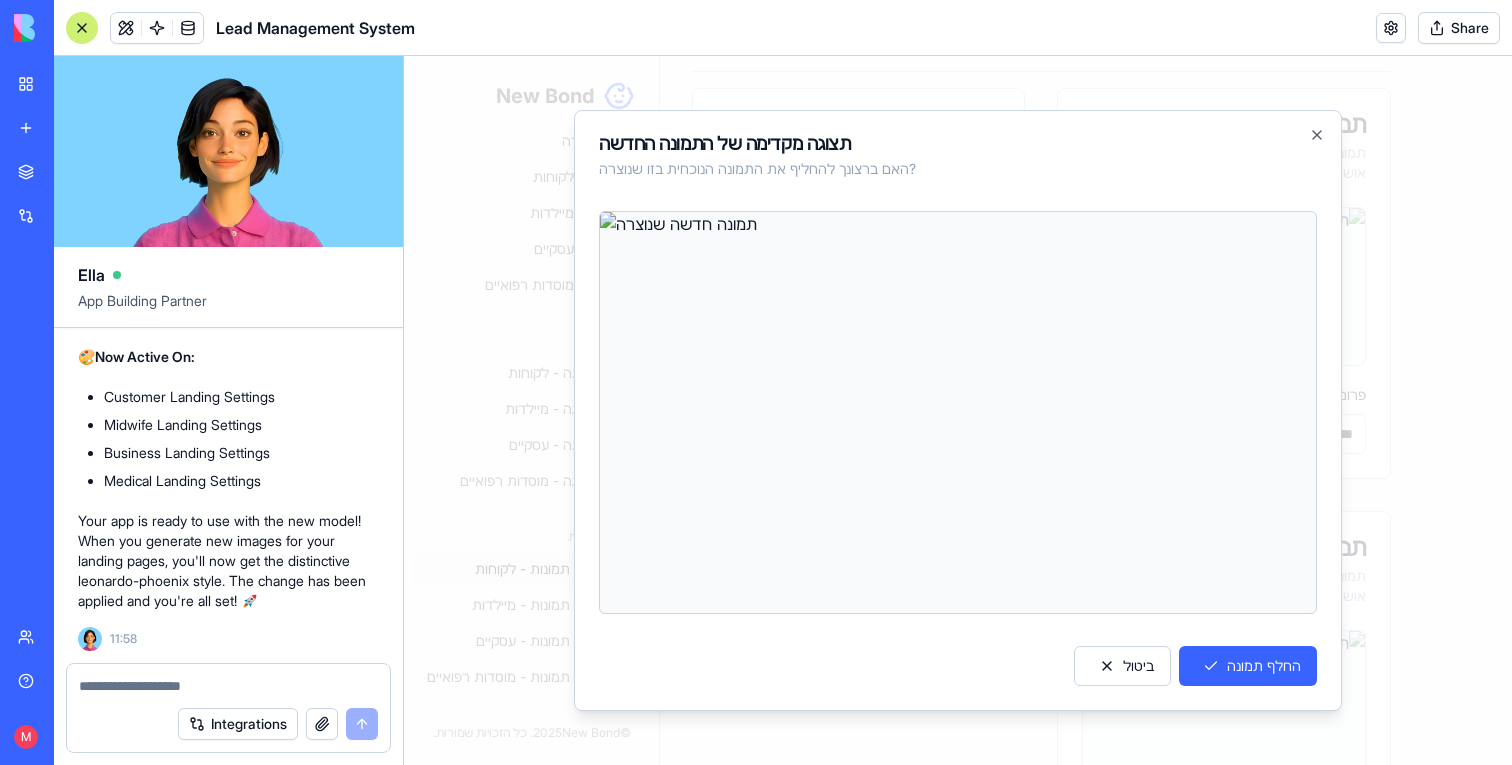 click at bounding box center (958, 410) 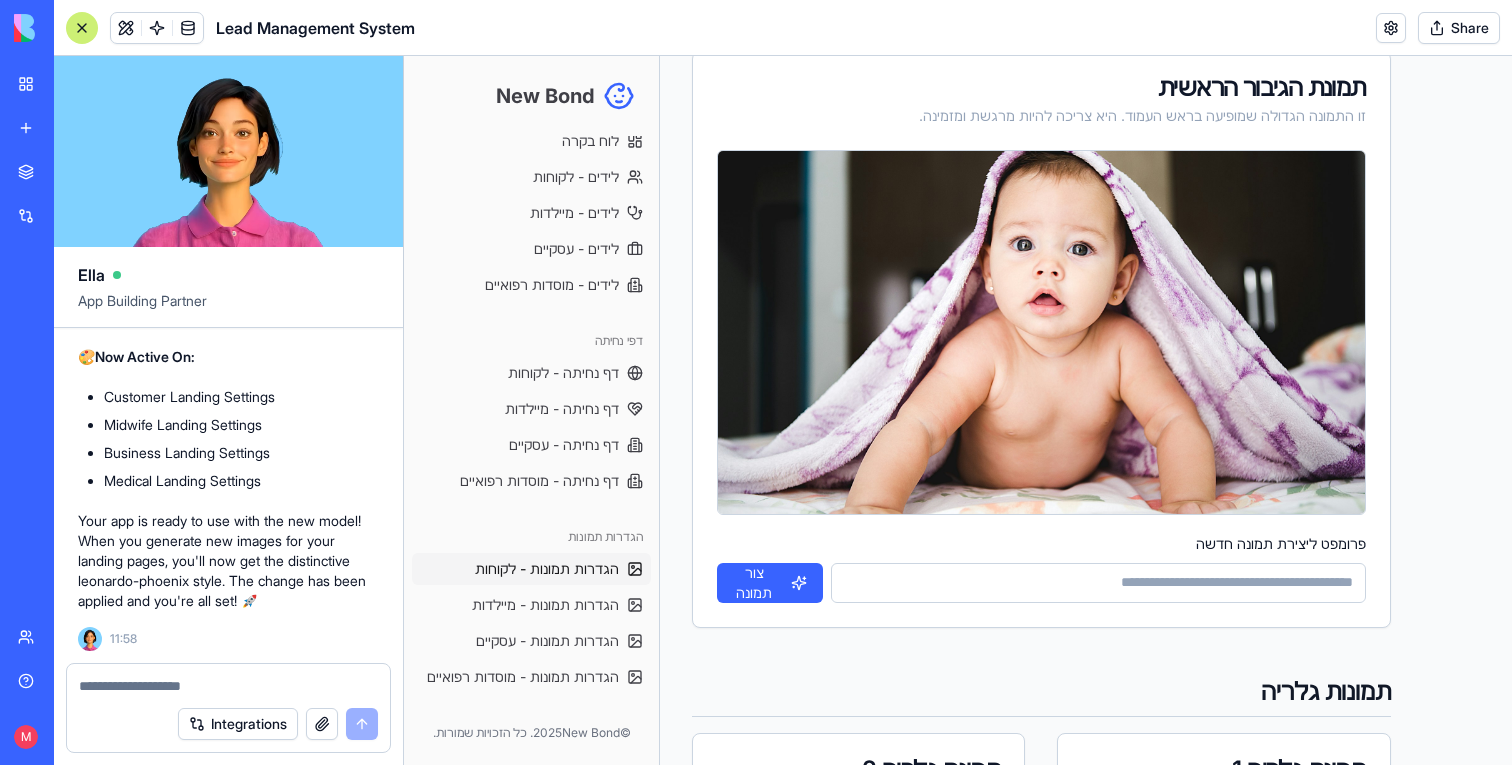 scroll, scrollTop: 197, scrollLeft: 0, axis: vertical 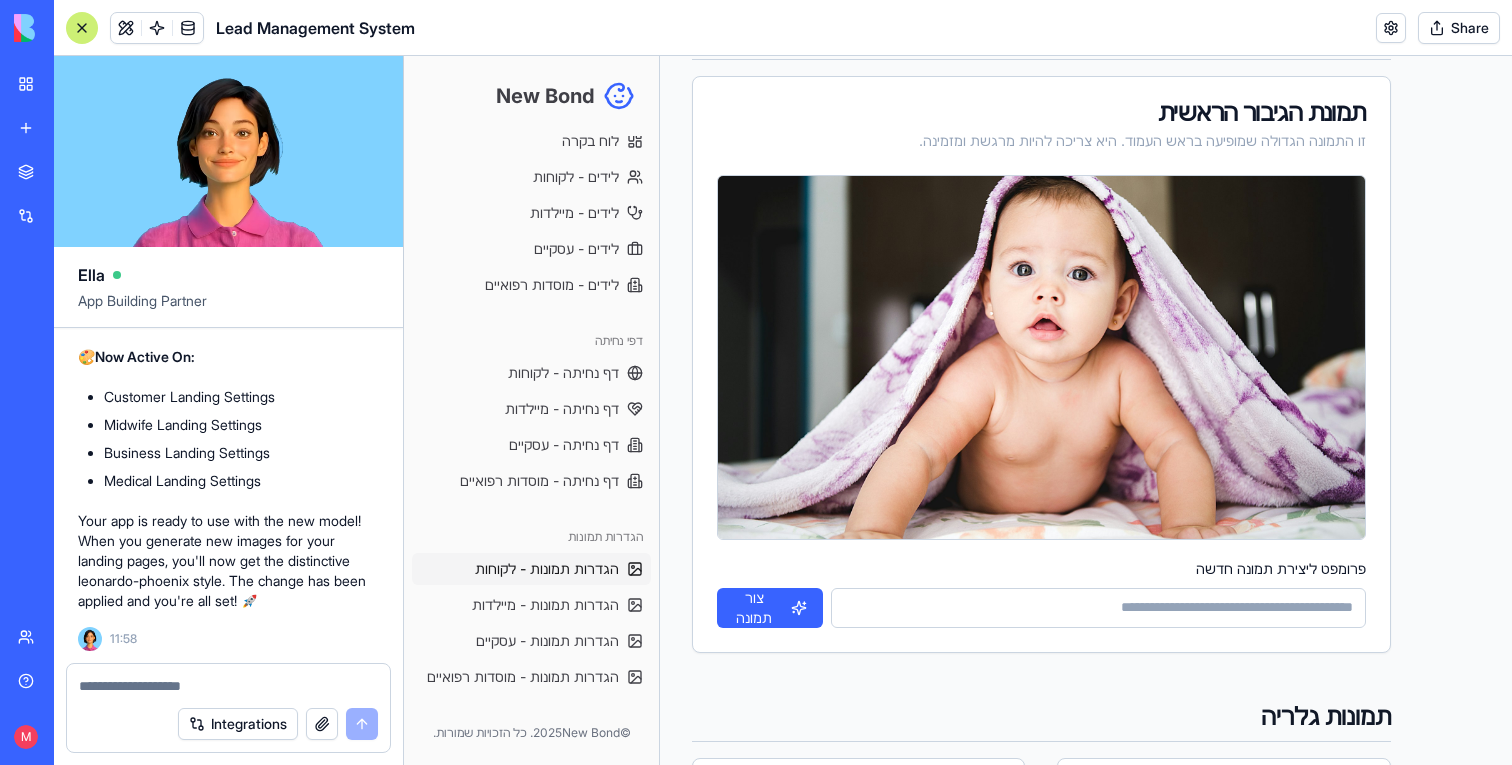click at bounding box center (228, 686) 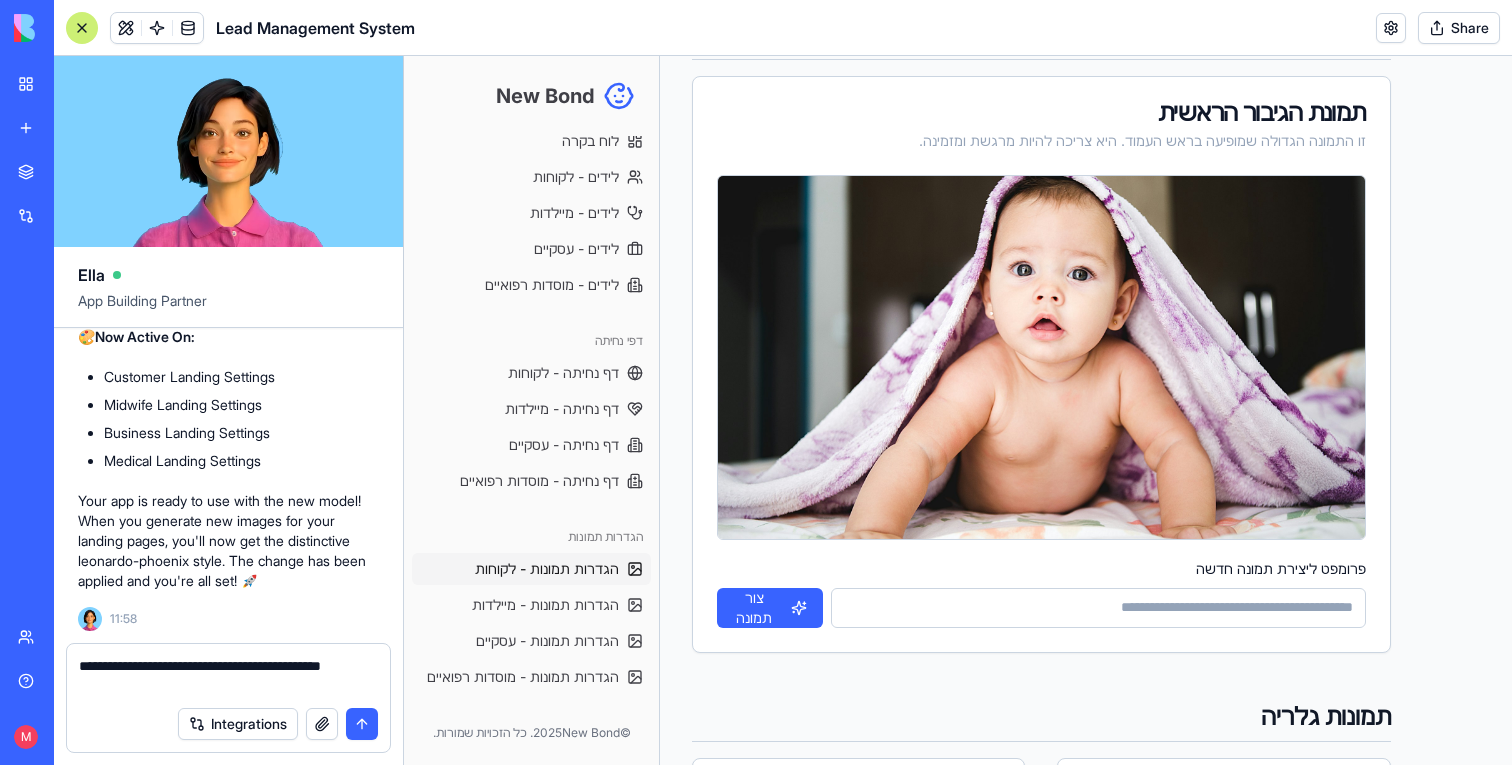 type on "**********" 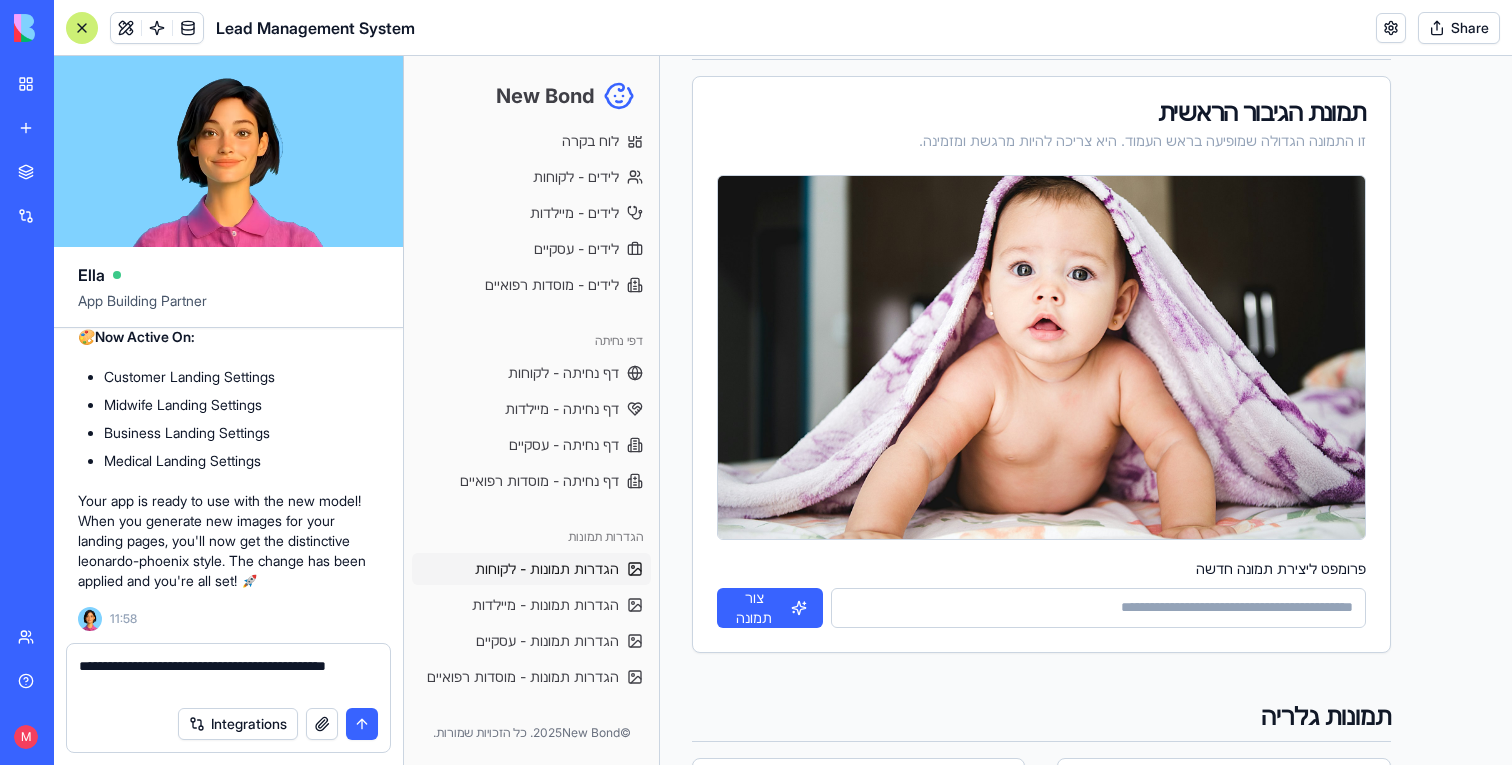 type 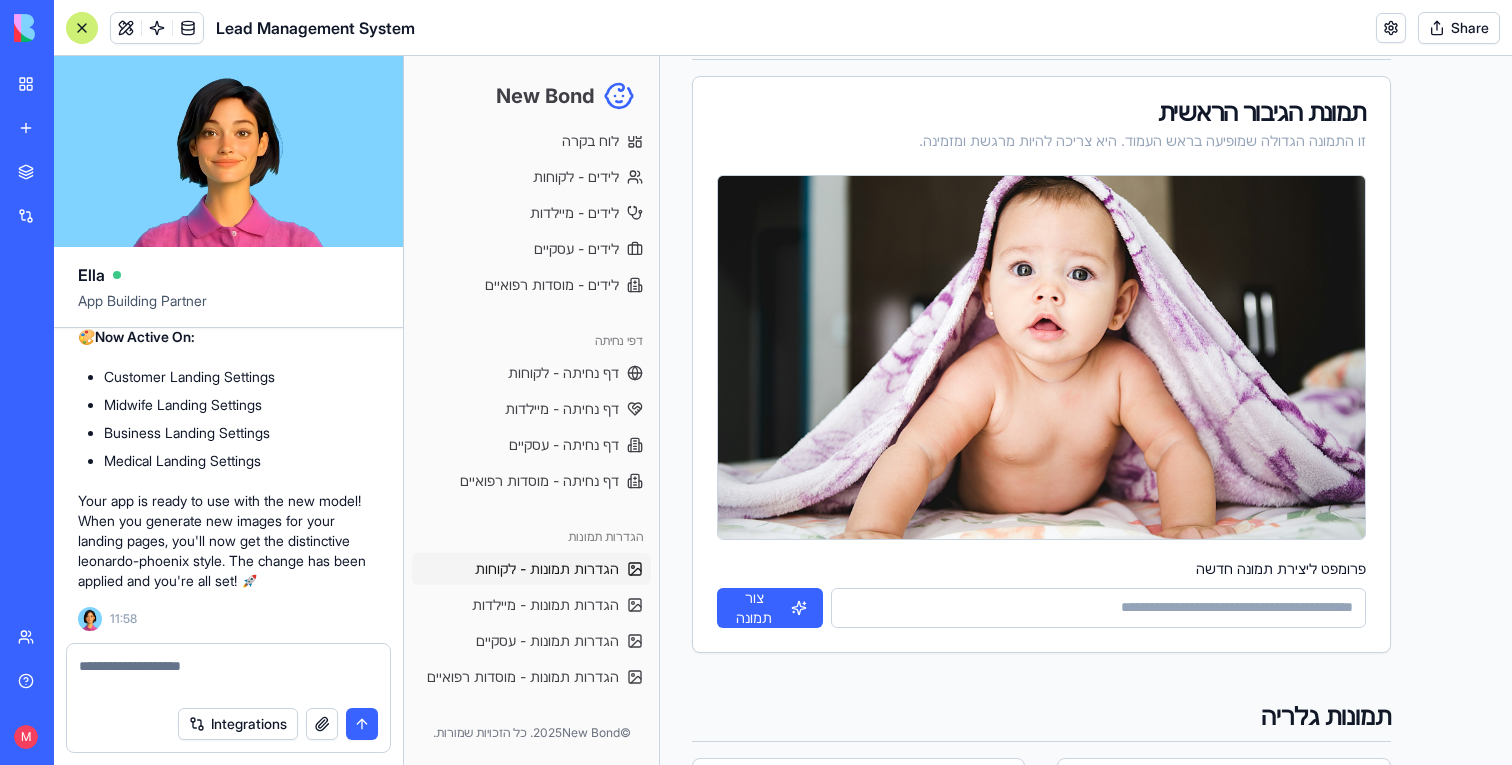 scroll, scrollTop: 37731, scrollLeft: 0, axis: vertical 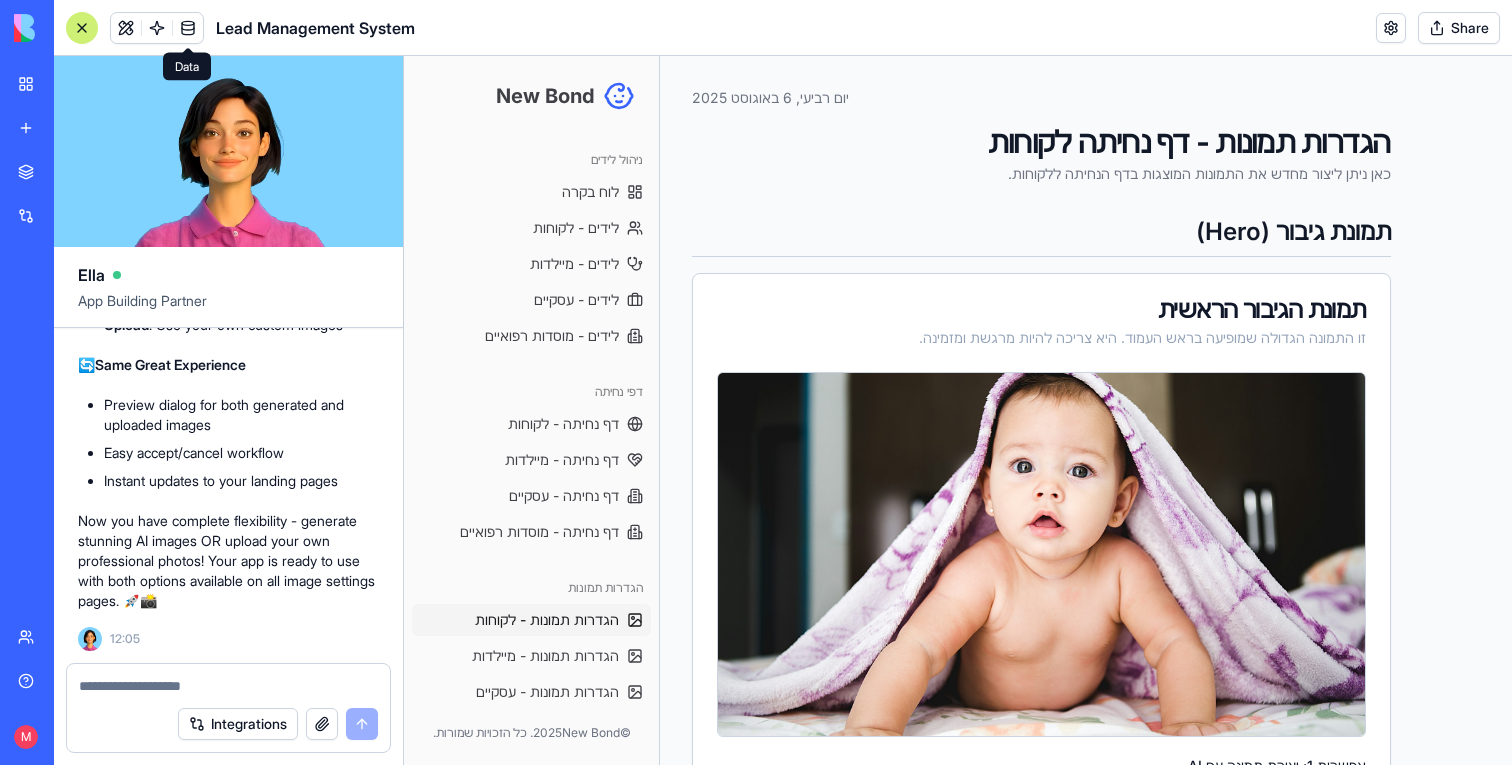 click at bounding box center [188, 28] 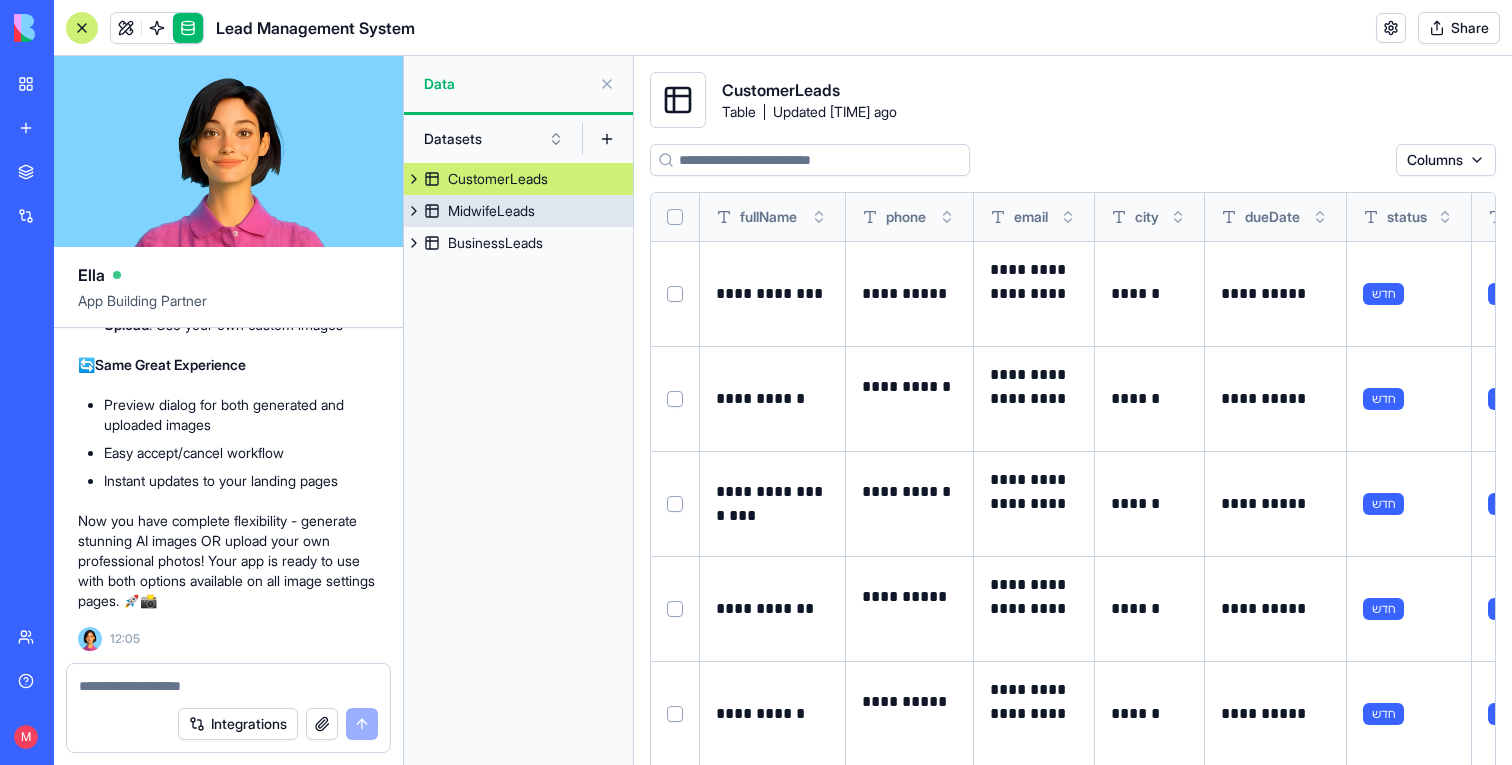 click on "MidwifeLeads" at bounding box center (491, 211) 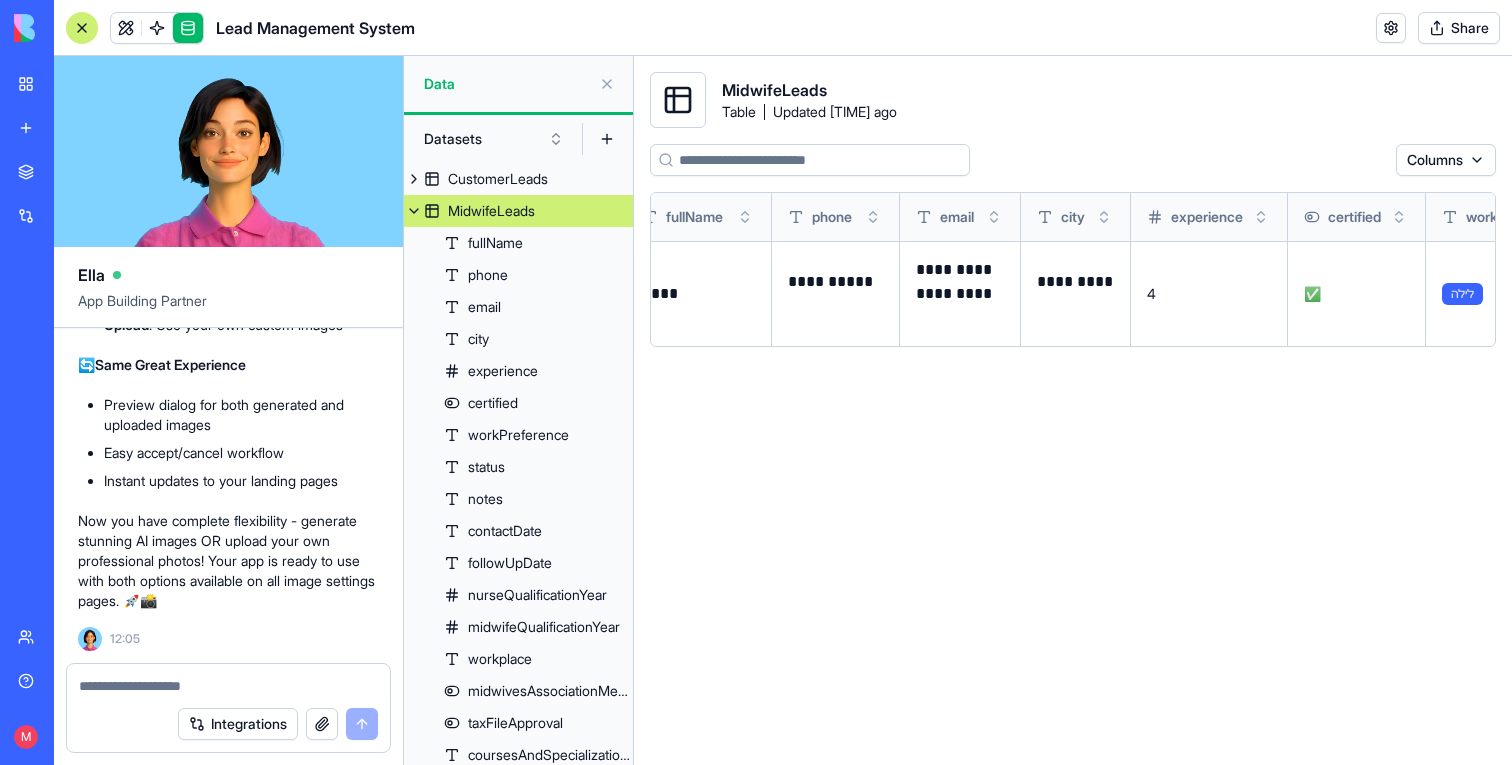 scroll, scrollTop: 0, scrollLeft: 0, axis: both 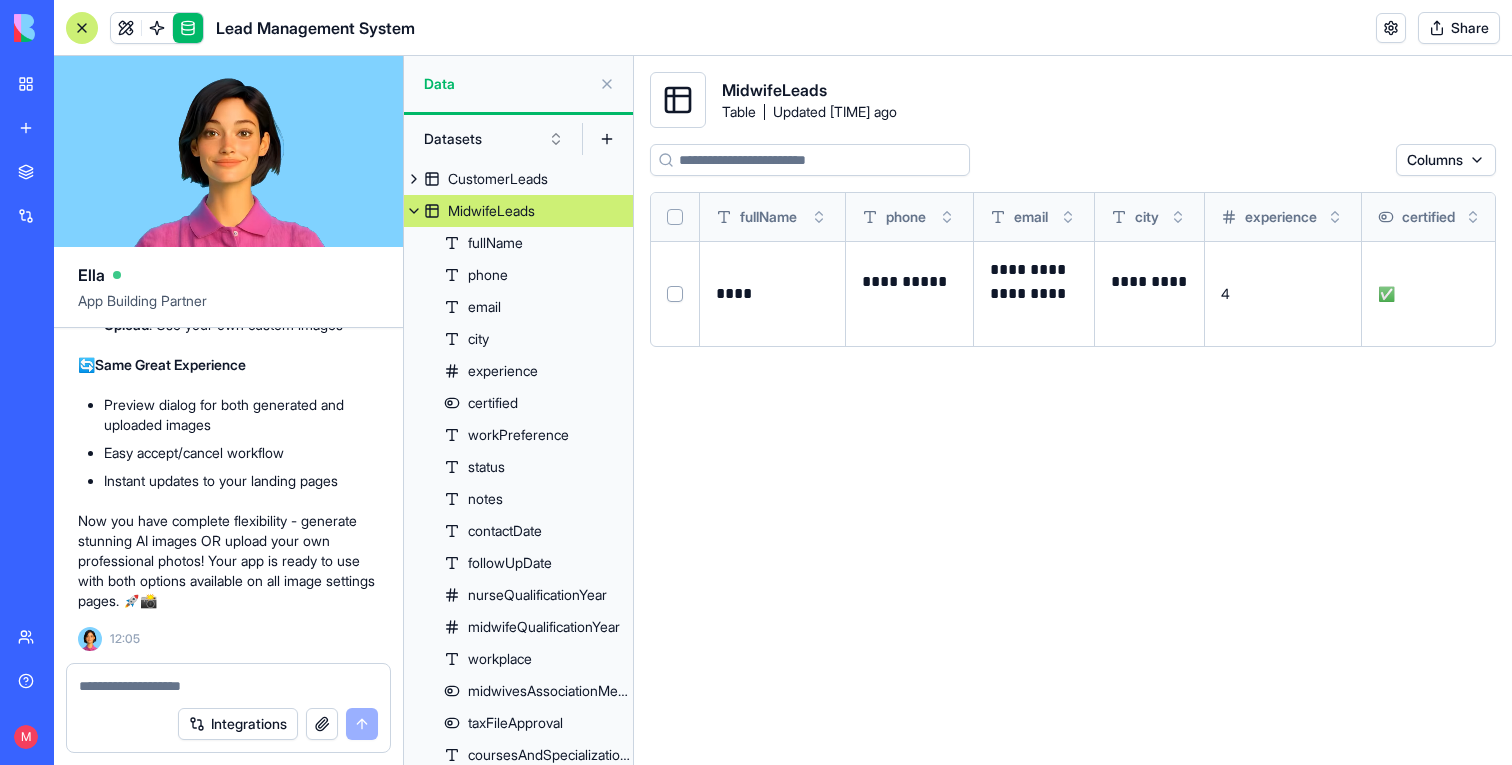 click at bounding box center (414, 211) 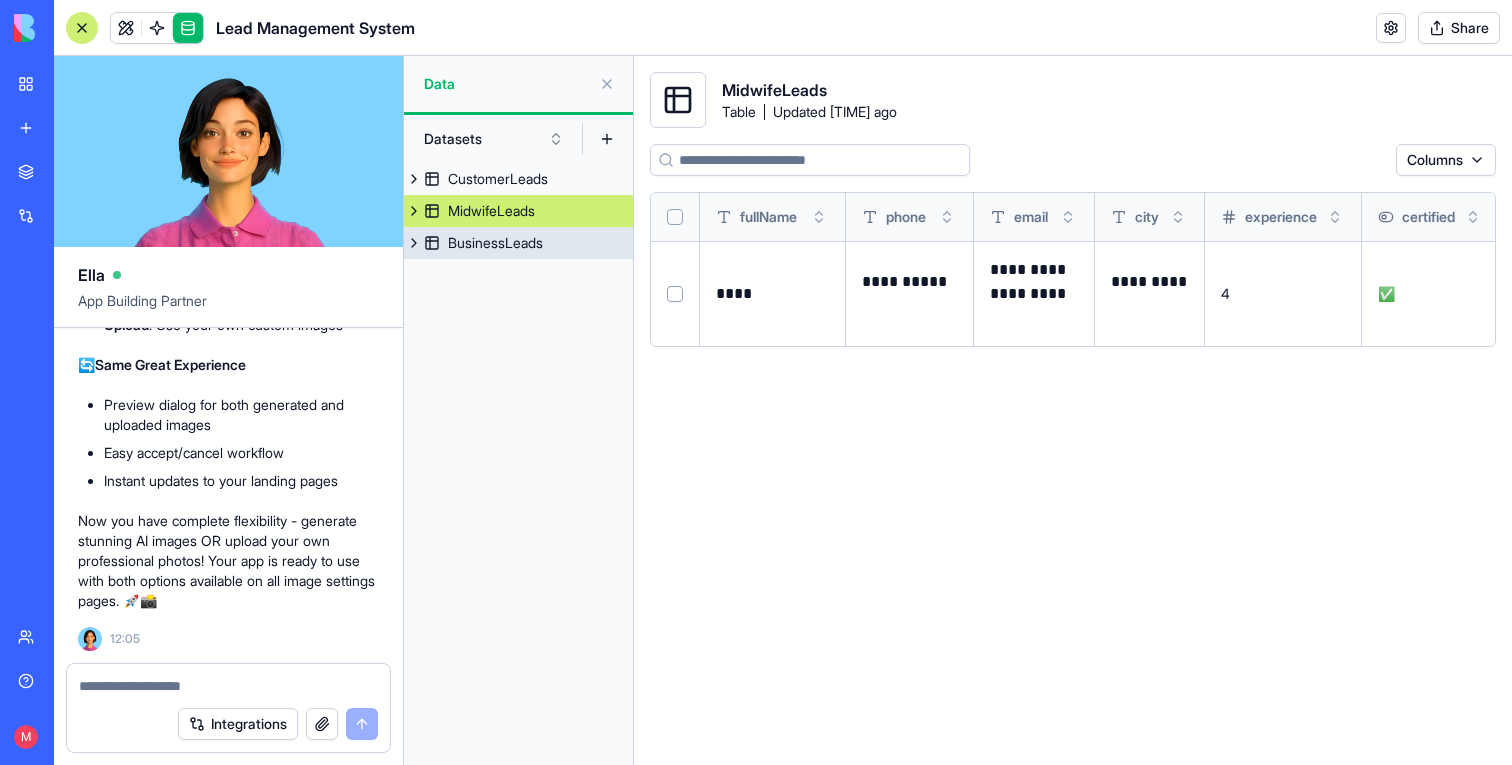 click on "BusinessLeads" at bounding box center [518, 243] 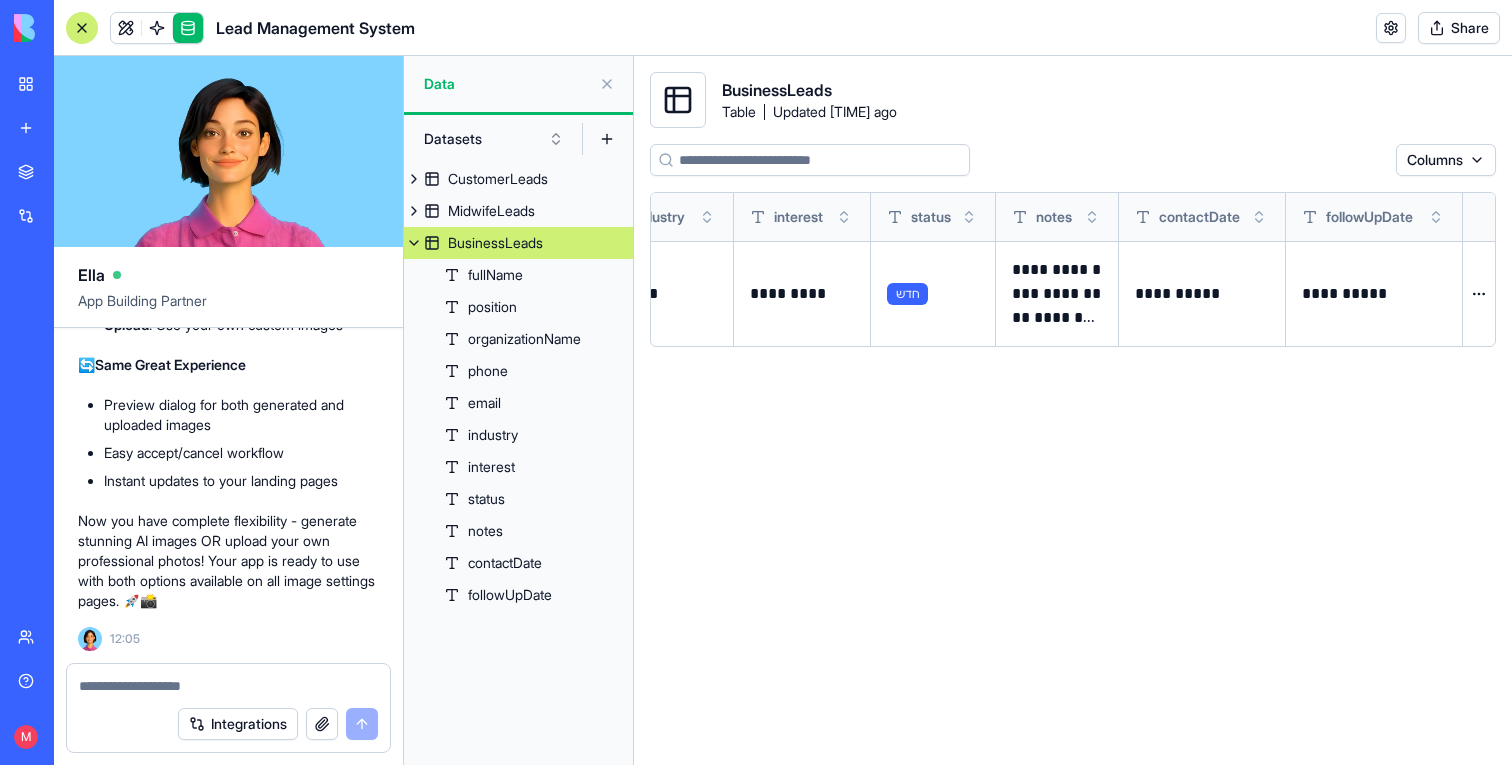 scroll, scrollTop: 0, scrollLeft: 0, axis: both 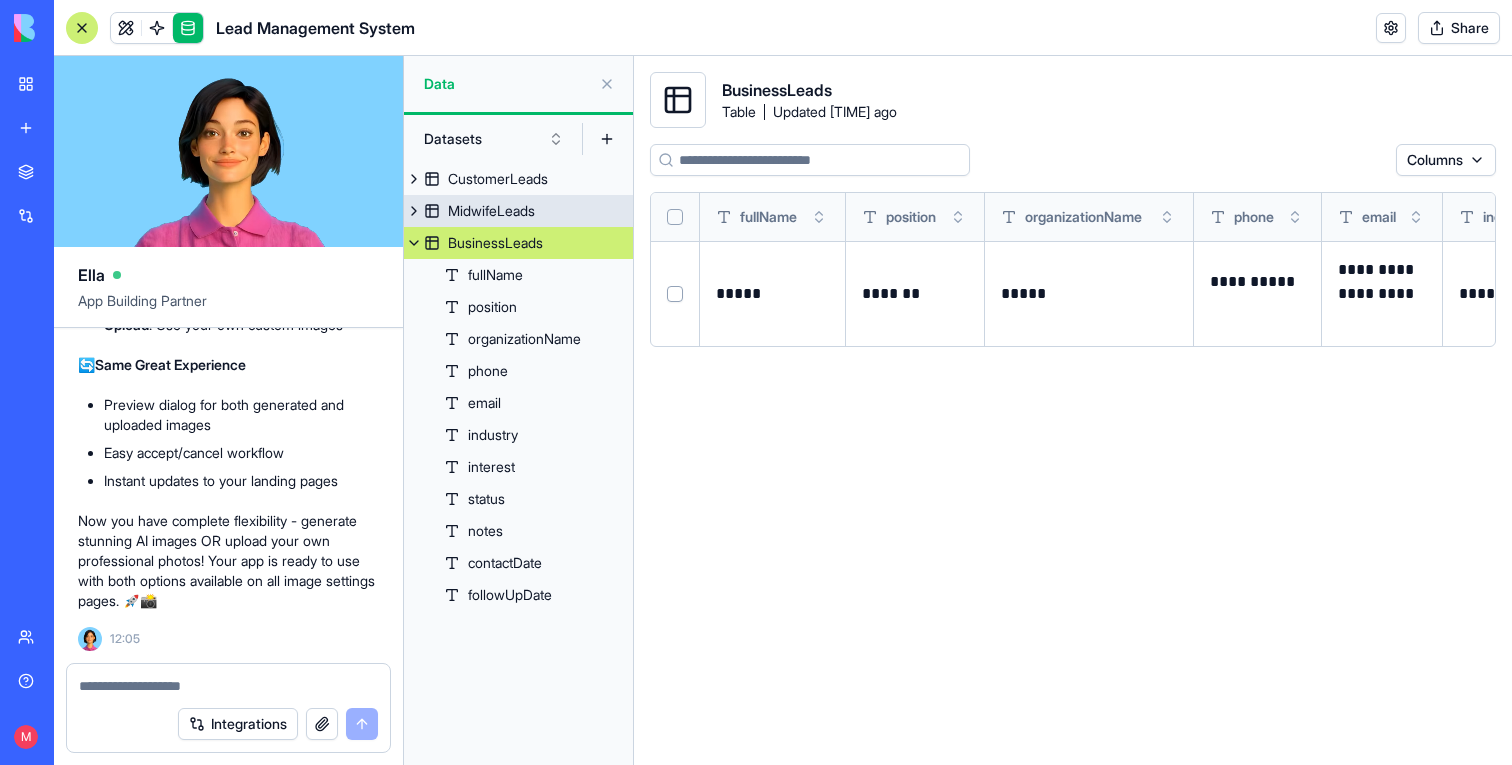 click on "MidwifeLeads" at bounding box center (518, 211) 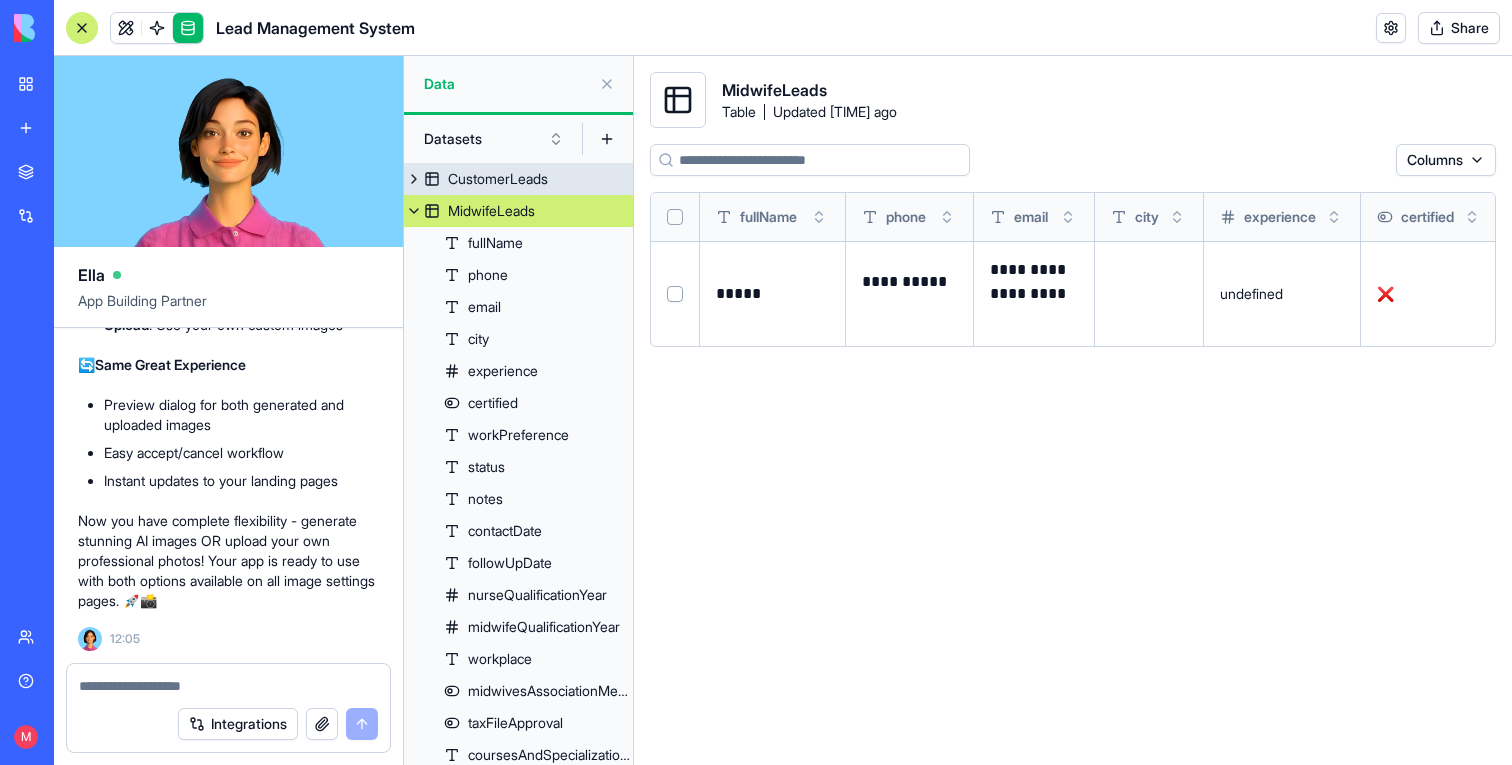 click on "CustomerLeads" at bounding box center (498, 179) 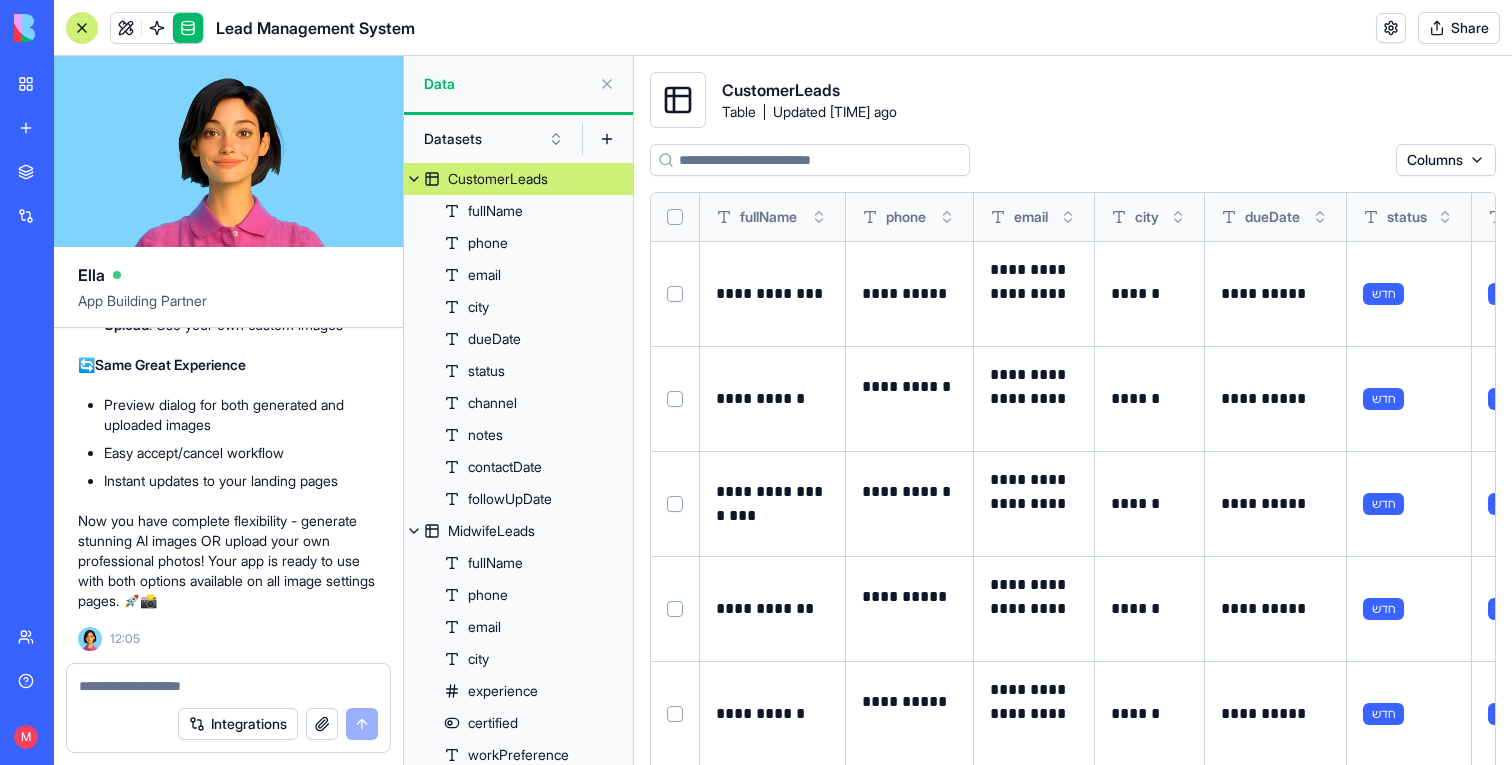 click at bounding box center [126, 28] 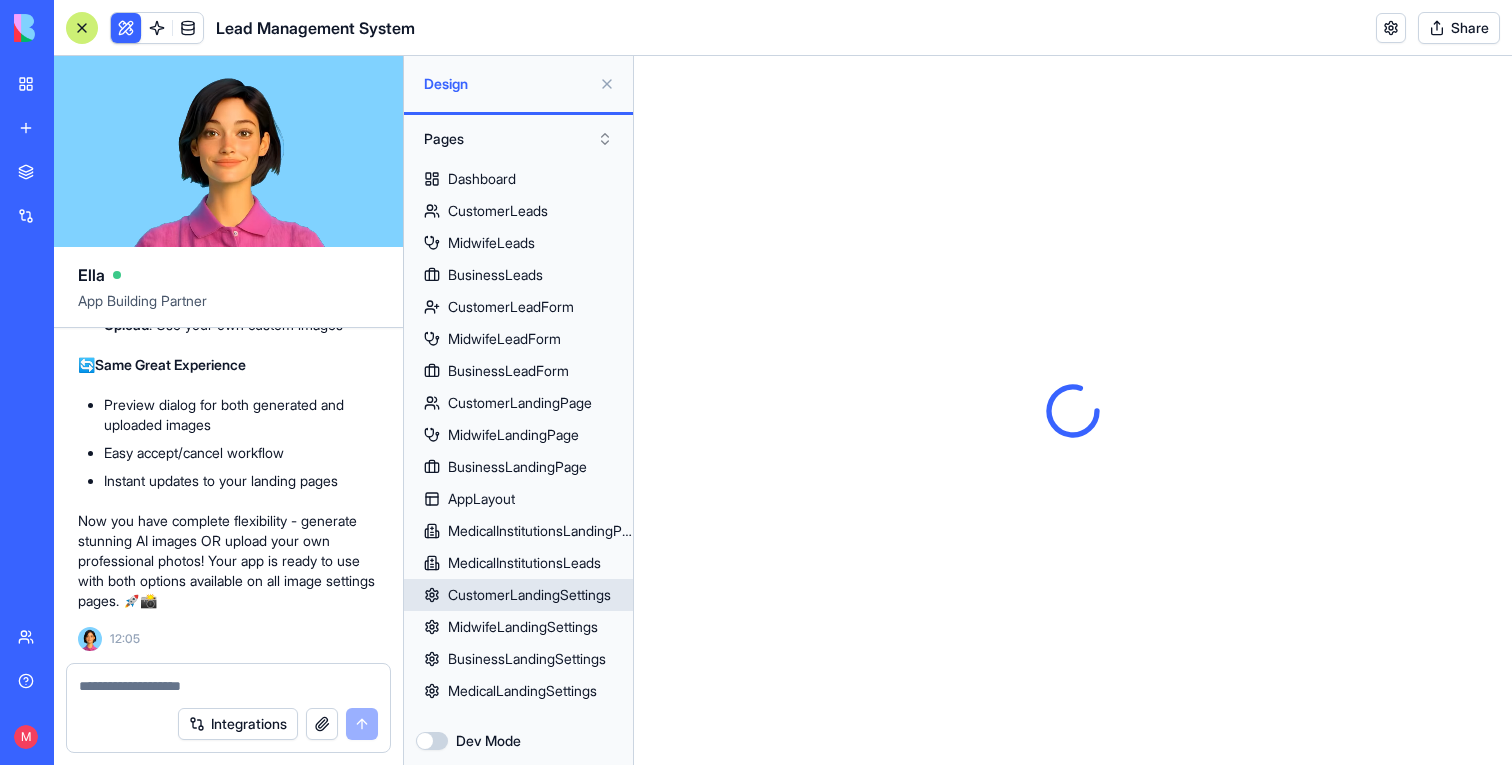 scroll, scrollTop: 0, scrollLeft: 0, axis: both 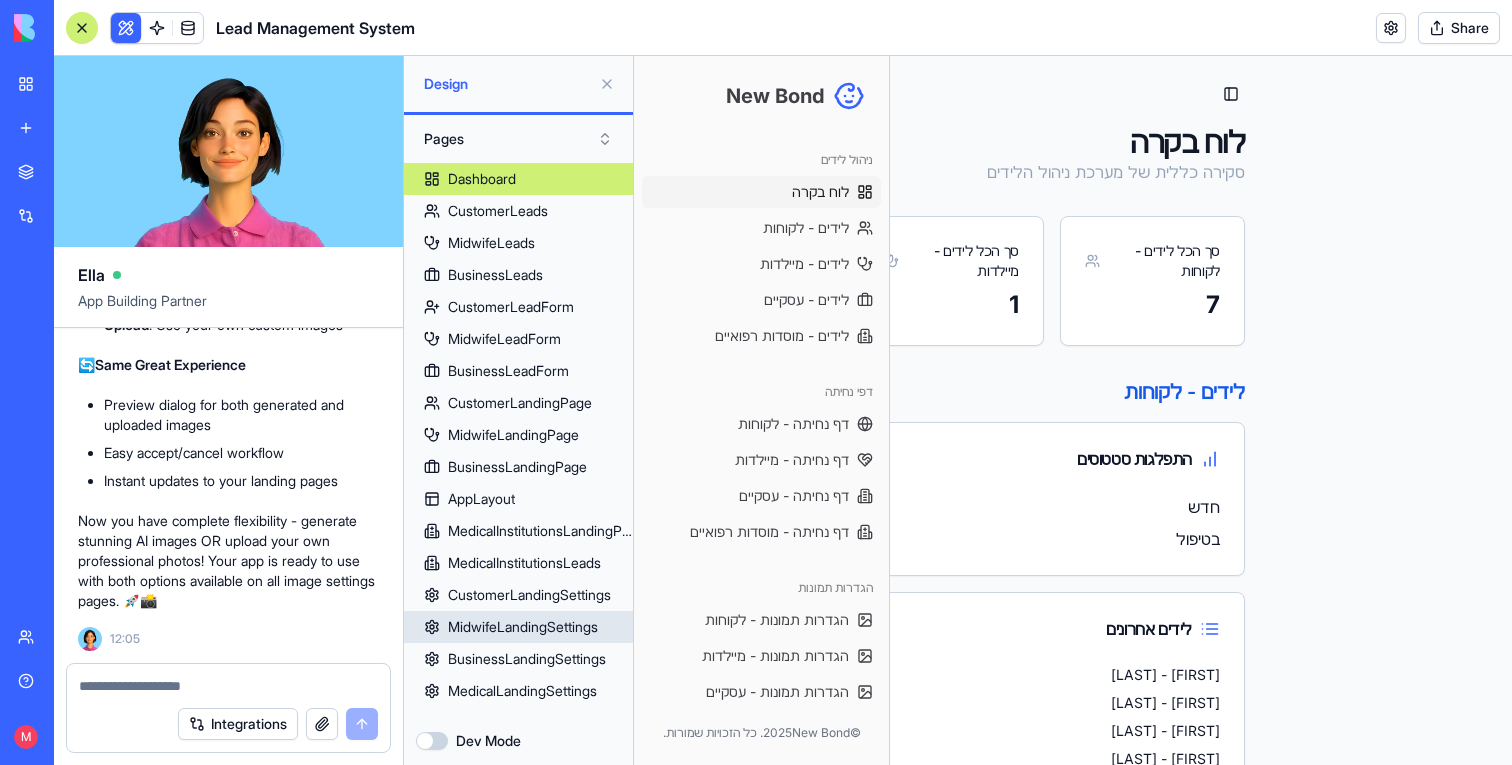 click on "MidwifeLandingSettings" at bounding box center (518, 627) 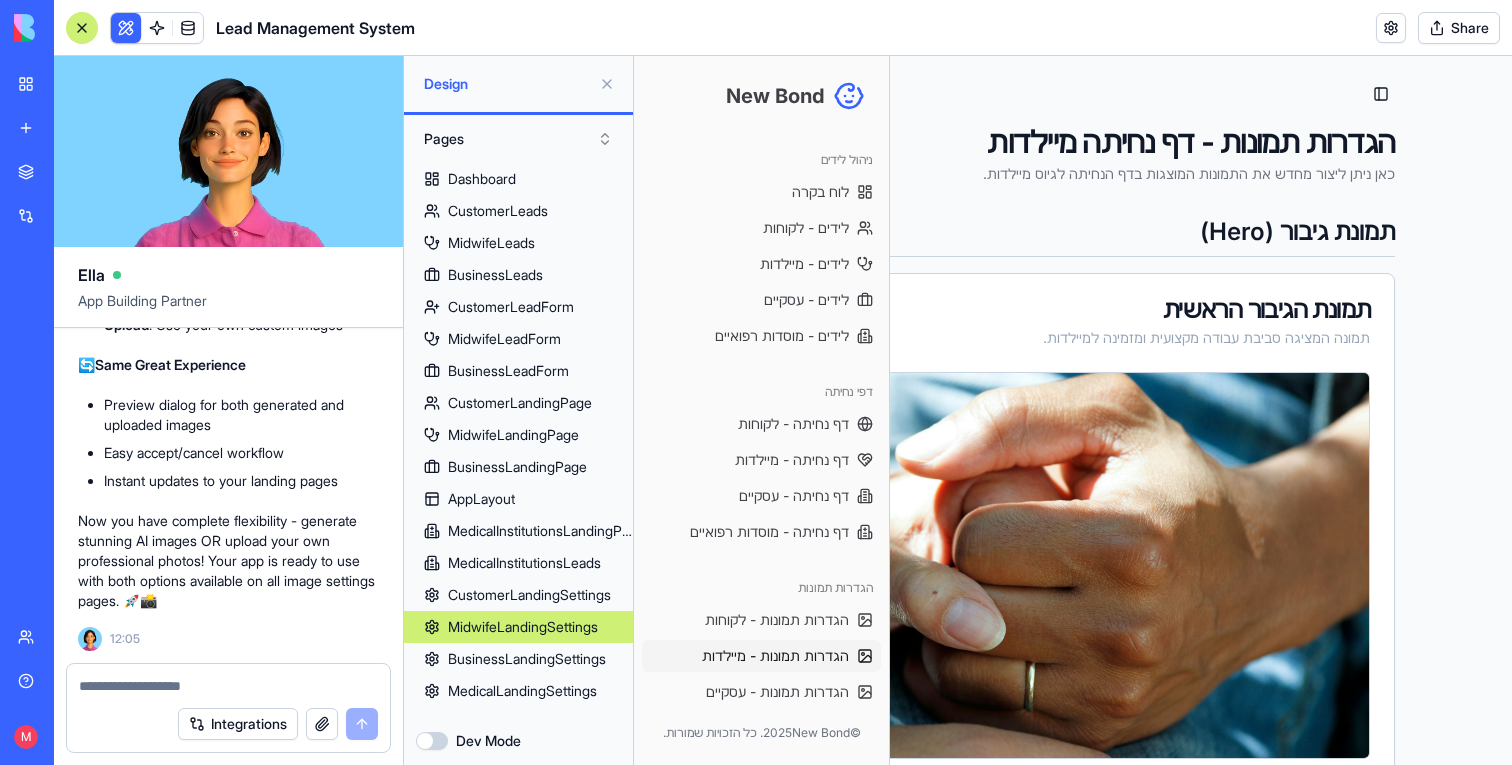 scroll, scrollTop: 10, scrollLeft: 0, axis: vertical 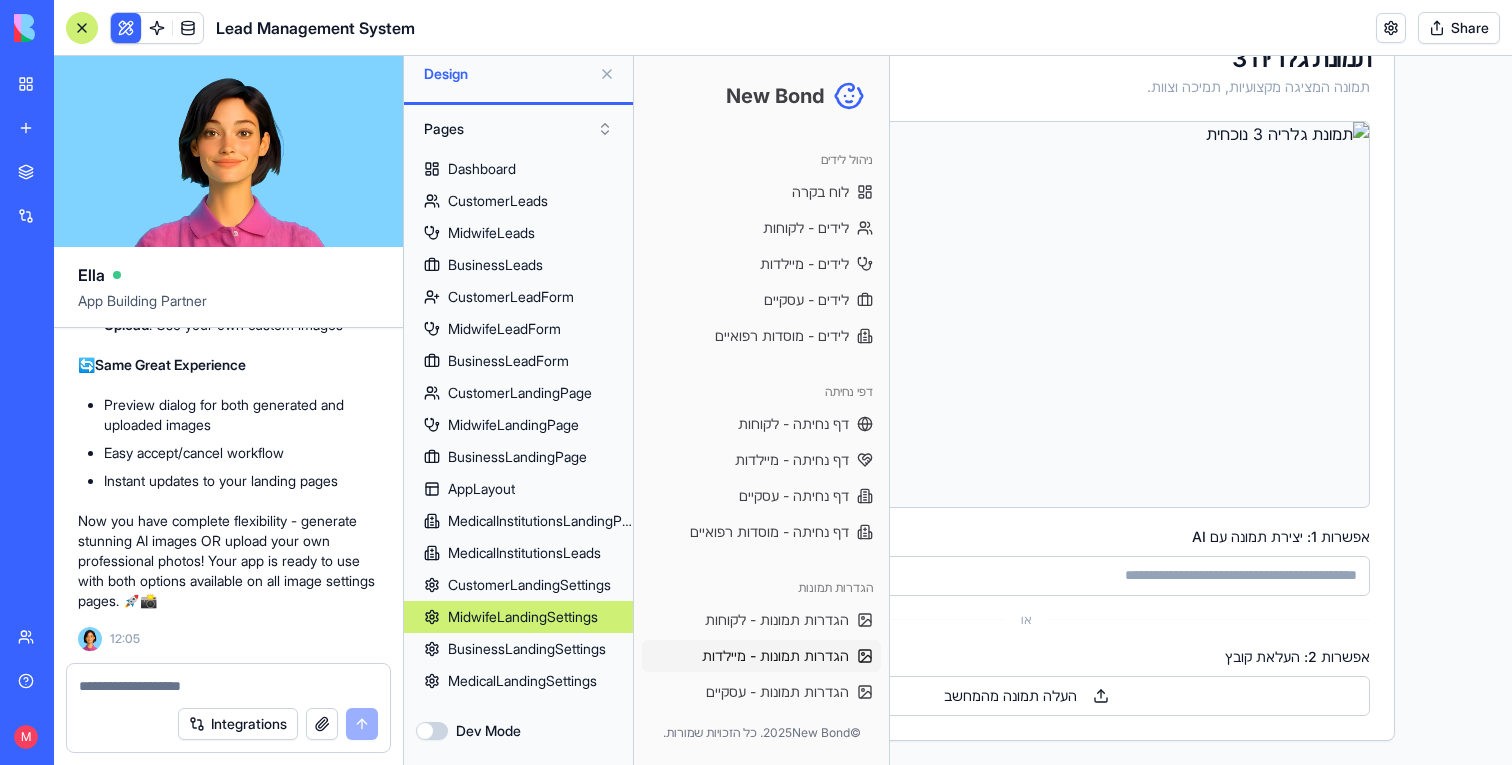 click at bounding box center [607, 74] 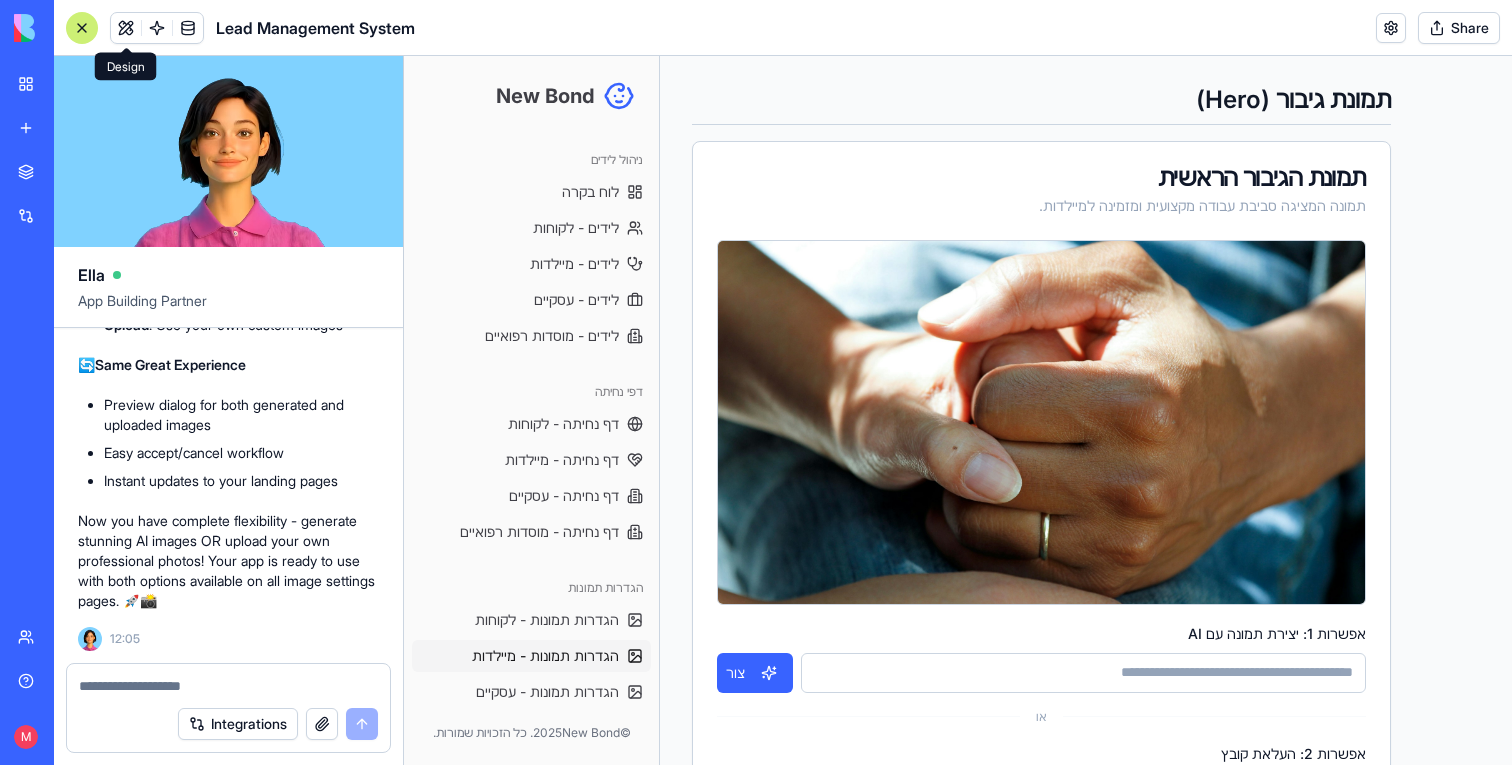 scroll, scrollTop: 129, scrollLeft: 0, axis: vertical 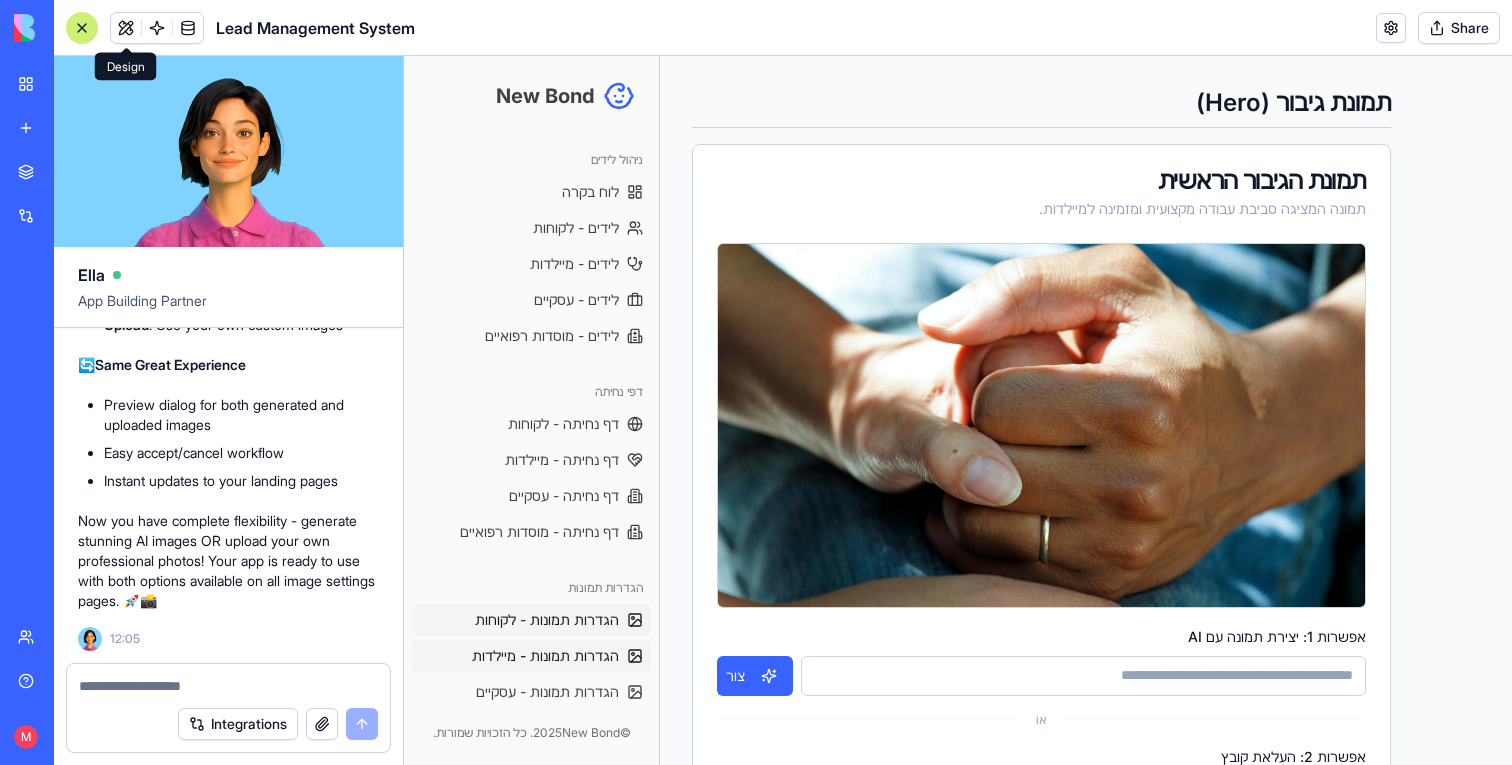 click on "הגדרות תמונות - לקוחות" at bounding box center (547, 620) 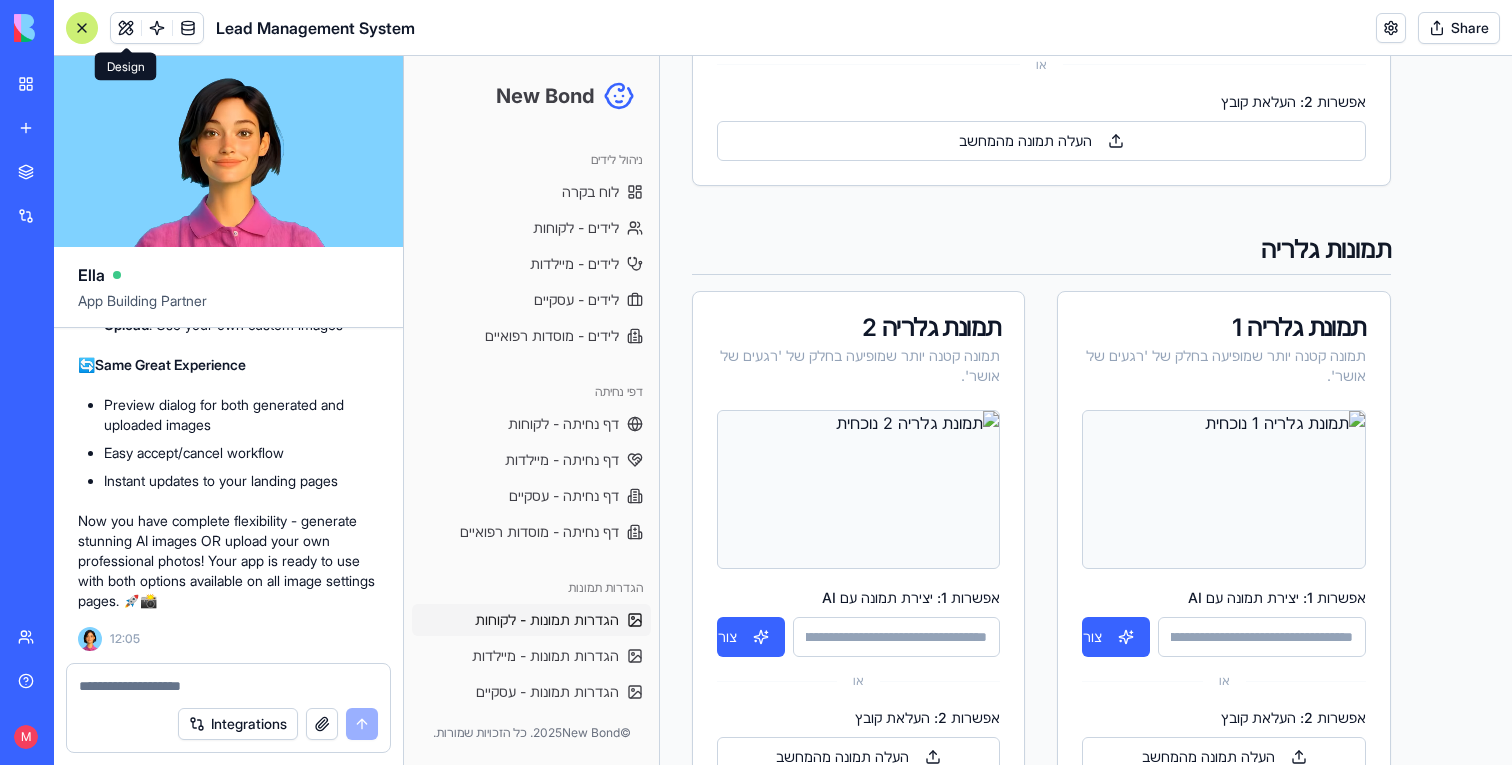 scroll, scrollTop: 925, scrollLeft: 0, axis: vertical 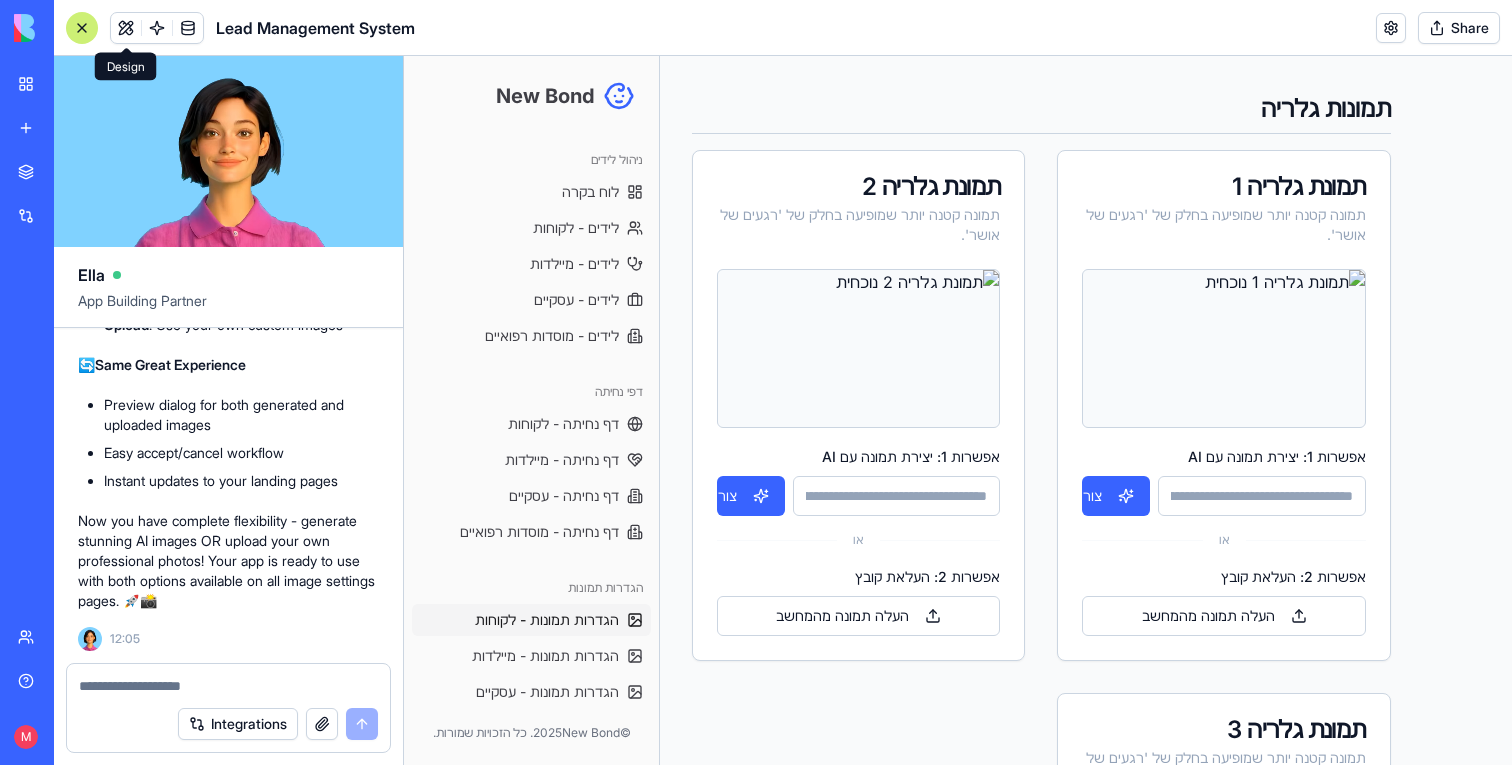 click on "אפשרות 1: יצירת תמונה עם AI" at bounding box center [1261, 496] 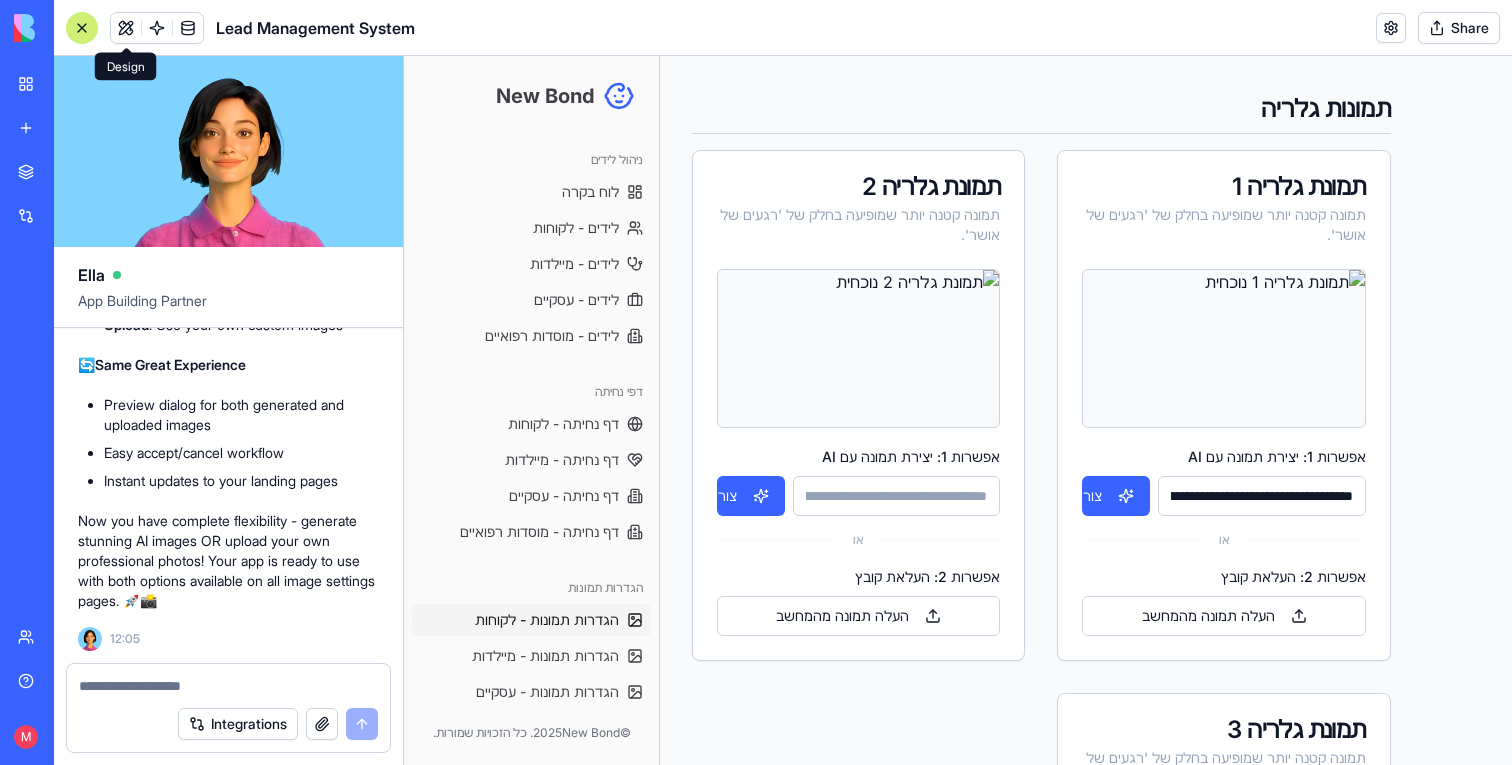 scroll, scrollTop: 0, scrollLeft: -4321, axis: horizontal 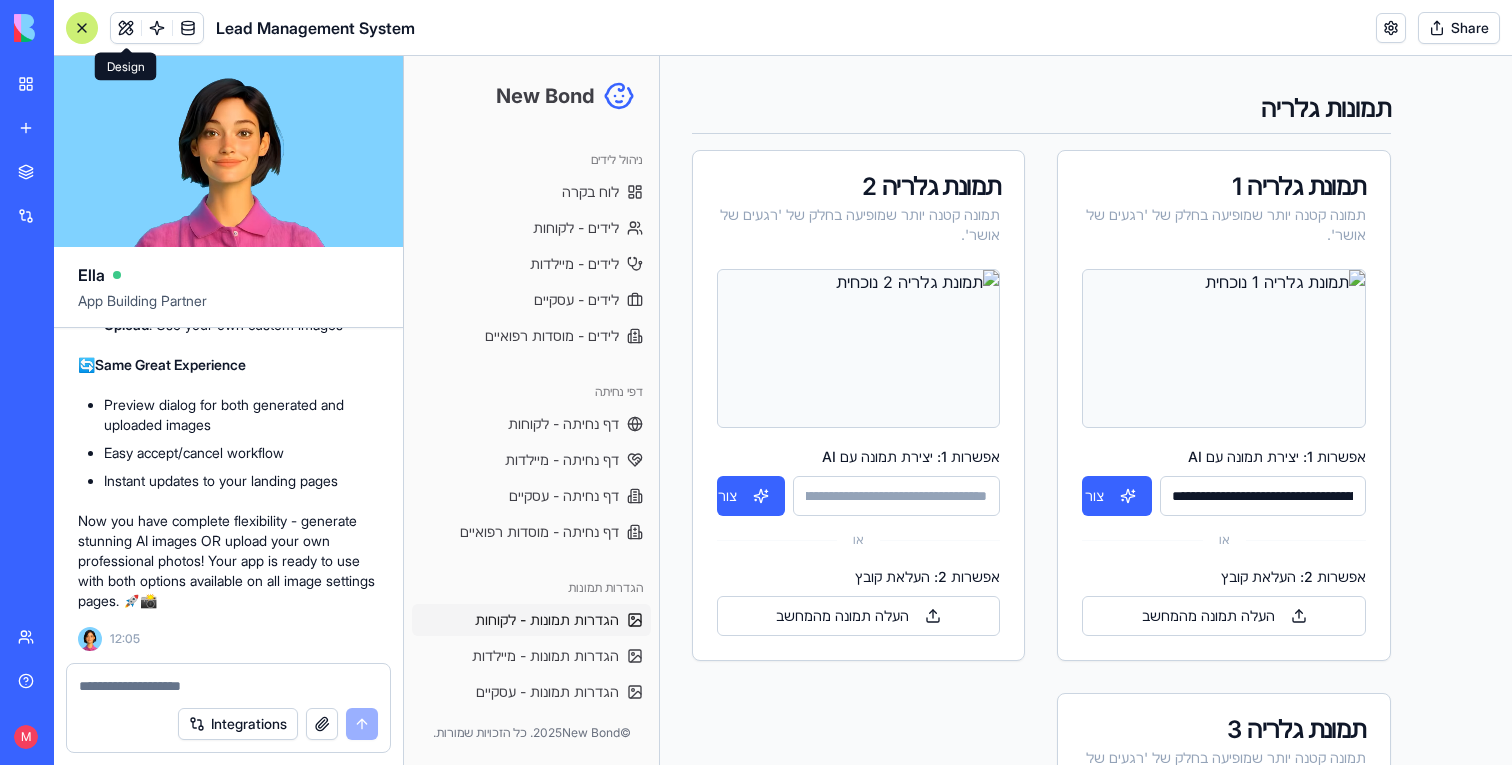 type on "**********" 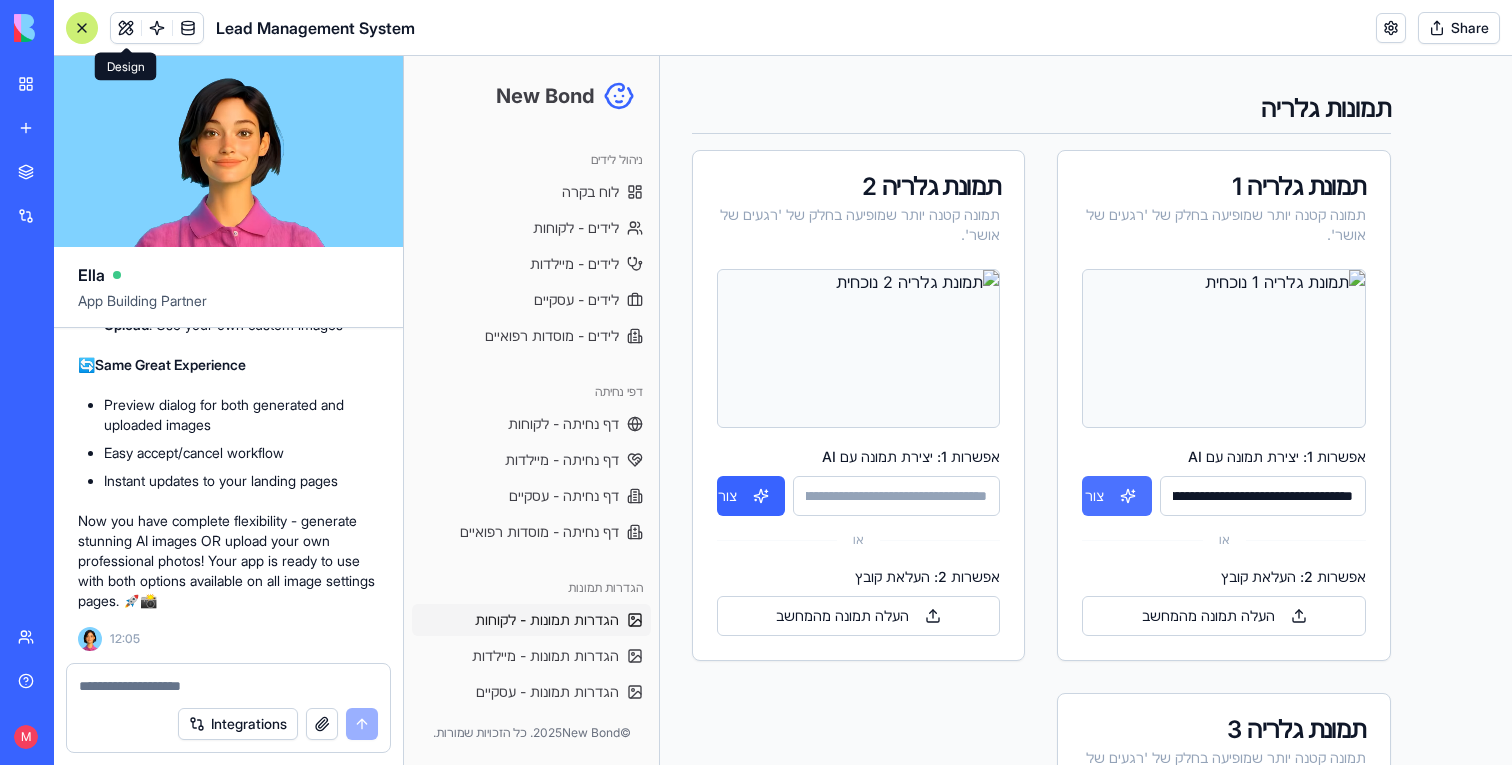 click on "צור" at bounding box center [1116, 496] 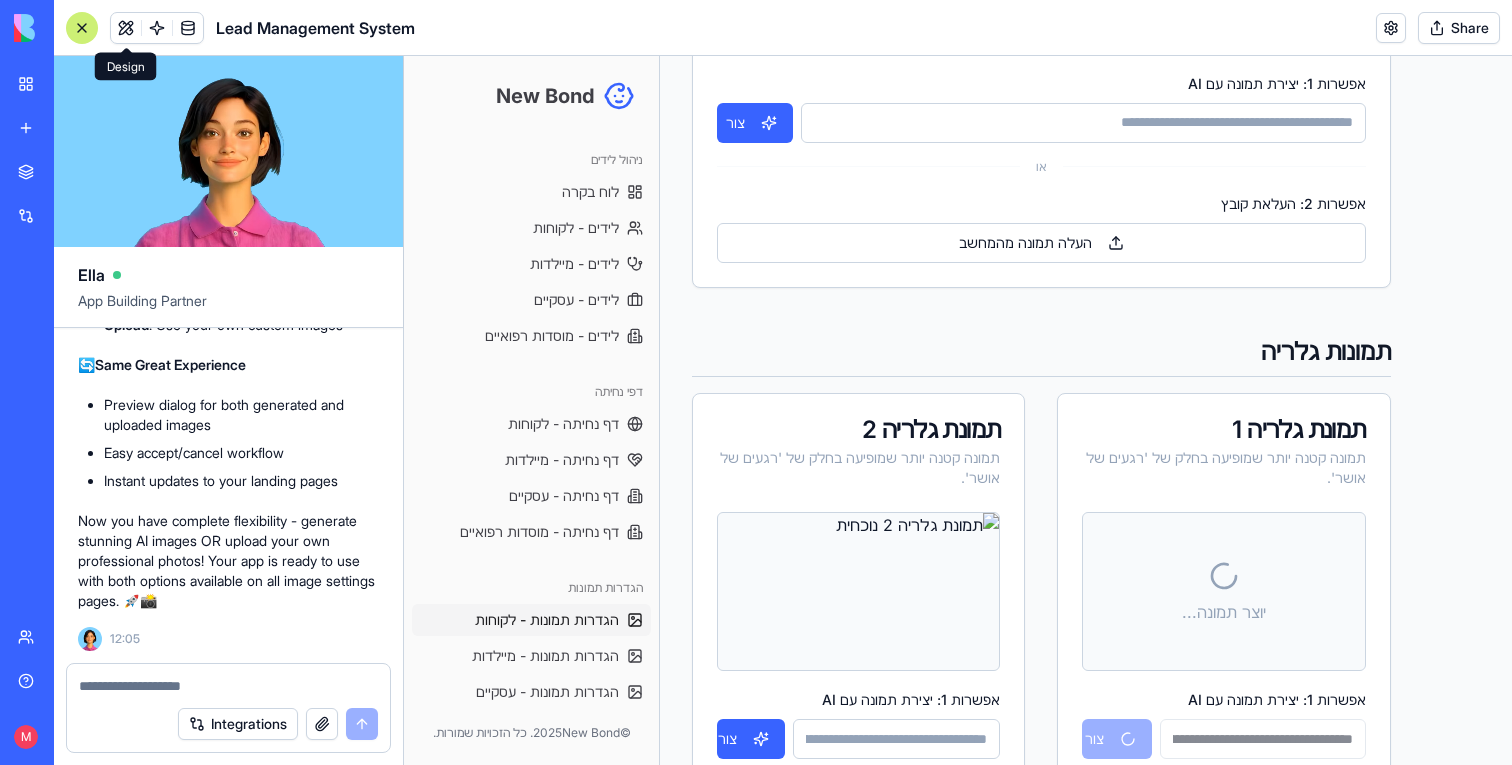 scroll, scrollTop: 766, scrollLeft: 0, axis: vertical 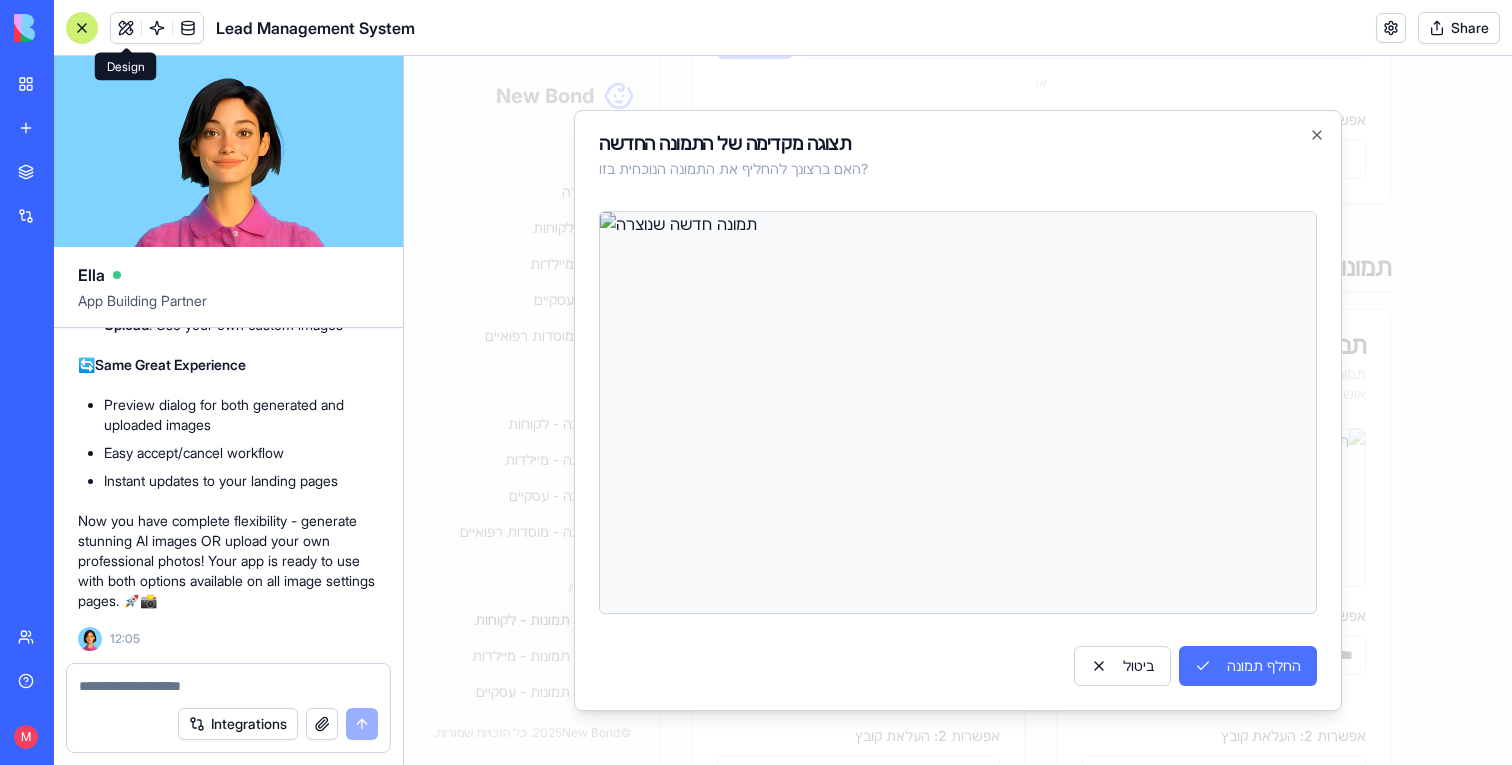 click on "החלף תמונה" at bounding box center (1248, 666) 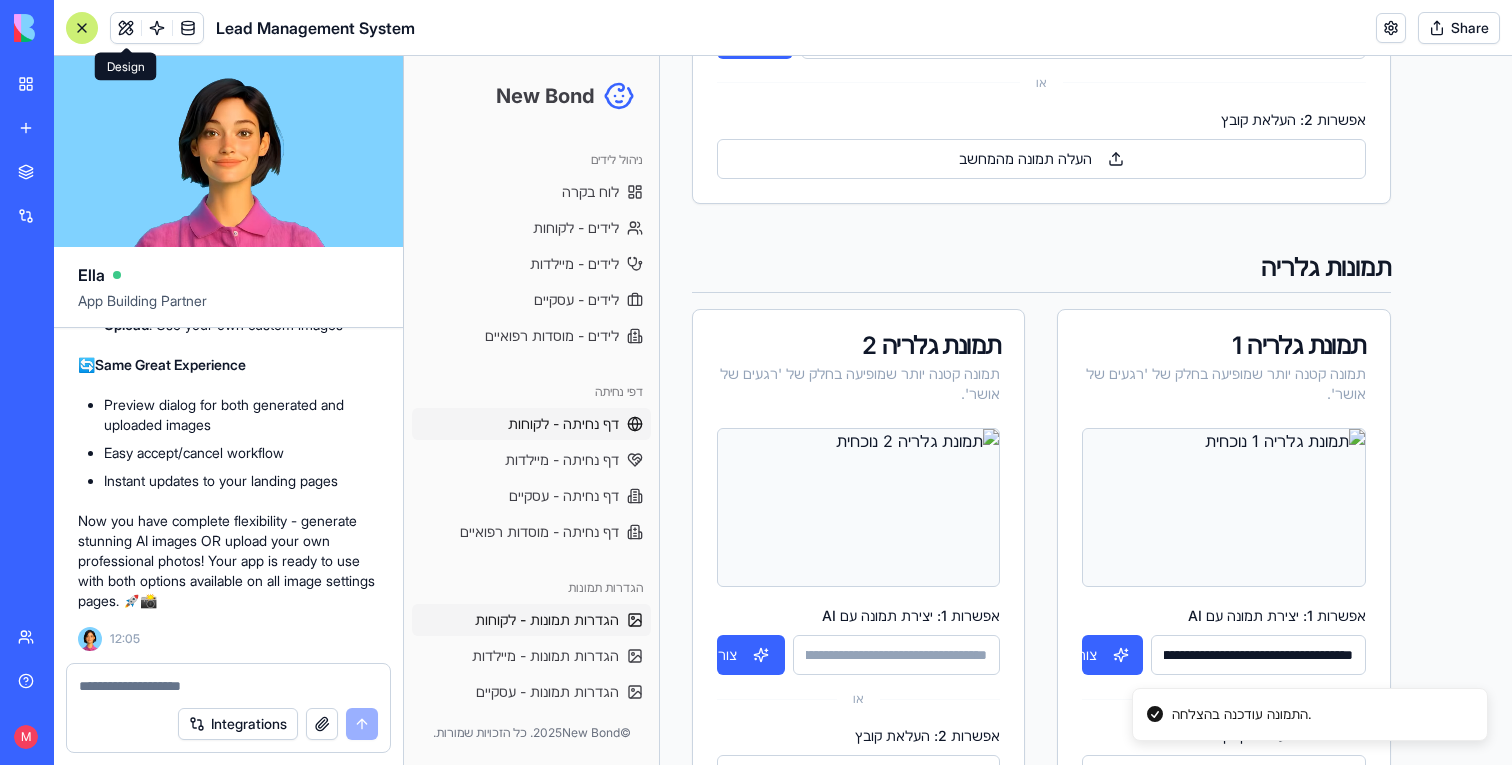 click on "דף נחיתה - לקוחות" at bounding box center [563, 424] 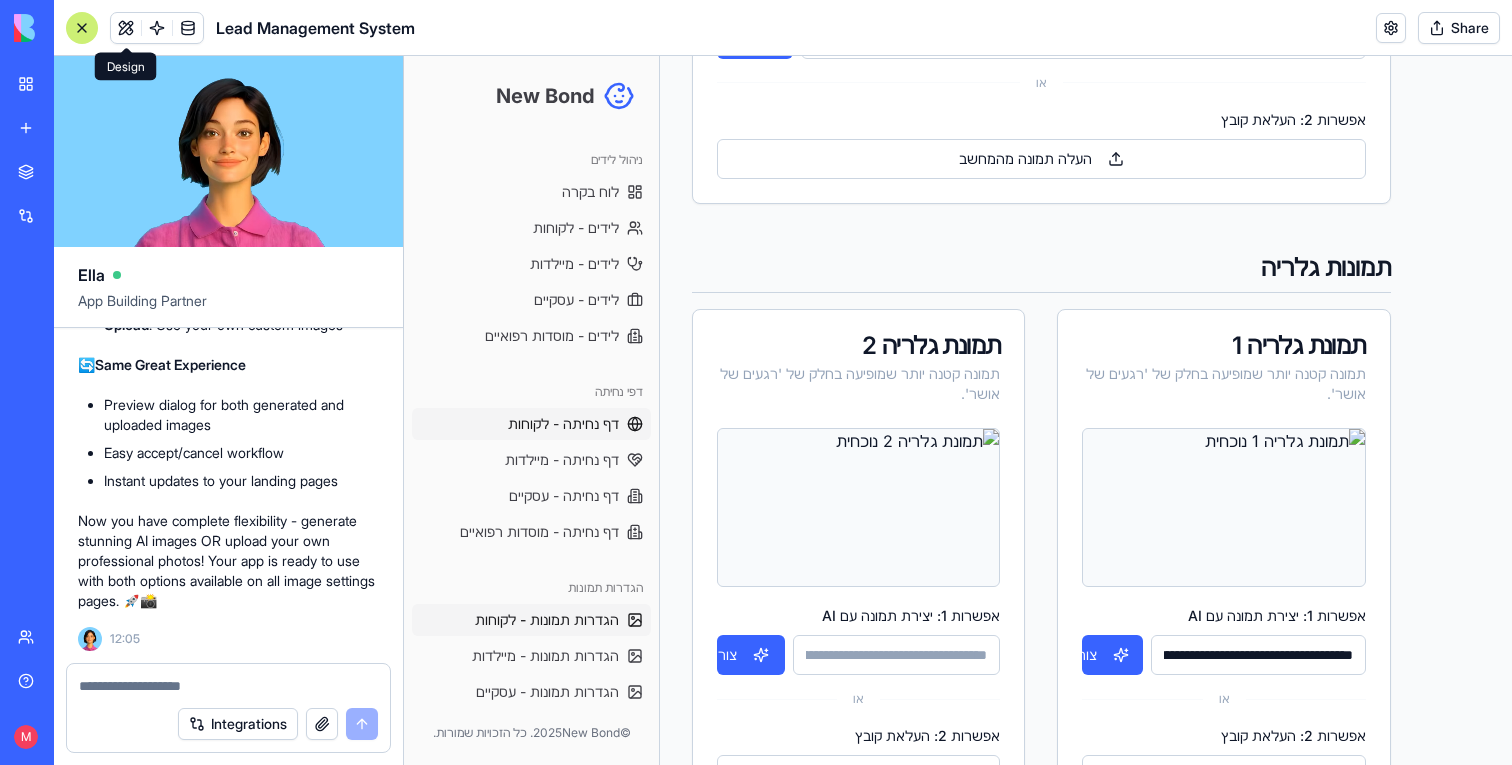 click on "דף נחיתה - לקוחות" at bounding box center (563, 424) 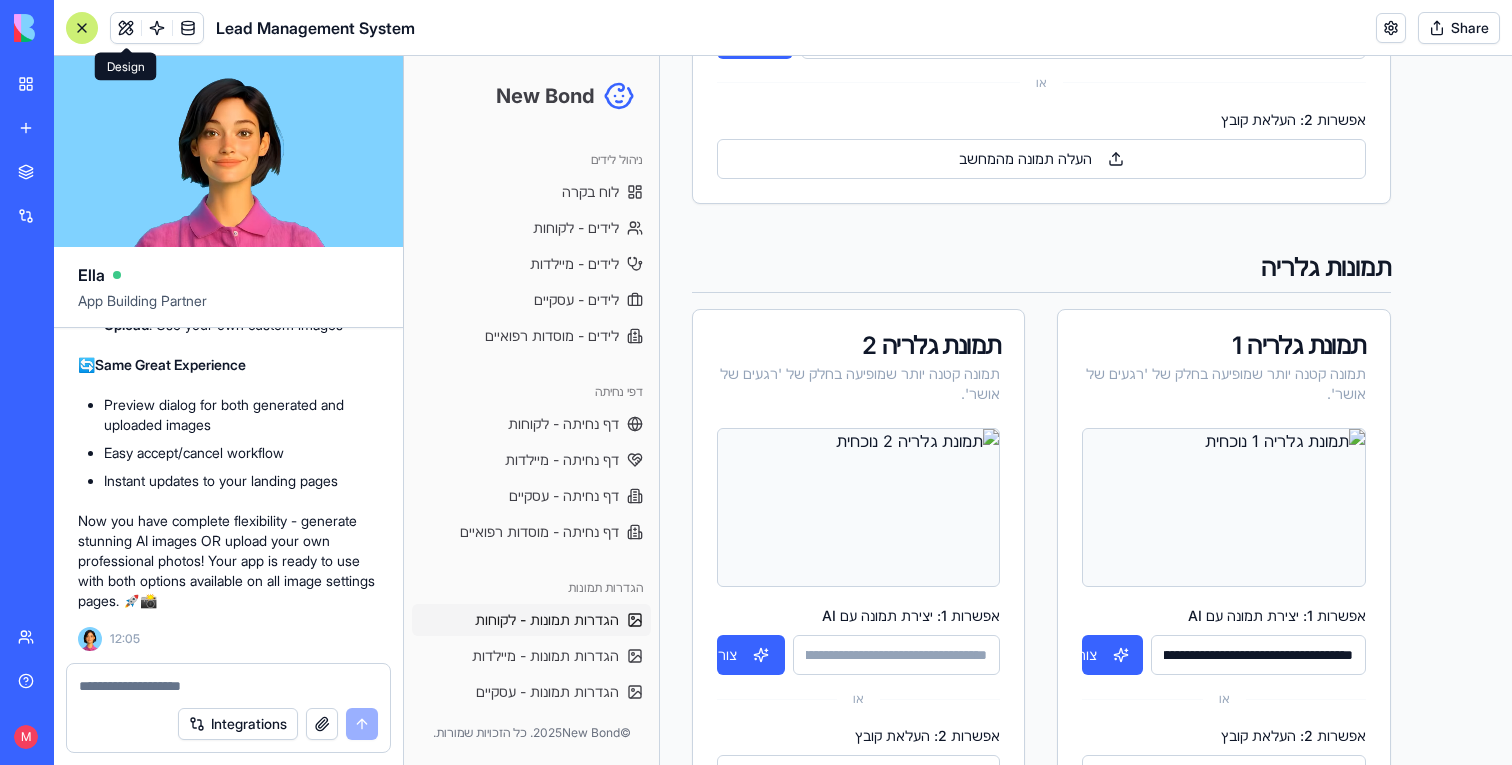click on "אפשרות 1: יצירת תמונה עם AI" at bounding box center (896, 655) 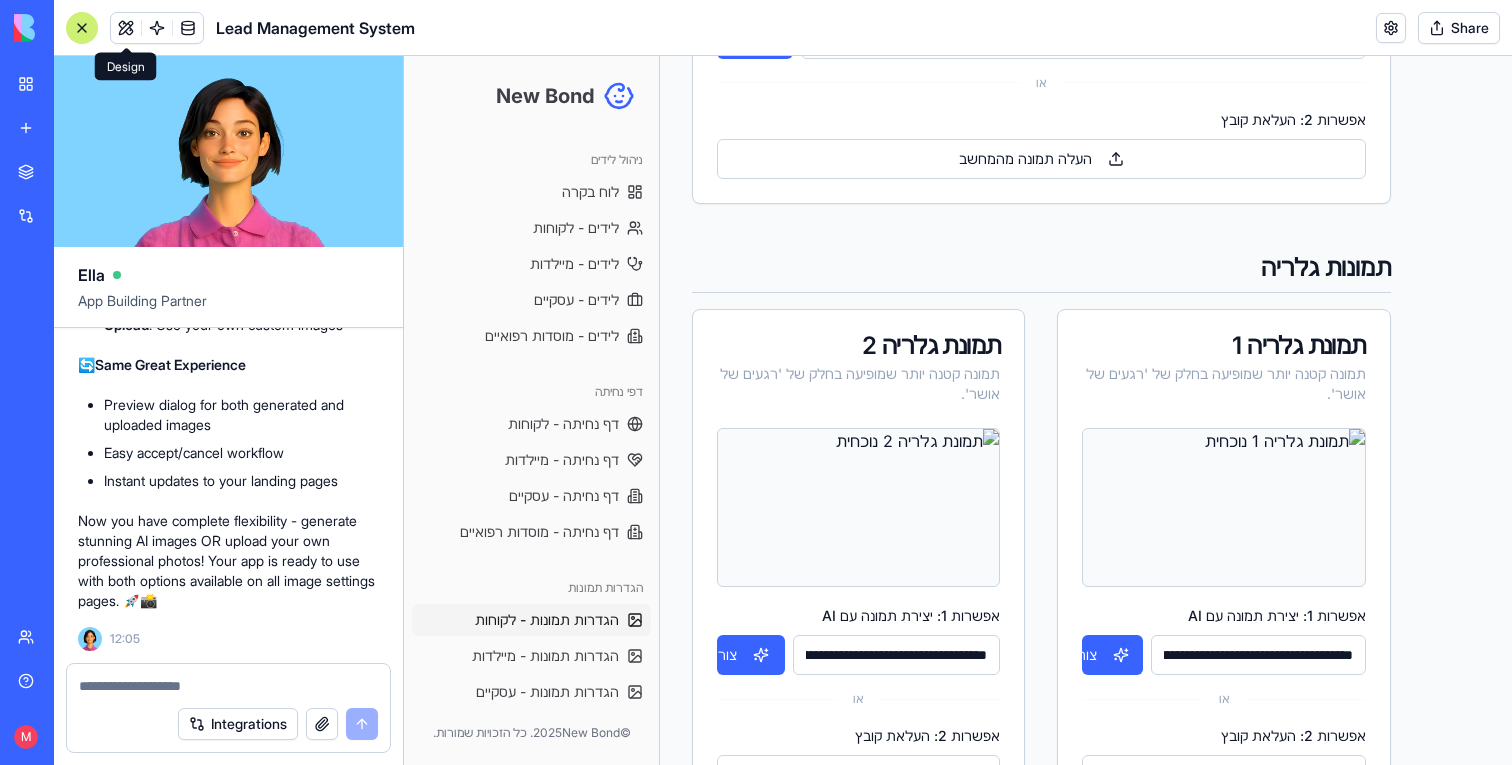 scroll, scrollTop: 0, scrollLeft: -4290, axis: horizontal 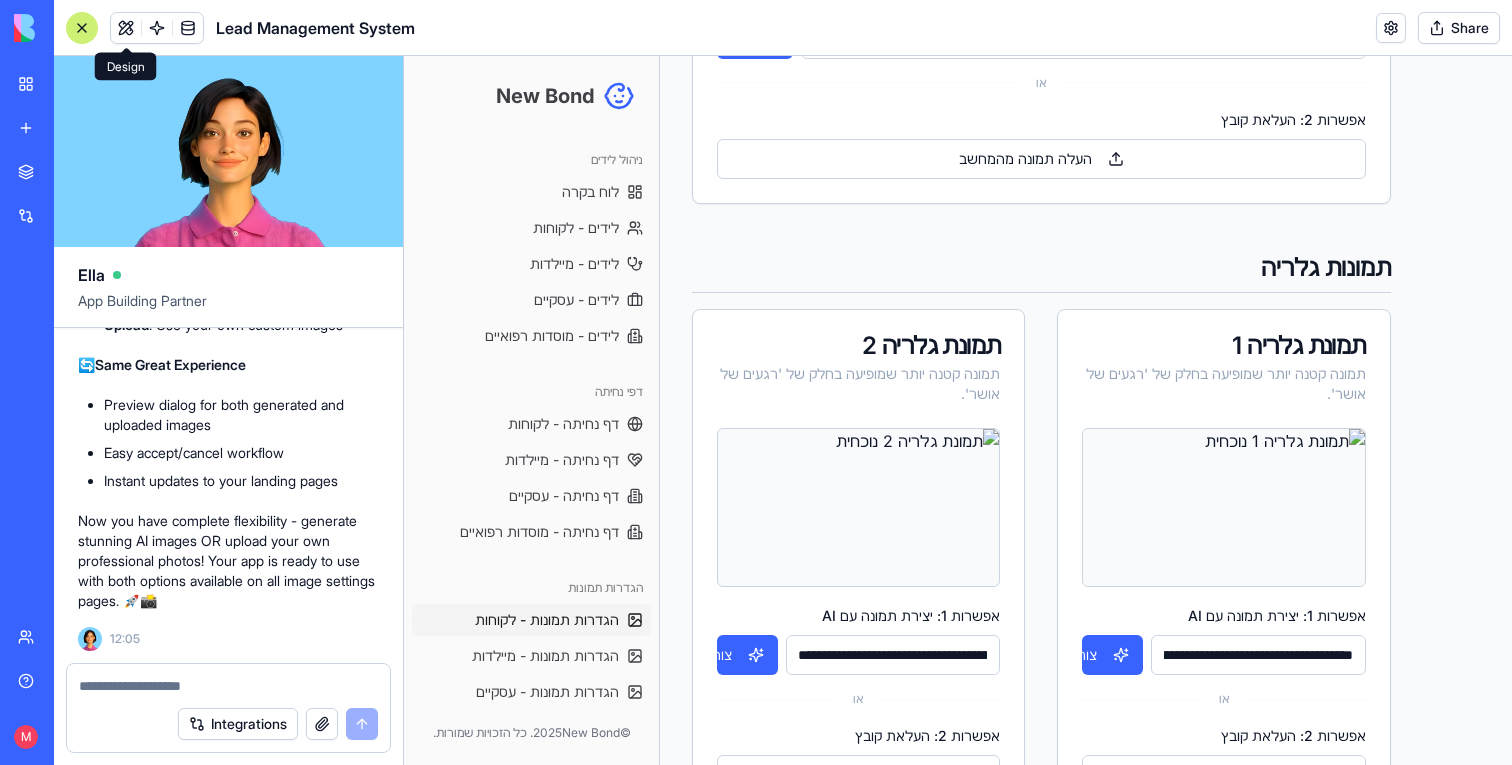 type on "**********" 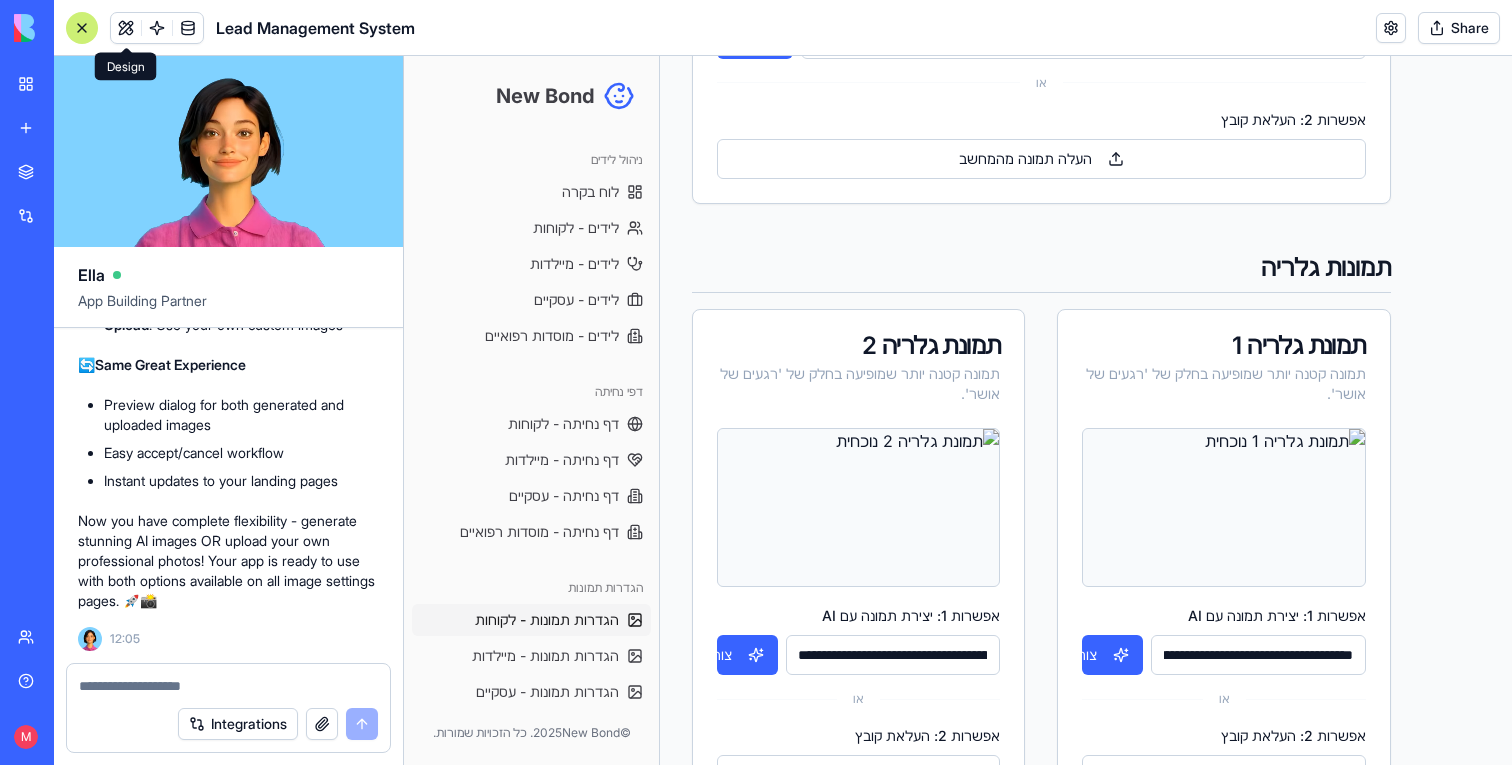 scroll, scrollTop: 0, scrollLeft: 0, axis: both 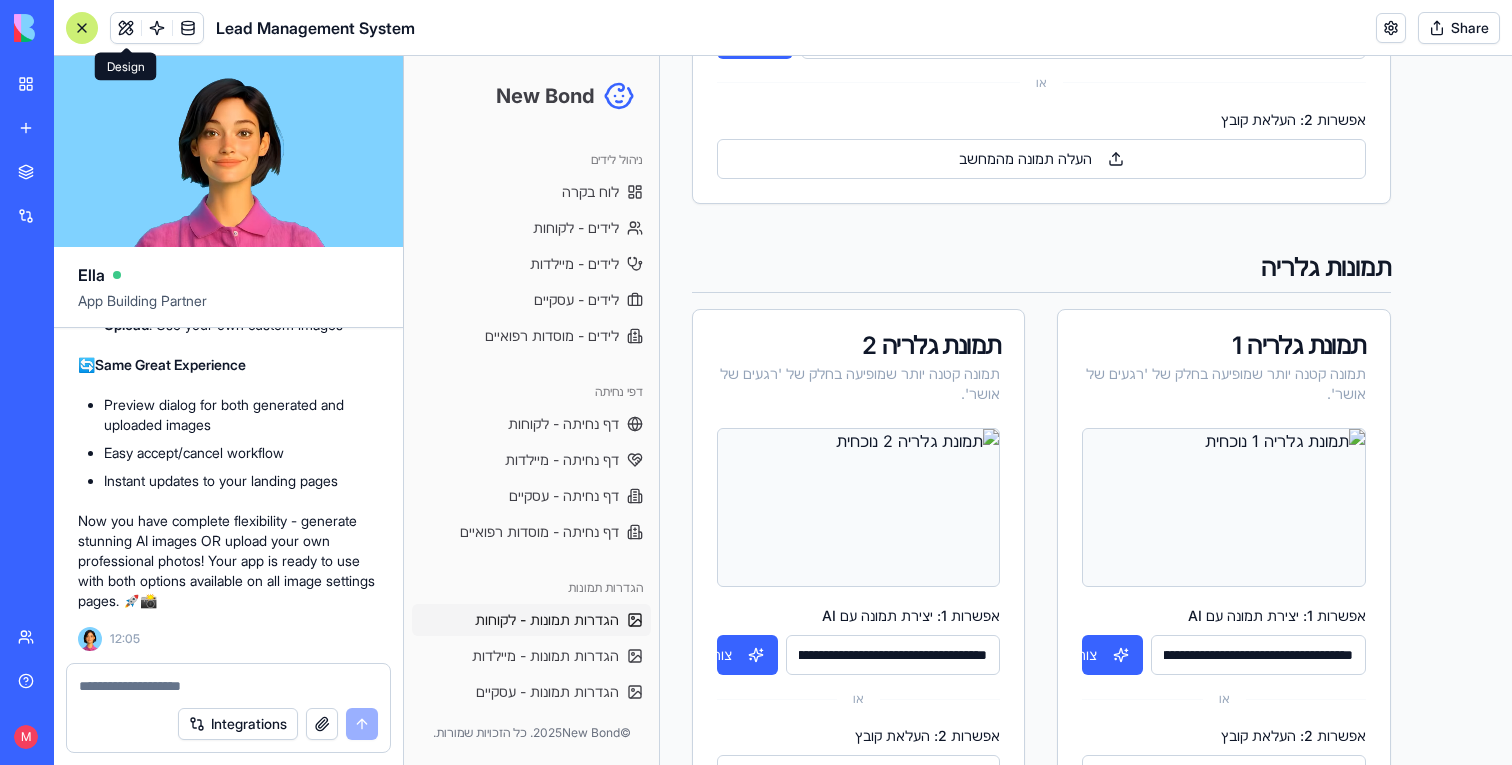 click on "**********" at bounding box center (858, 655) 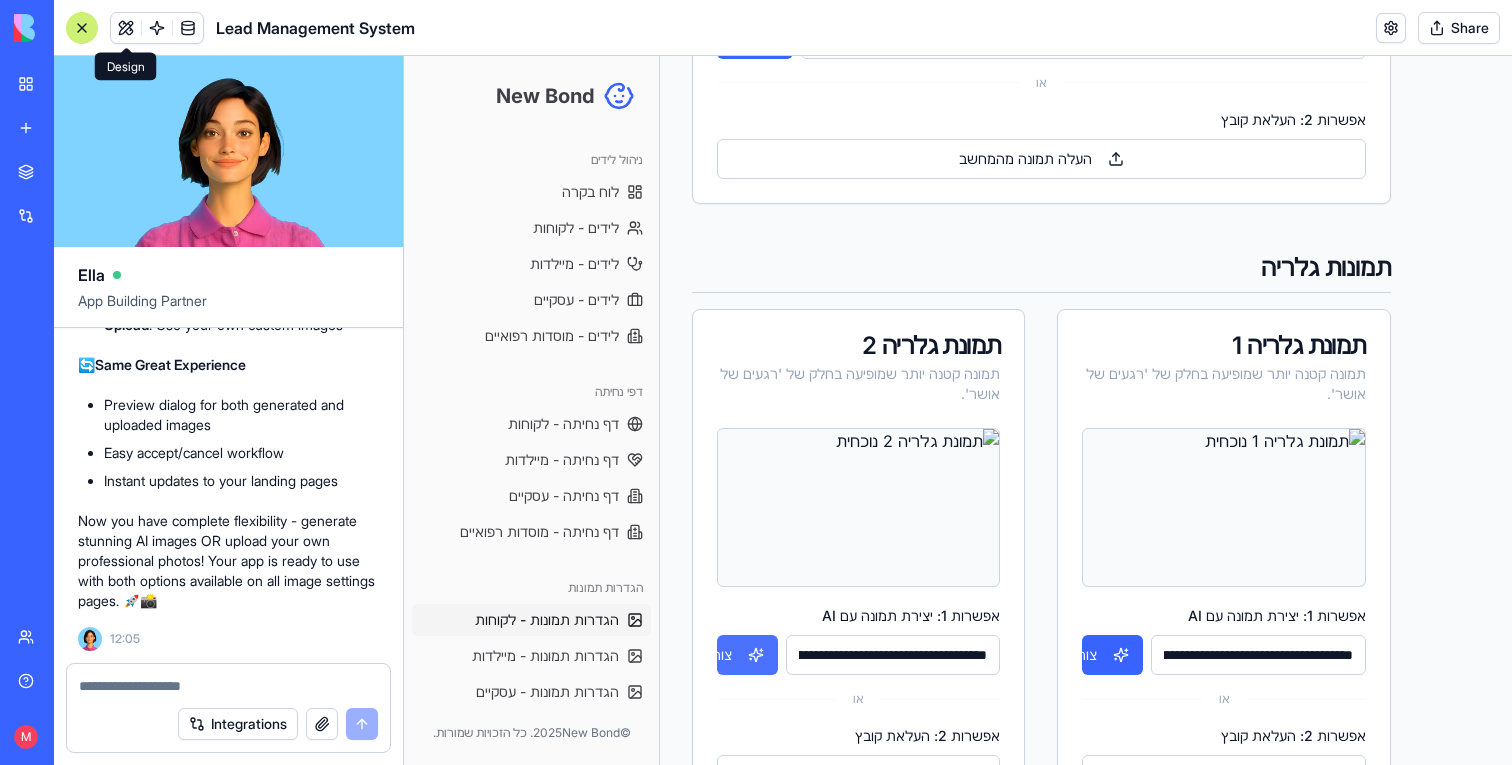 click on "צור" at bounding box center (747, 655) 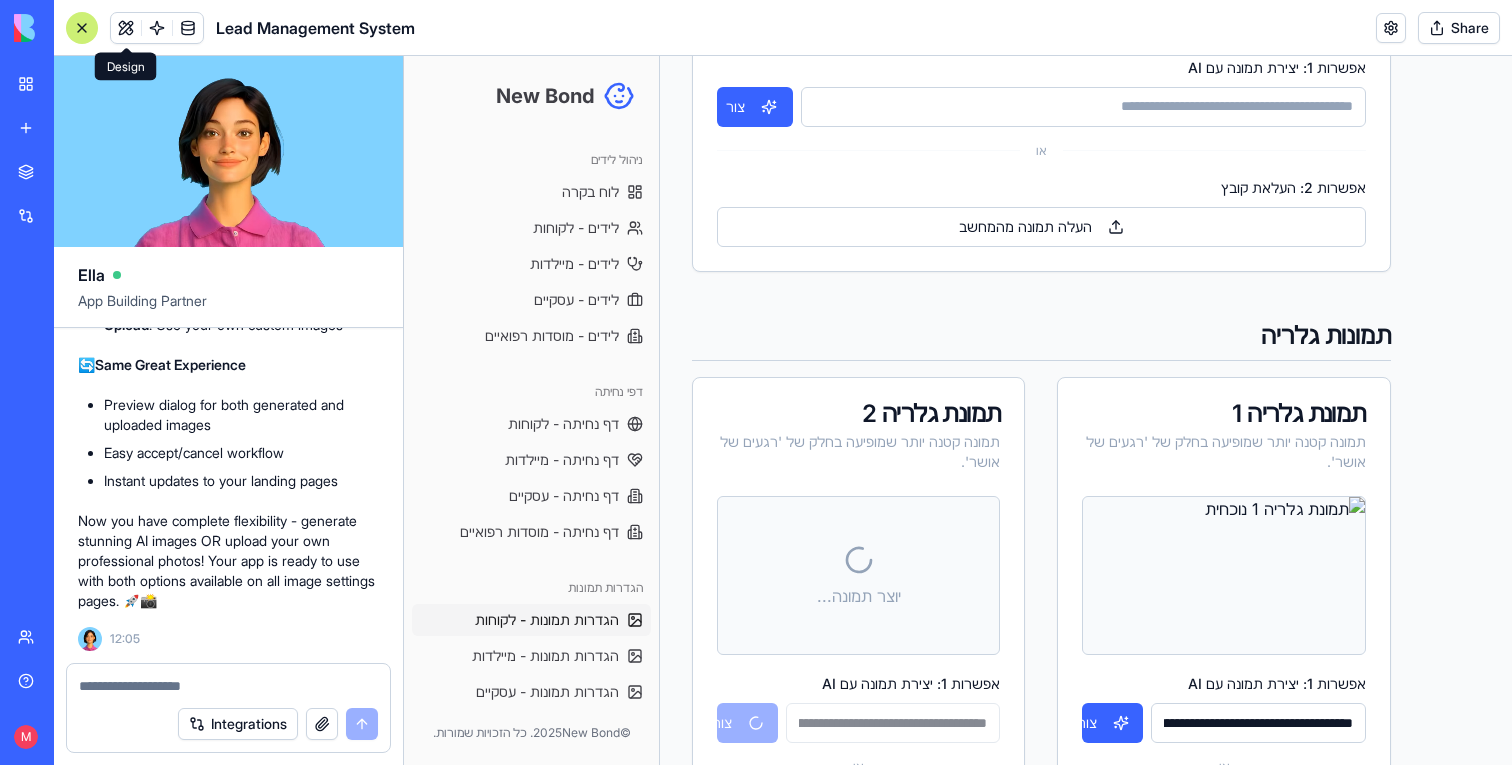 scroll, scrollTop: 736, scrollLeft: 0, axis: vertical 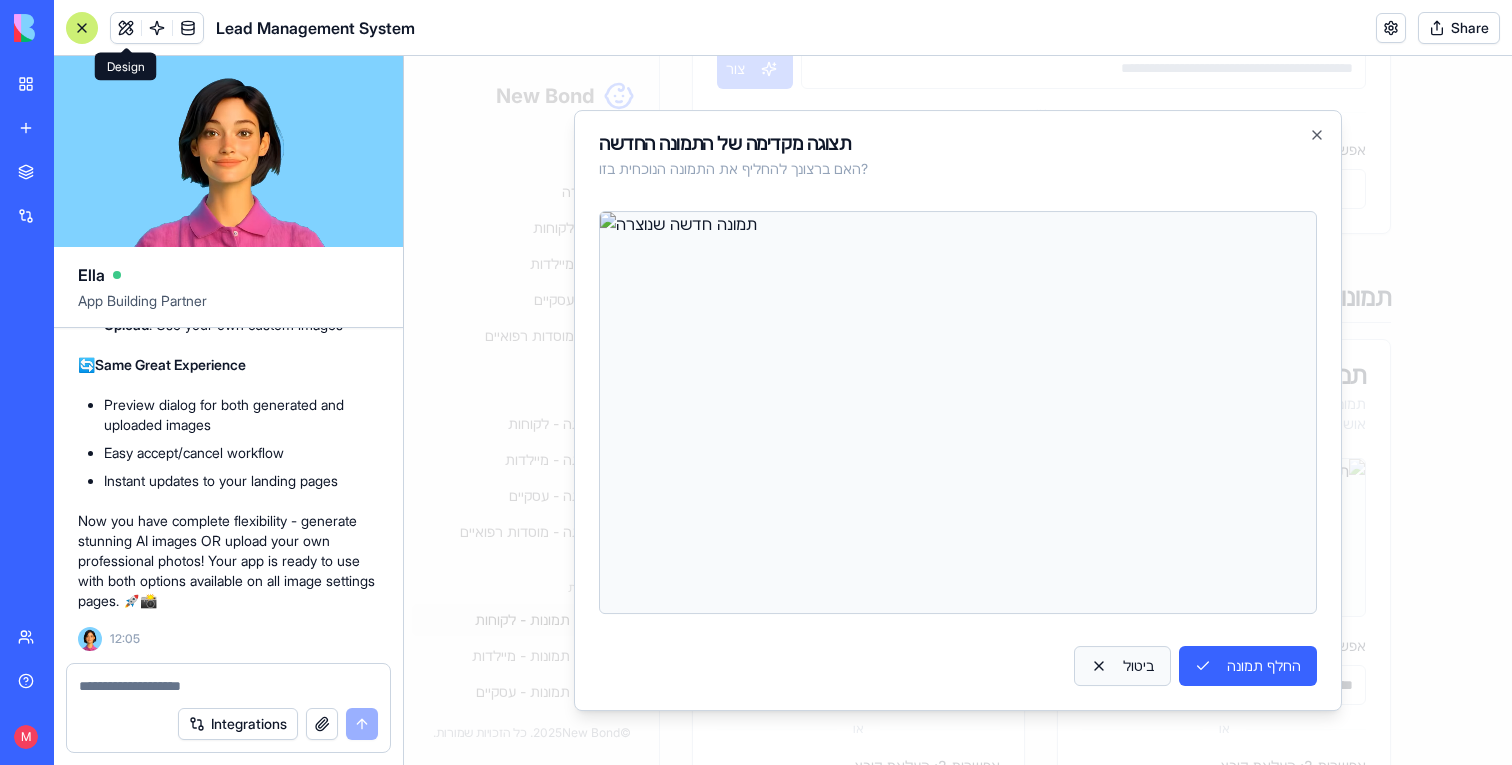 click on "ביטול" at bounding box center (1122, 666) 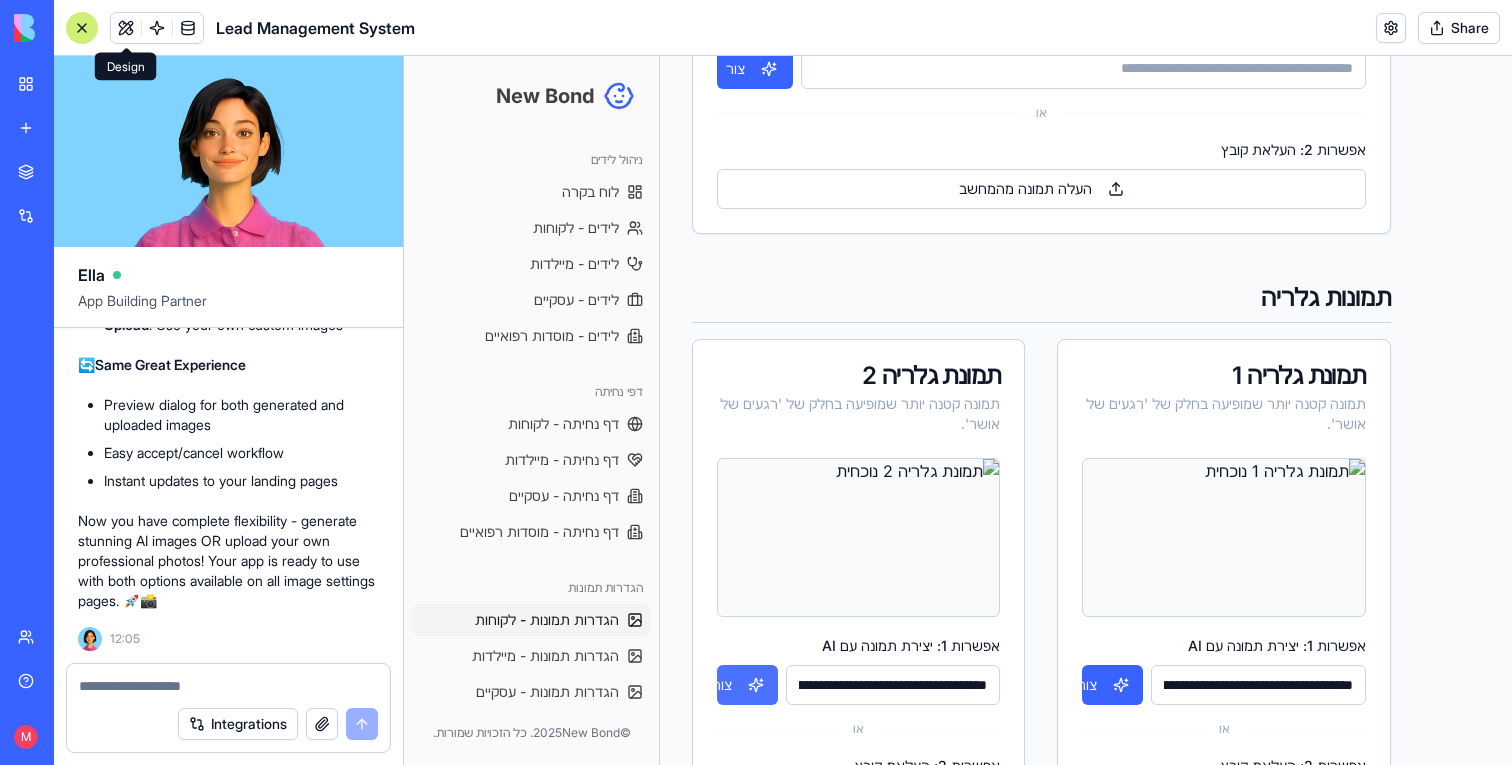 click on "צור" at bounding box center (747, 685) 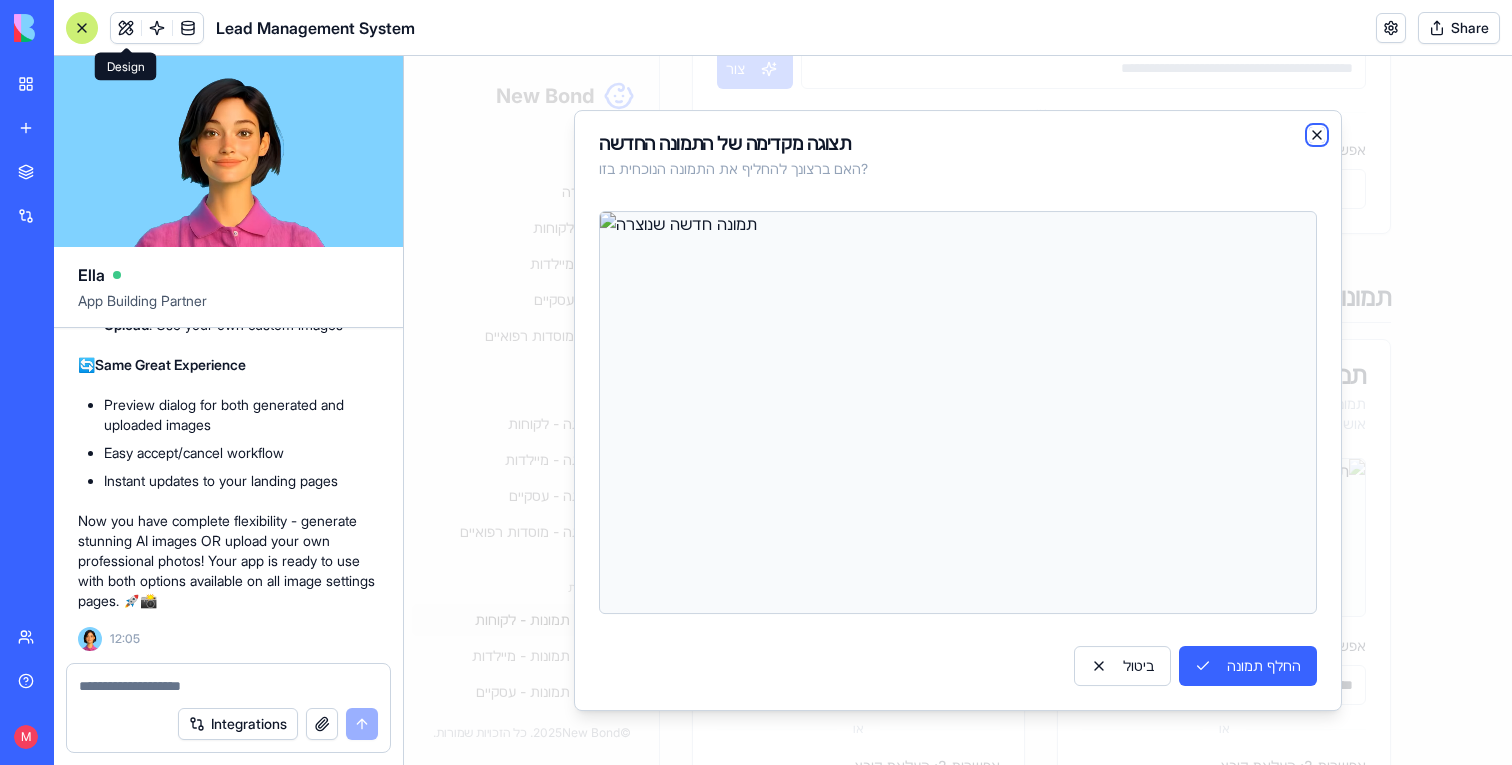click 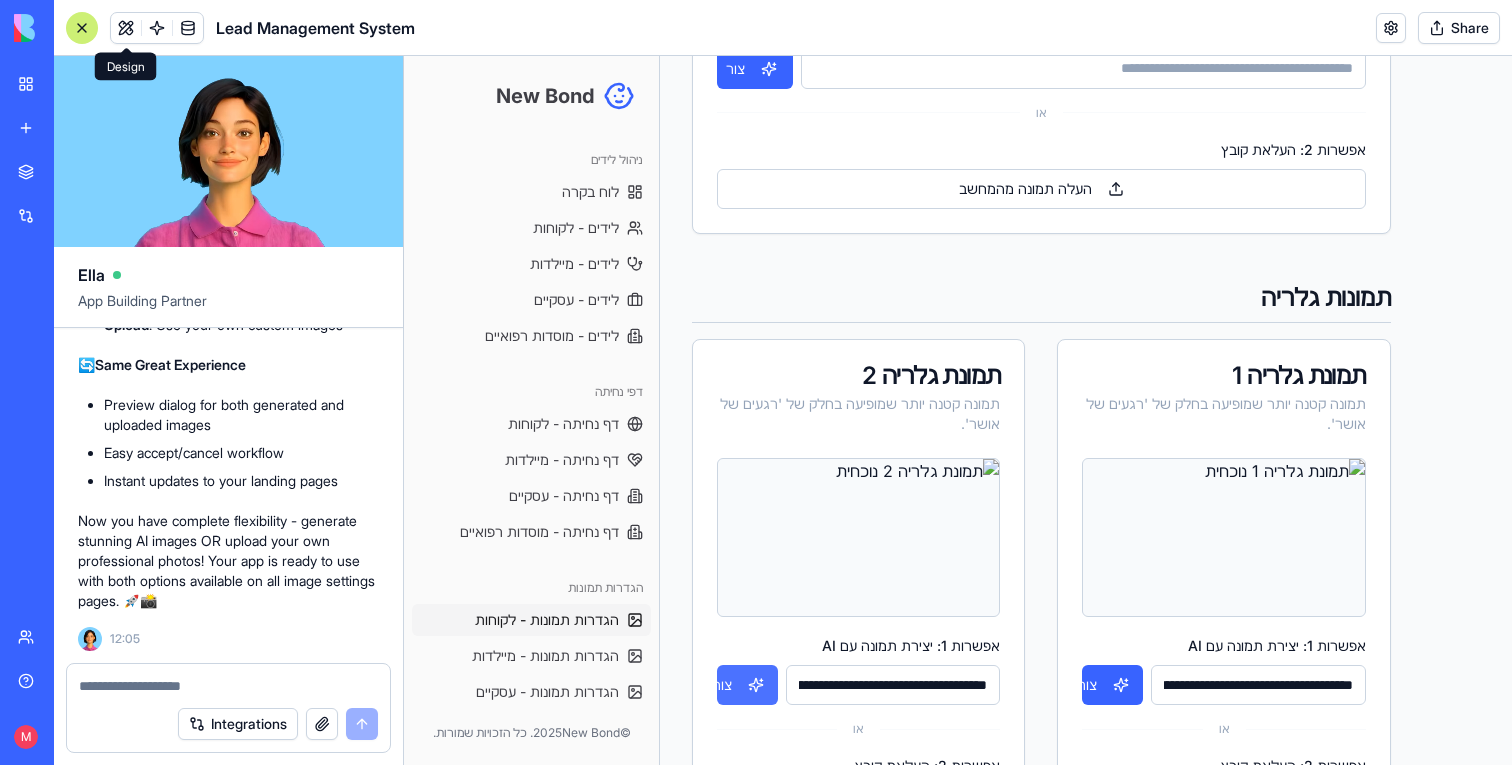 click on "צור" at bounding box center [747, 685] 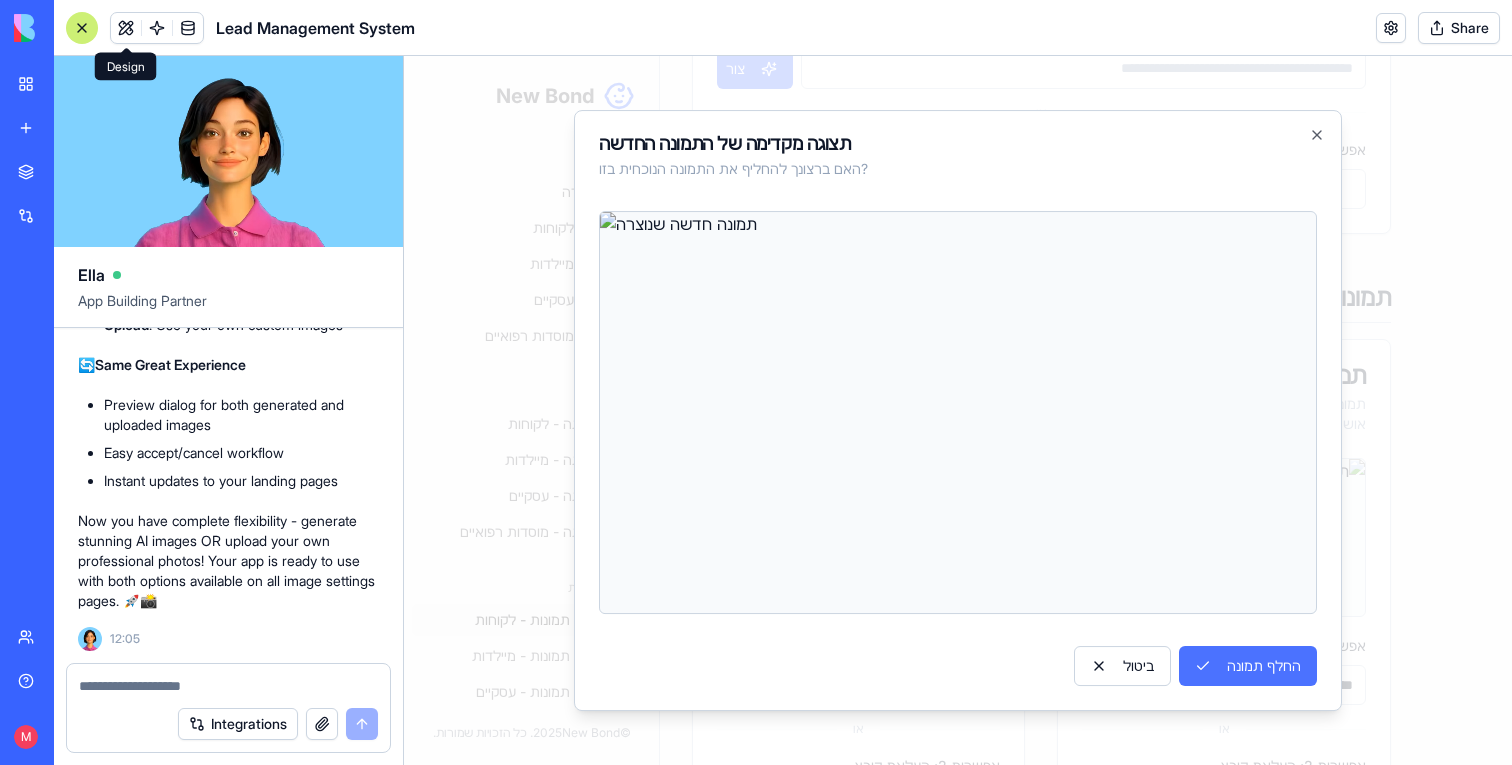 click on "החלף תמונה" at bounding box center [1248, 666] 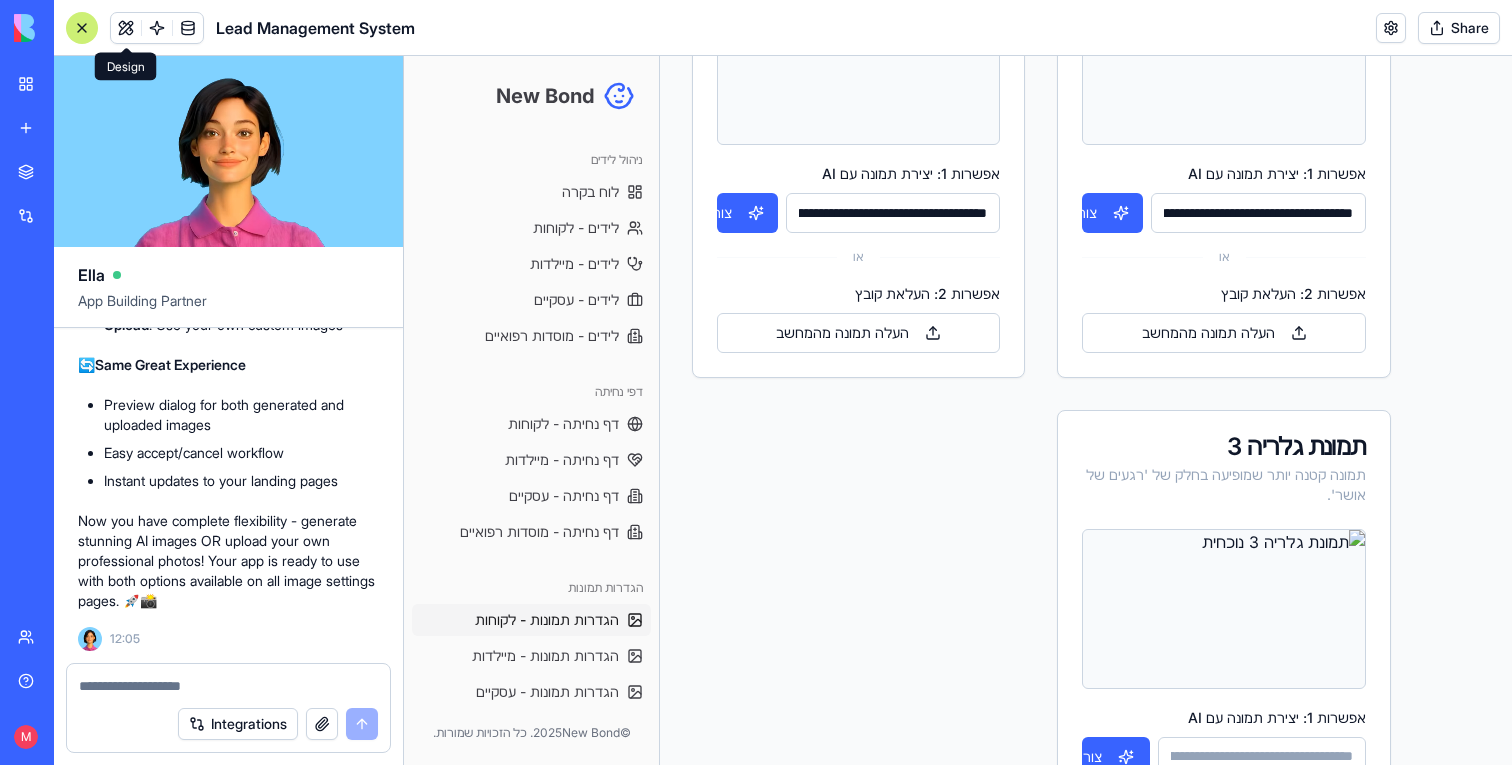 scroll, scrollTop: 1416, scrollLeft: 0, axis: vertical 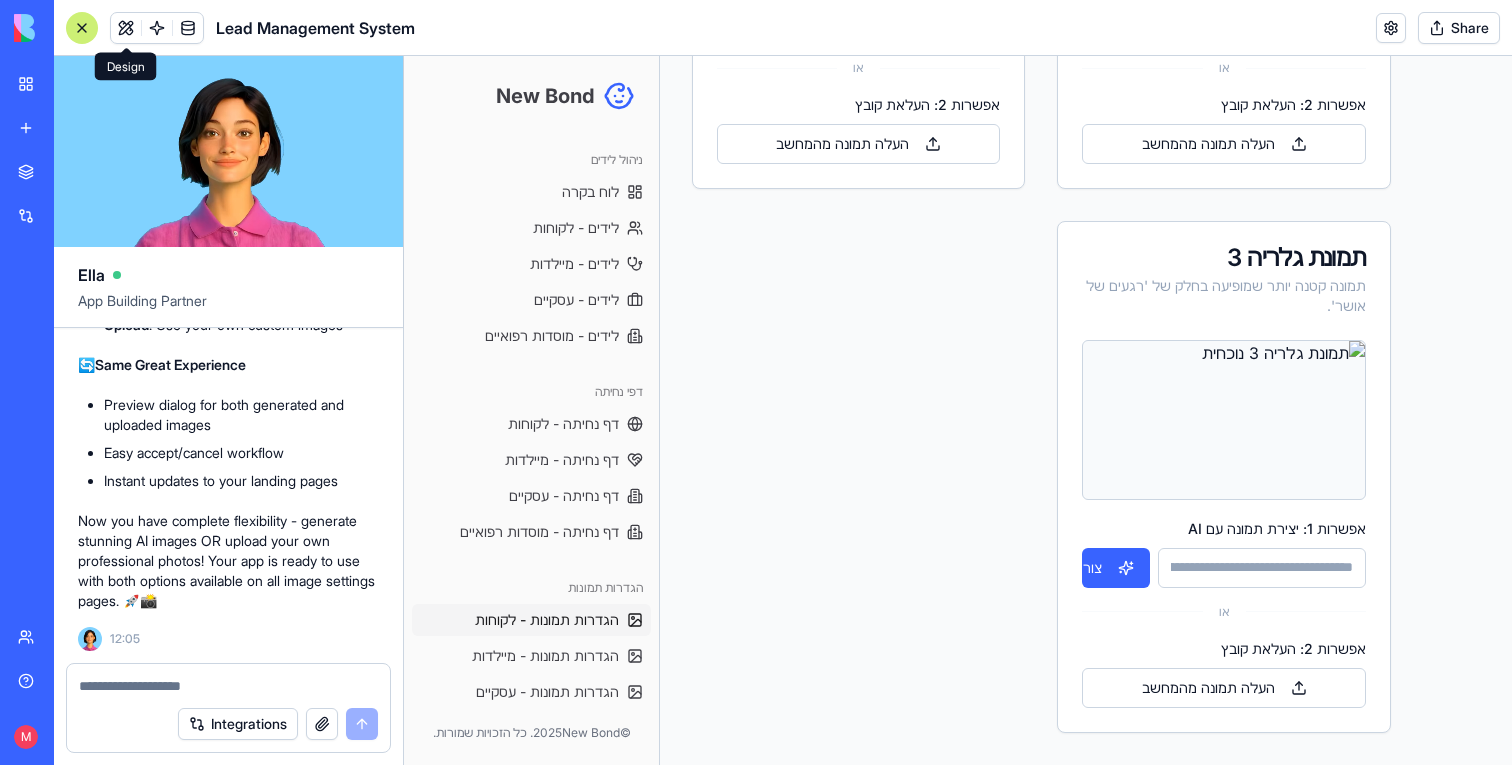 click on "אפשרות 1: יצירת תמונה עם AI" at bounding box center (1261, 568) 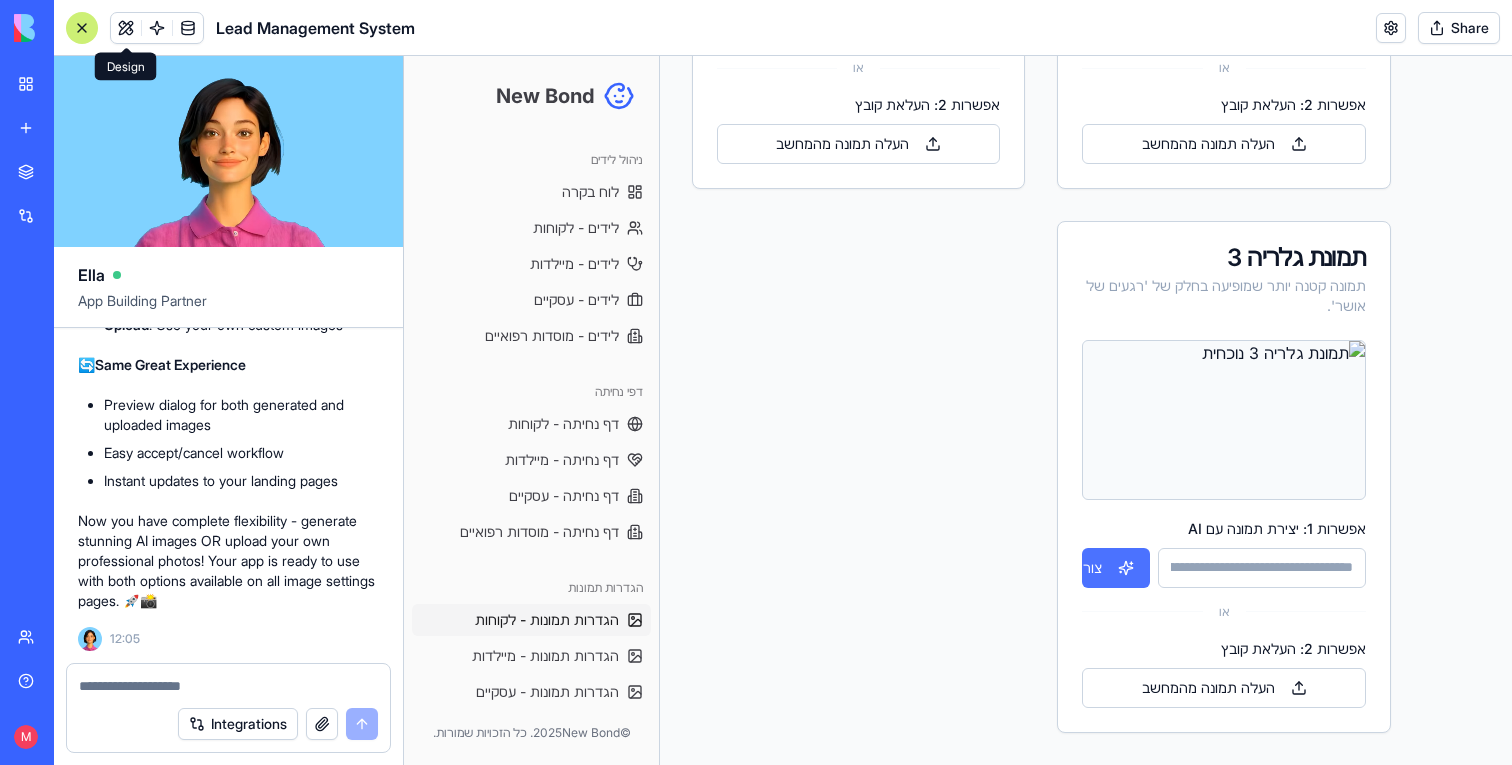 paste on "**********" 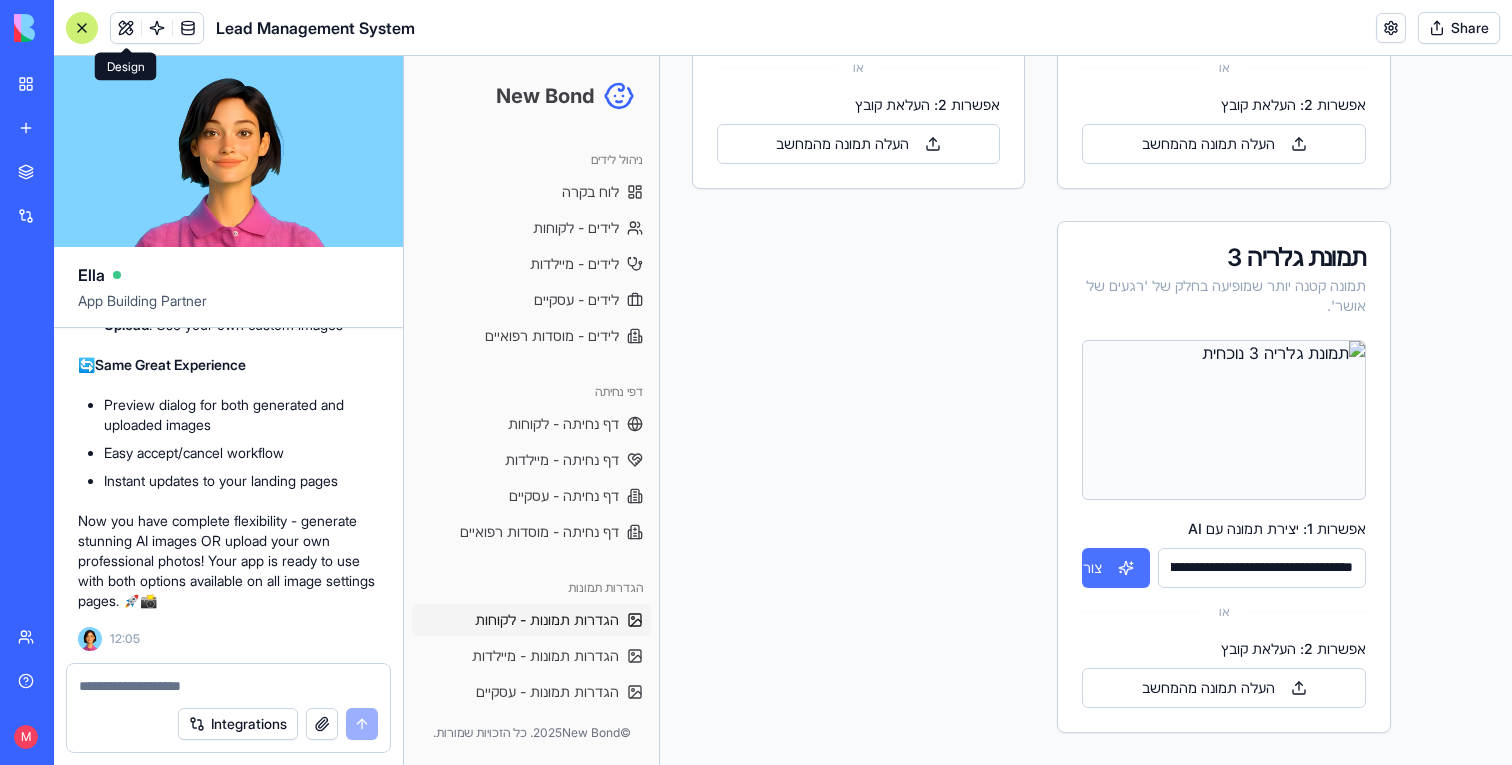 scroll, scrollTop: 0, scrollLeft: -4227, axis: horizontal 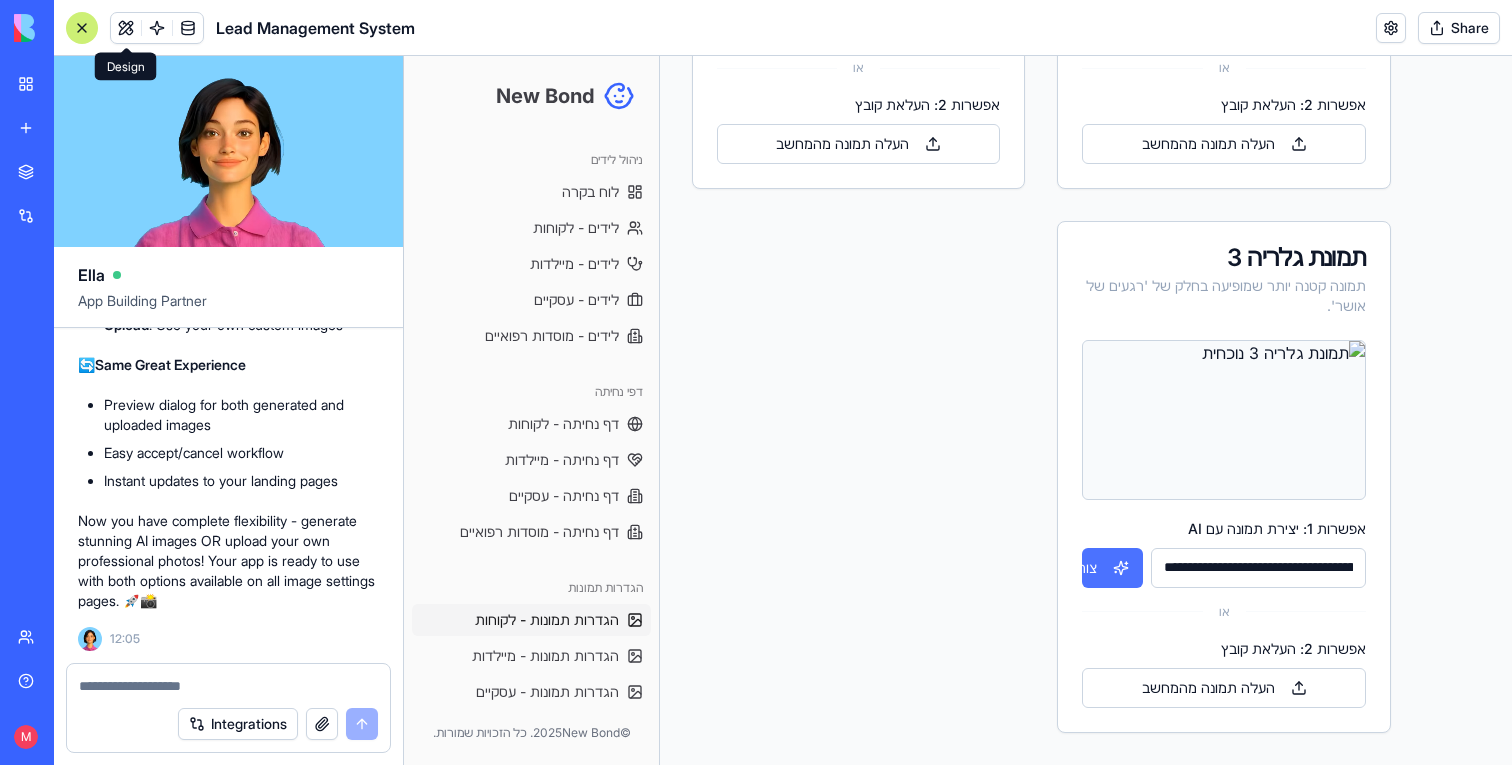 type on "**********" 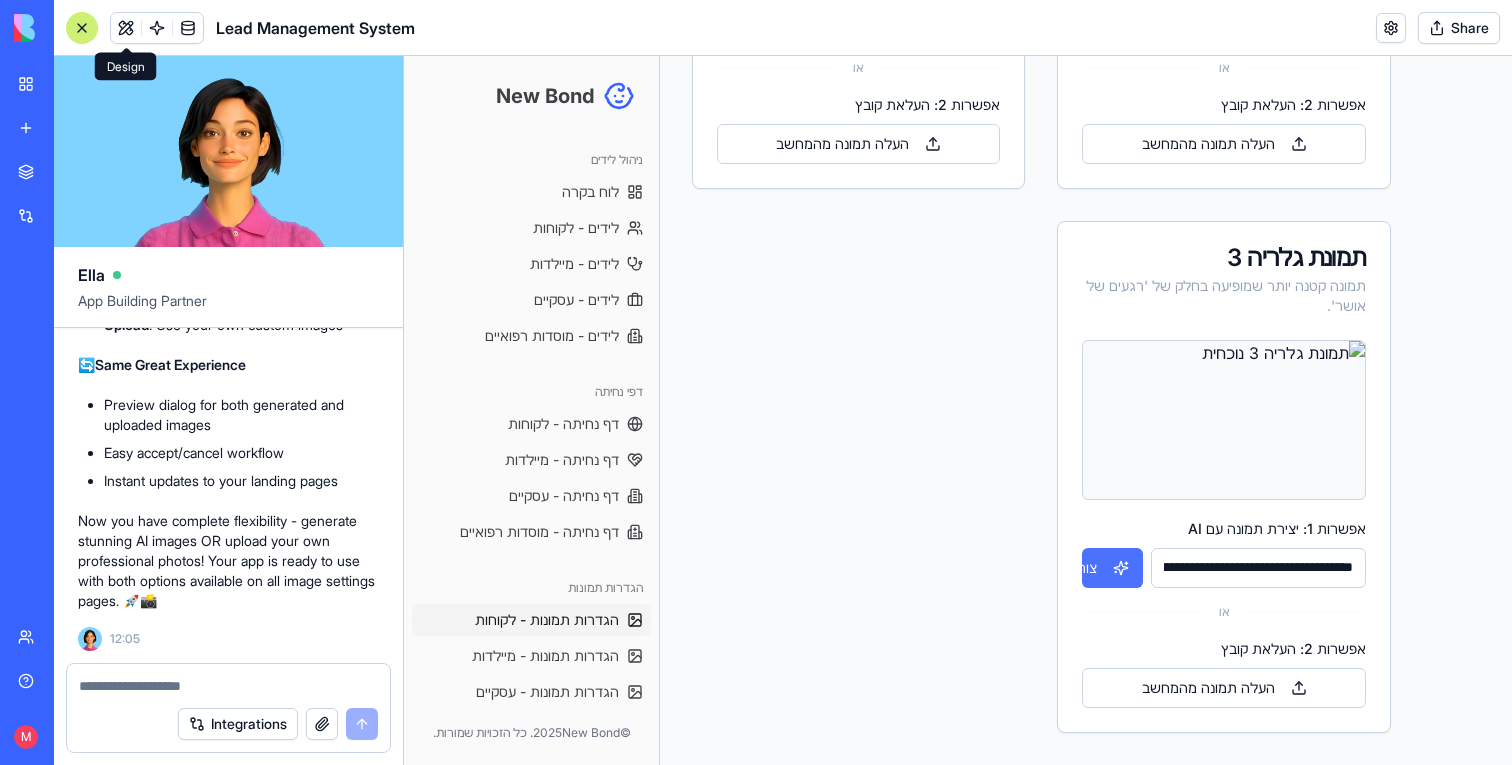 click on "צור" at bounding box center [1112, 568] 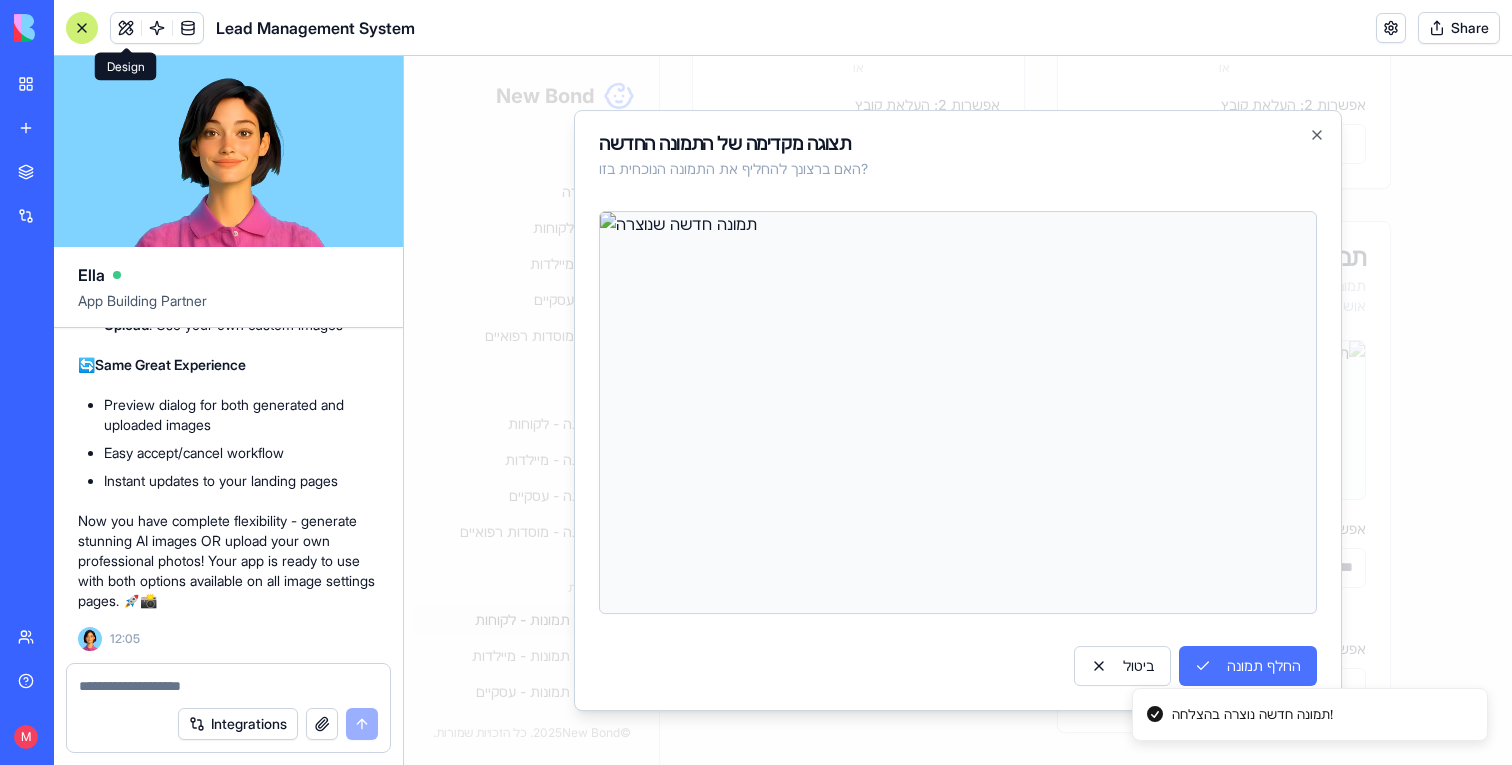 click on "החלף תמונה" at bounding box center [1248, 666] 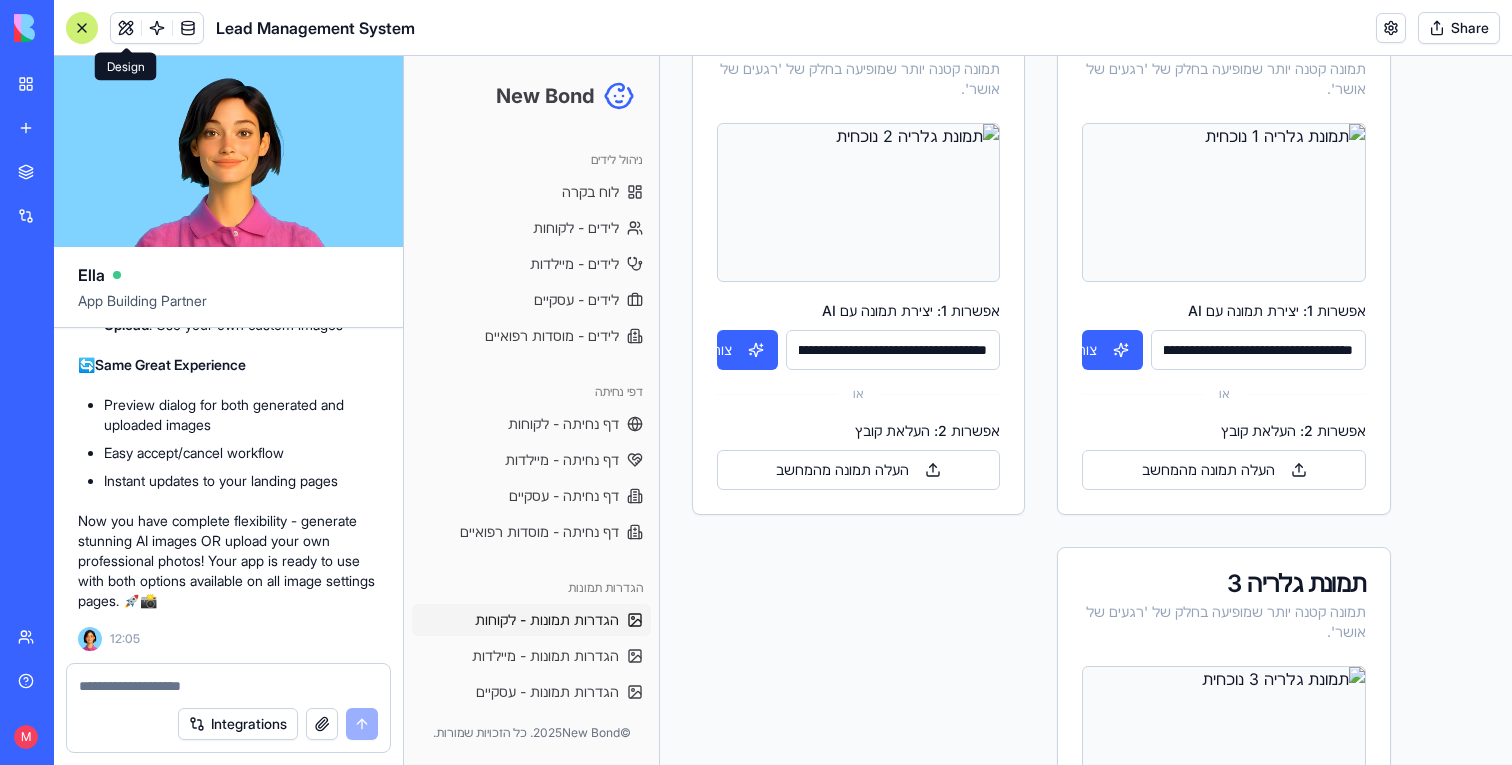 scroll, scrollTop: 907, scrollLeft: 0, axis: vertical 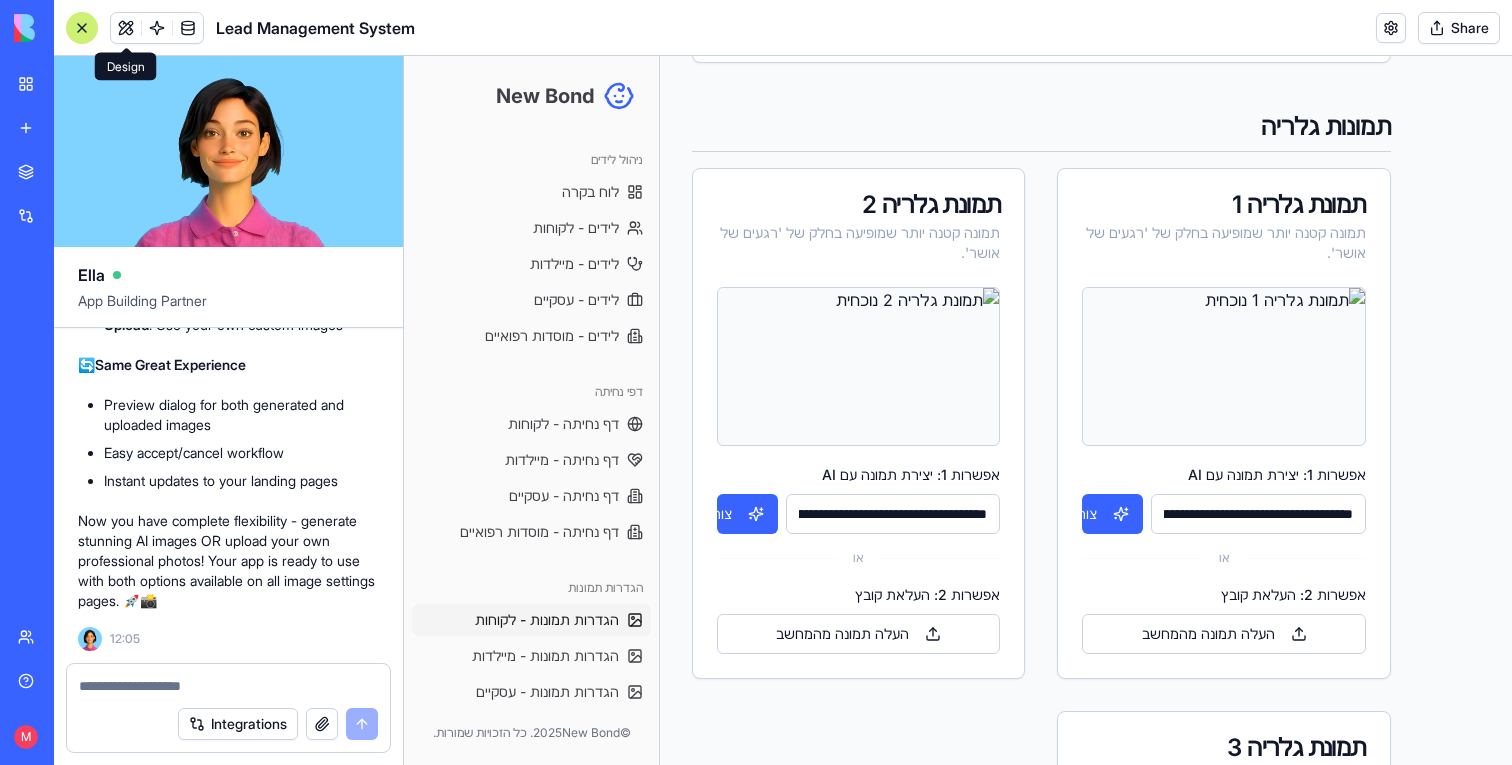 click at bounding box center [188, 28] 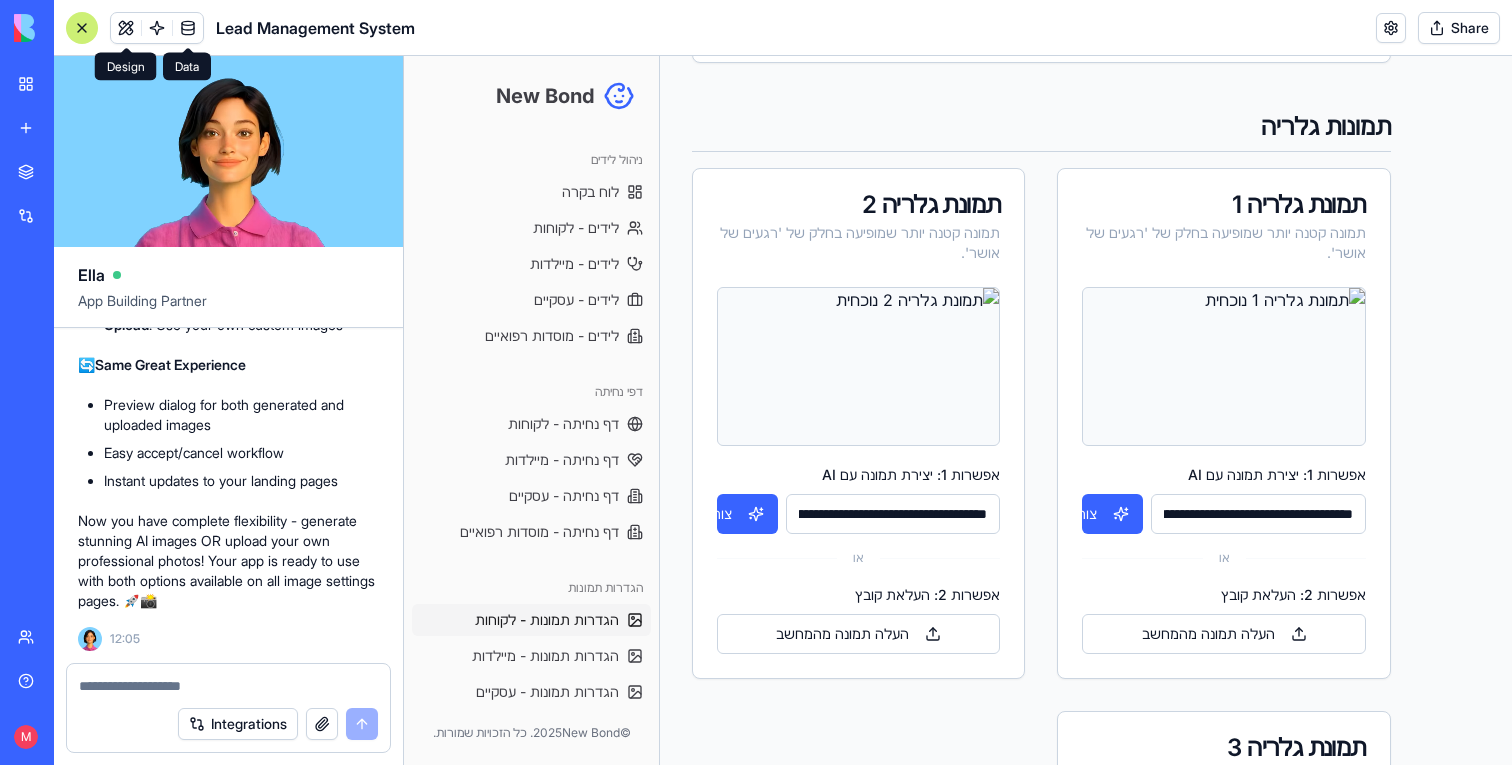click at bounding box center (188, 28) 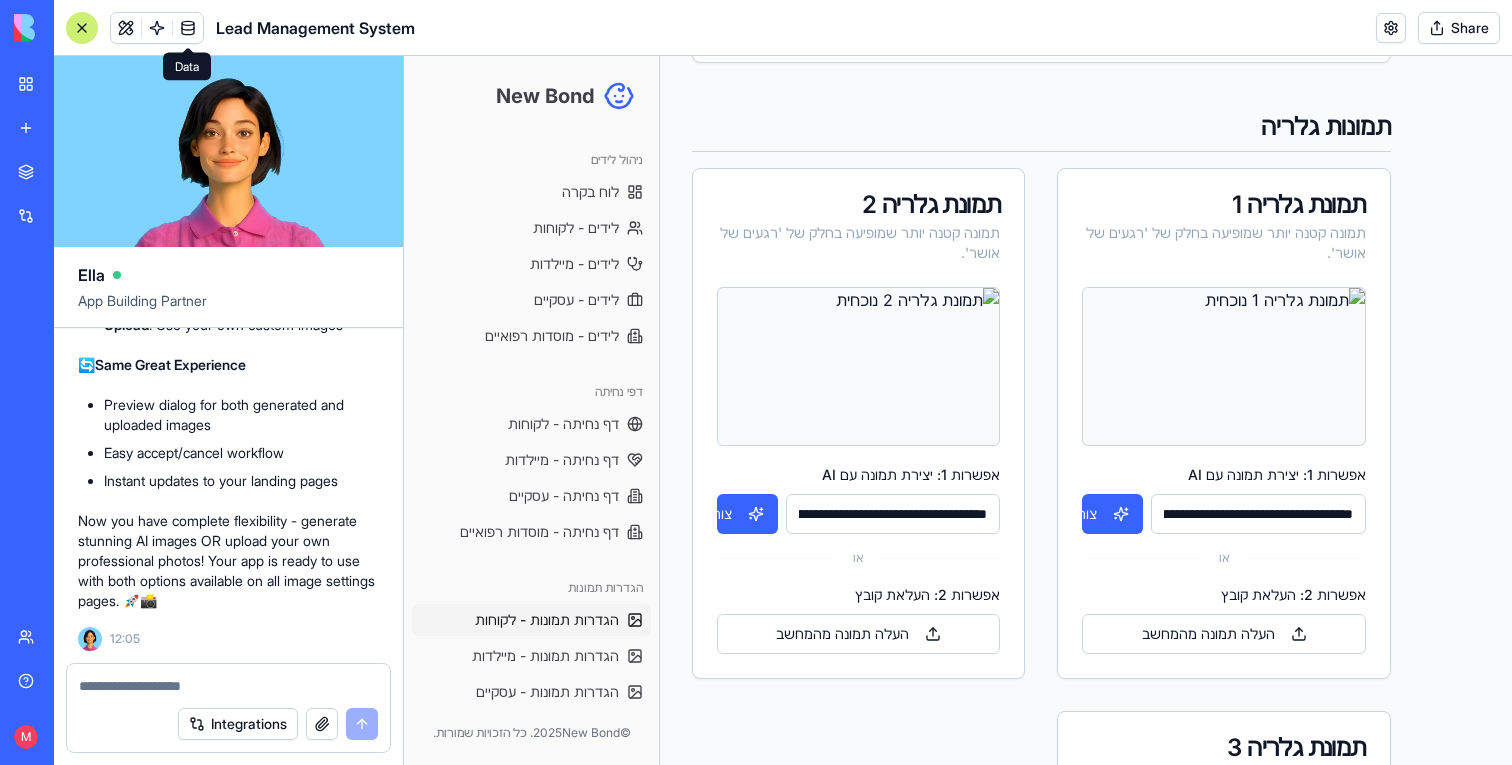 click at bounding box center (188, 28) 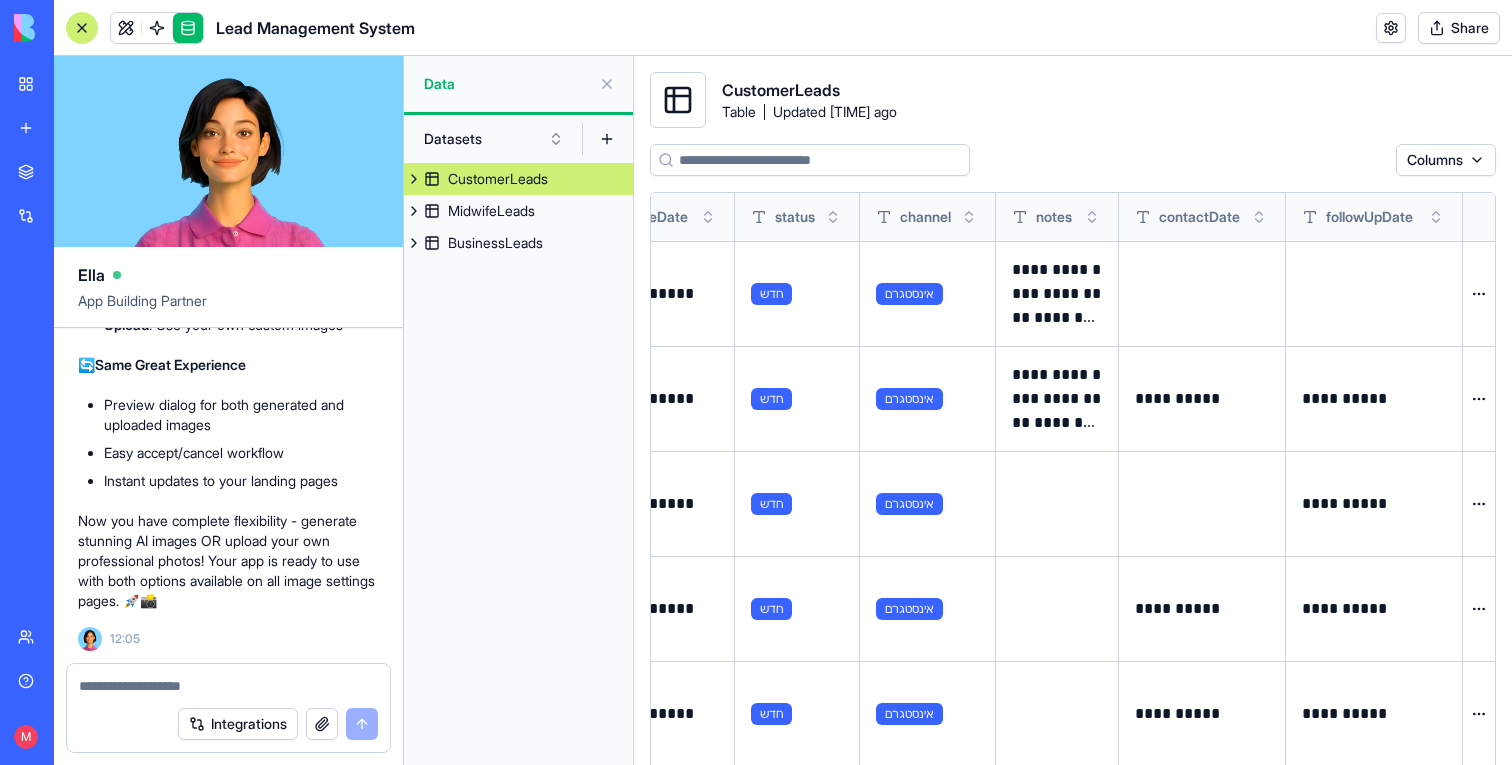 scroll, scrollTop: 0, scrollLeft: 0, axis: both 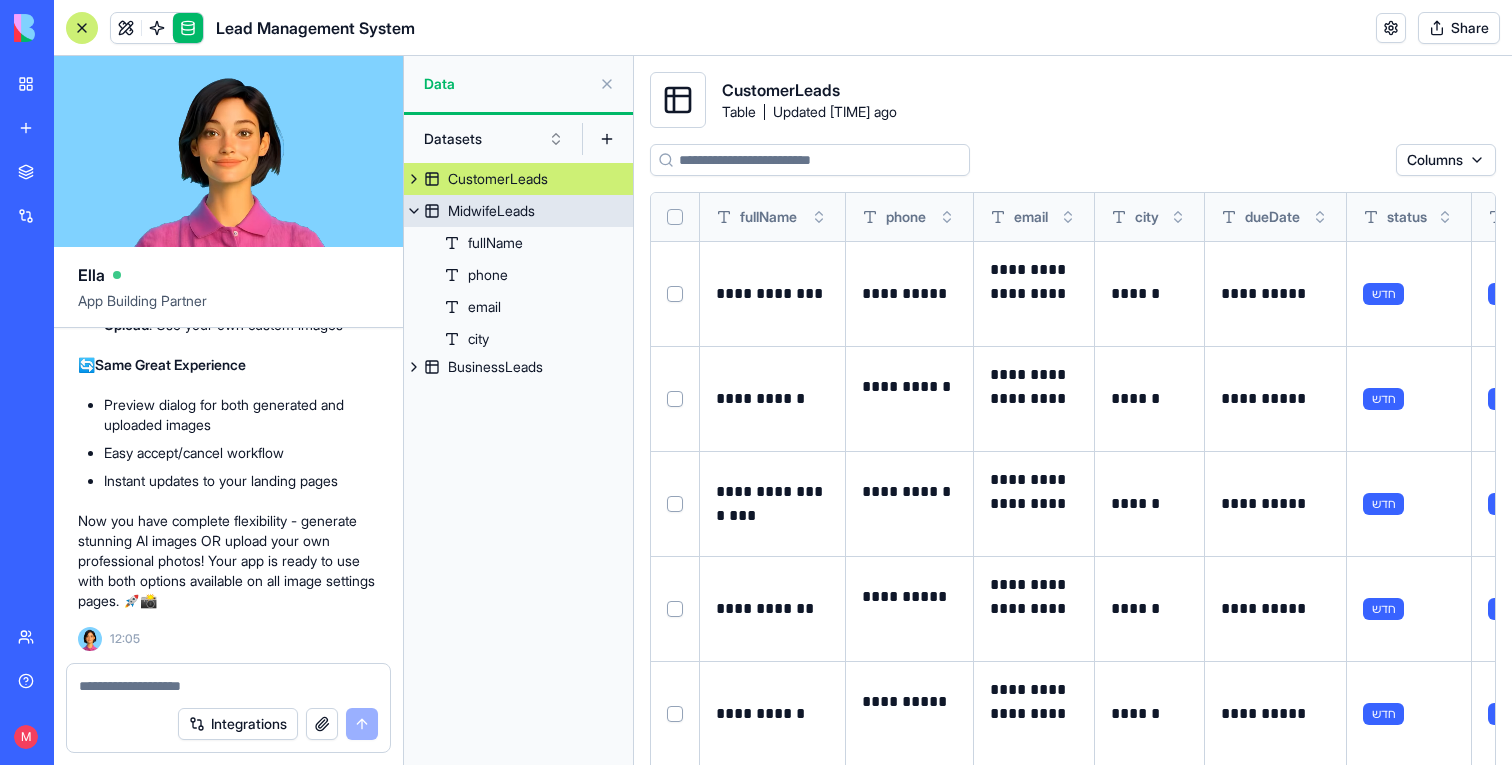 click on "MidwifeLeads" at bounding box center [518, 211] 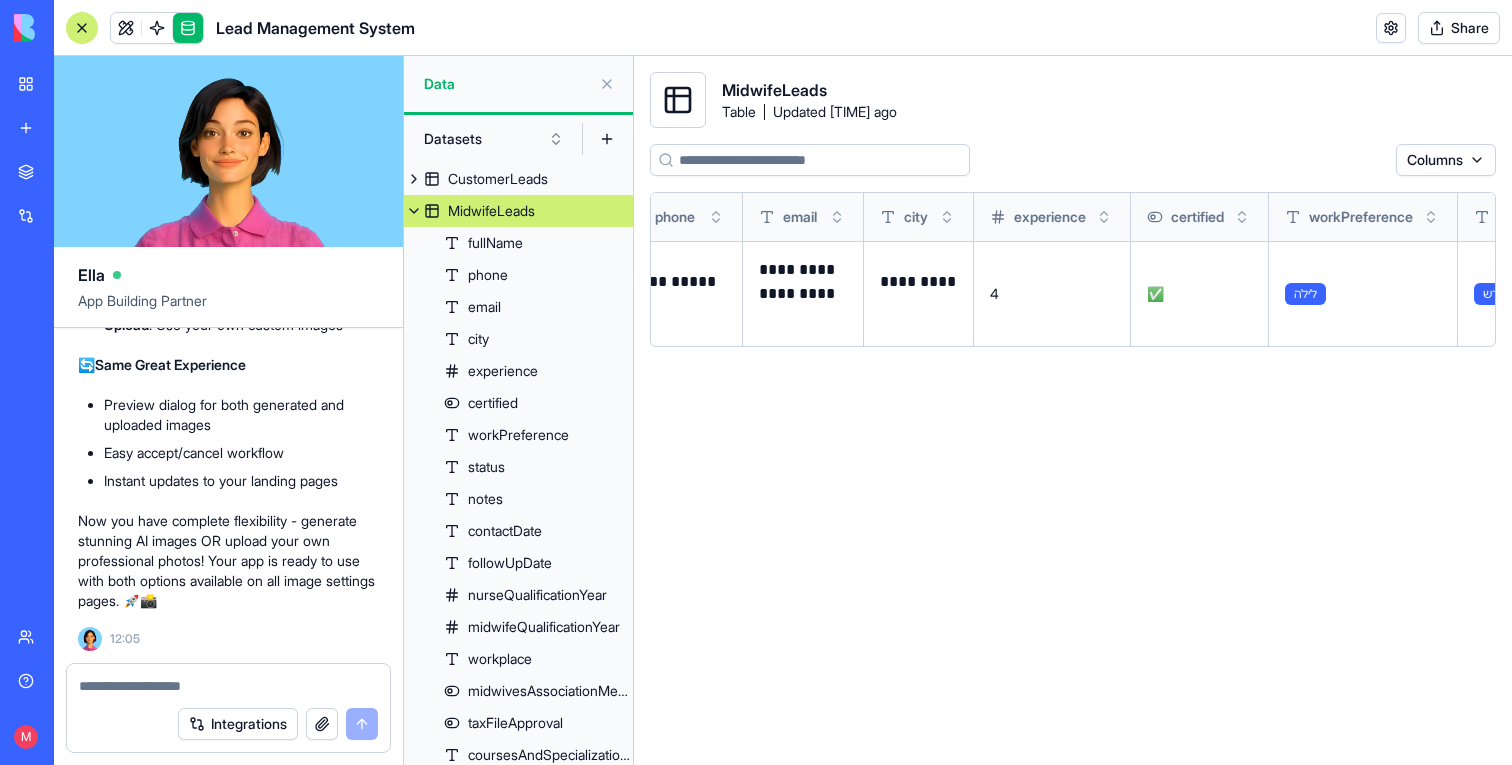 scroll, scrollTop: 0, scrollLeft: 0, axis: both 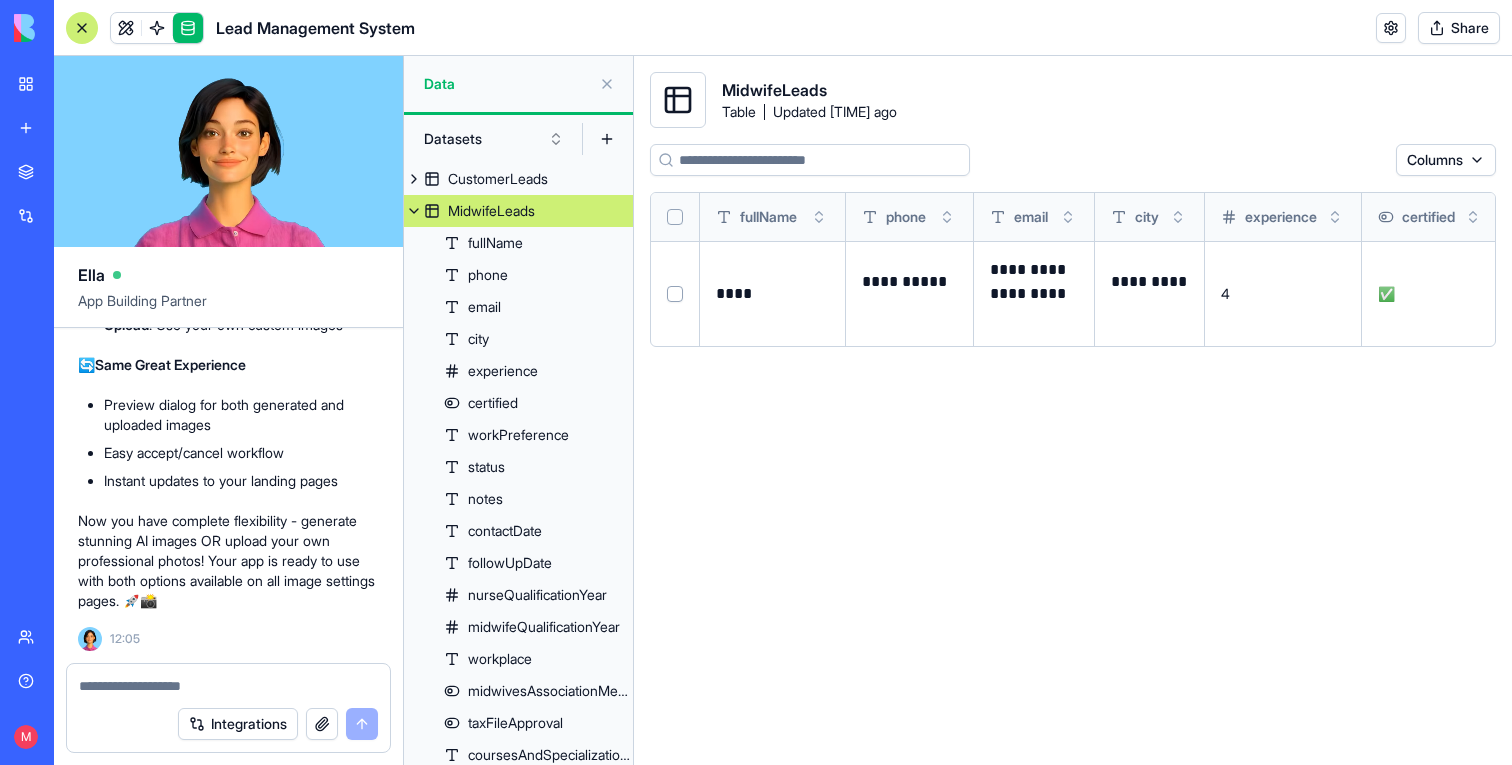 click at bounding box center (414, 211) 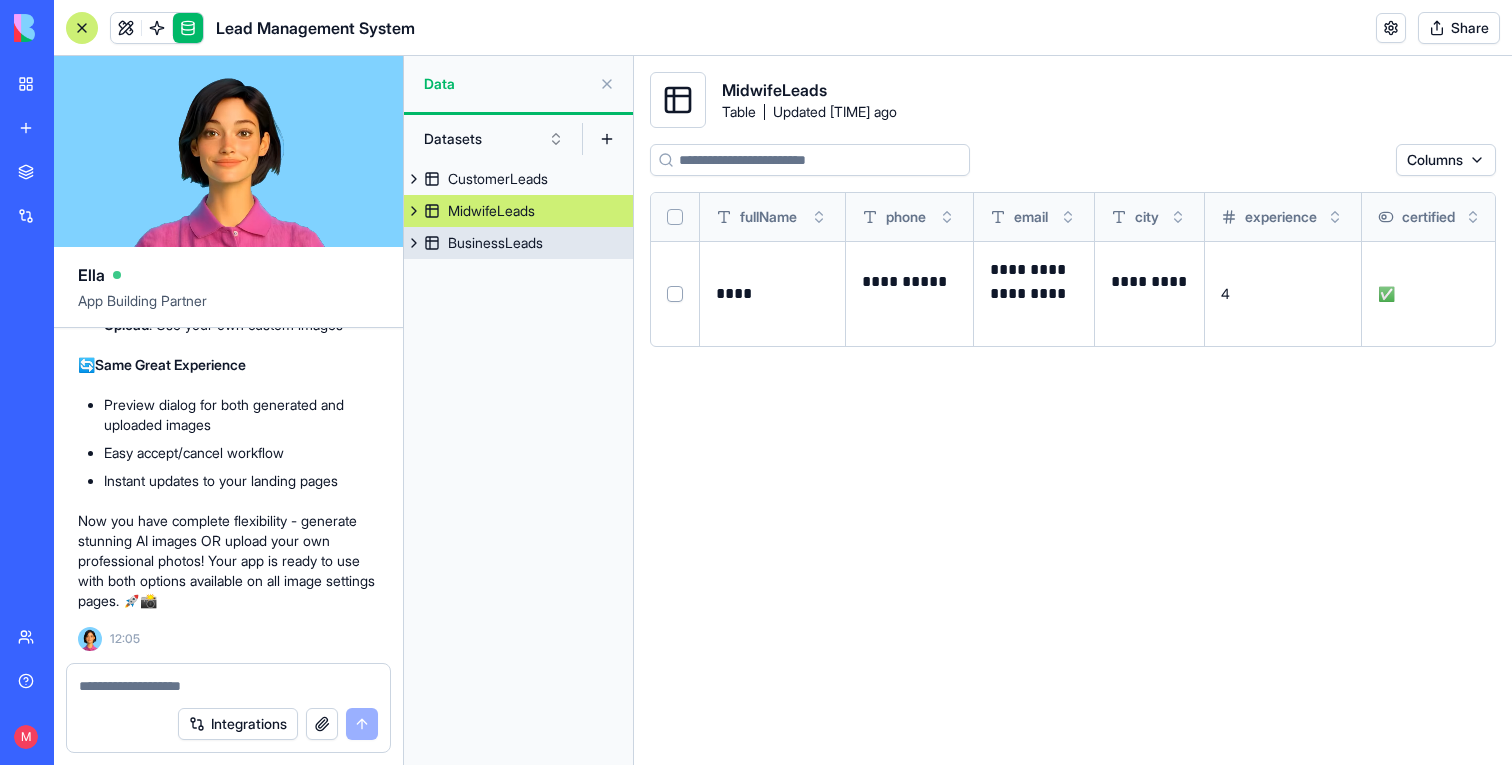 click on "BusinessLeads" at bounding box center (518, 243) 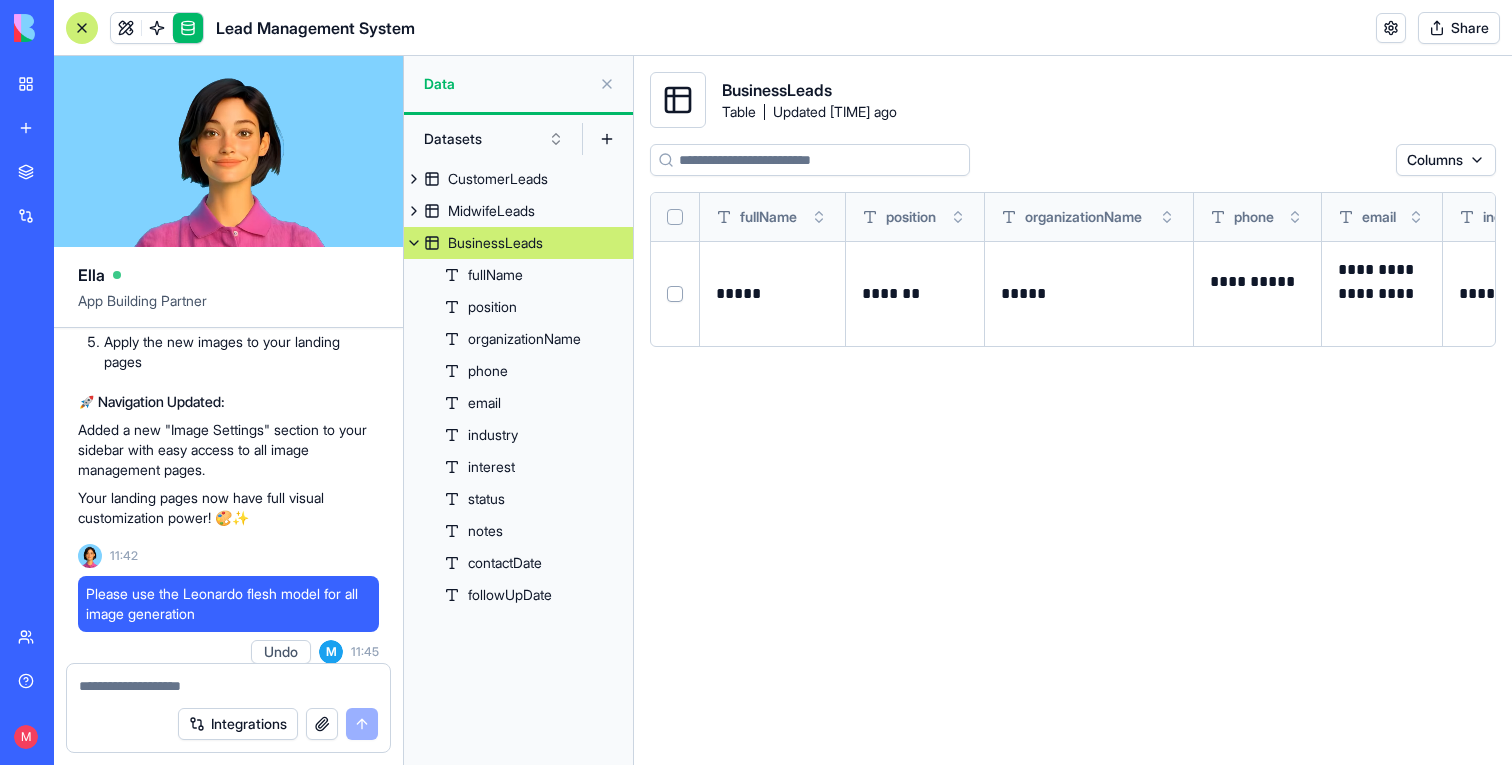 scroll, scrollTop: 33401, scrollLeft: 0, axis: vertical 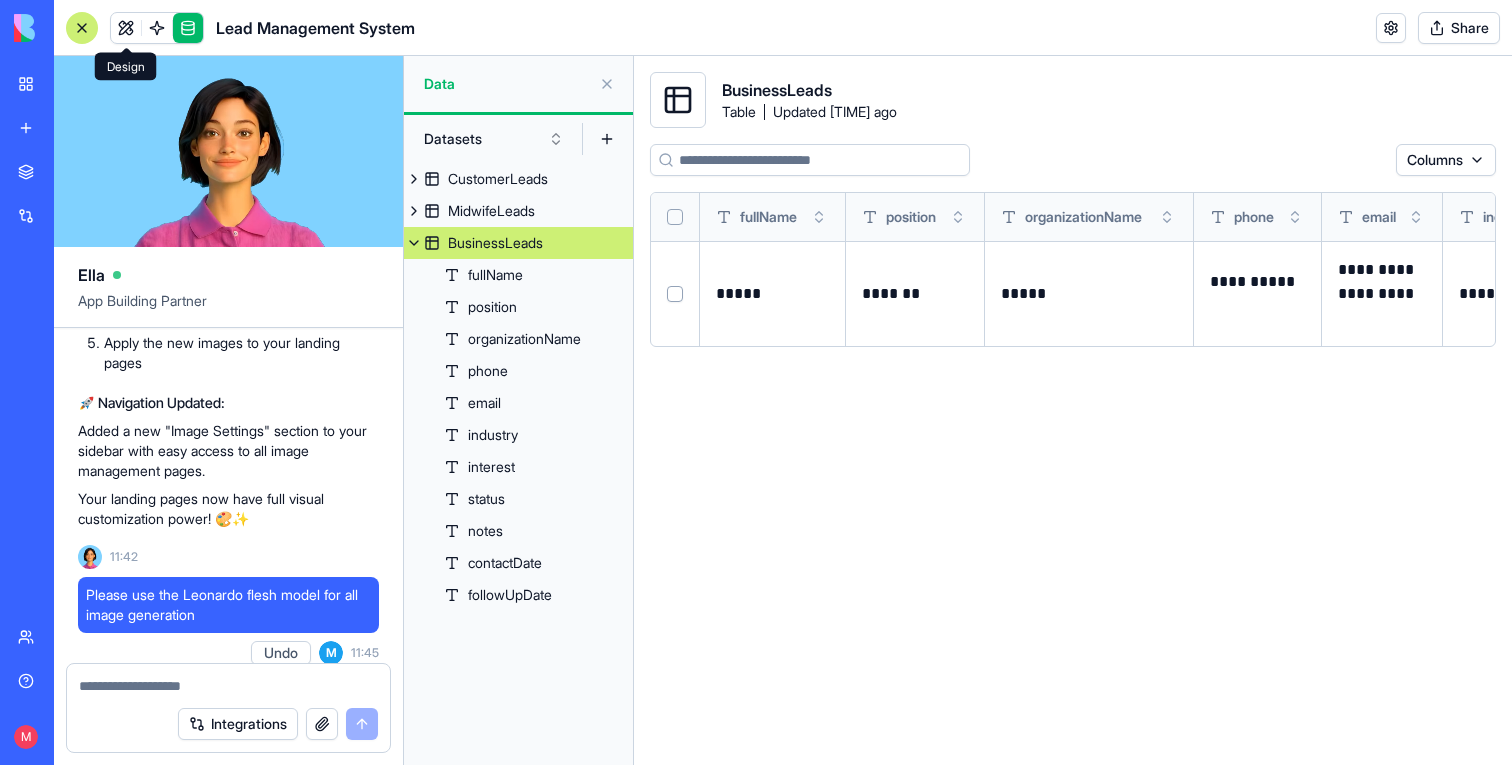 click at bounding box center (126, 28) 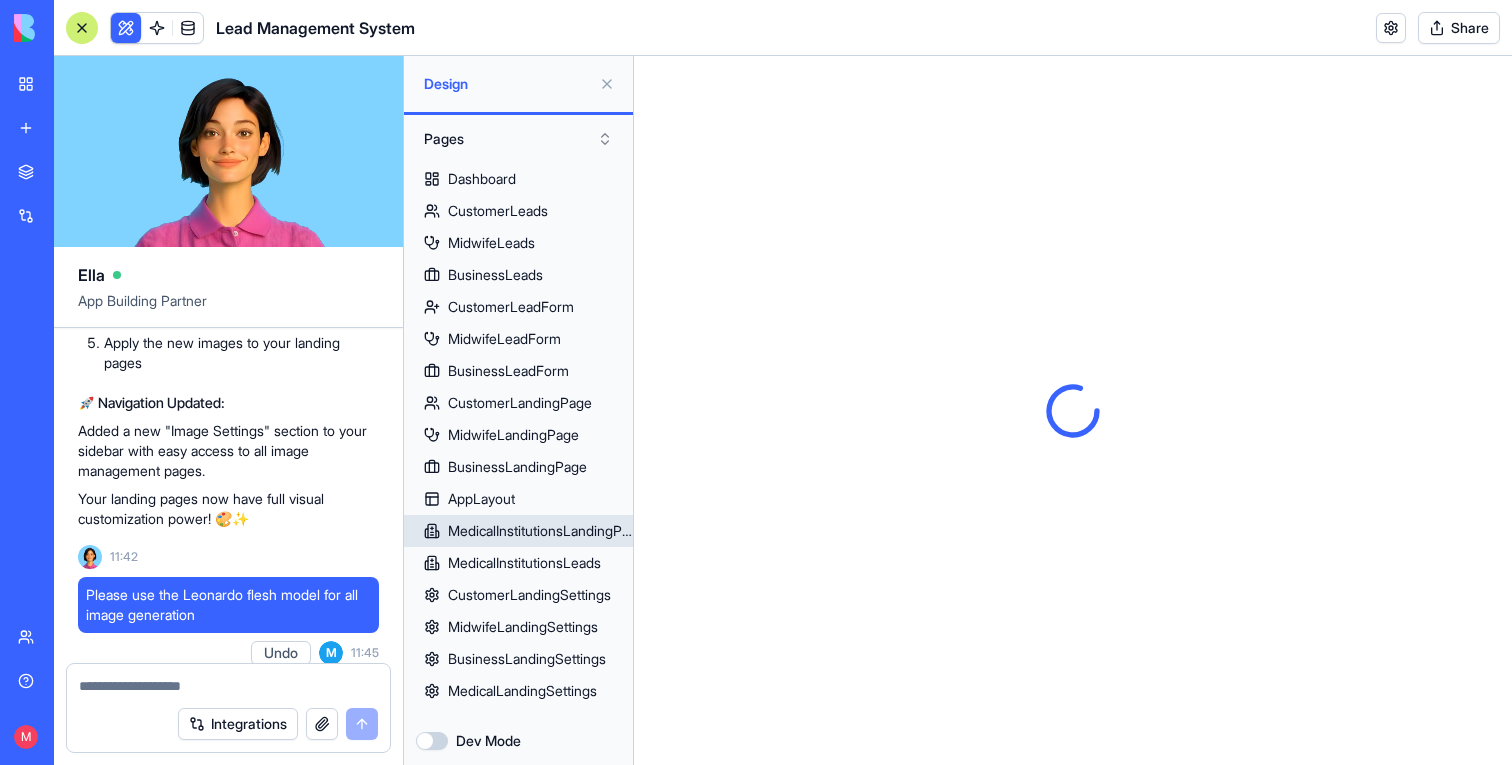 scroll, scrollTop: 0, scrollLeft: 0, axis: both 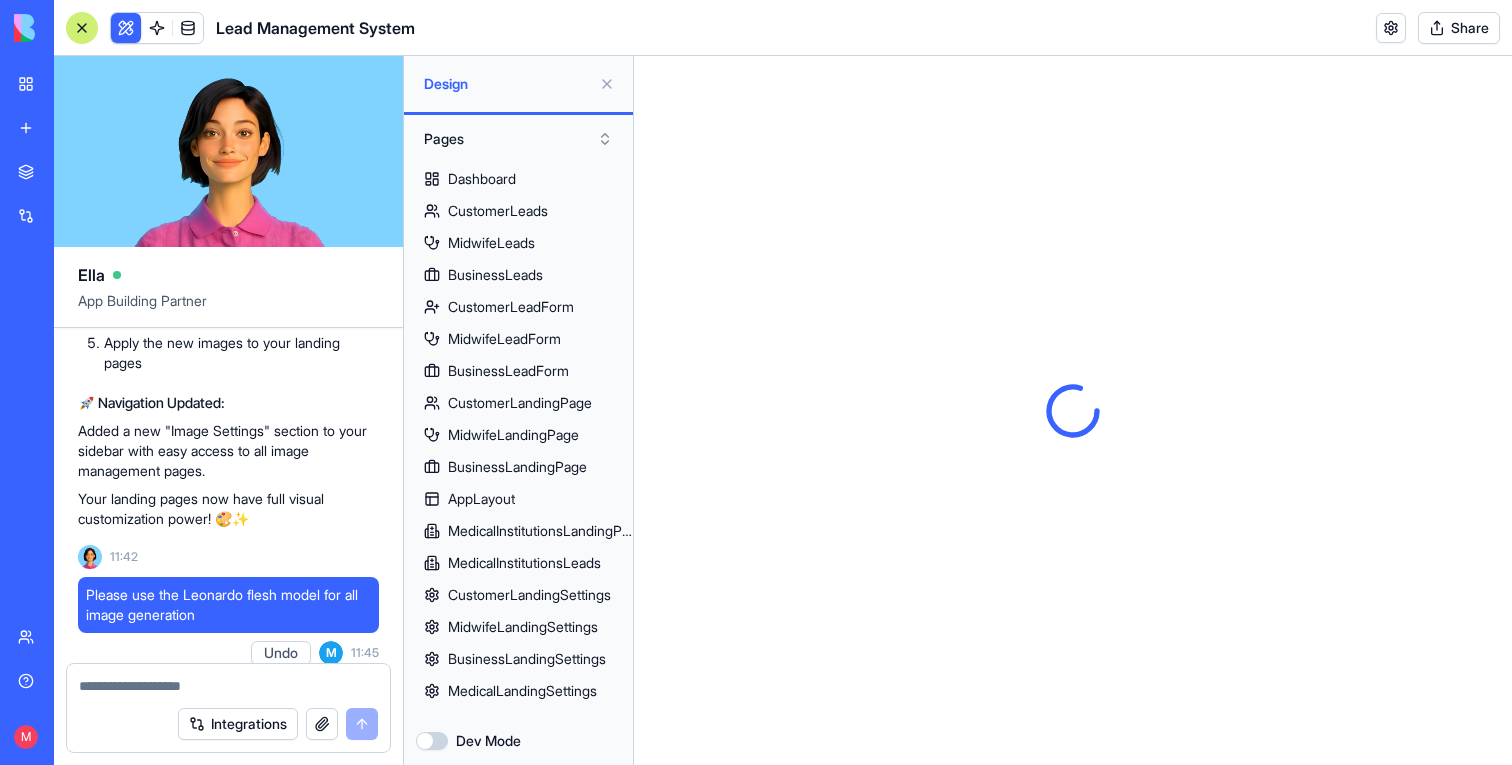 click at bounding box center [607, 84] 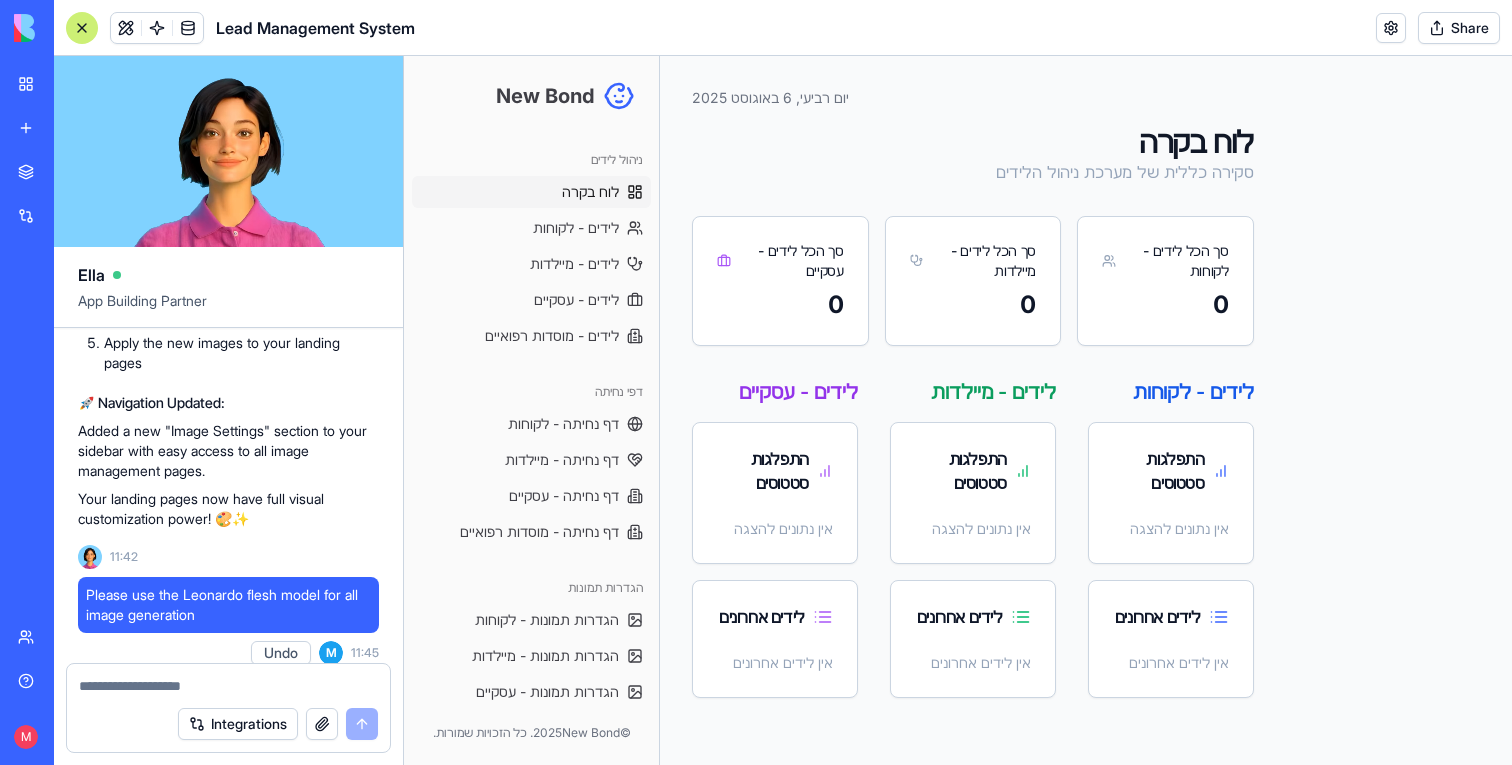 scroll, scrollTop: 67, scrollLeft: 0, axis: vertical 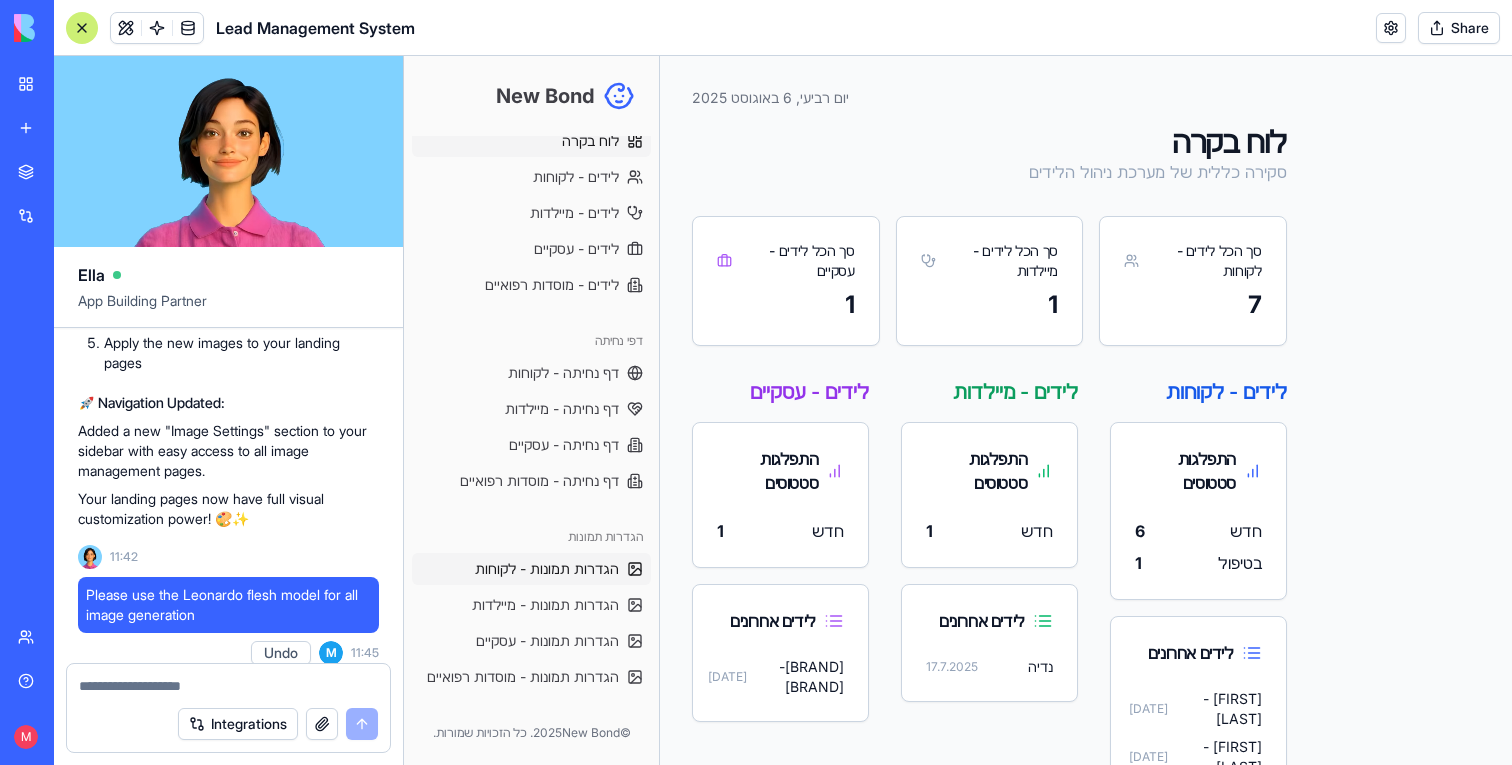 click on "הגדרות תמונות - לקוחות" at bounding box center [531, 569] 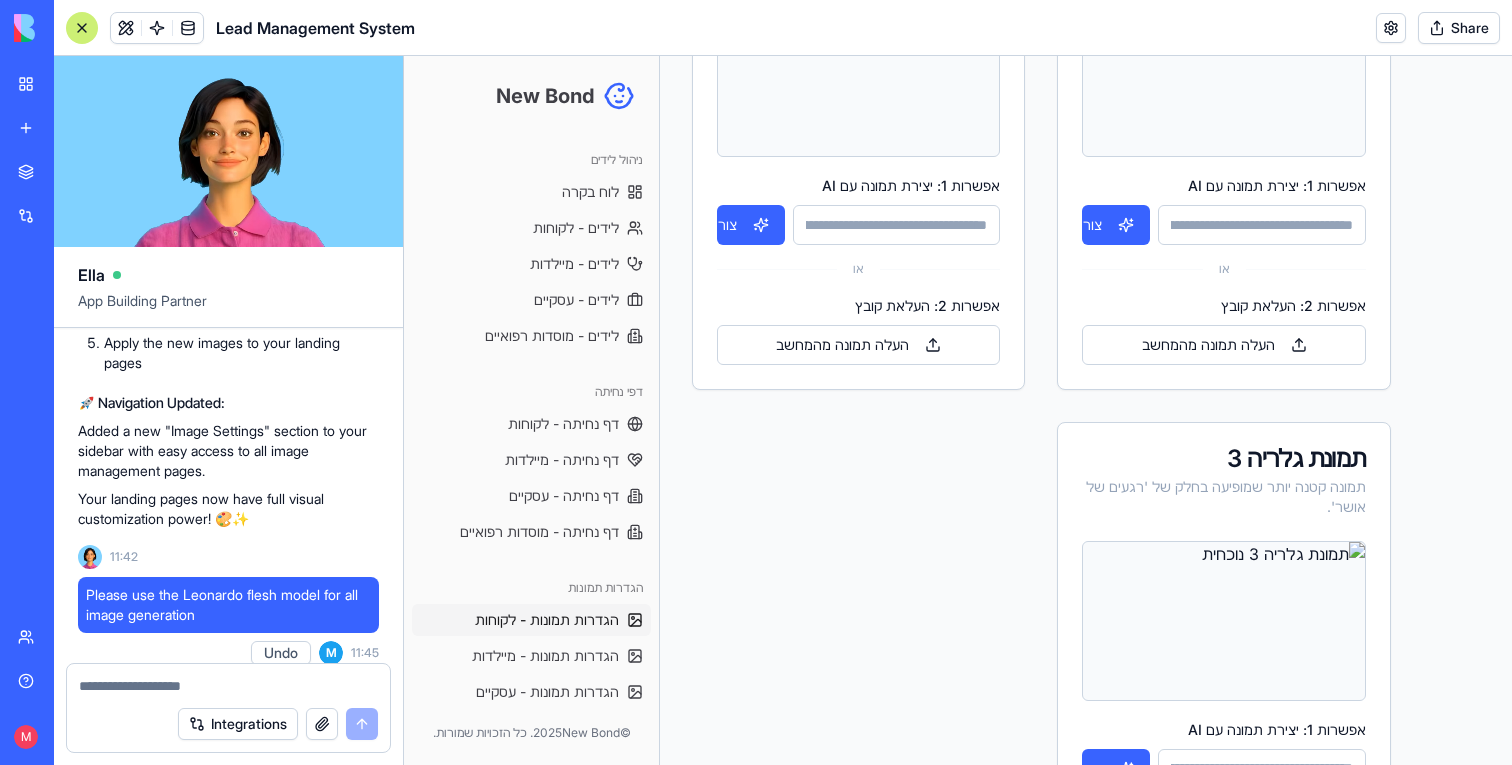 scroll, scrollTop: 1213, scrollLeft: 0, axis: vertical 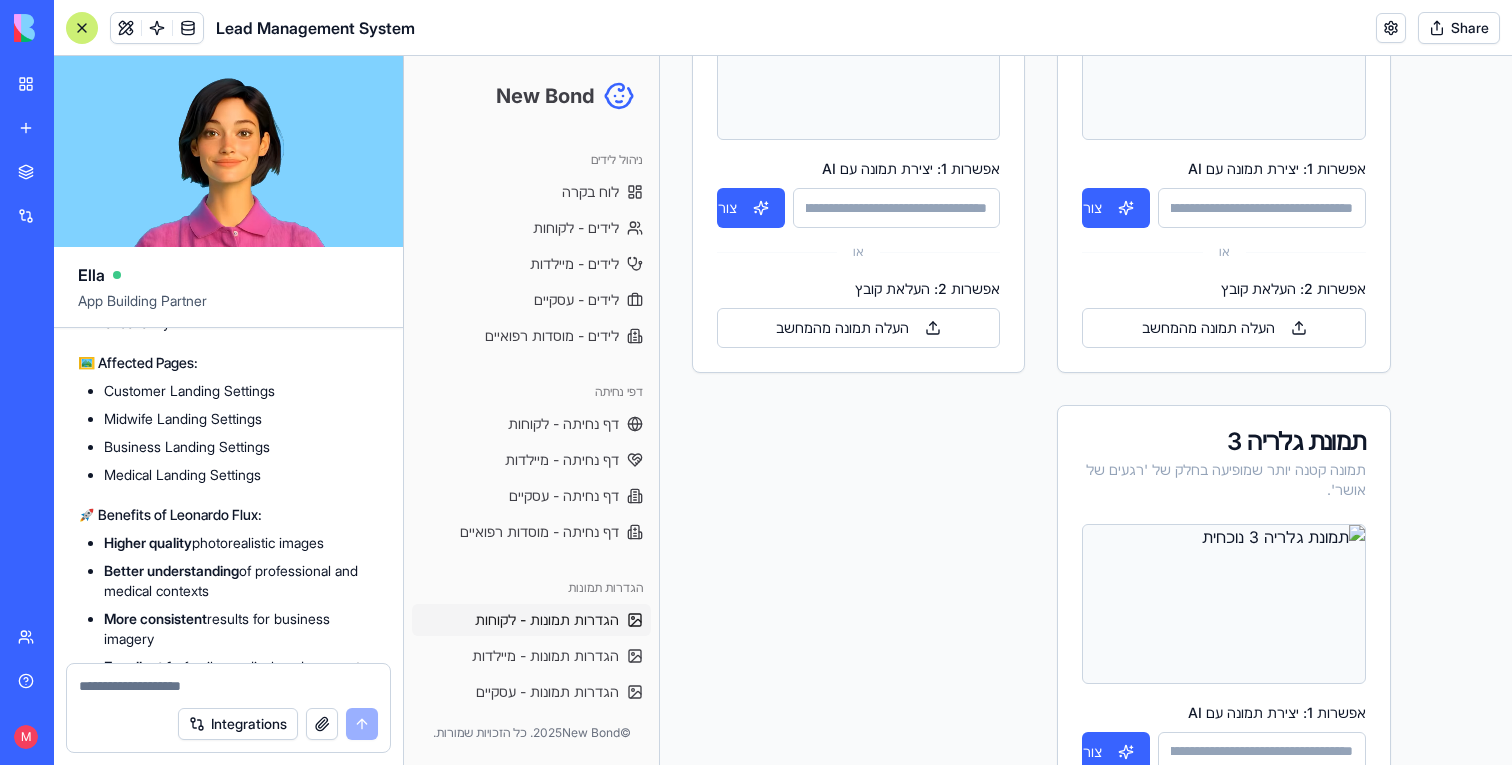 click at bounding box center (228, 686) 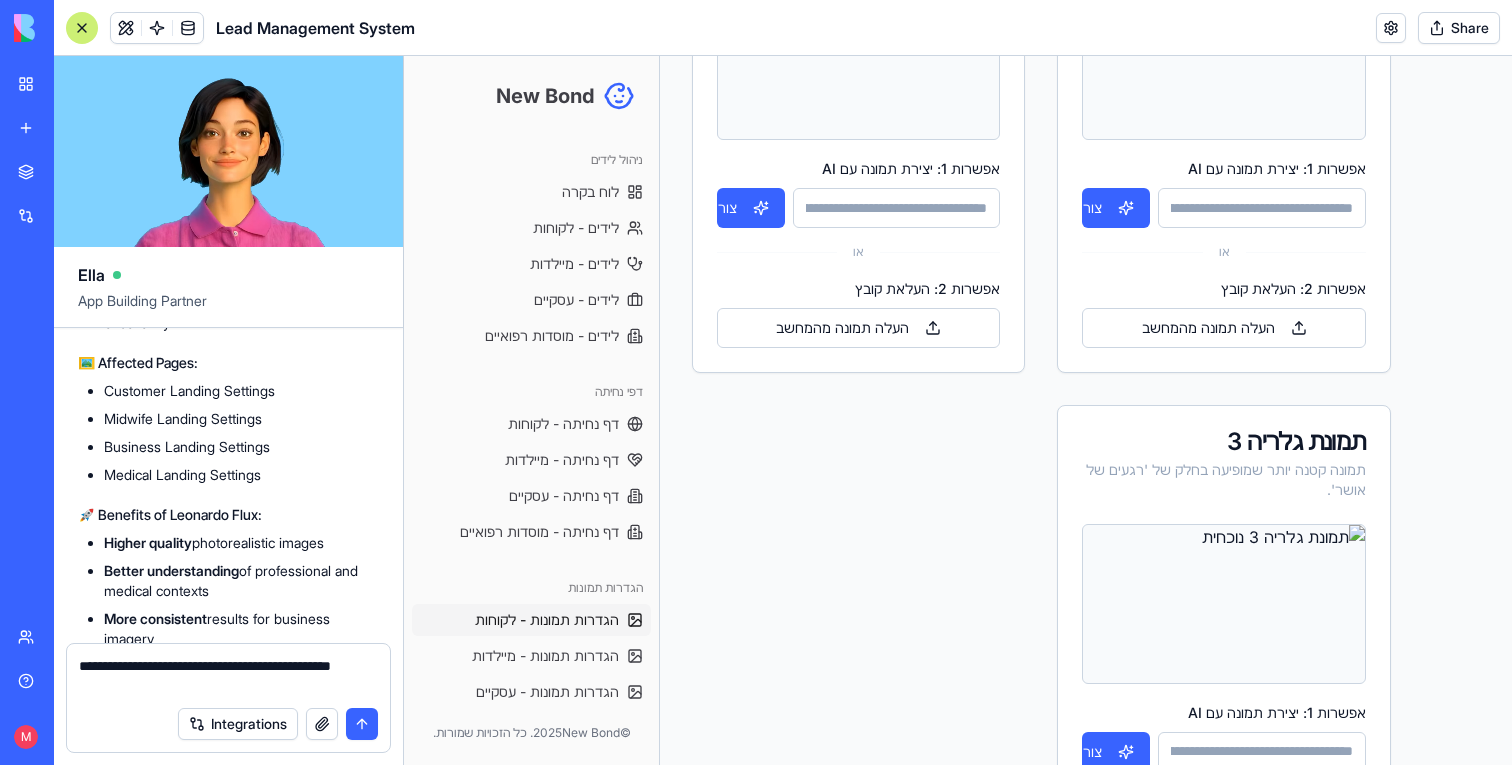 type on "**********" 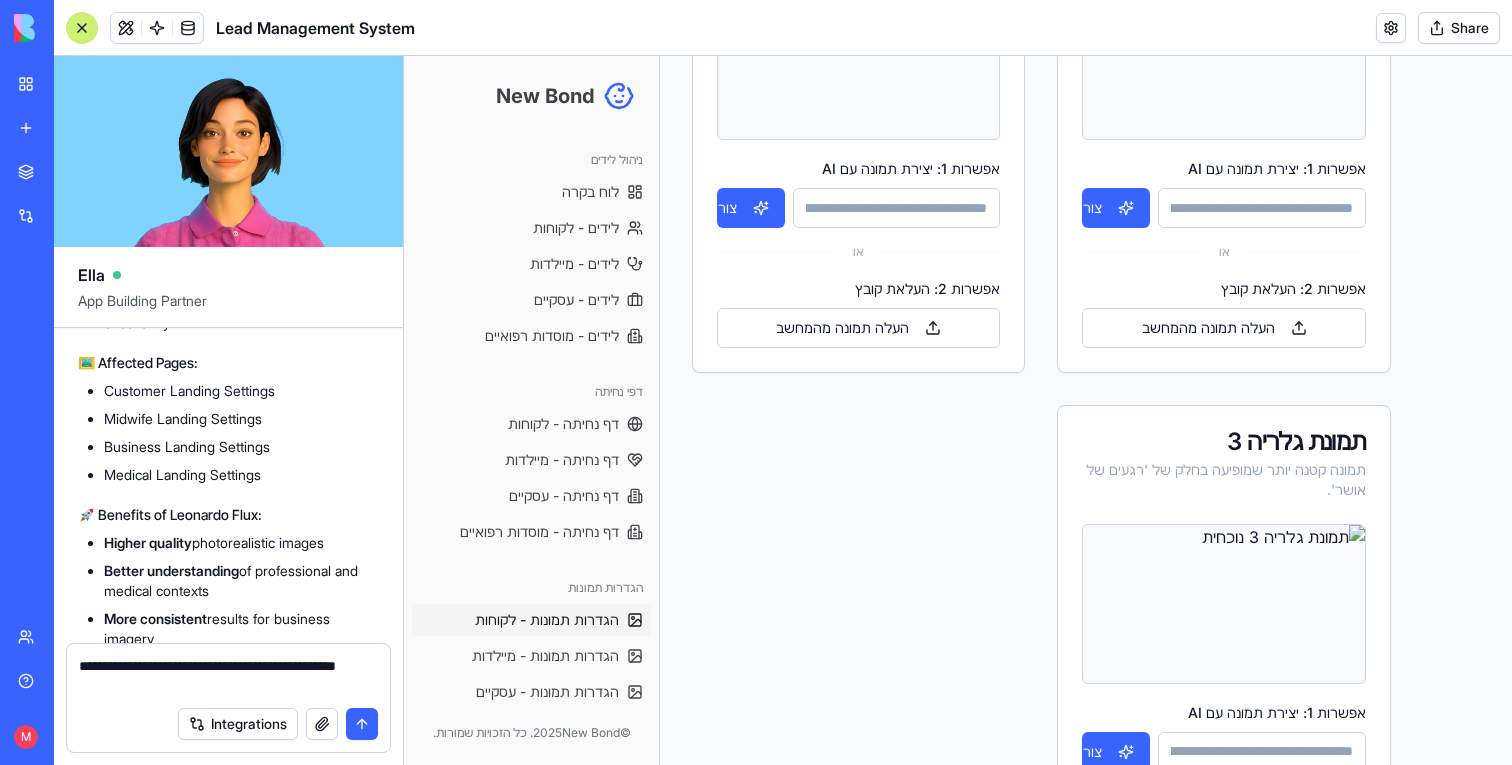 type 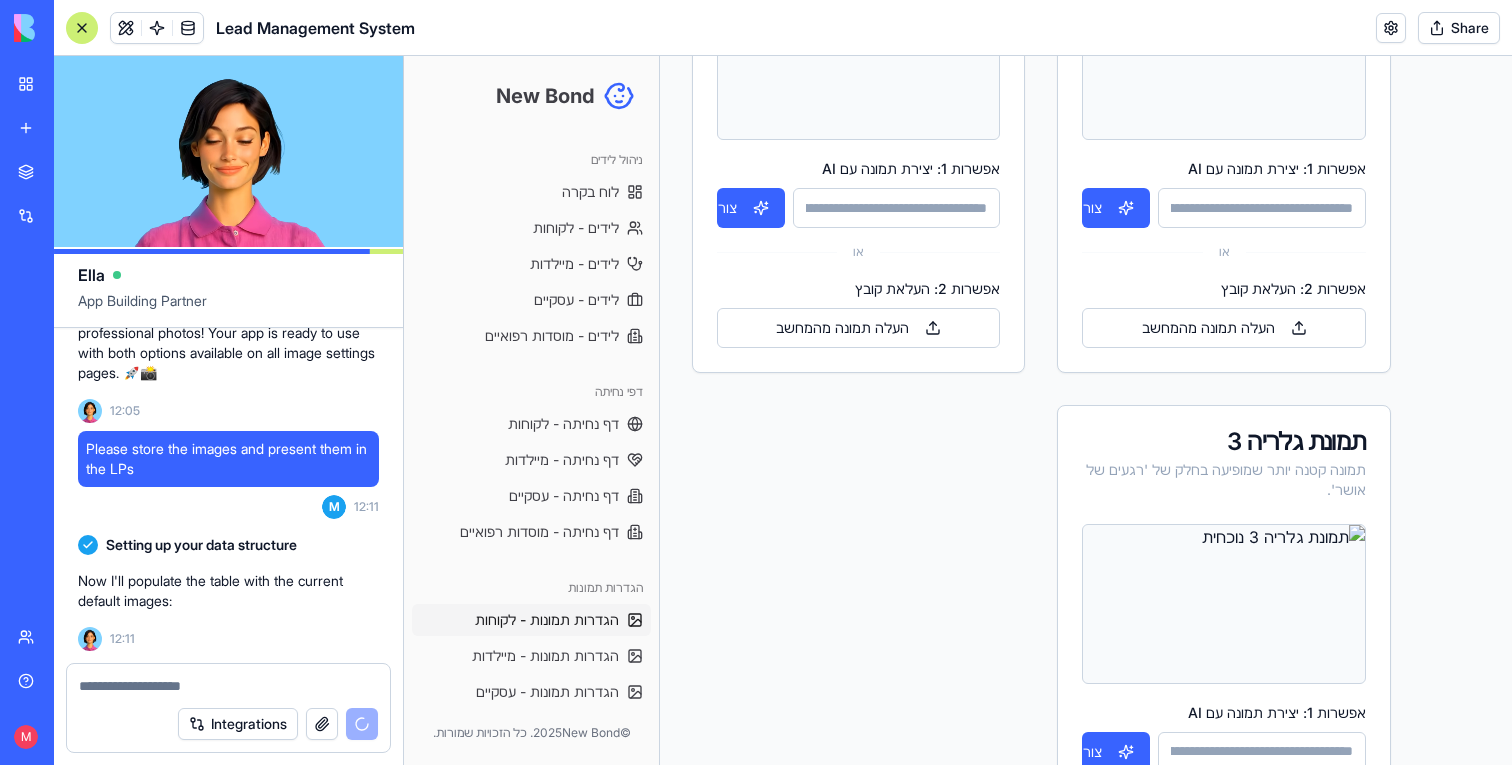 scroll, scrollTop: 38755, scrollLeft: 0, axis: vertical 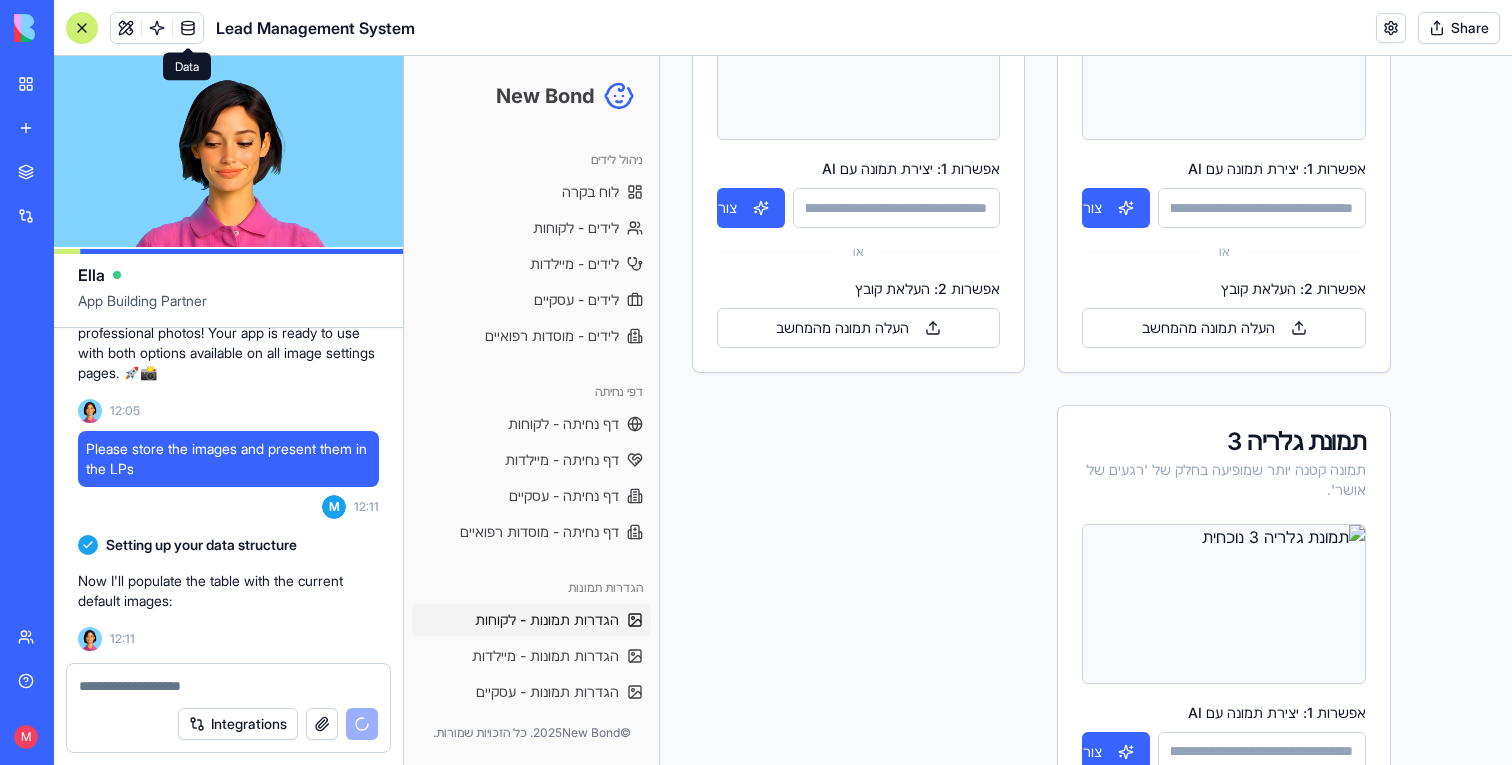 click at bounding box center (188, 28) 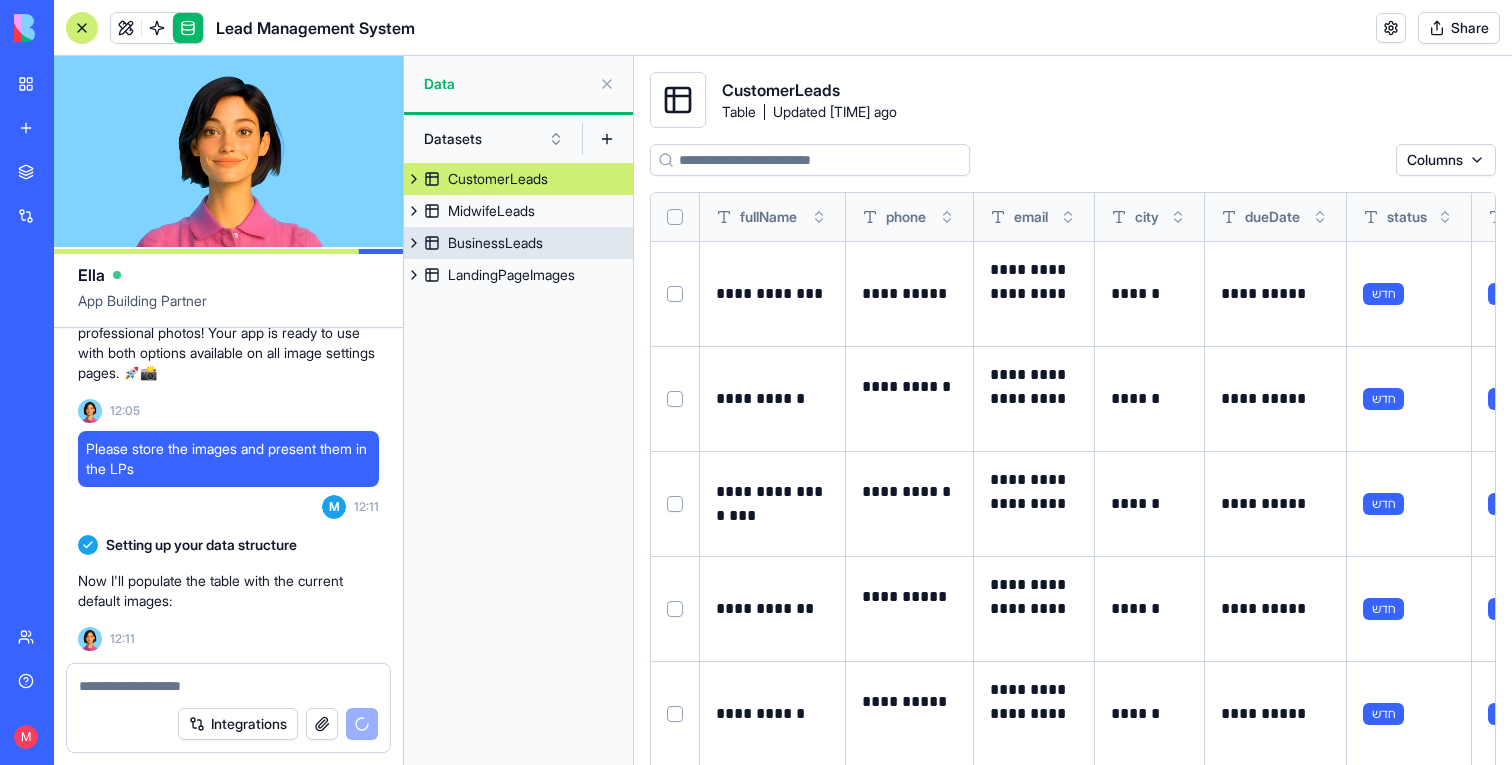 click on "BusinessLeads" at bounding box center [495, 243] 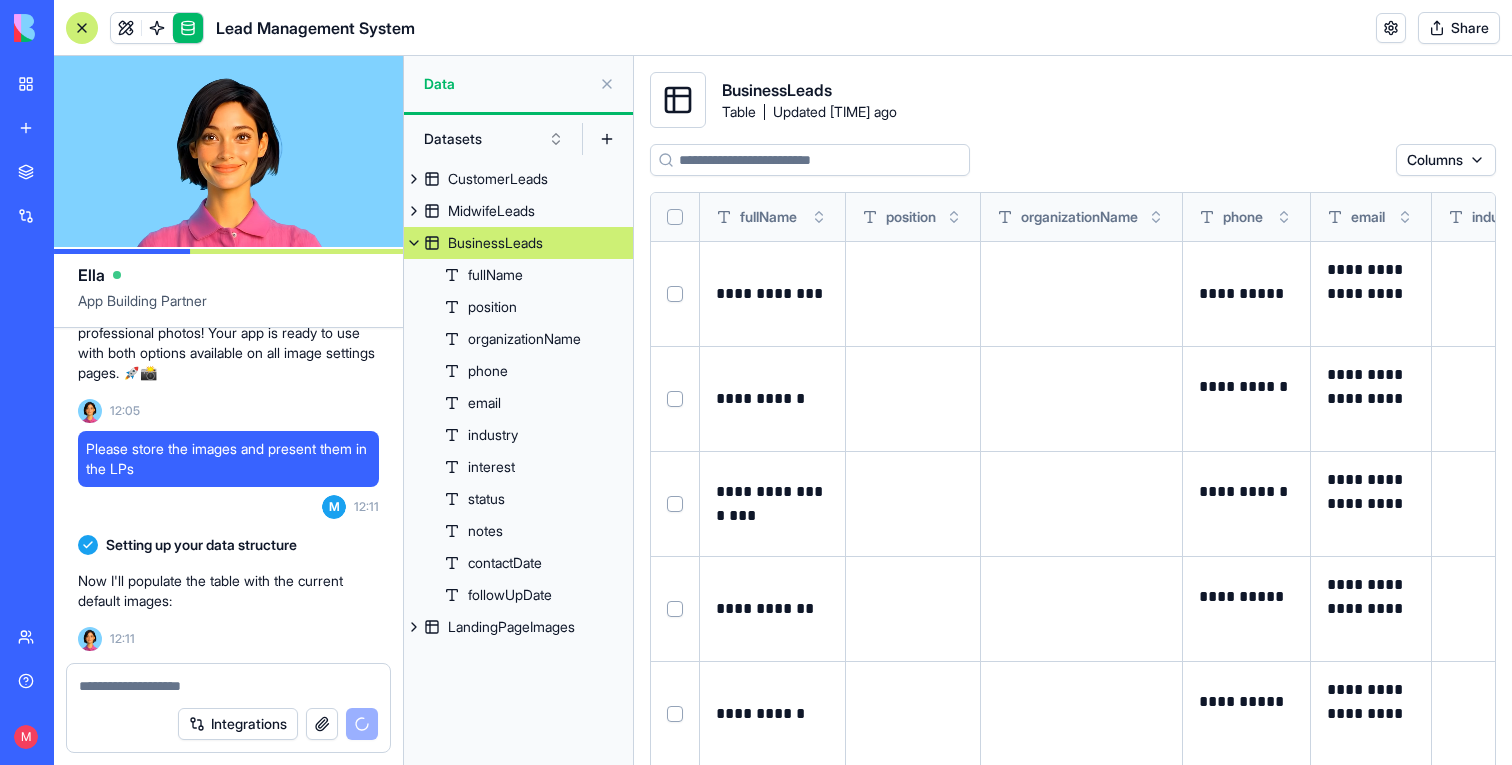 click at bounding box center [414, 243] 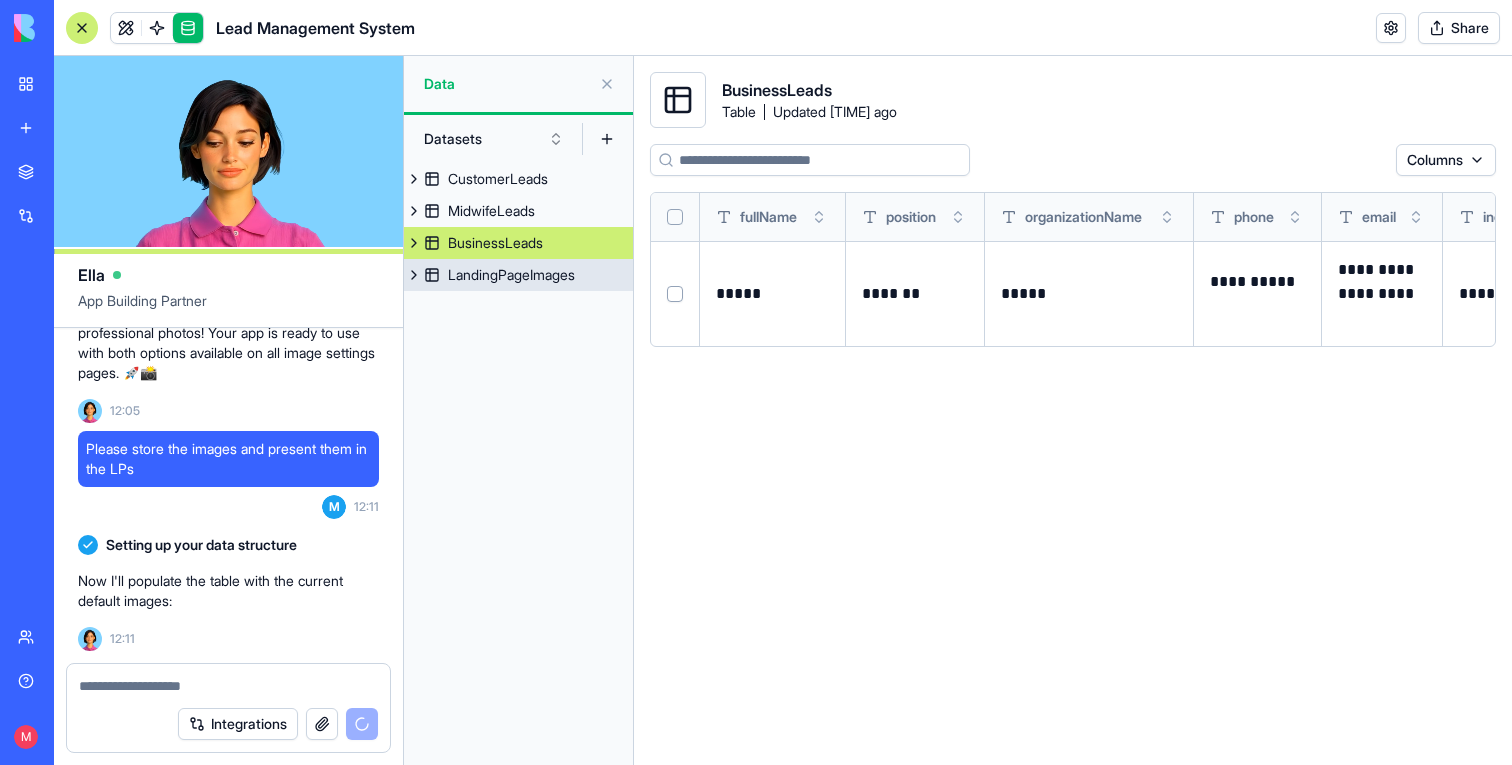 click on "LandingPageImages" at bounding box center [518, 275] 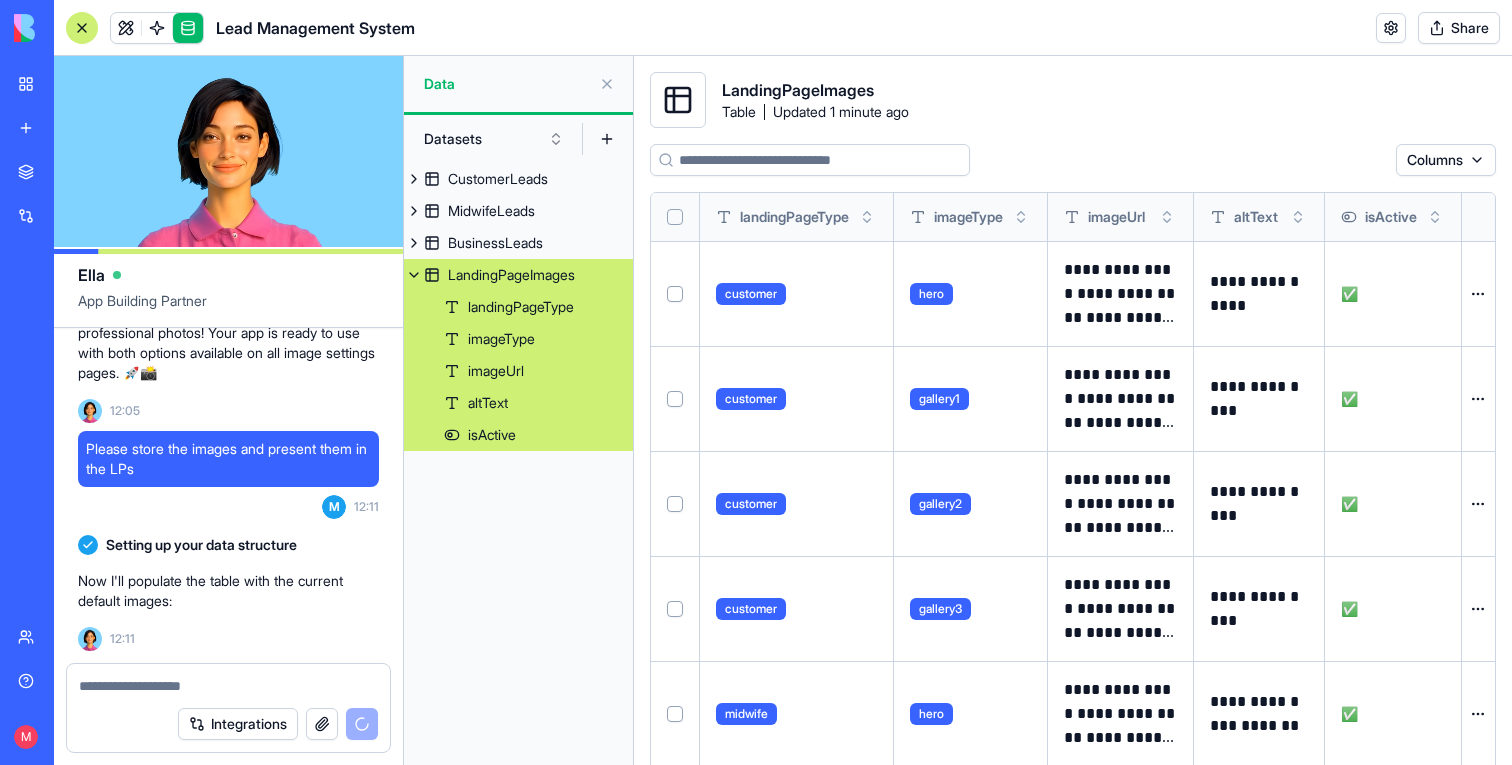 scroll, scrollTop: 0, scrollLeft: 0, axis: both 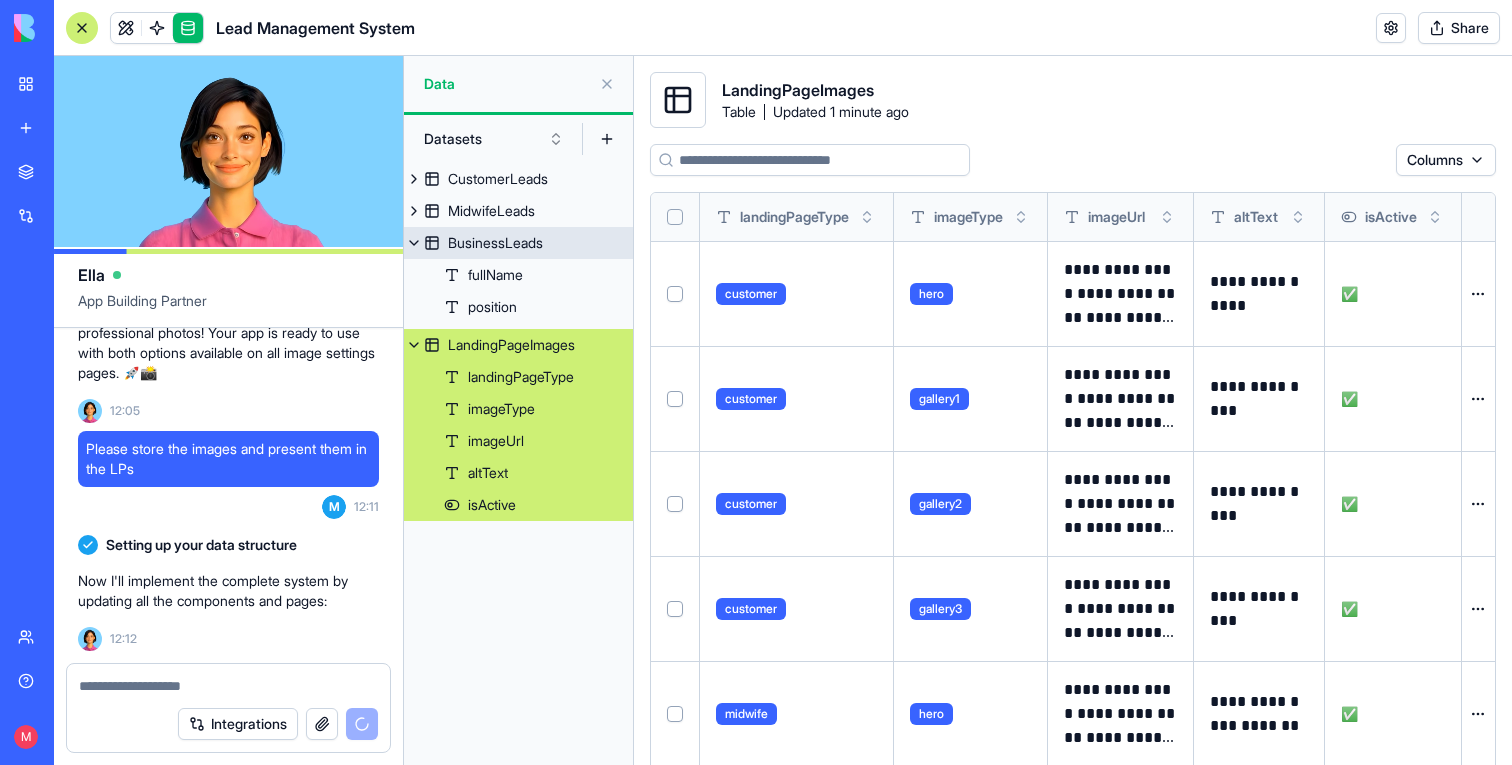click on "BusinessLeads" at bounding box center (495, 243) 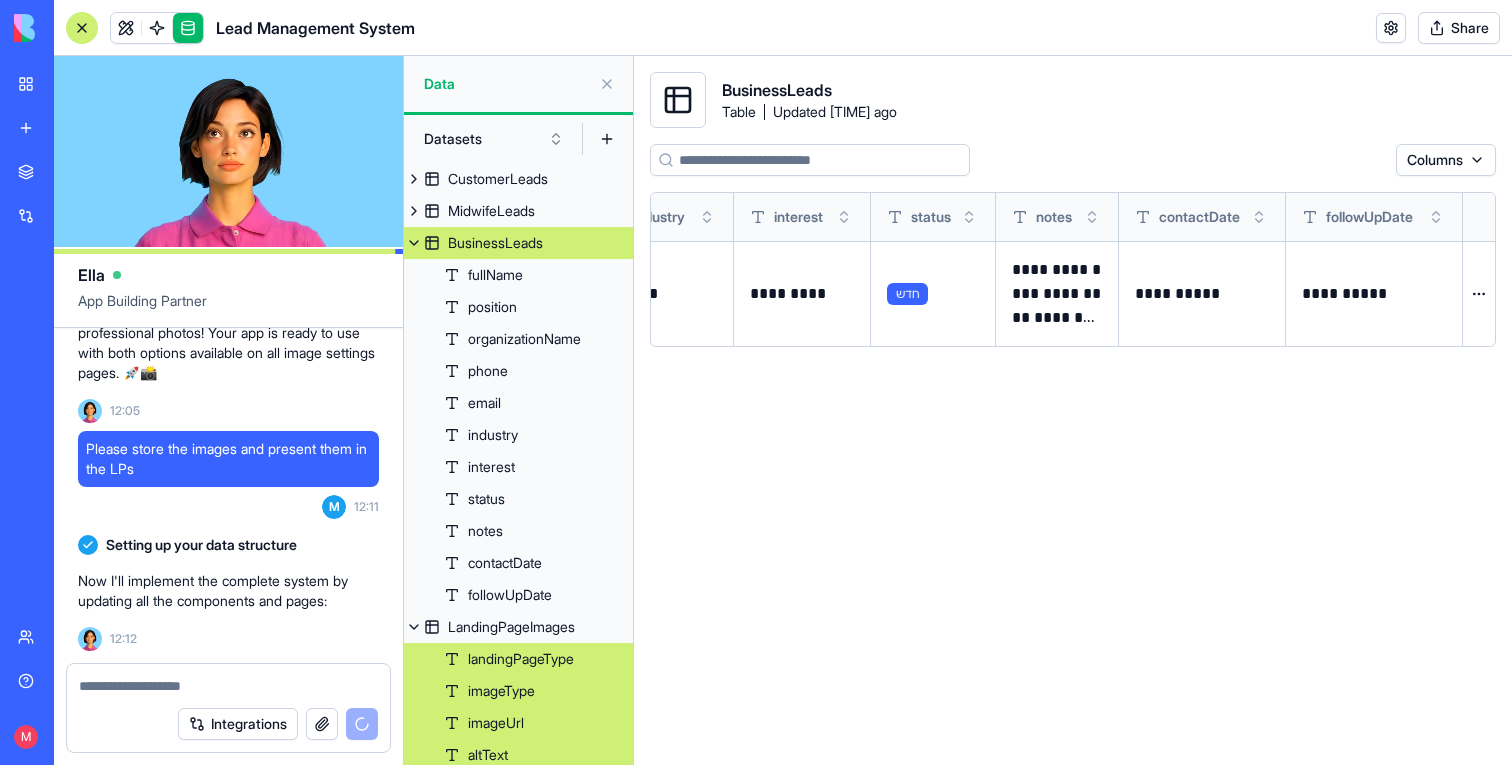 scroll, scrollTop: 0, scrollLeft: 0, axis: both 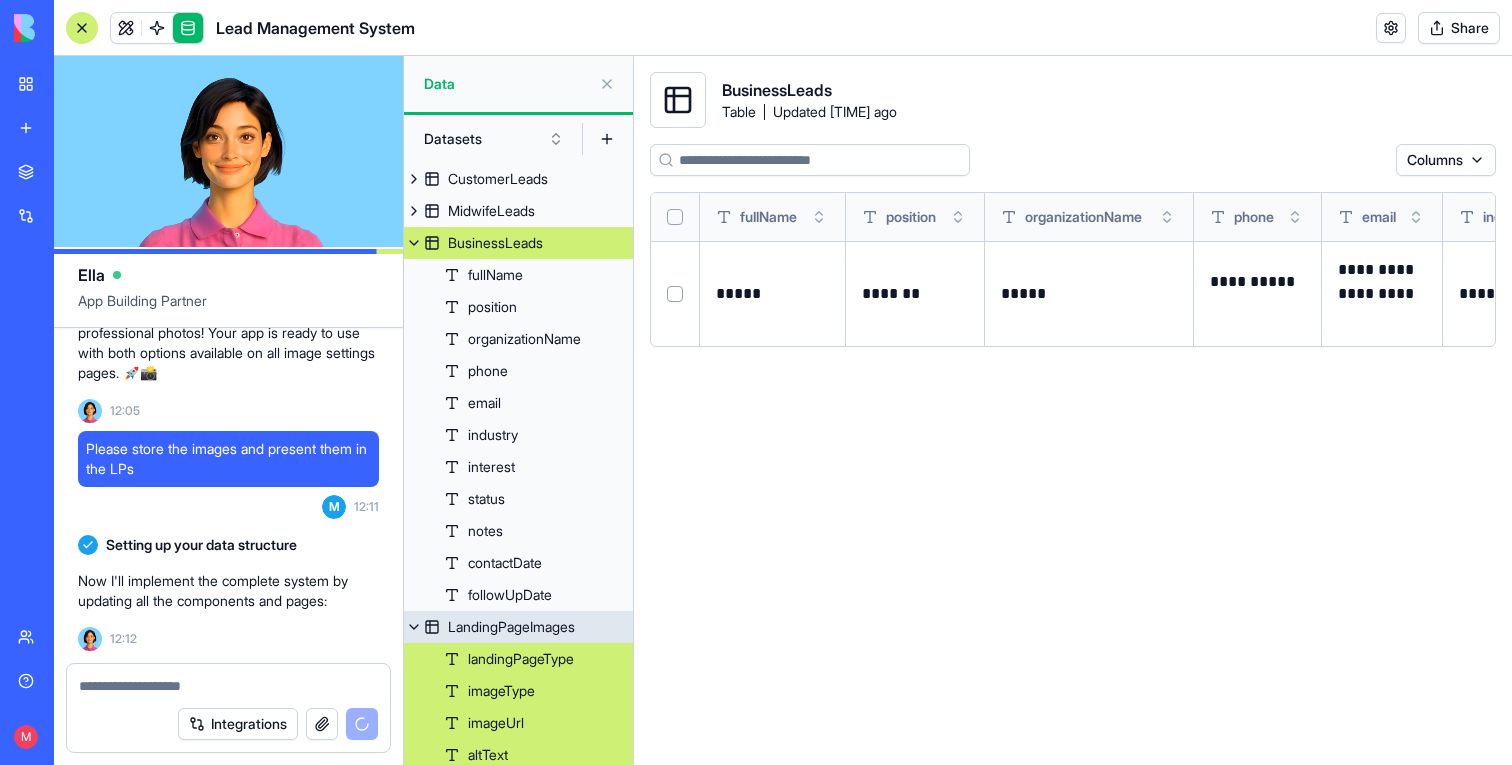click on "LandingPageImages" at bounding box center (511, 627) 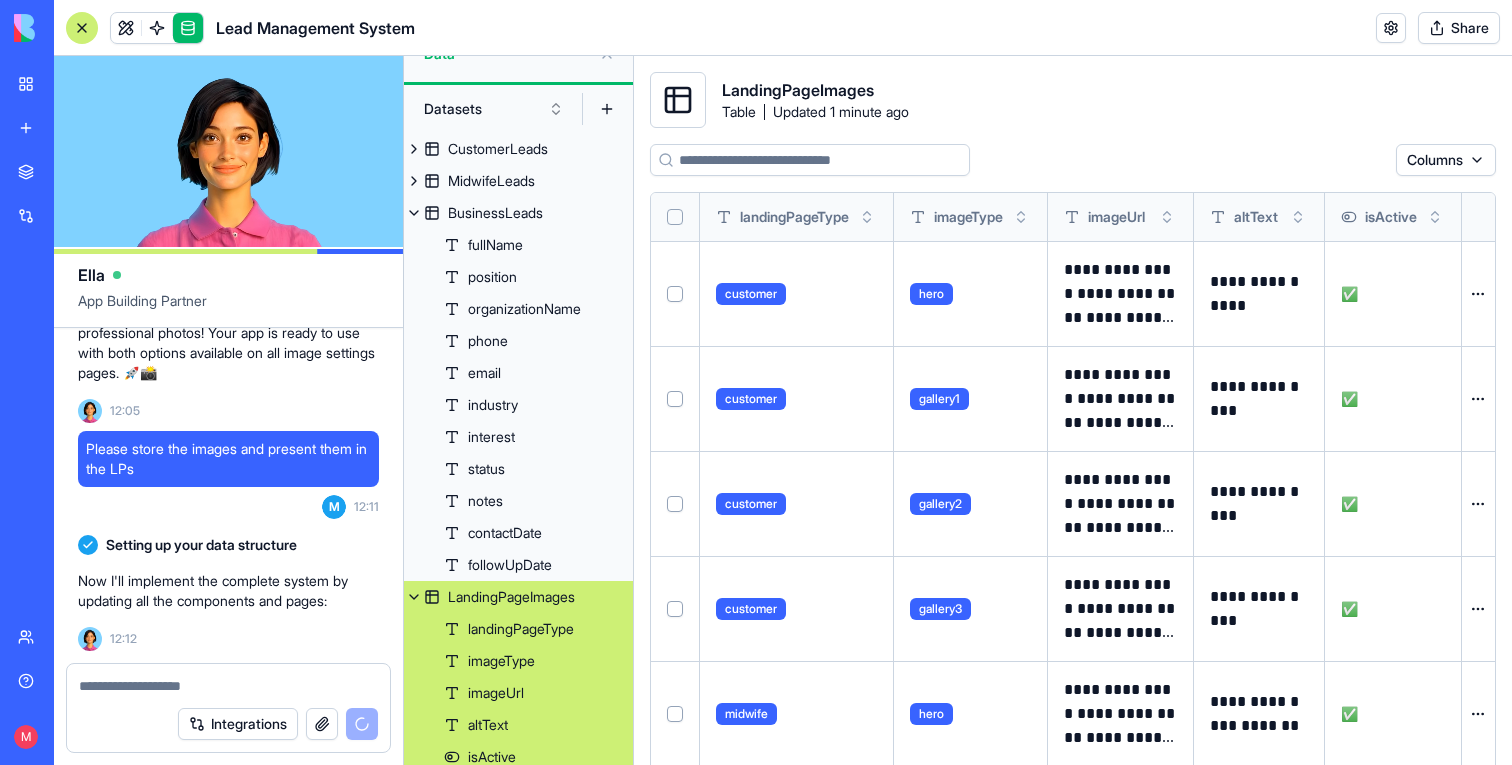scroll, scrollTop: 38, scrollLeft: 0, axis: vertical 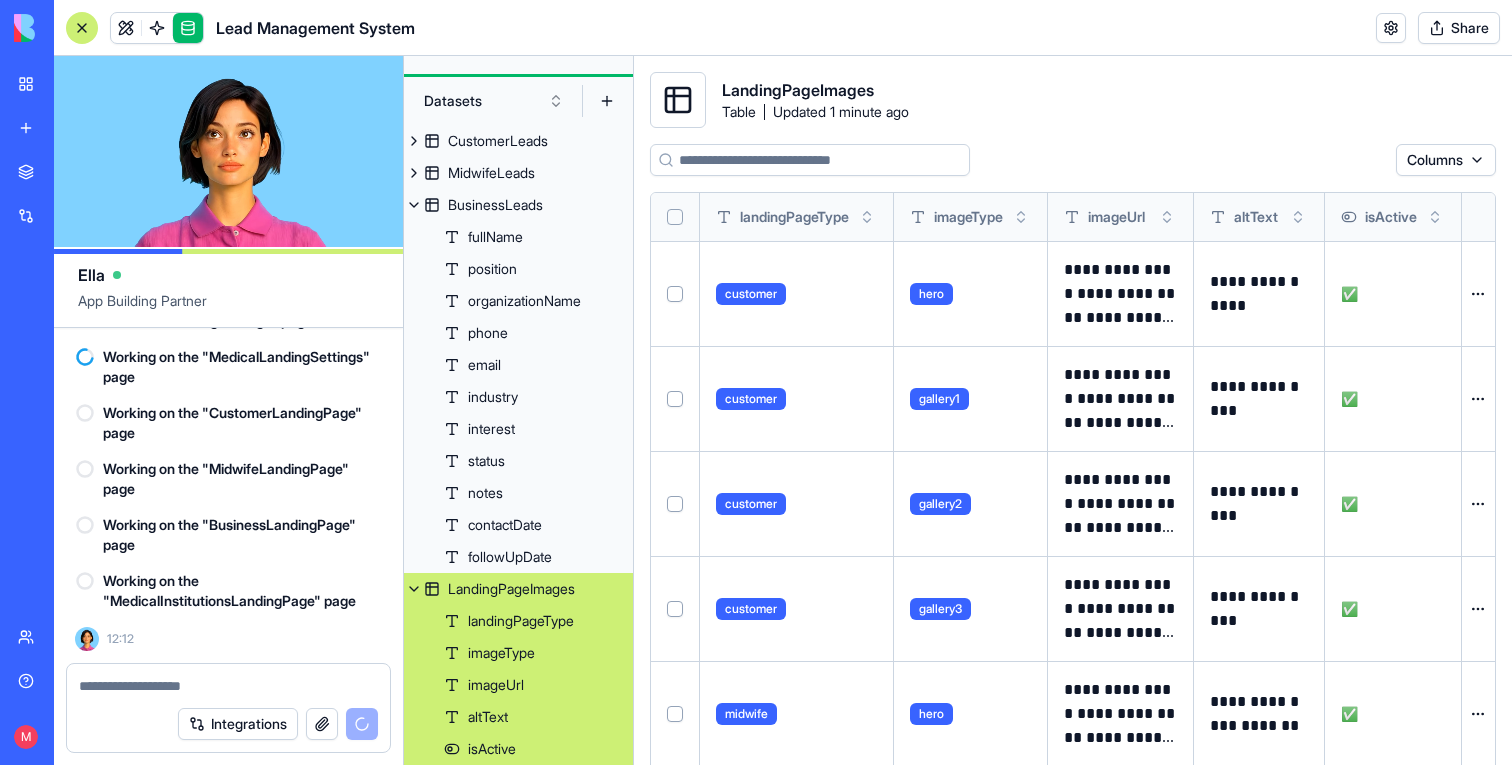 click at bounding box center (414, 589) 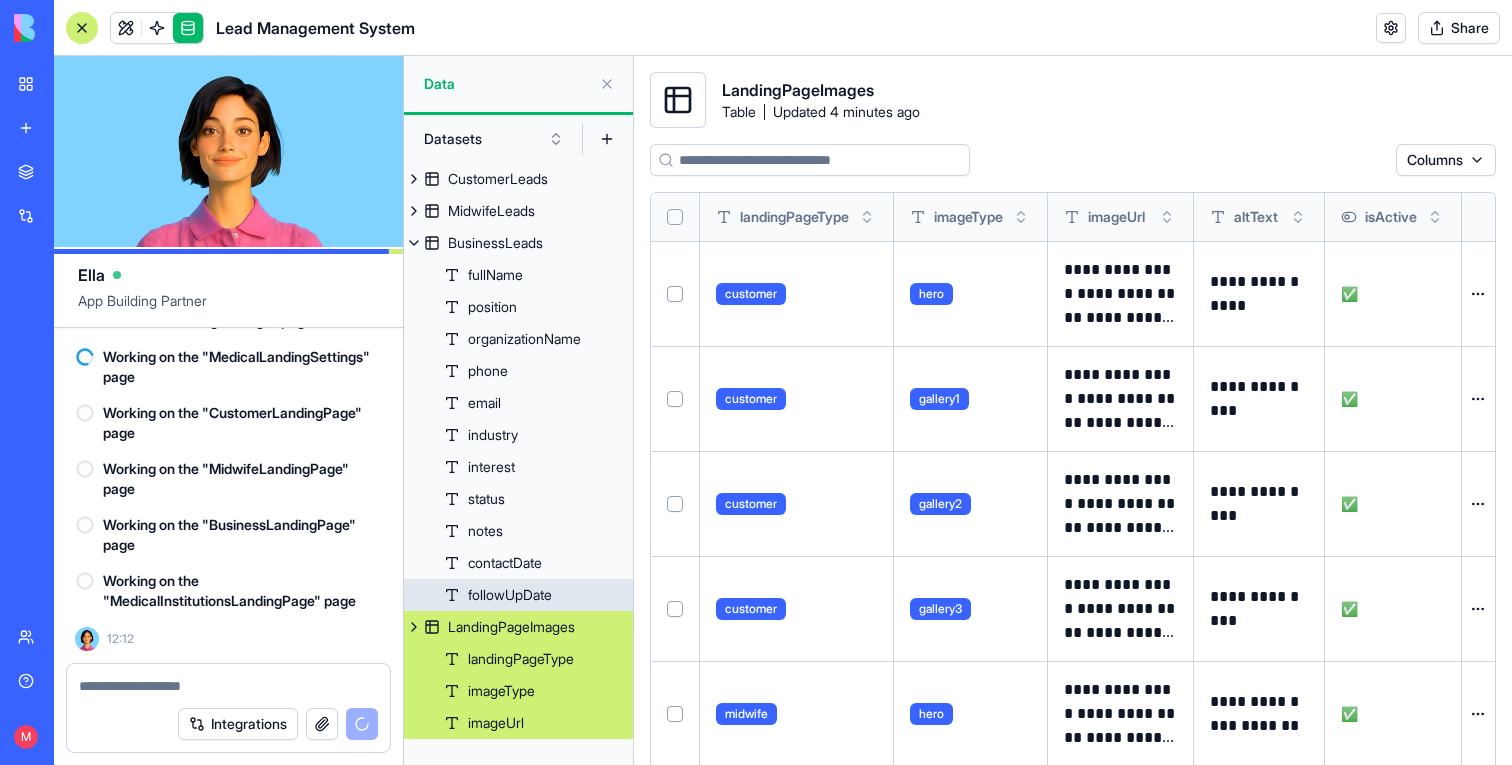 scroll, scrollTop: 0, scrollLeft: 0, axis: both 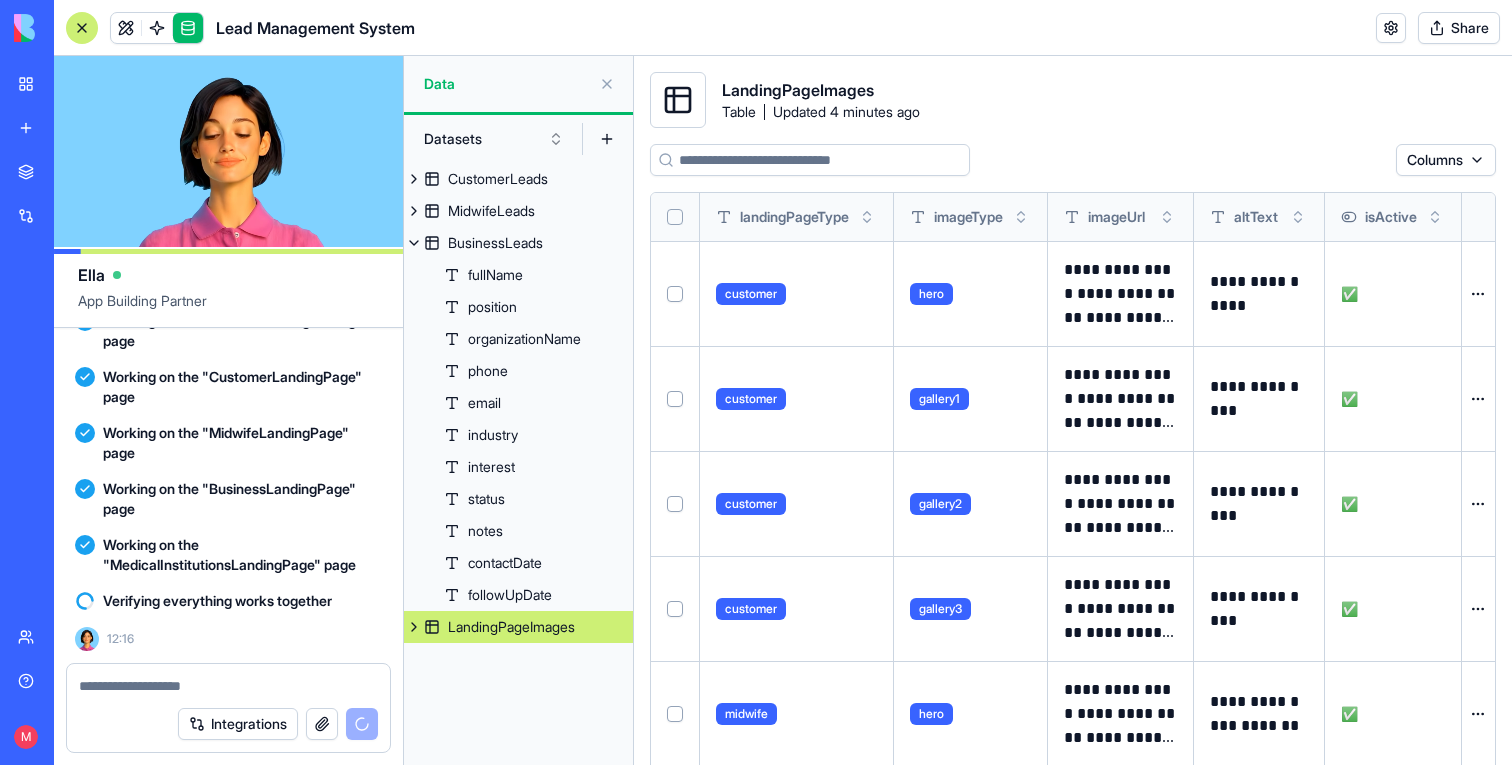 click at bounding box center [607, 84] 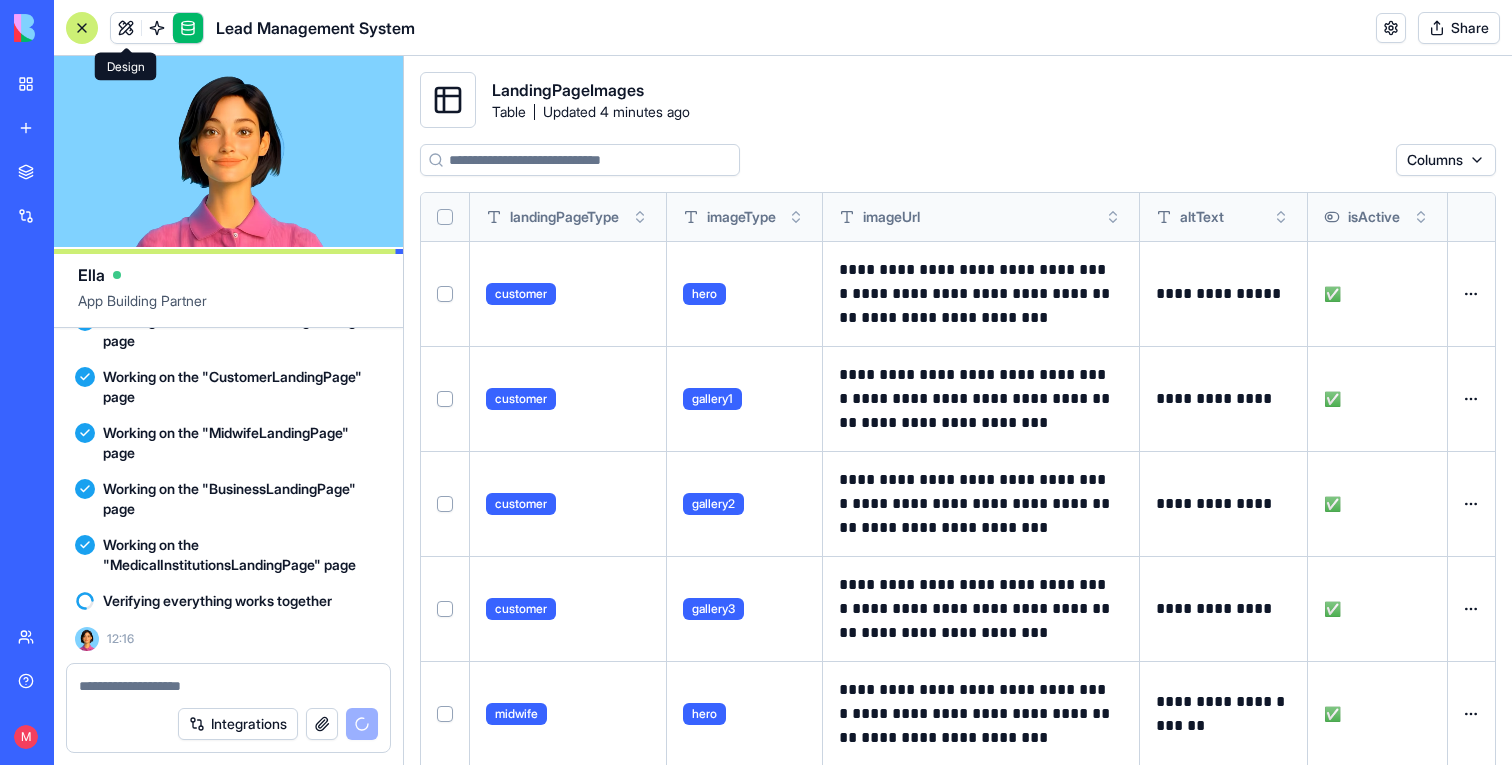 click at bounding box center (126, 28) 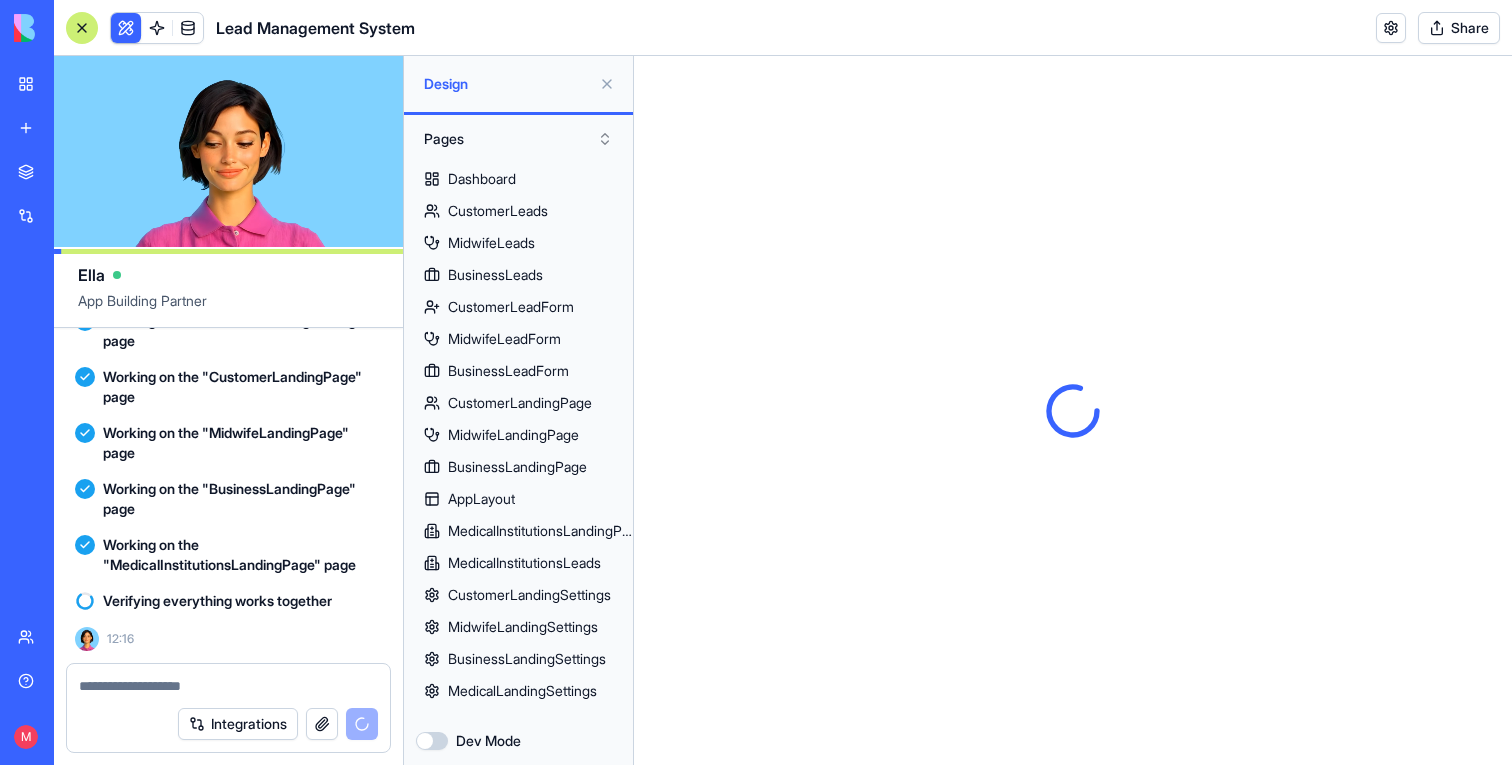 scroll, scrollTop: 0, scrollLeft: 0, axis: both 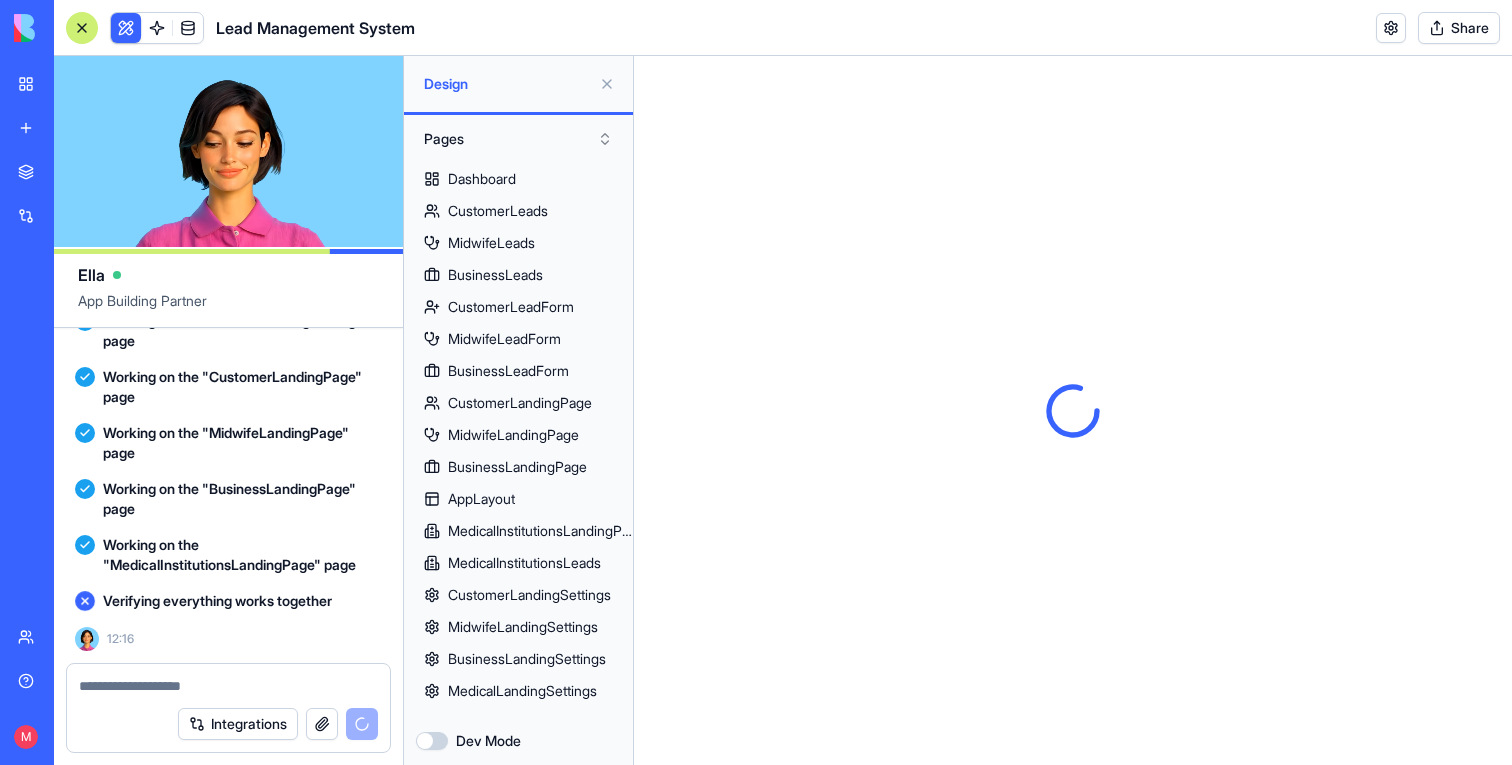 click at bounding box center (607, 84) 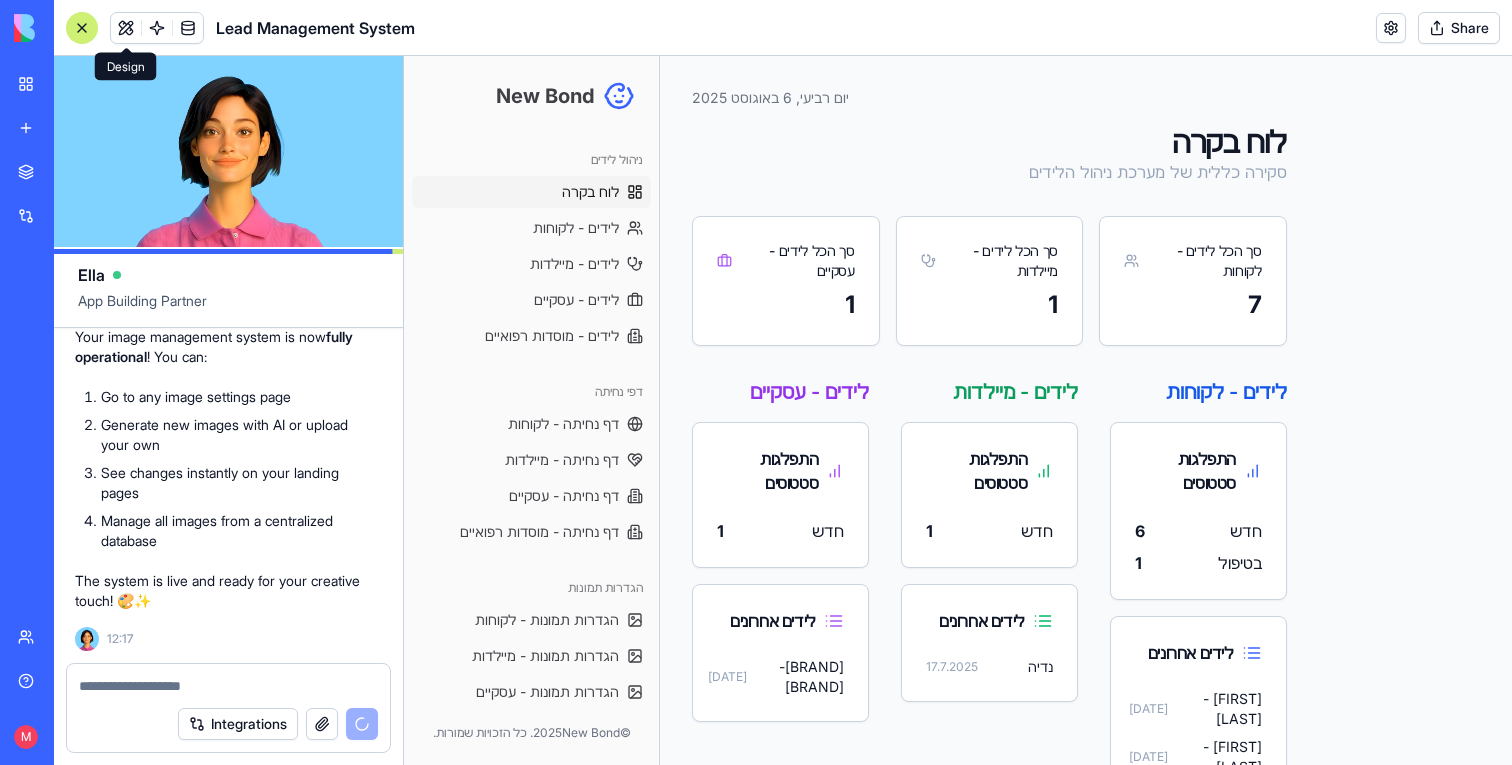 scroll, scrollTop: 39219, scrollLeft: 3, axis: both 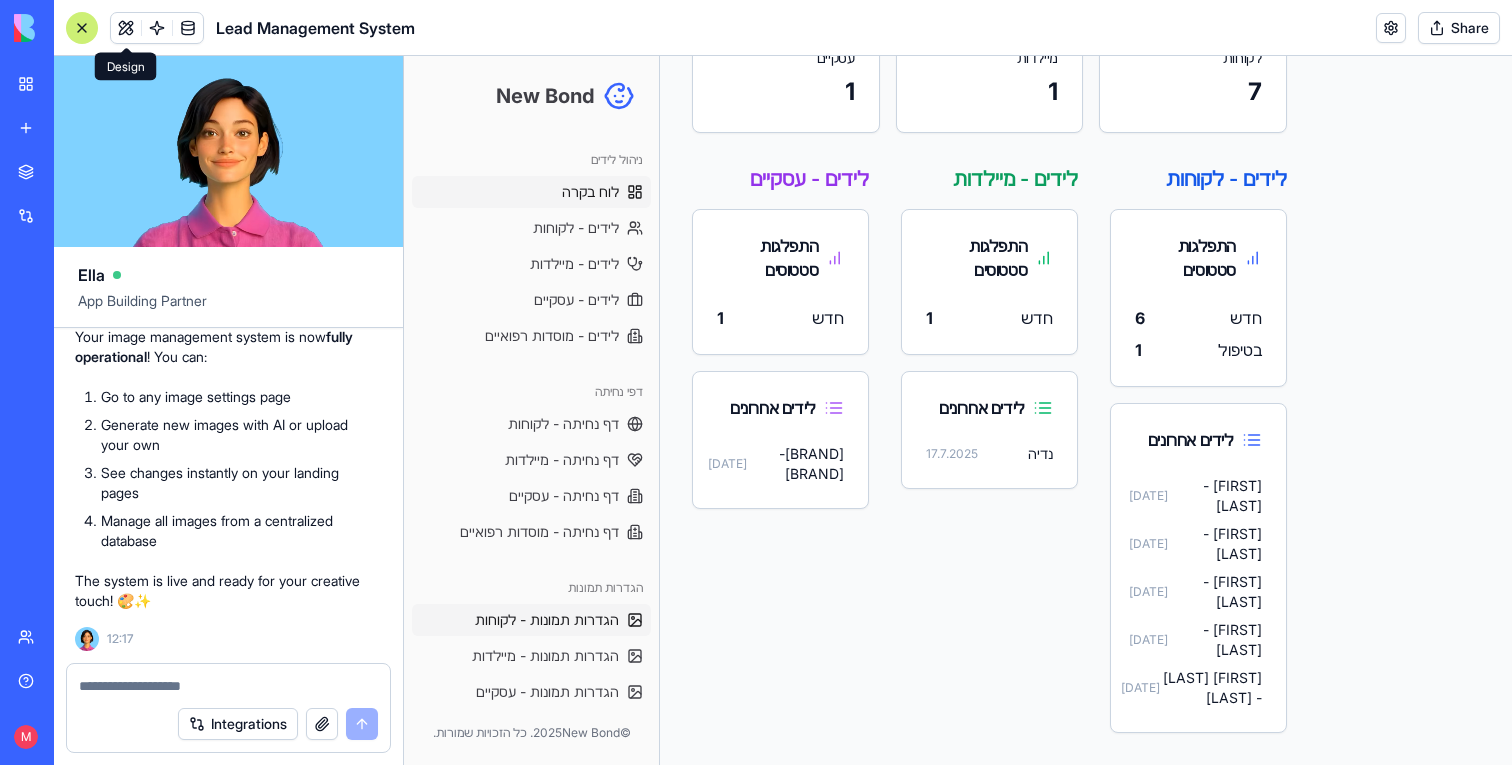 click on "הגדרות תמונות - לקוחות" at bounding box center (531, 620) 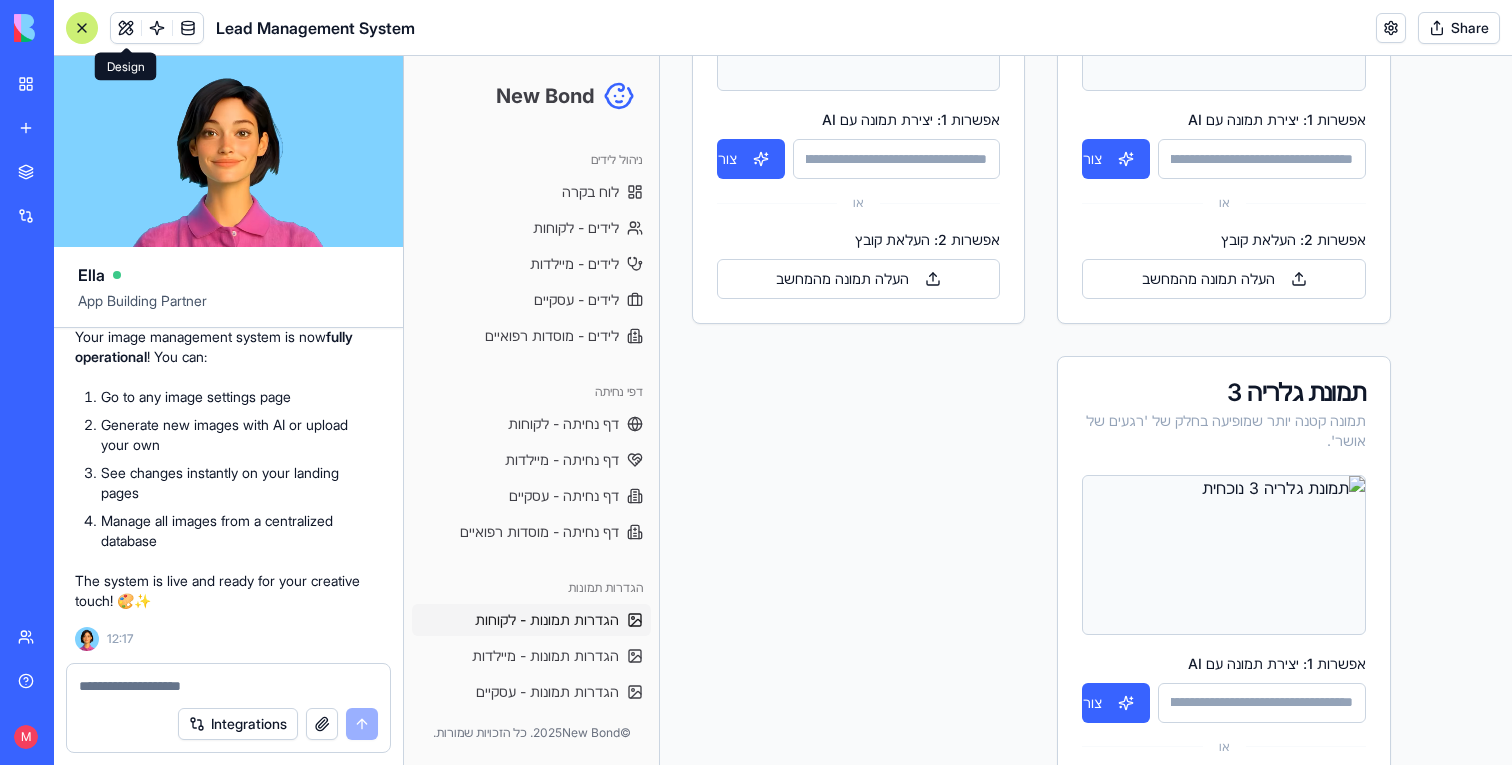 scroll, scrollTop: 1322, scrollLeft: 0, axis: vertical 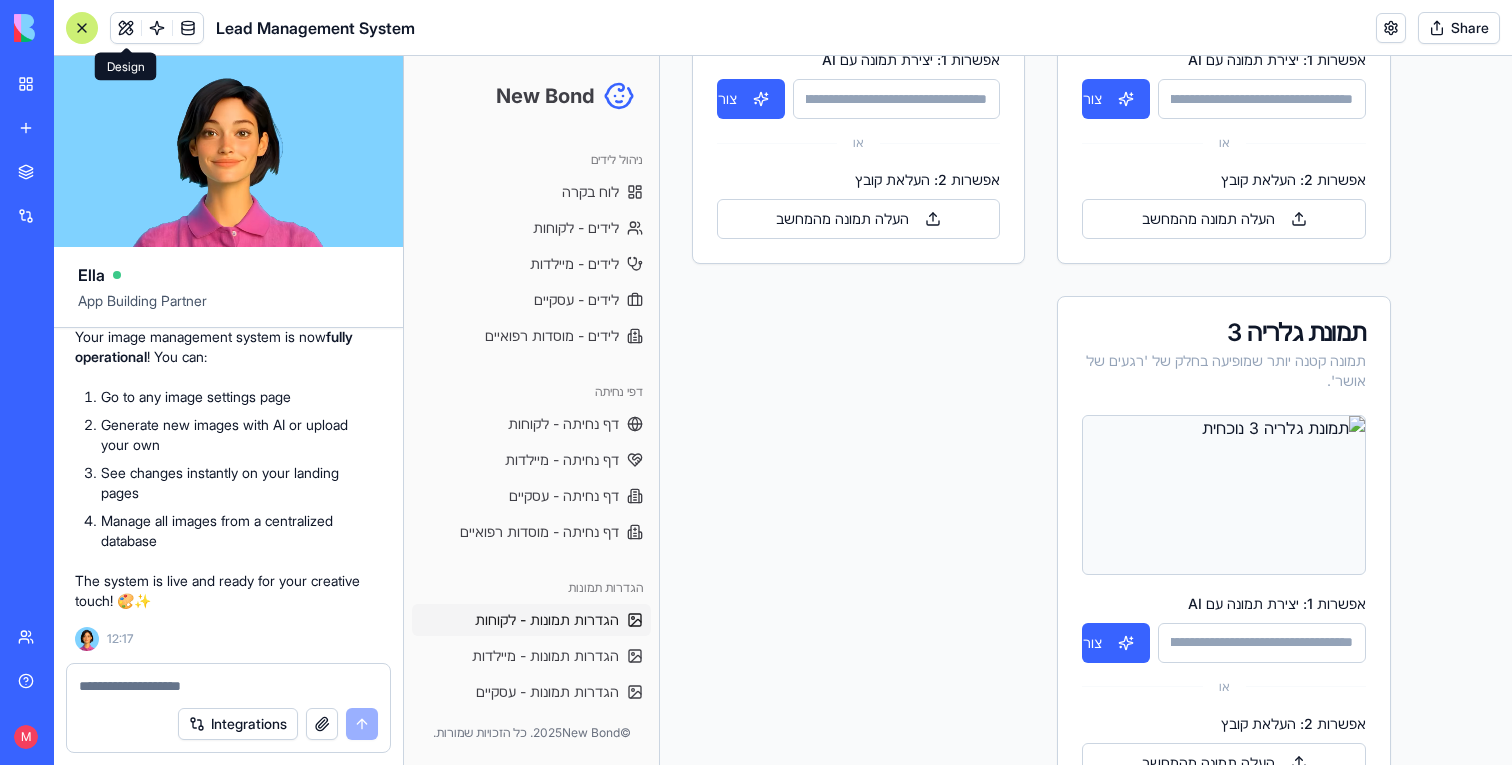 click on "אפשרות 1: יצירת תמונה עם AI" at bounding box center [1261, 643] 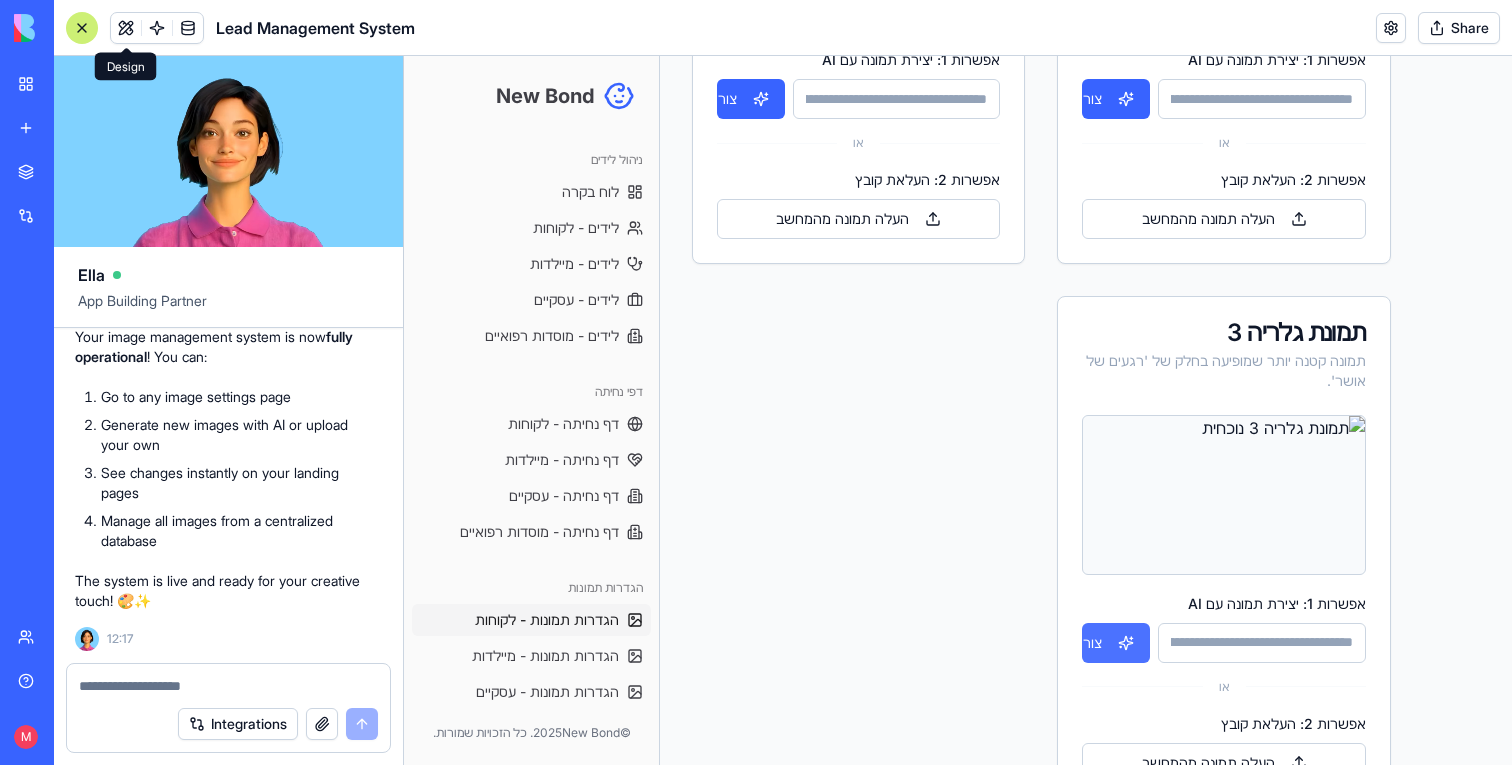 paste on "**********" 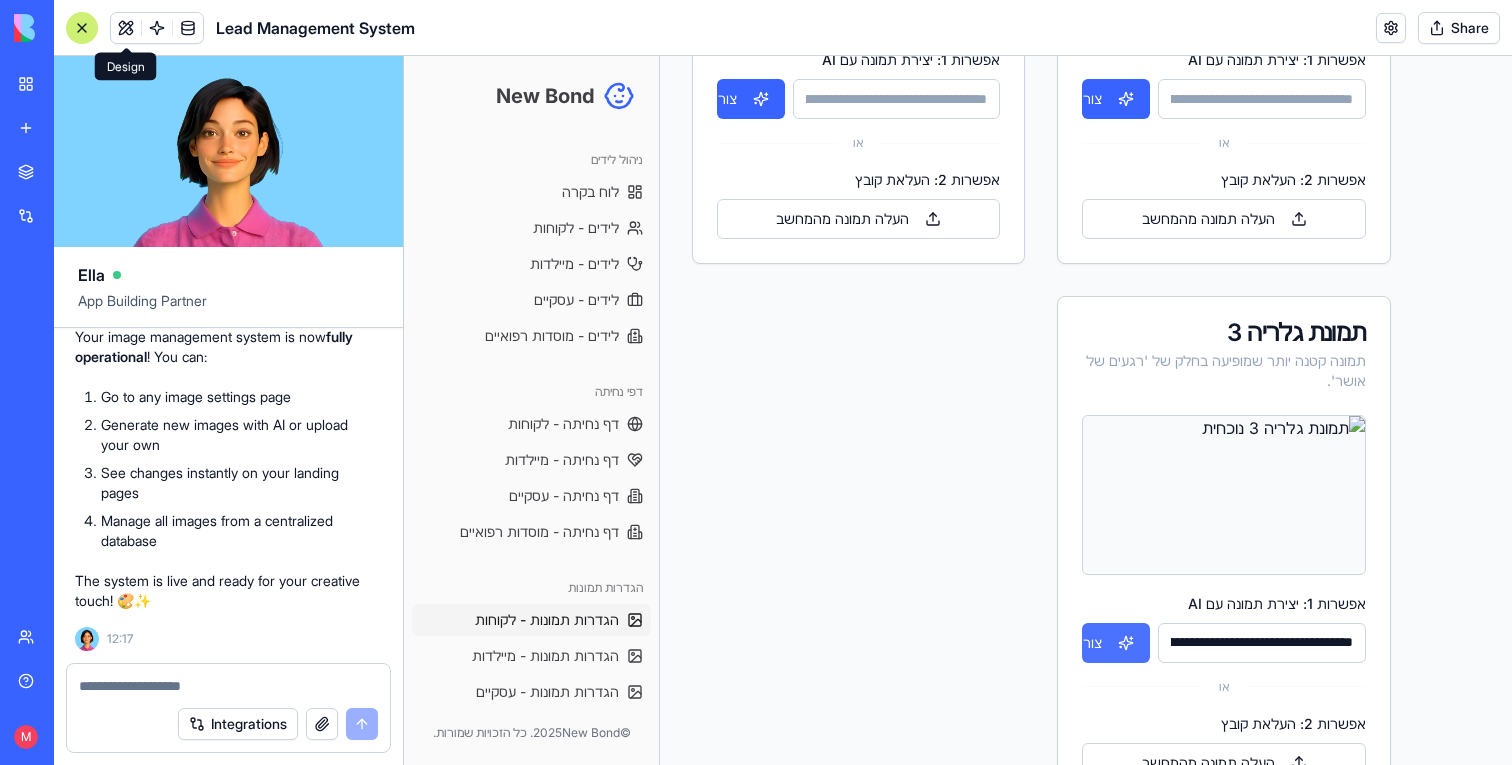scroll, scrollTop: 0, scrollLeft: -4235, axis: horizontal 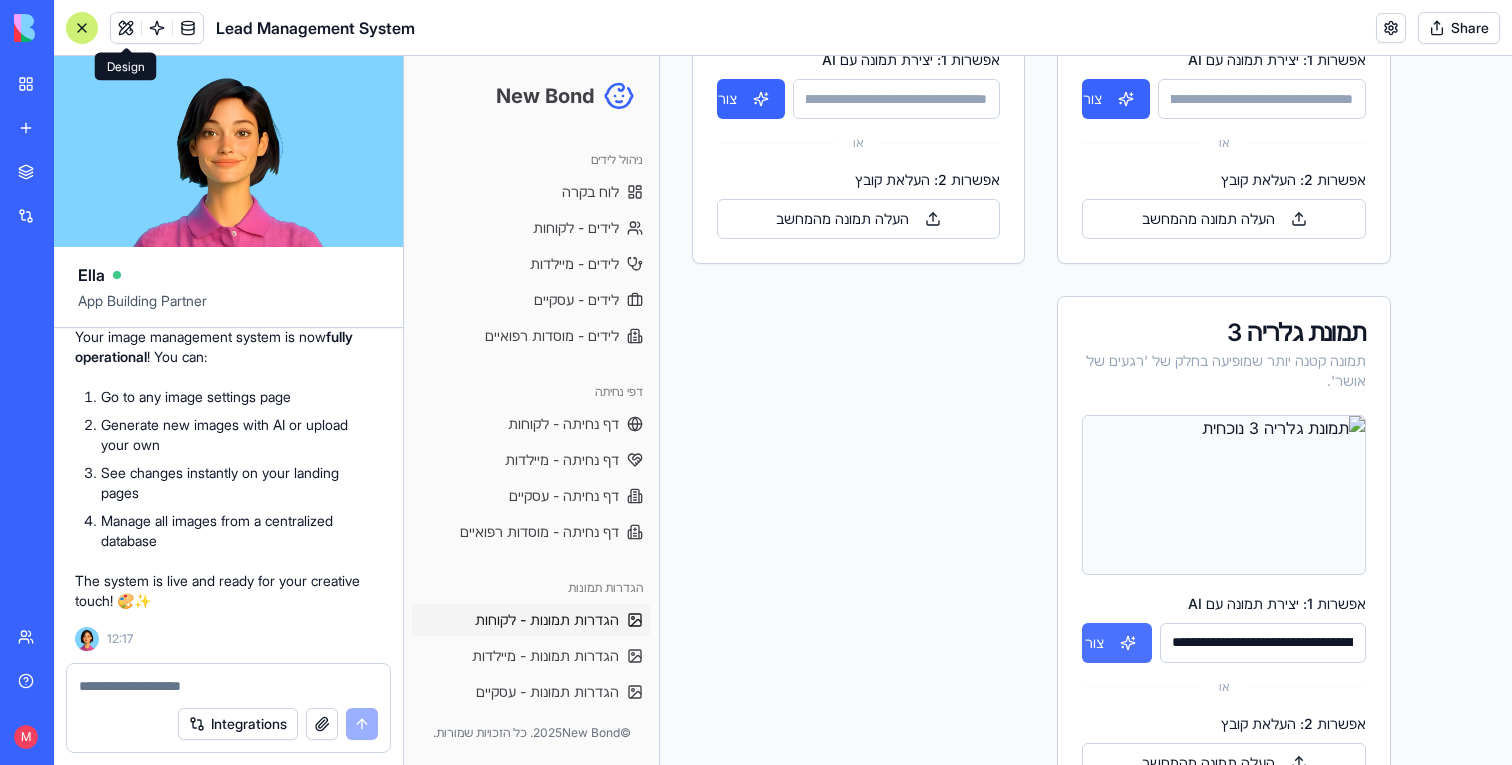 type on "**********" 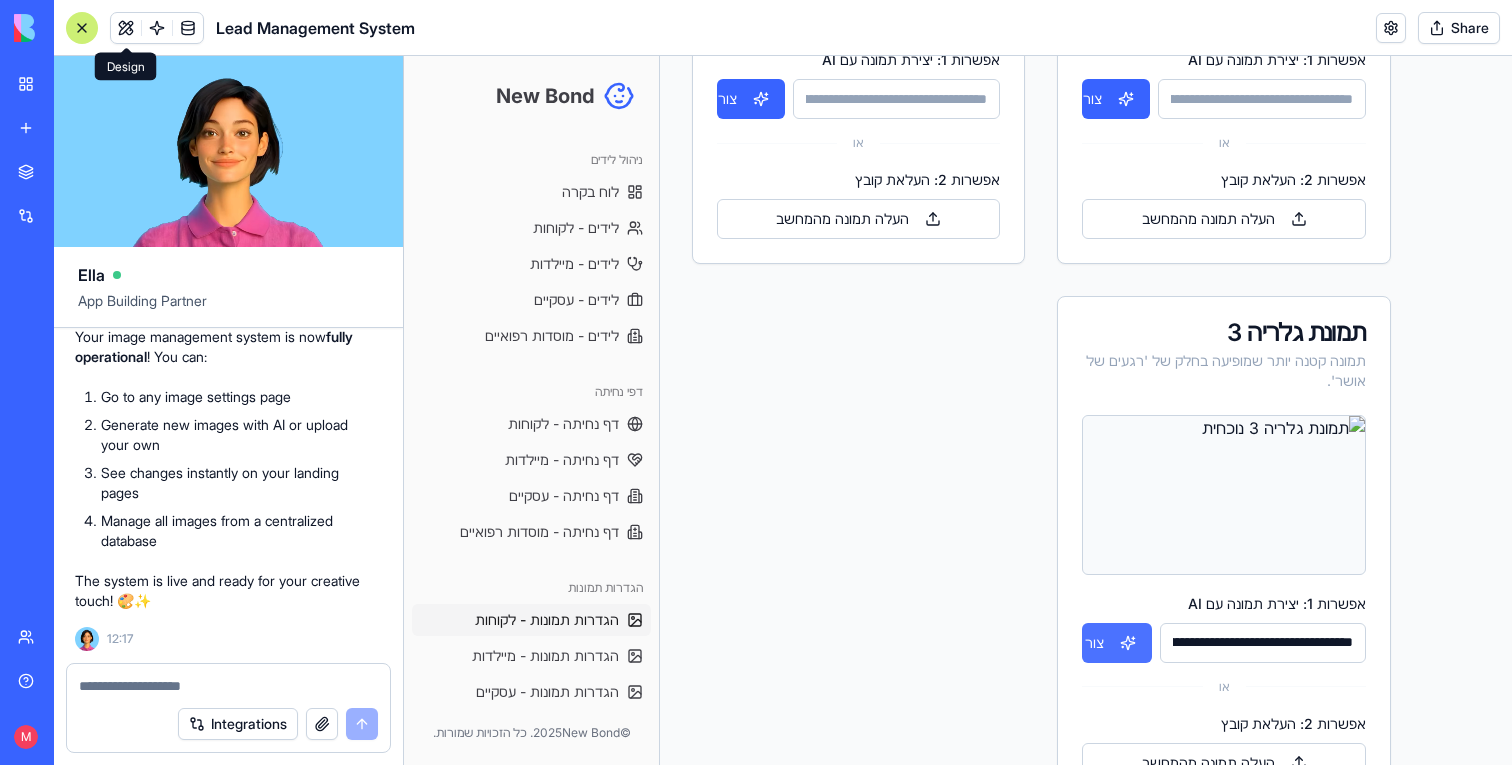 click on "צור" at bounding box center (1116, 643) 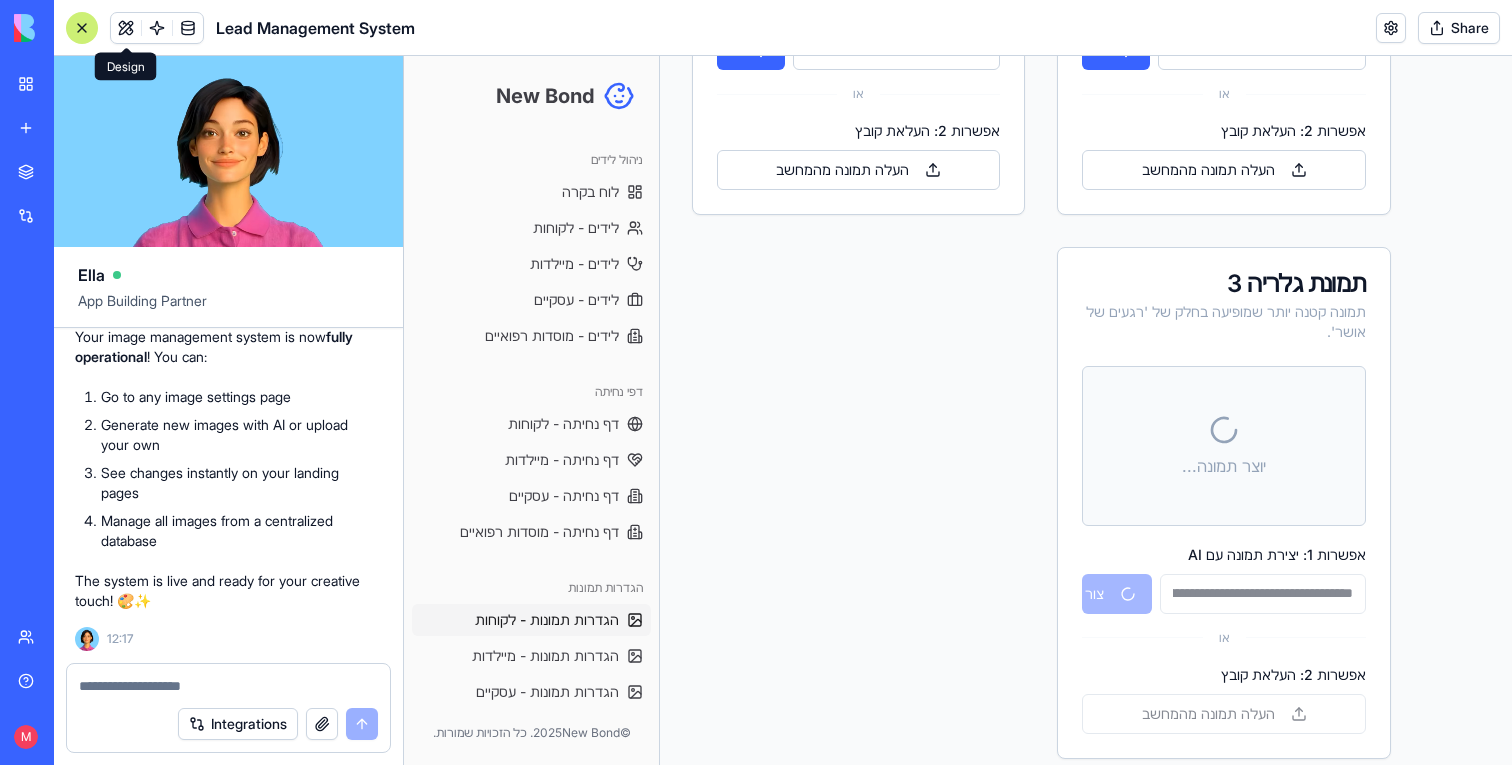 scroll, scrollTop: 1396, scrollLeft: 0, axis: vertical 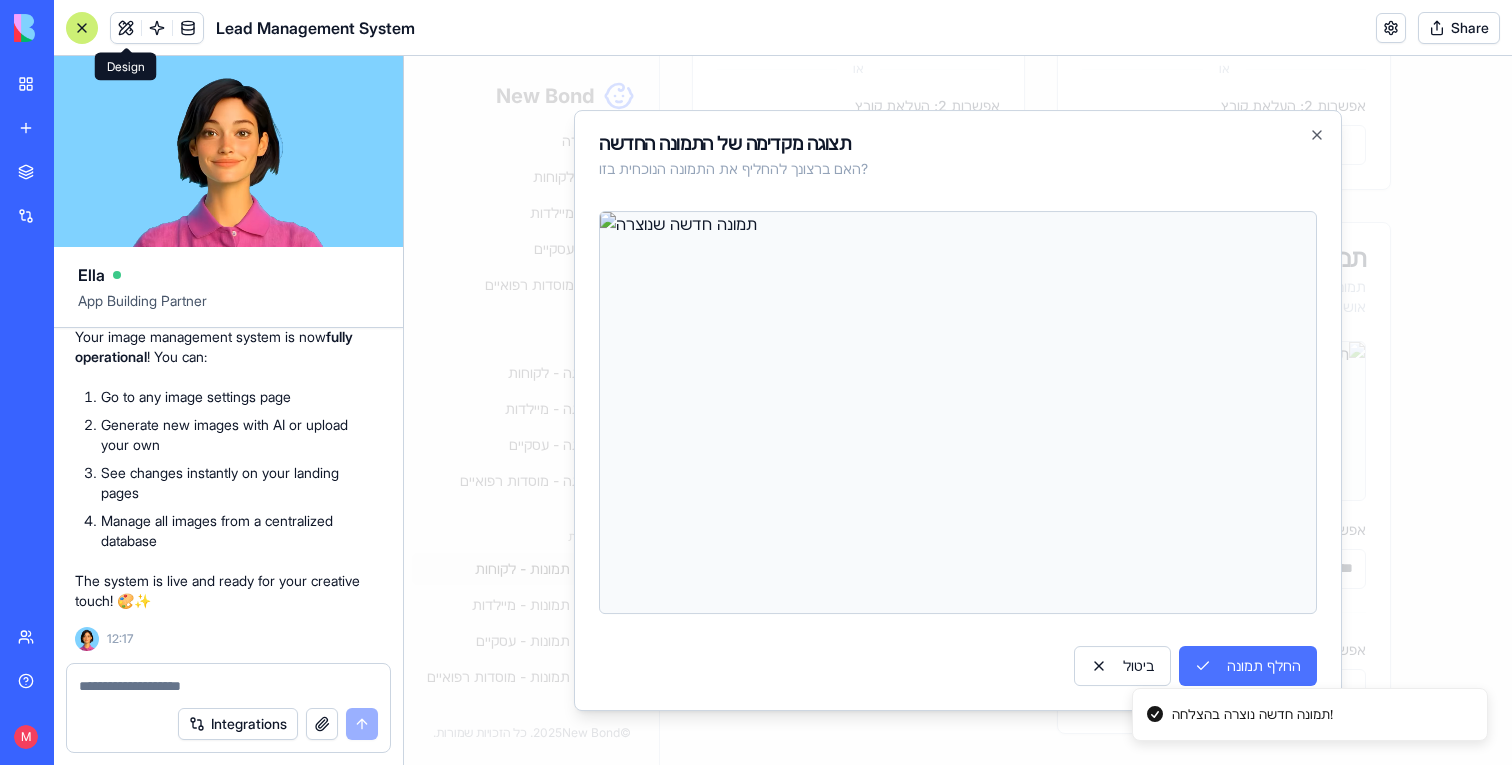 click on "החלף תמונה" at bounding box center (1248, 666) 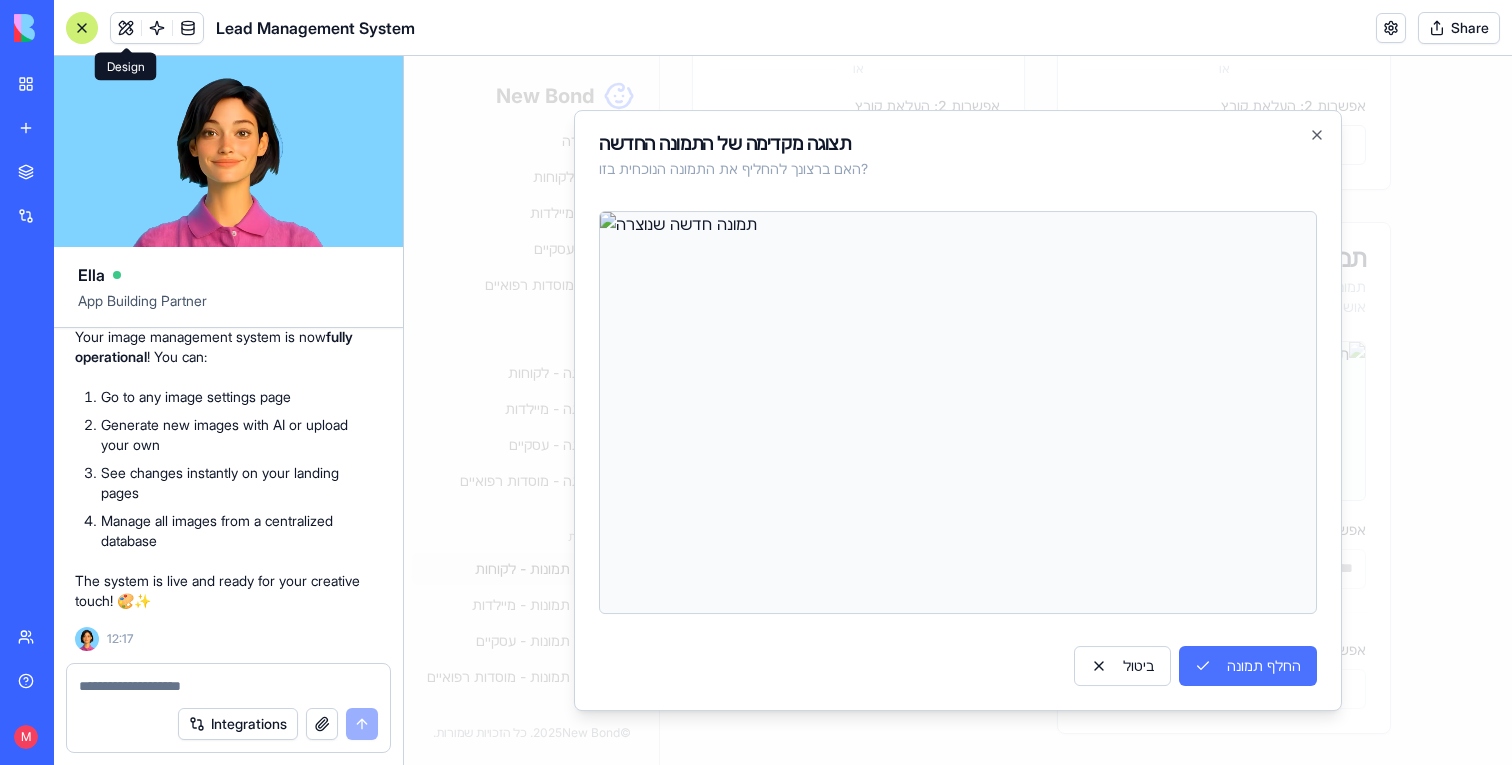 click on "החלף תמונה" at bounding box center [1248, 666] 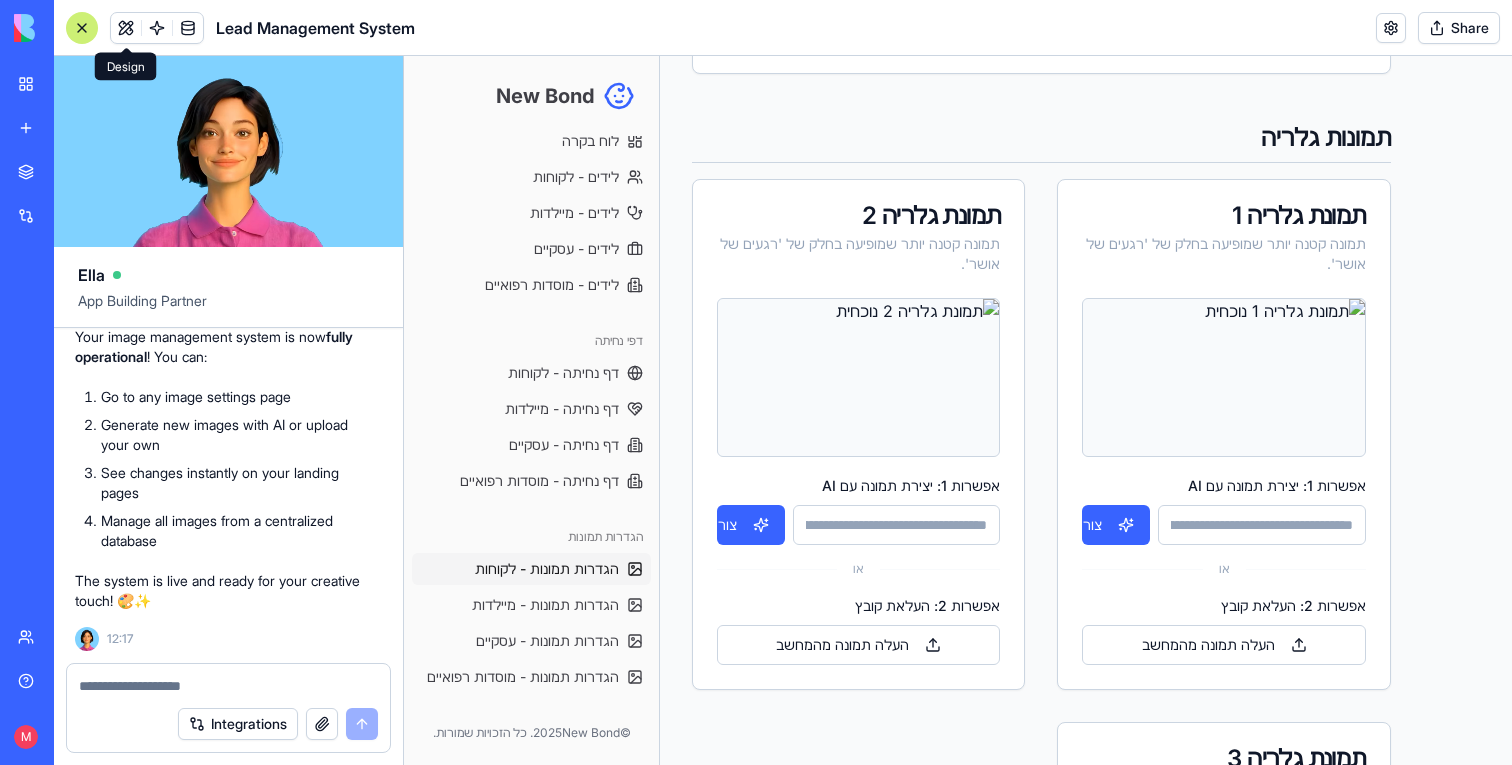 scroll, scrollTop: 914, scrollLeft: 0, axis: vertical 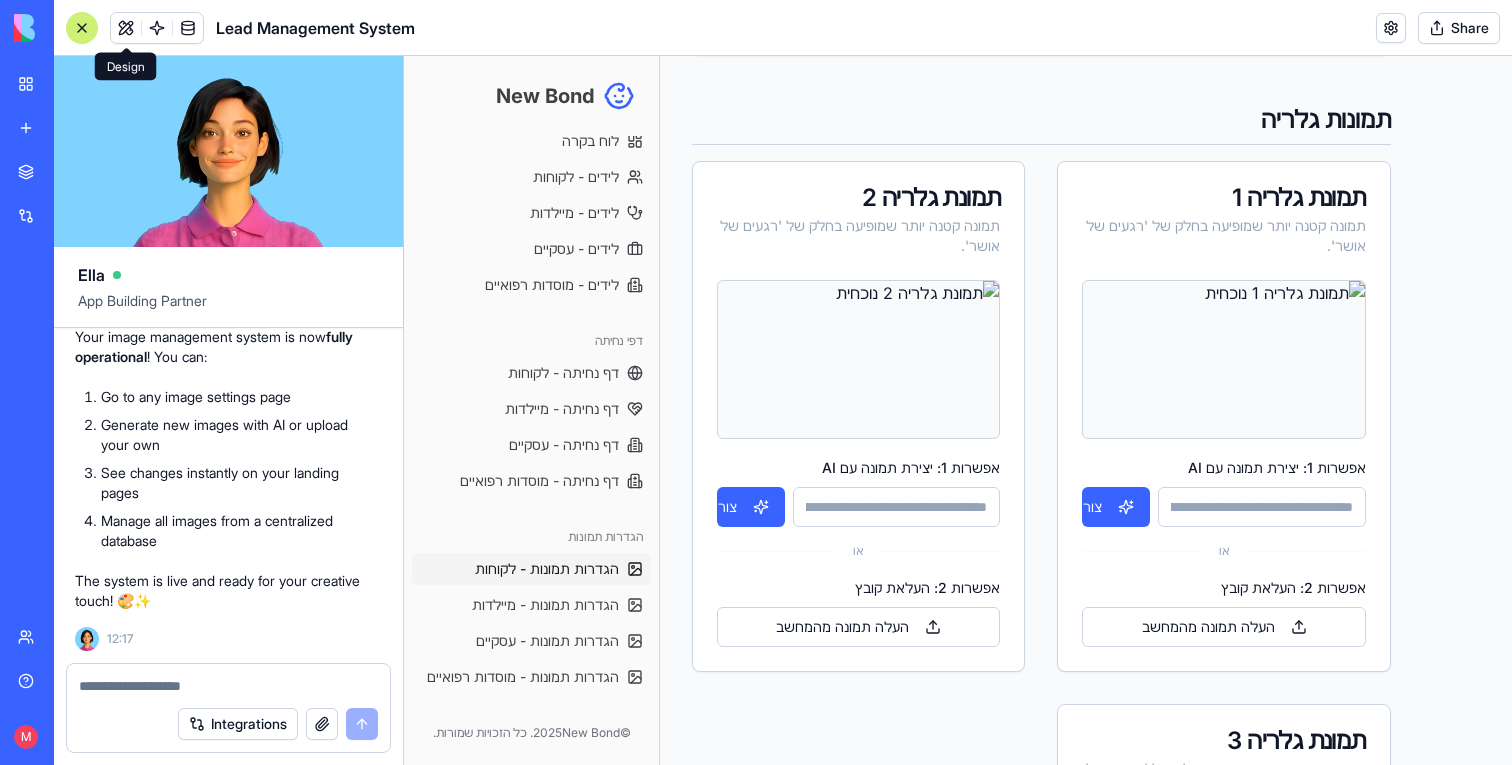 click on "אפשרות 1: יצירת תמונה עם AI" at bounding box center (1261, 507) 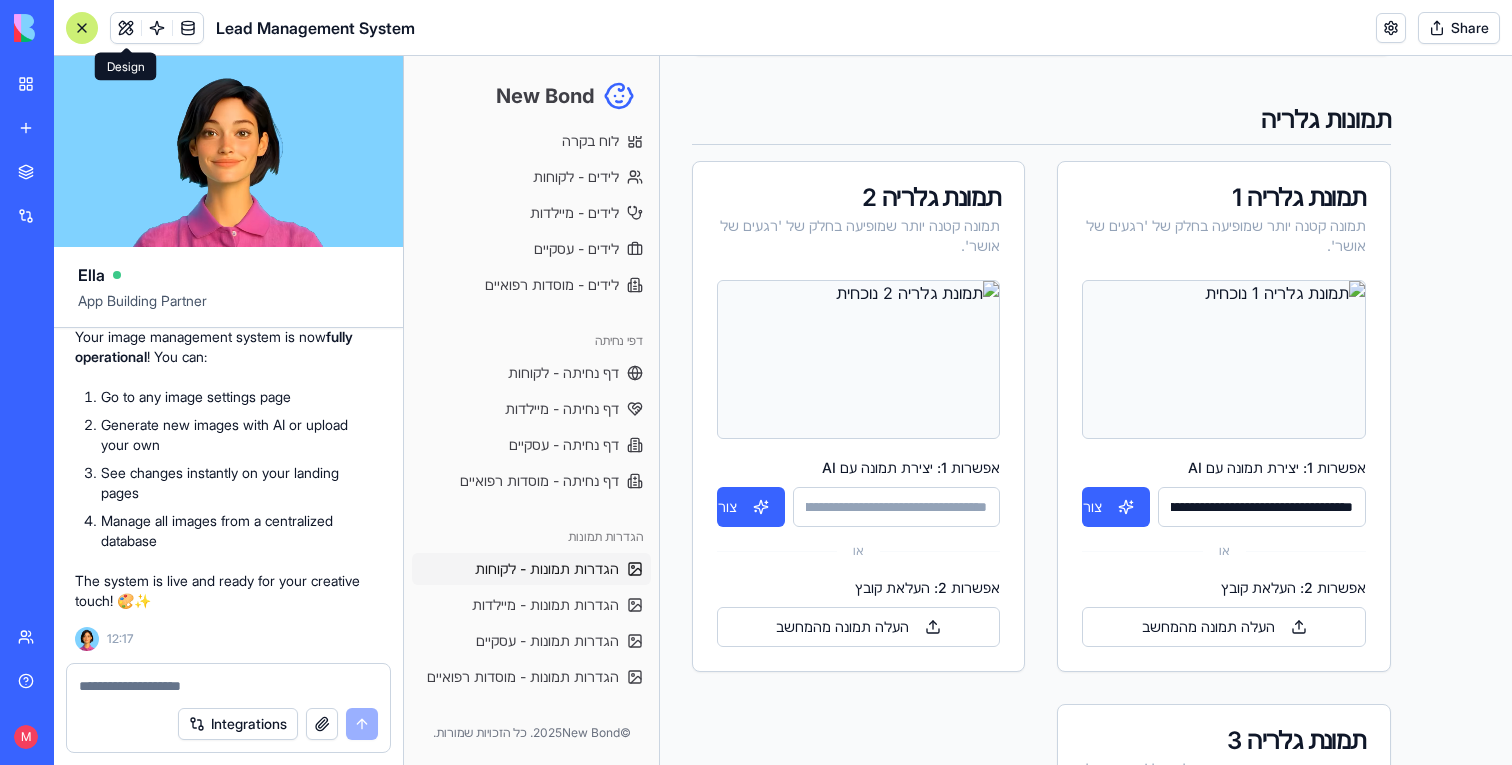 scroll, scrollTop: 0, scrollLeft: -4290, axis: horizontal 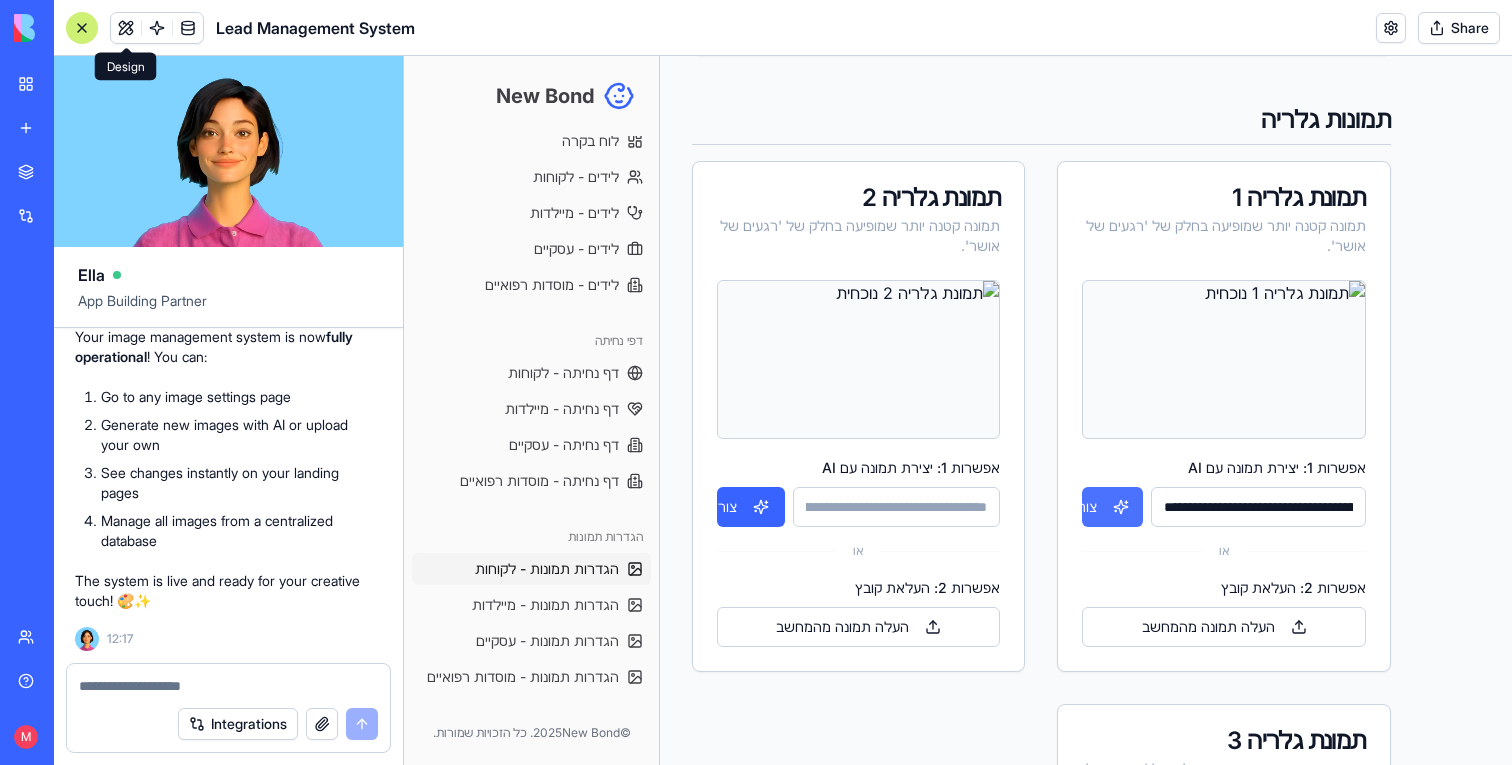 type on "**********" 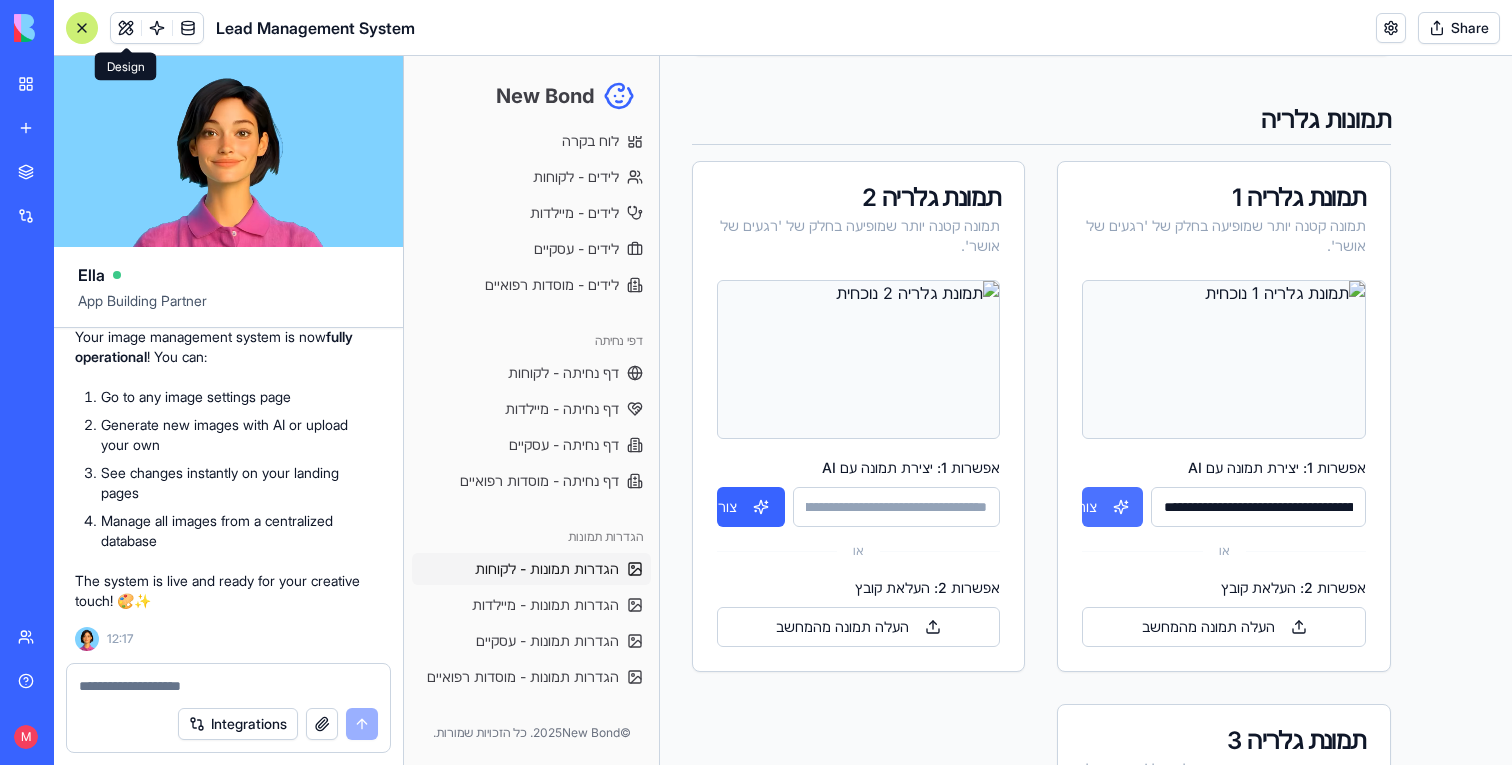 scroll, scrollTop: 0, scrollLeft: 0, axis: both 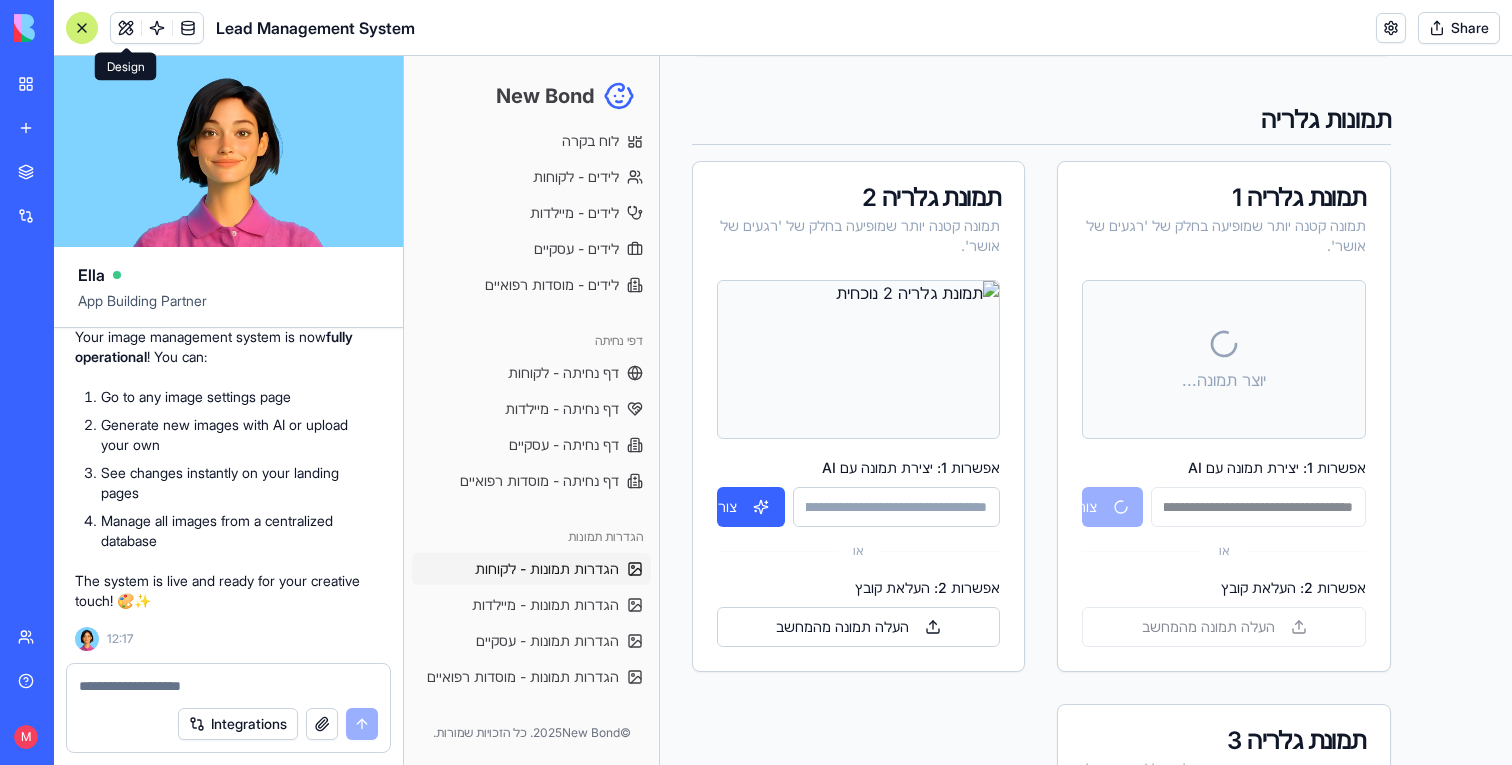 click on "אפשרות 1: יצירת תמונה עם AI צור או אפשרות 2: העלאת קובץ העלה תמונה מהמחשב" at bounding box center [858, 475] 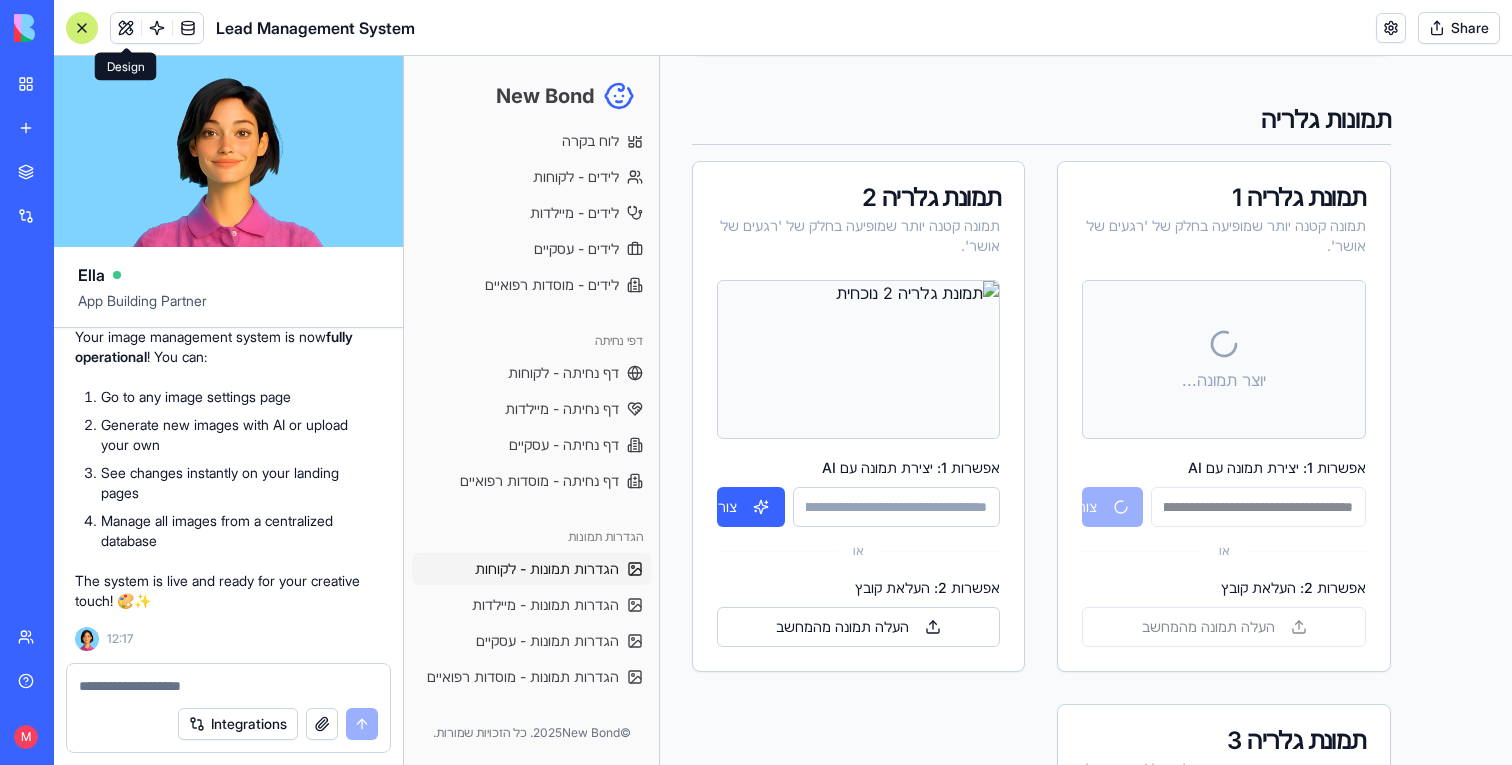 paste on "**********" 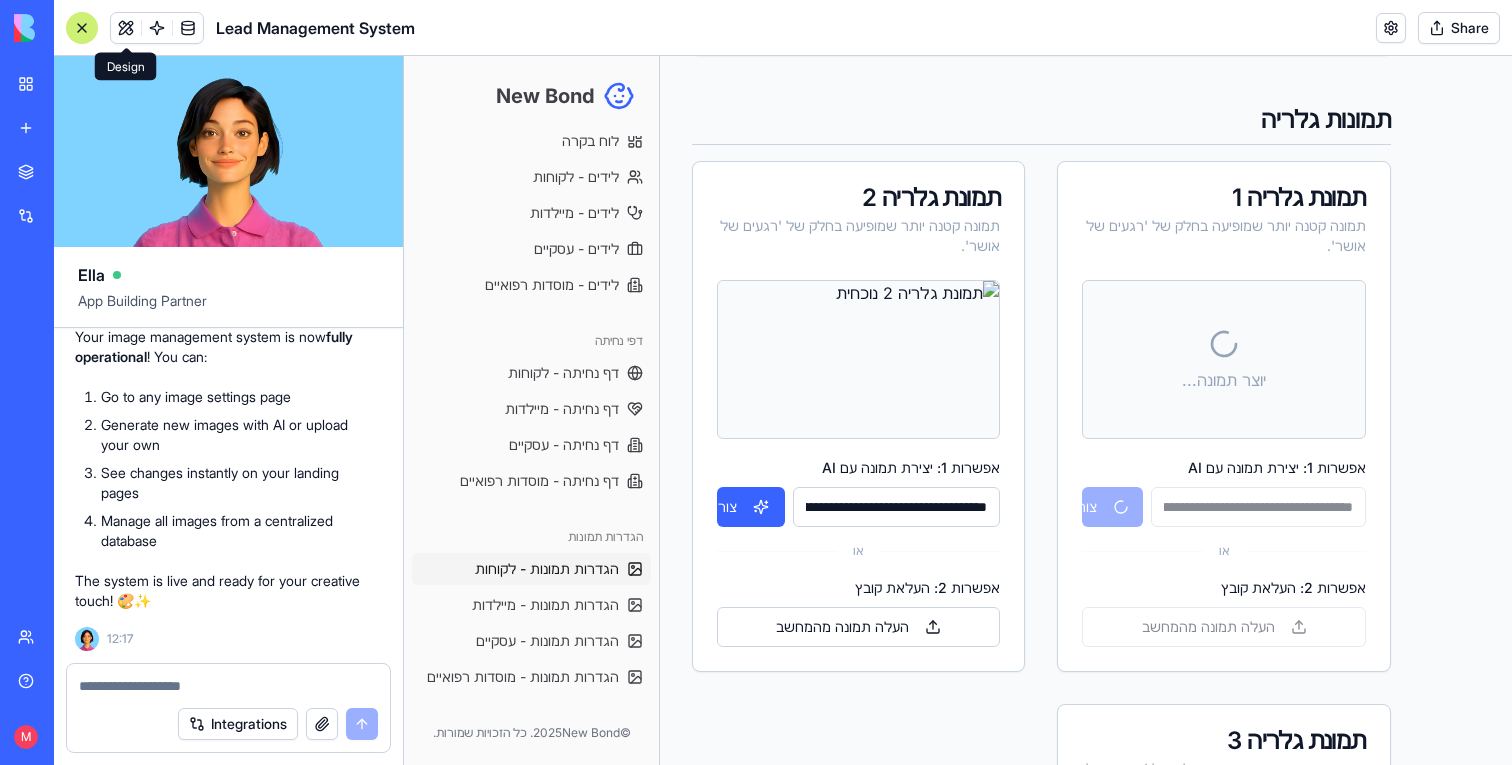 scroll, scrollTop: 0, scrollLeft: -4313, axis: horizontal 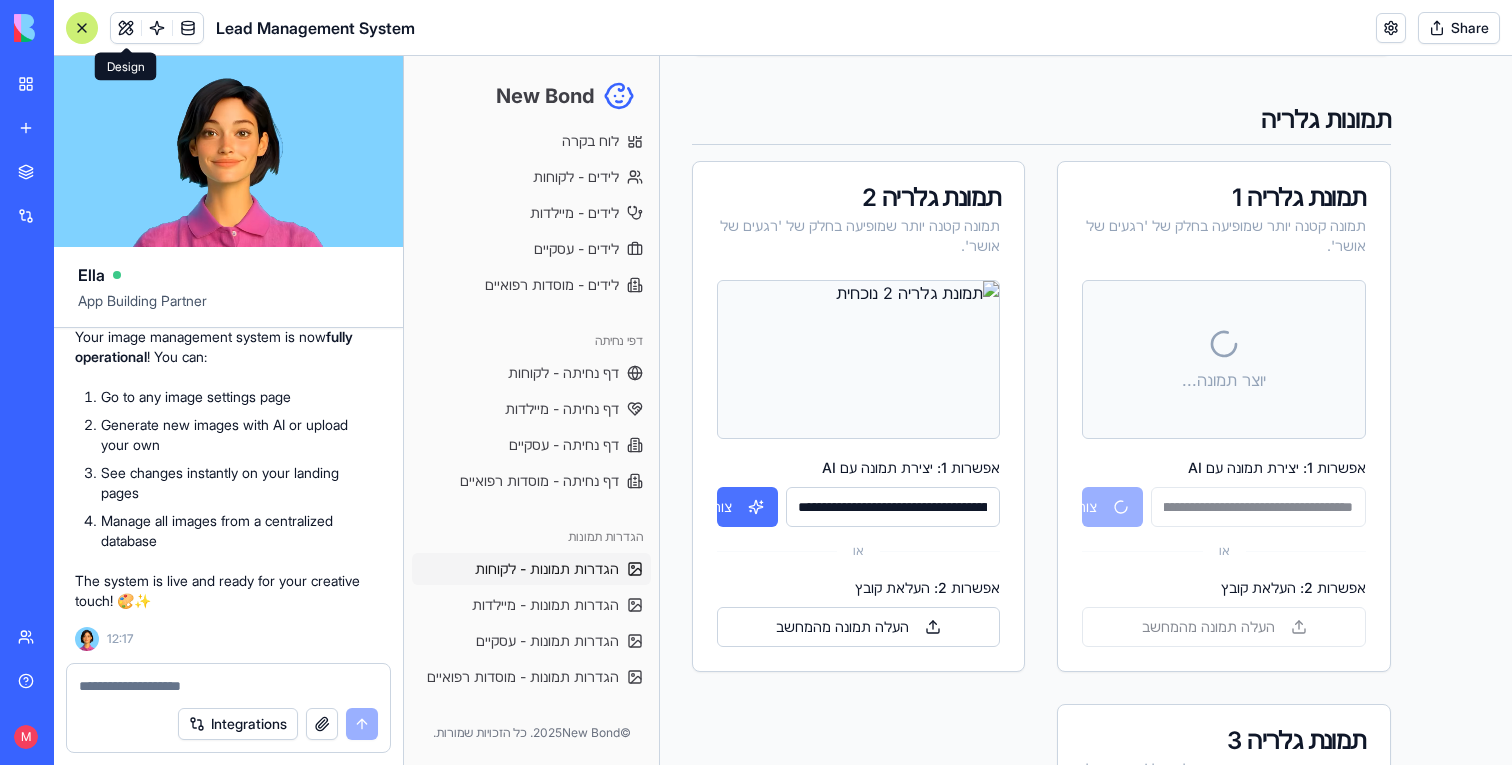type on "**********" 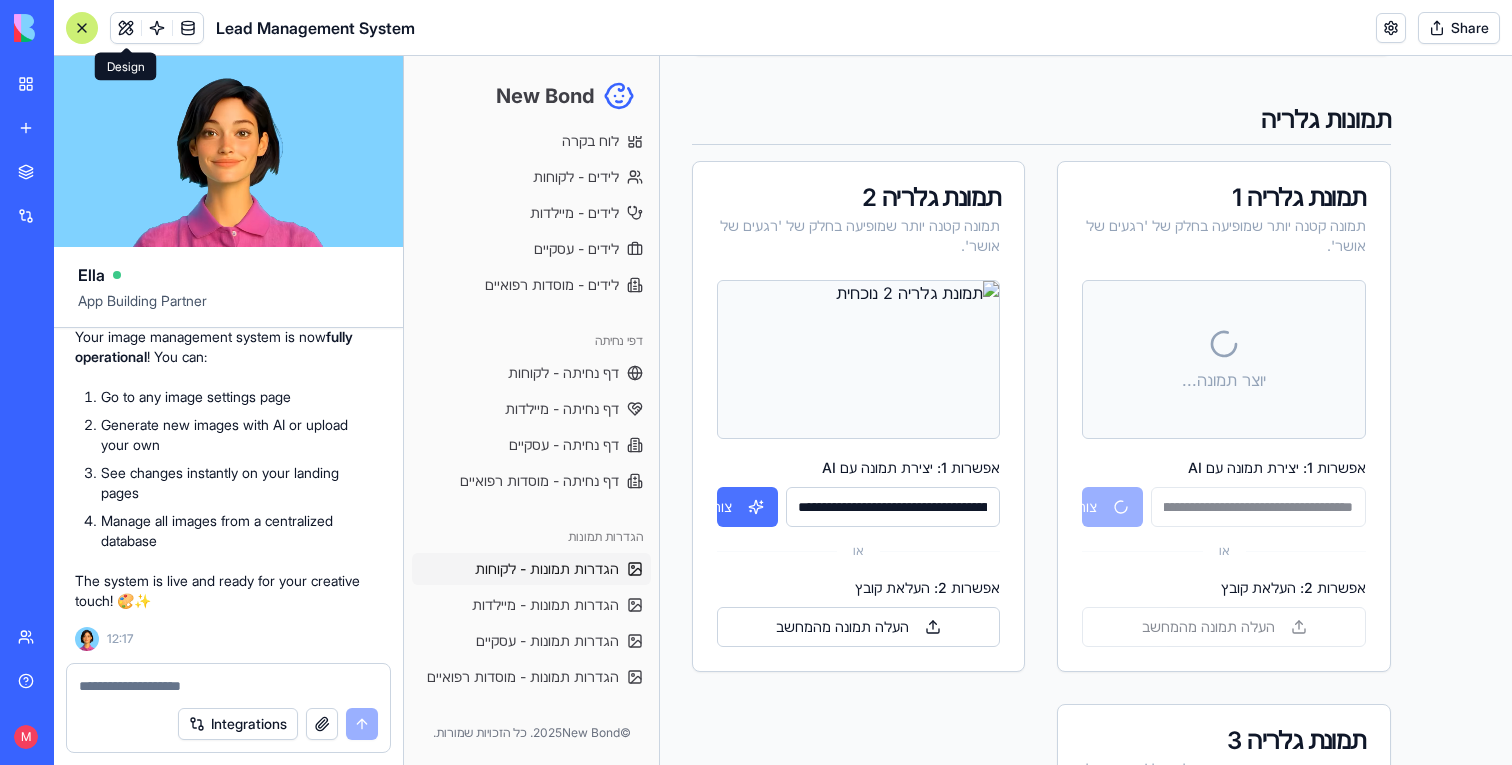 scroll, scrollTop: 0, scrollLeft: 0, axis: both 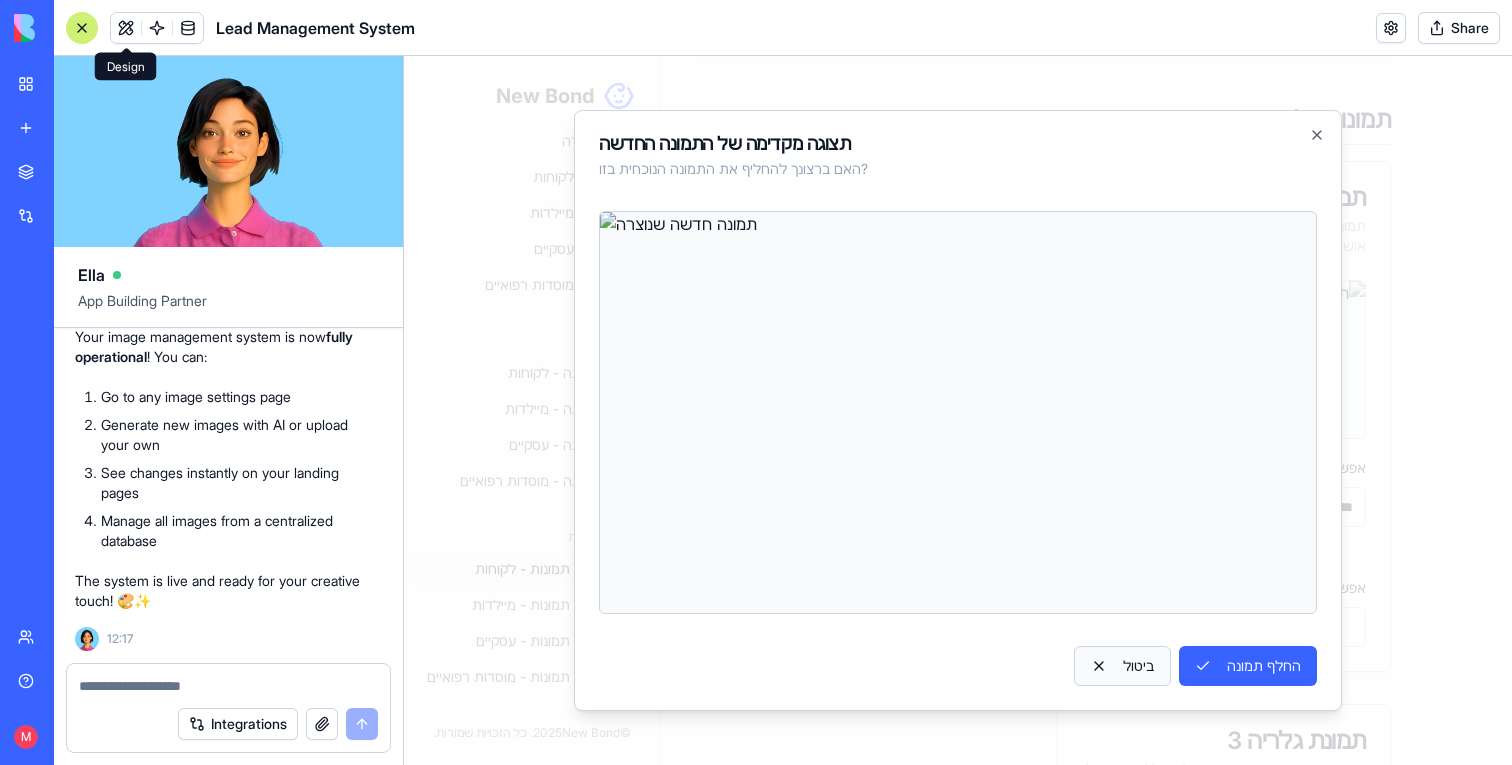 click on "ביטול" at bounding box center (1122, 666) 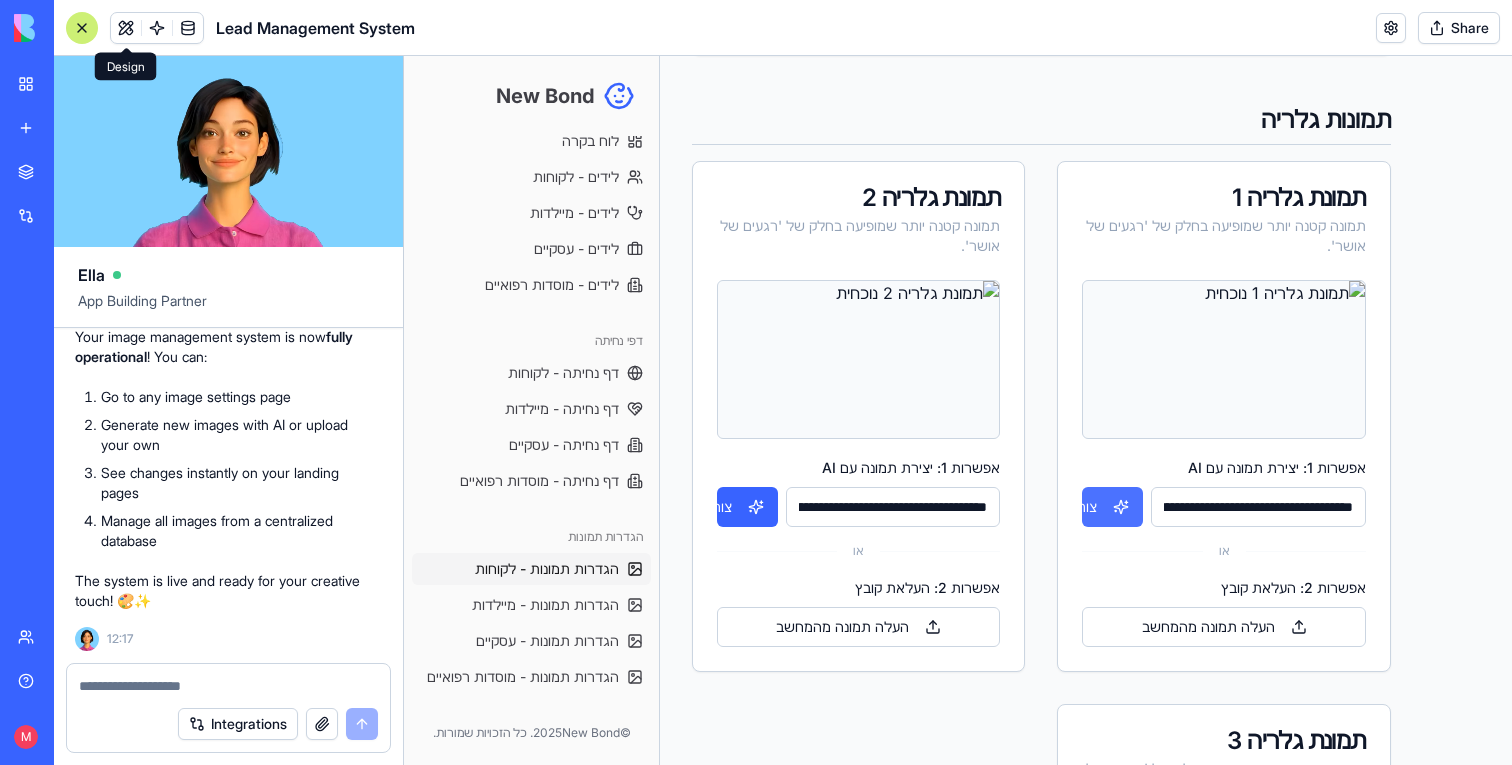 click on "צור" at bounding box center [1112, 507] 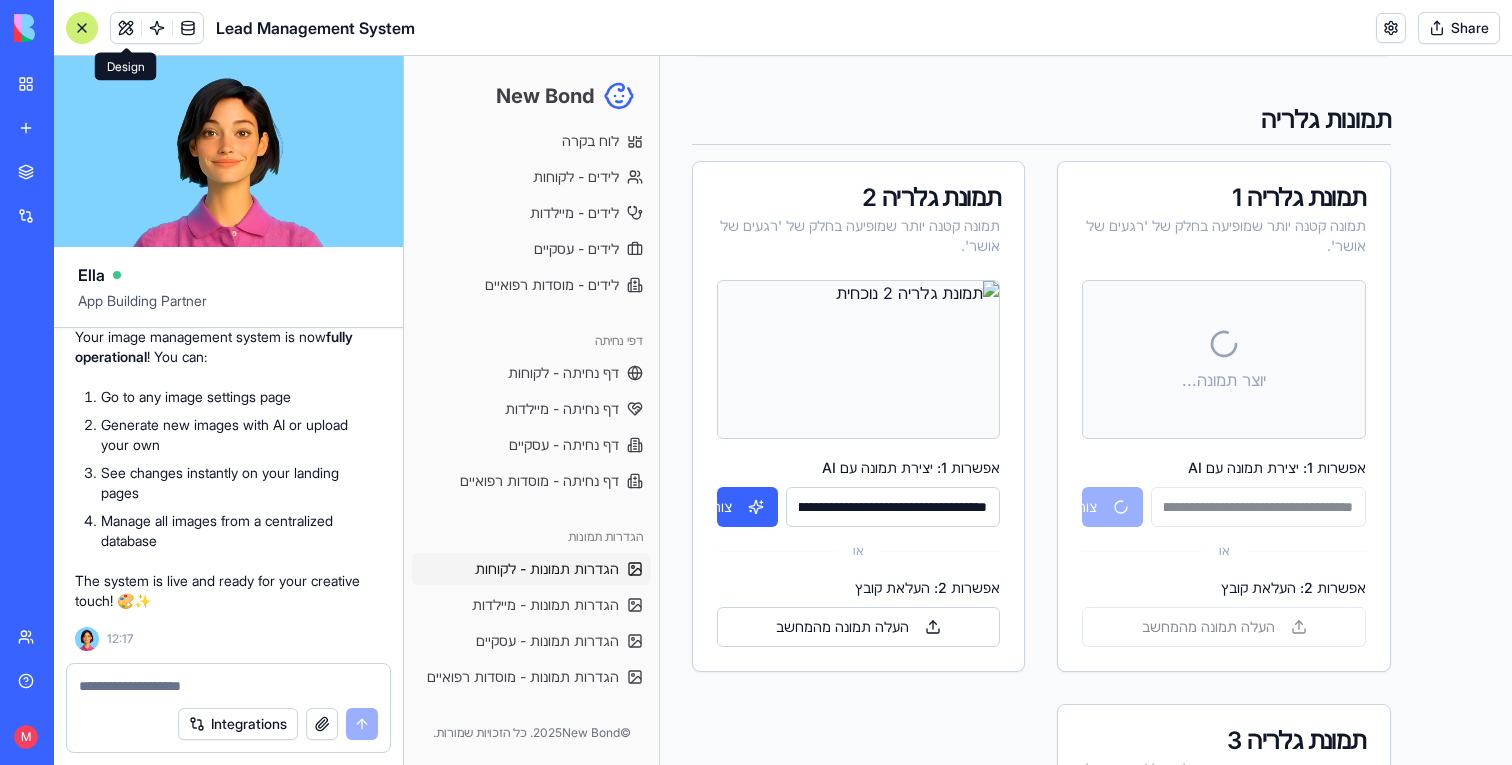 click on "**********" at bounding box center (893, 507) 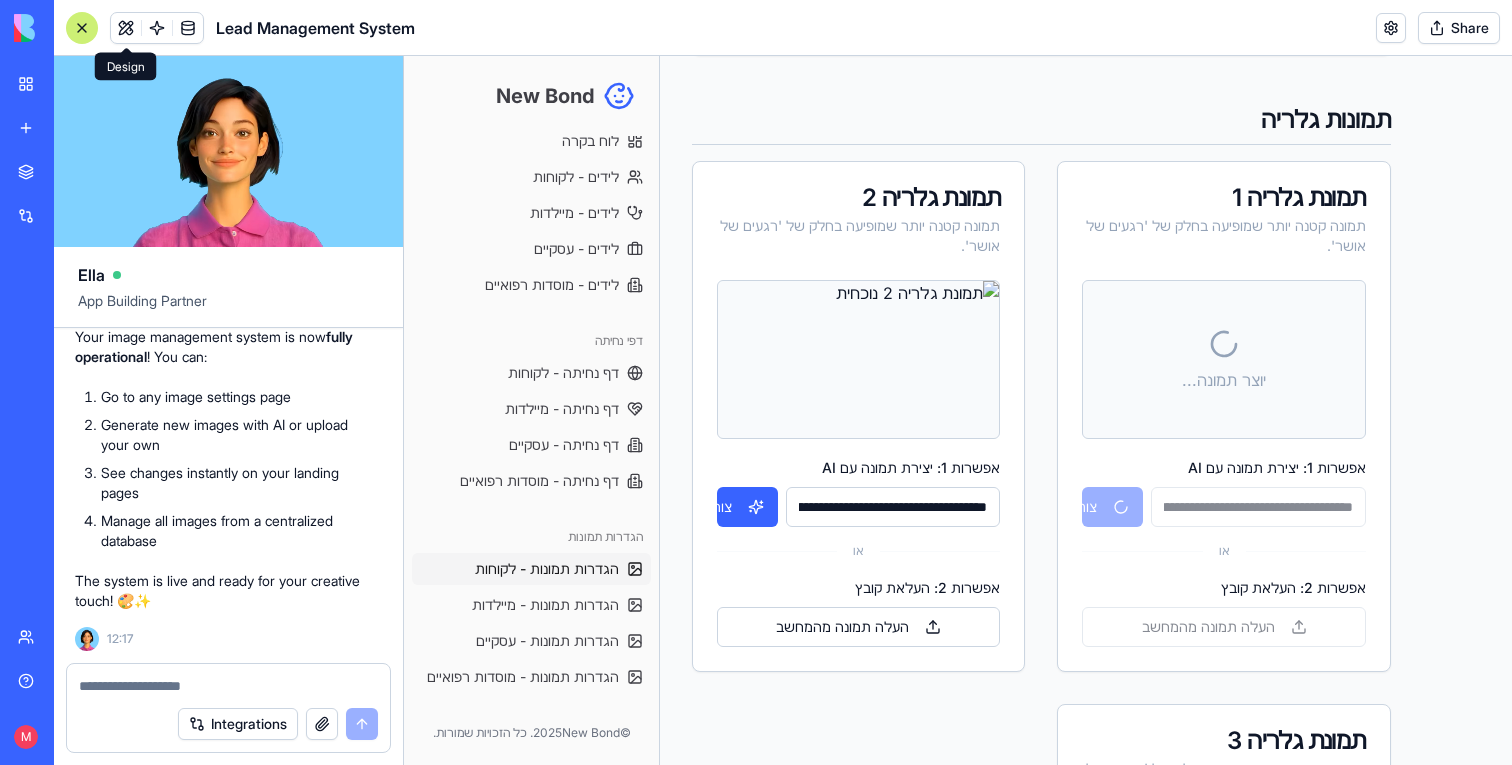click on "**********" at bounding box center [893, 507] 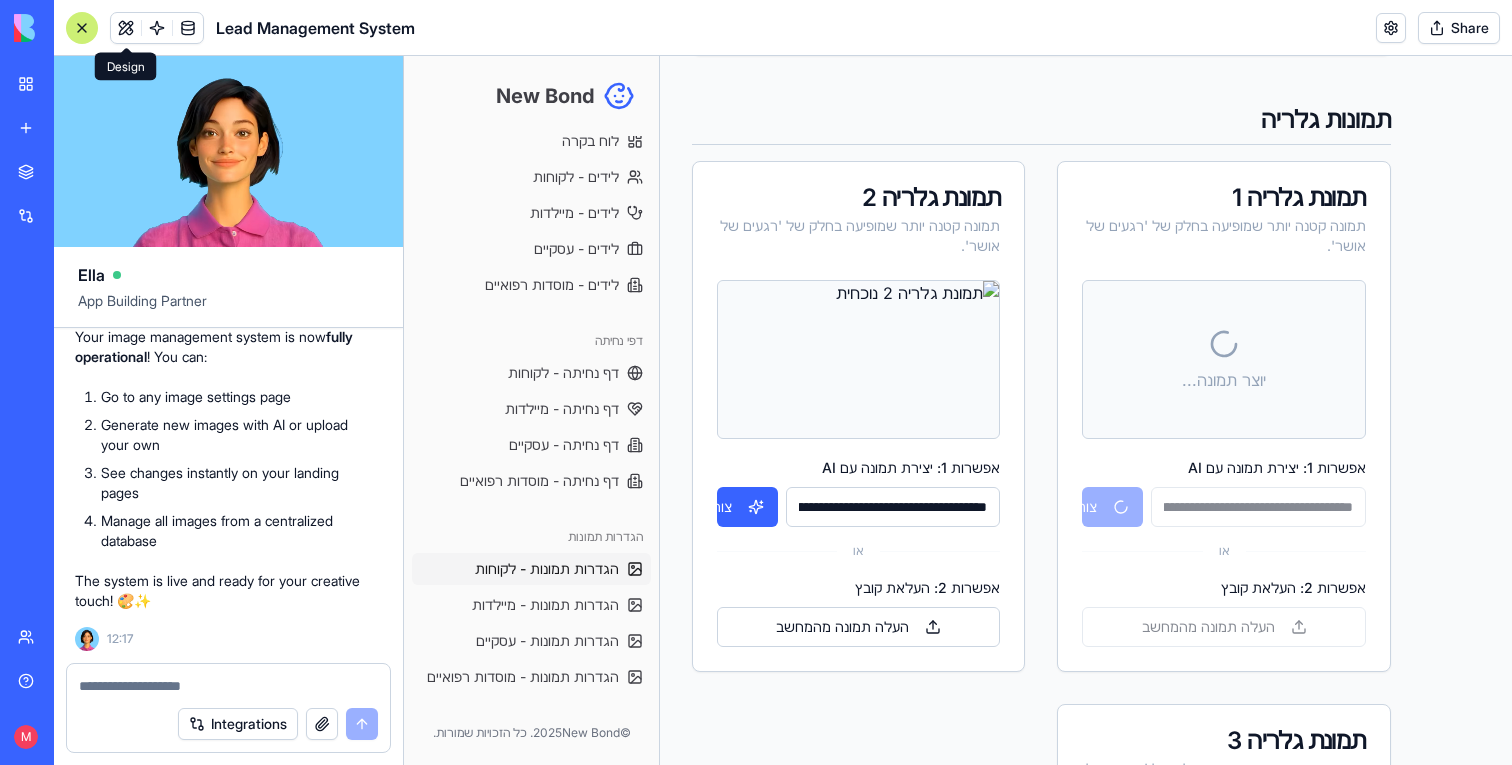 click on "**********" at bounding box center (893, 507) 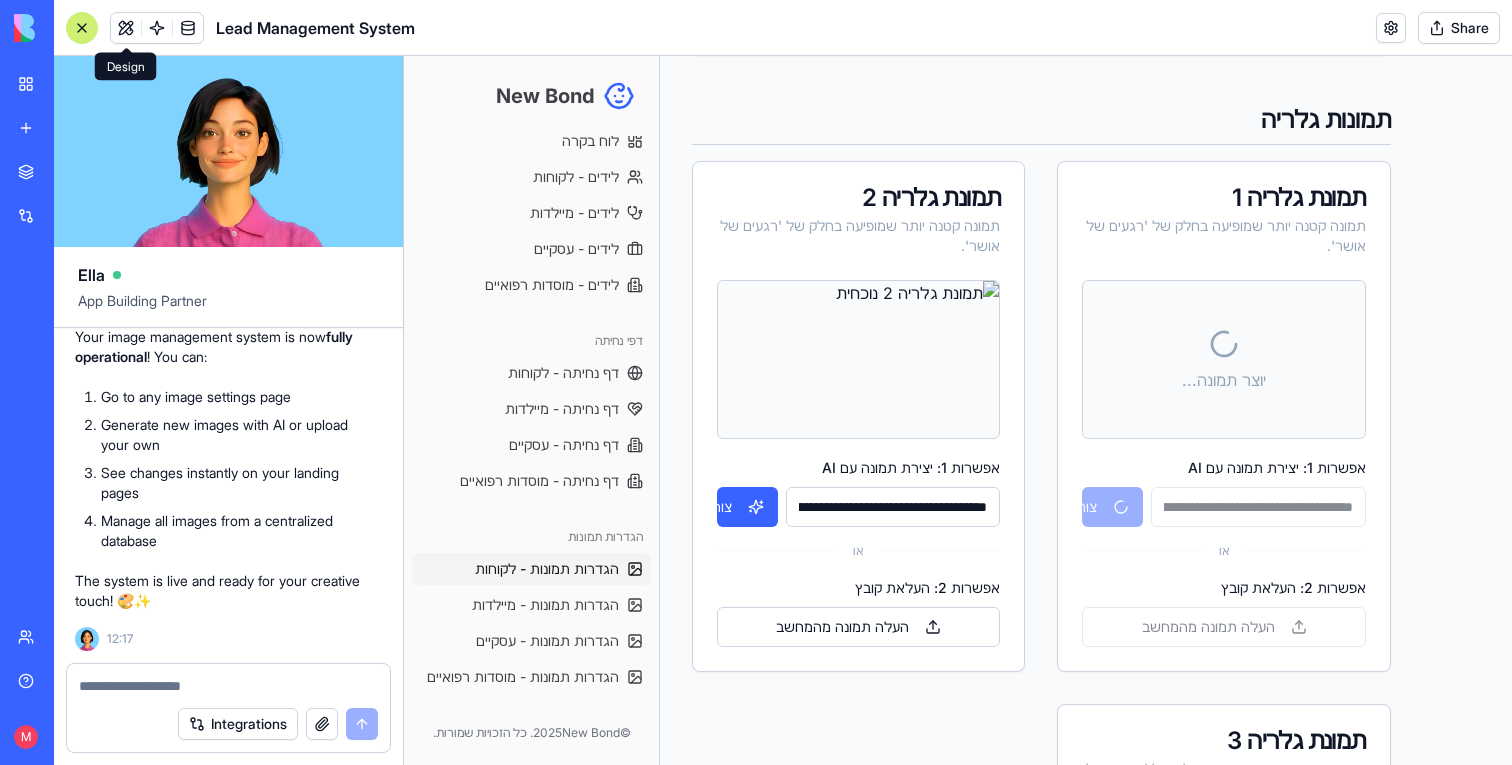 scroll, scrollTop: 0, scrollLeft: -4313, axis: horizontal 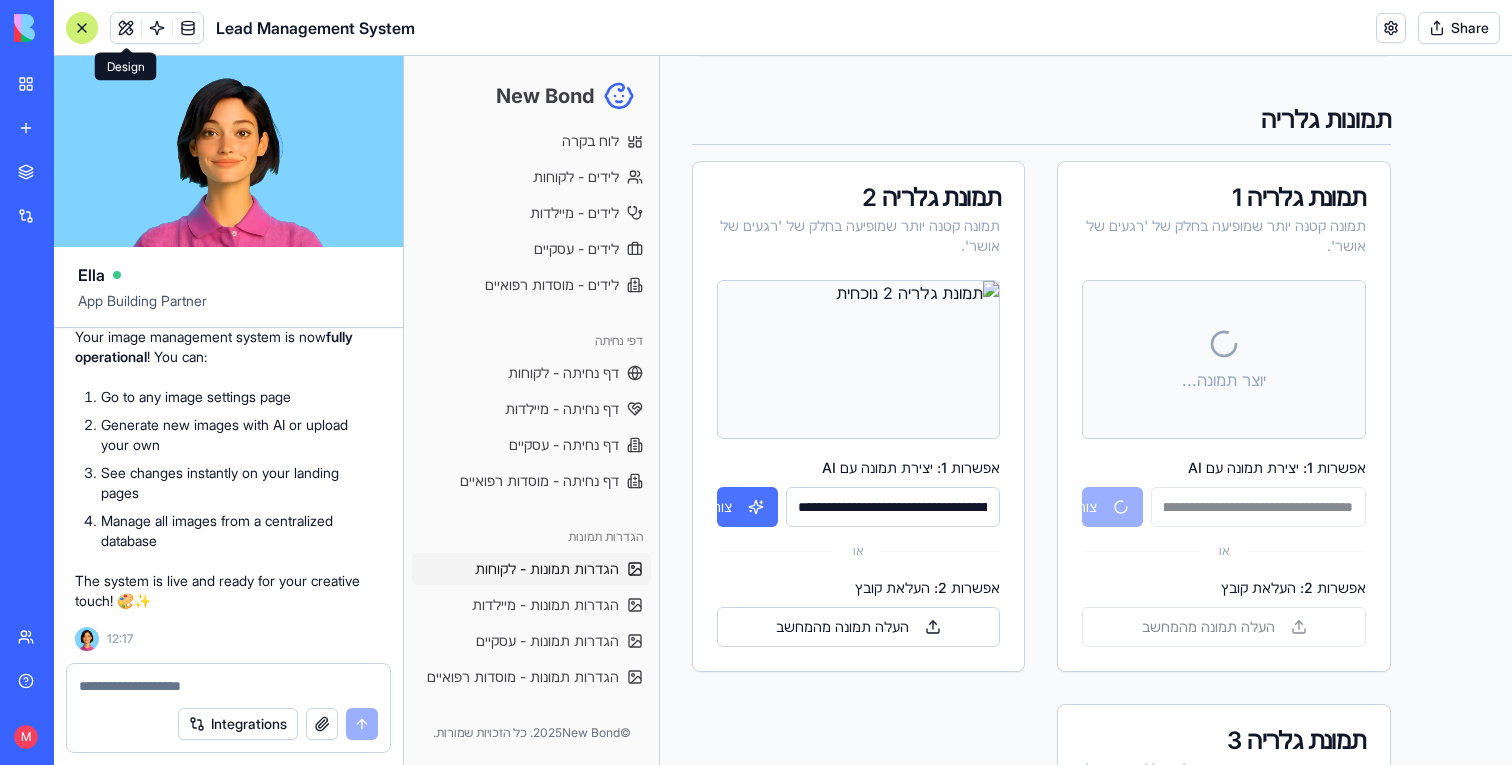 click on "צור" at bounding box center [747, 507] 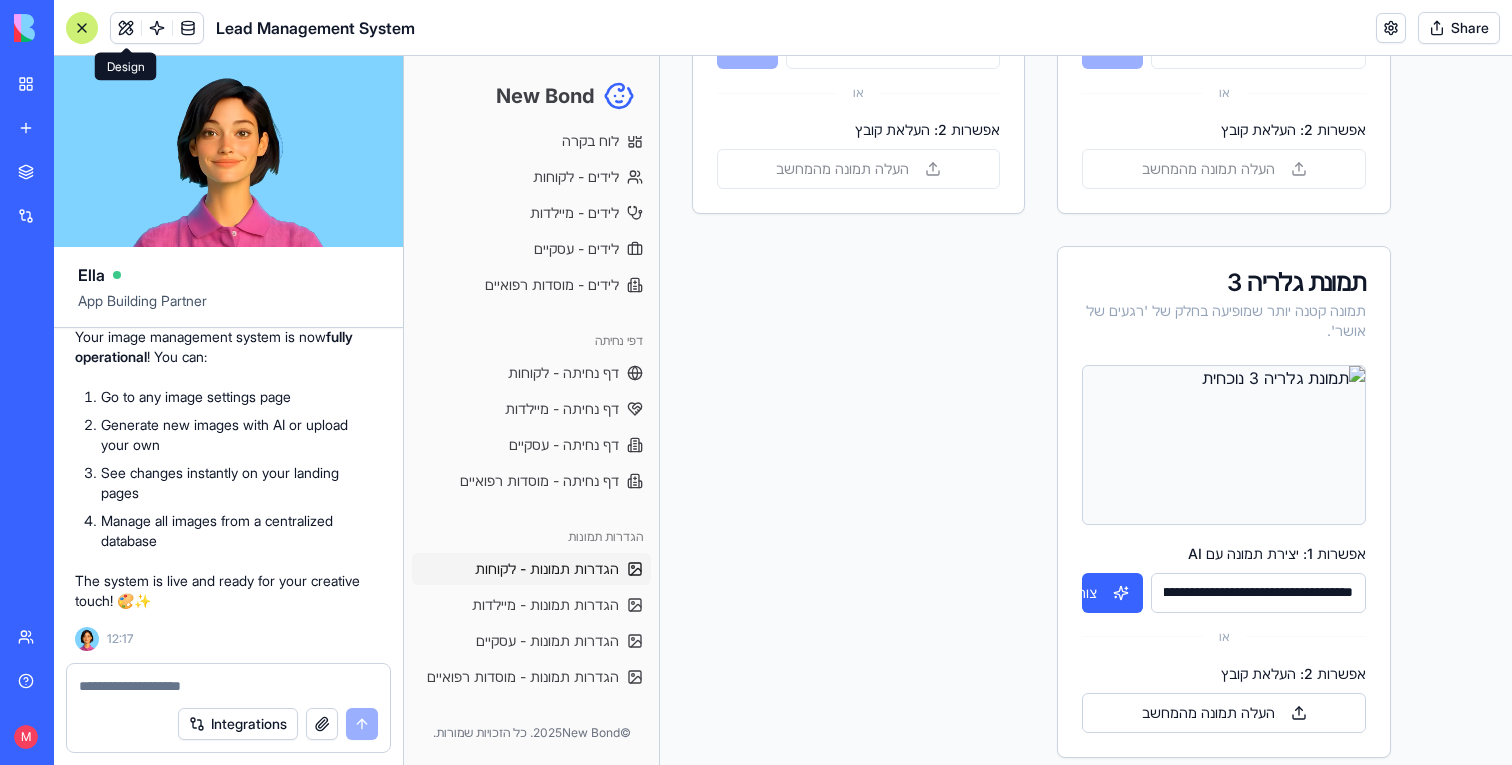scroll, scrollTop: 1416, scrollLeft: 0, axis: vertical 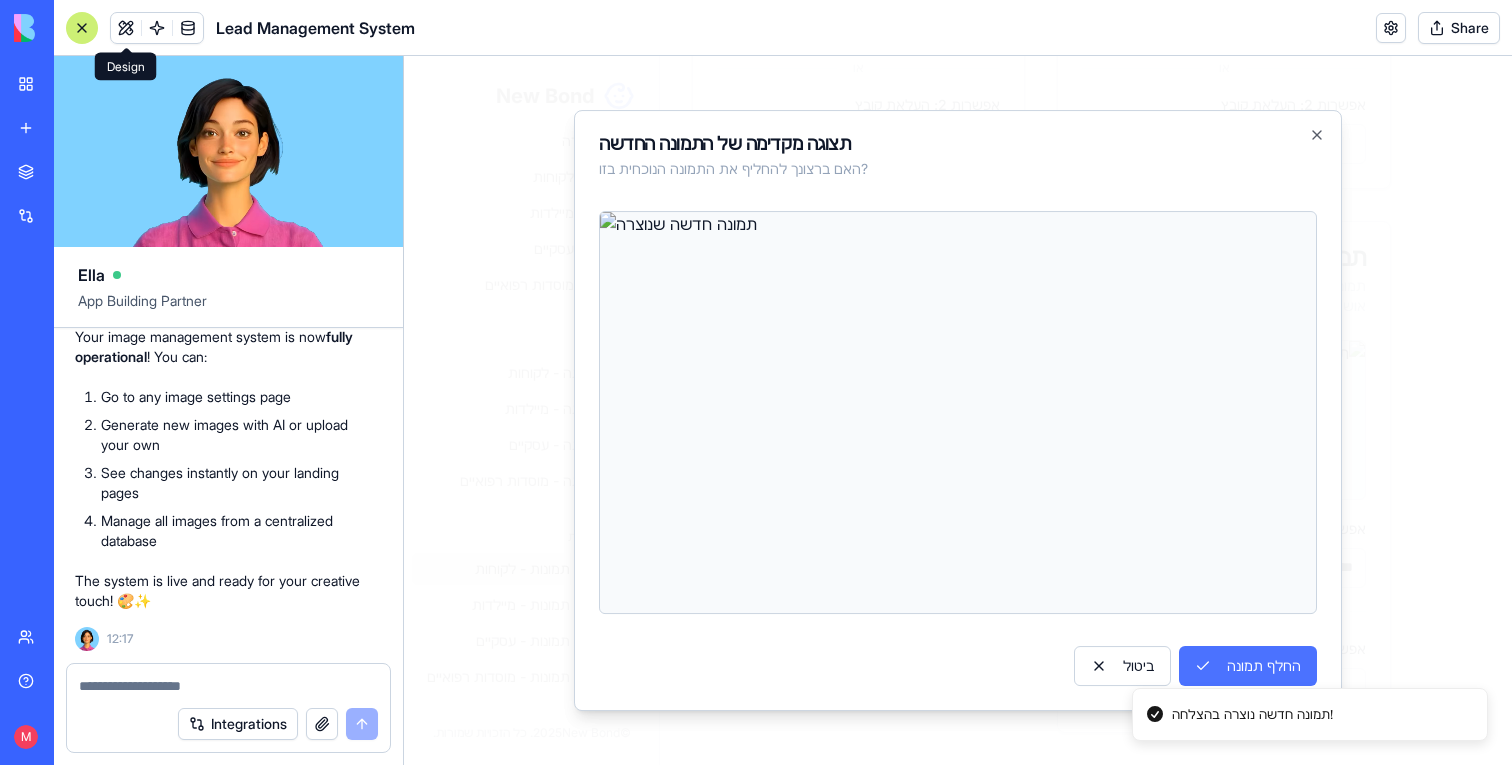 click on "החלף תמונה" at bounding box center (1248, 666) 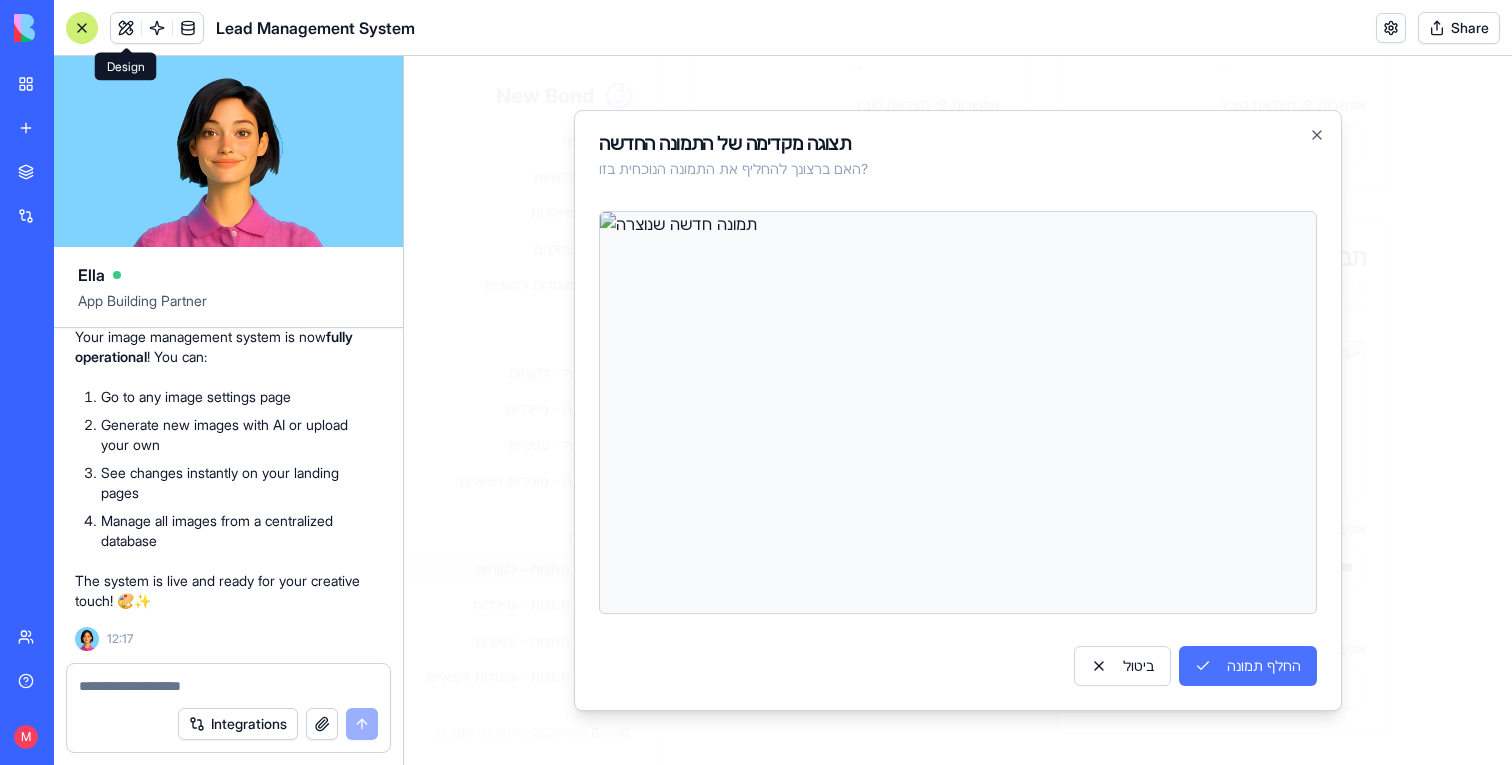 click on "החלף תמונה" at bounding box center [1248, 666] 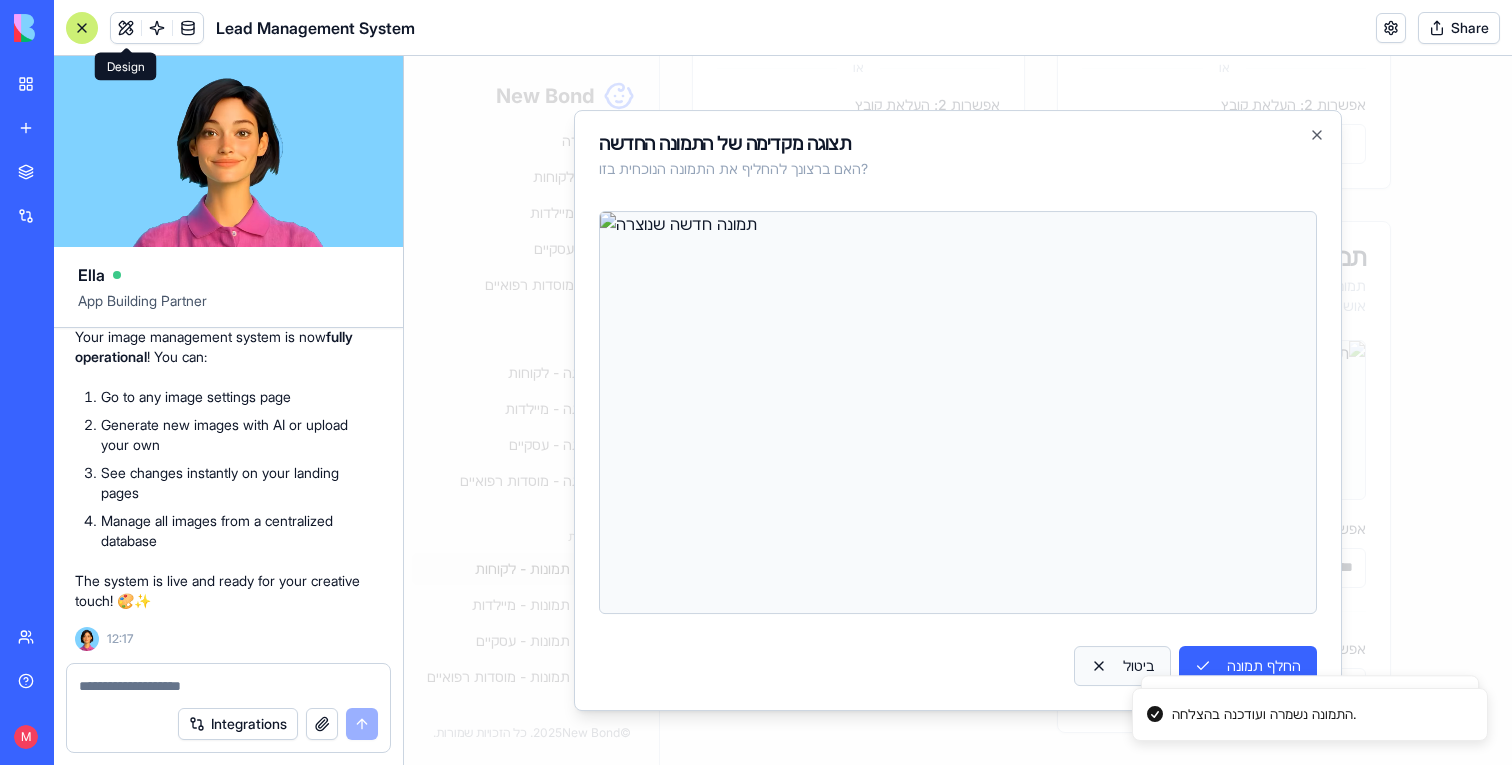 click on "ביטול" at bounding box center [1122, 666] 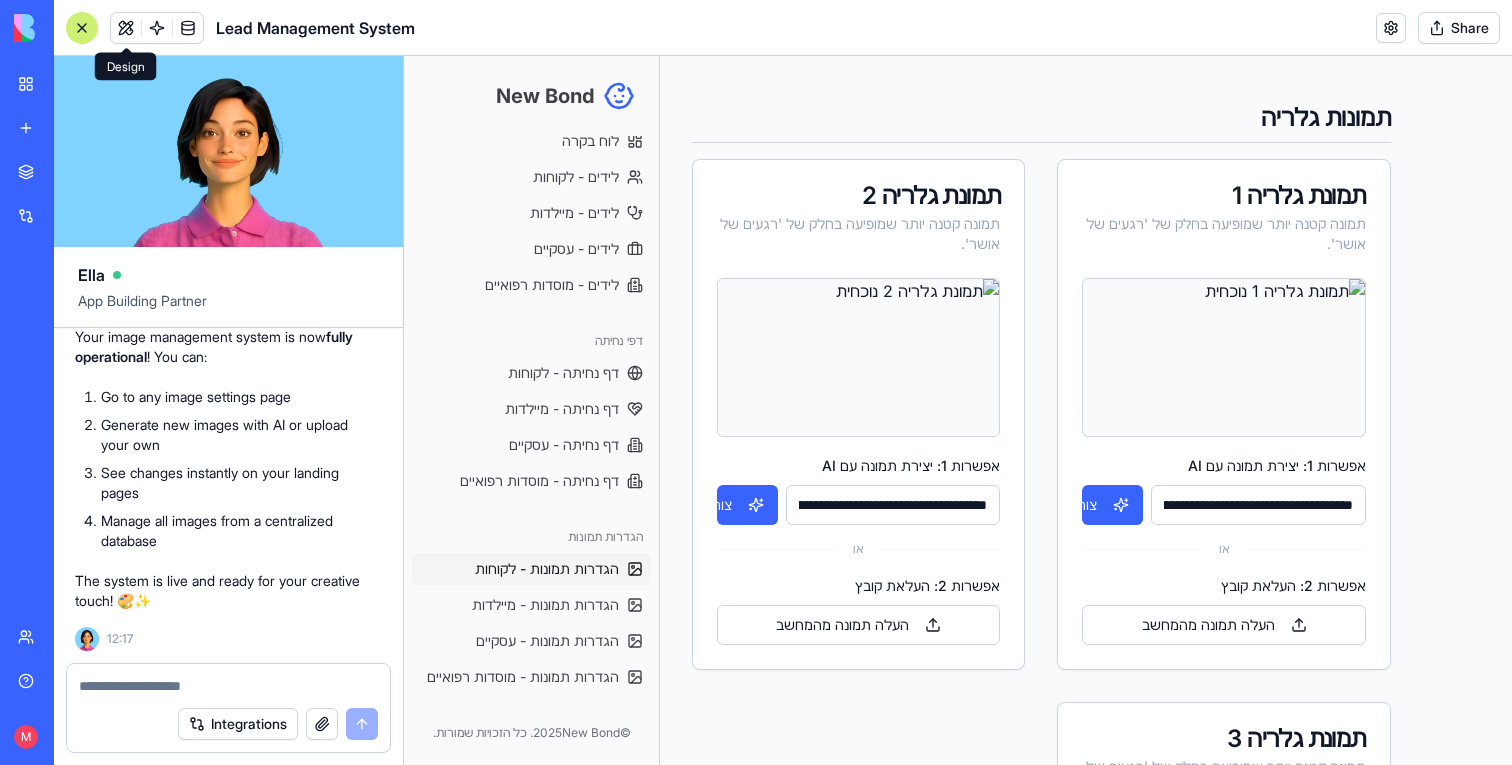 scroll, scrollTop: 898, scrollLeft: 0, axis: vertical 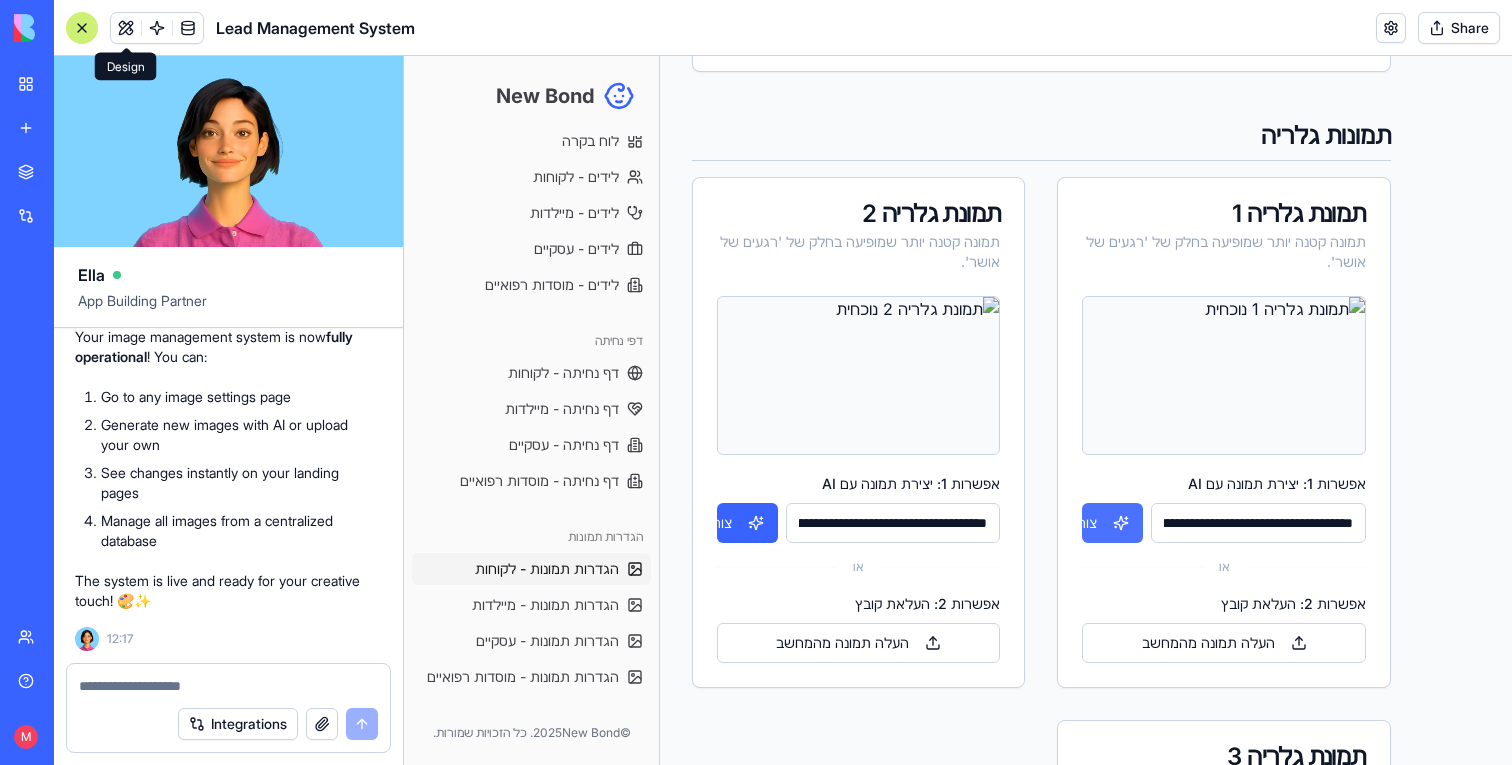 click on "צור" at bounding box center [1112, 523] 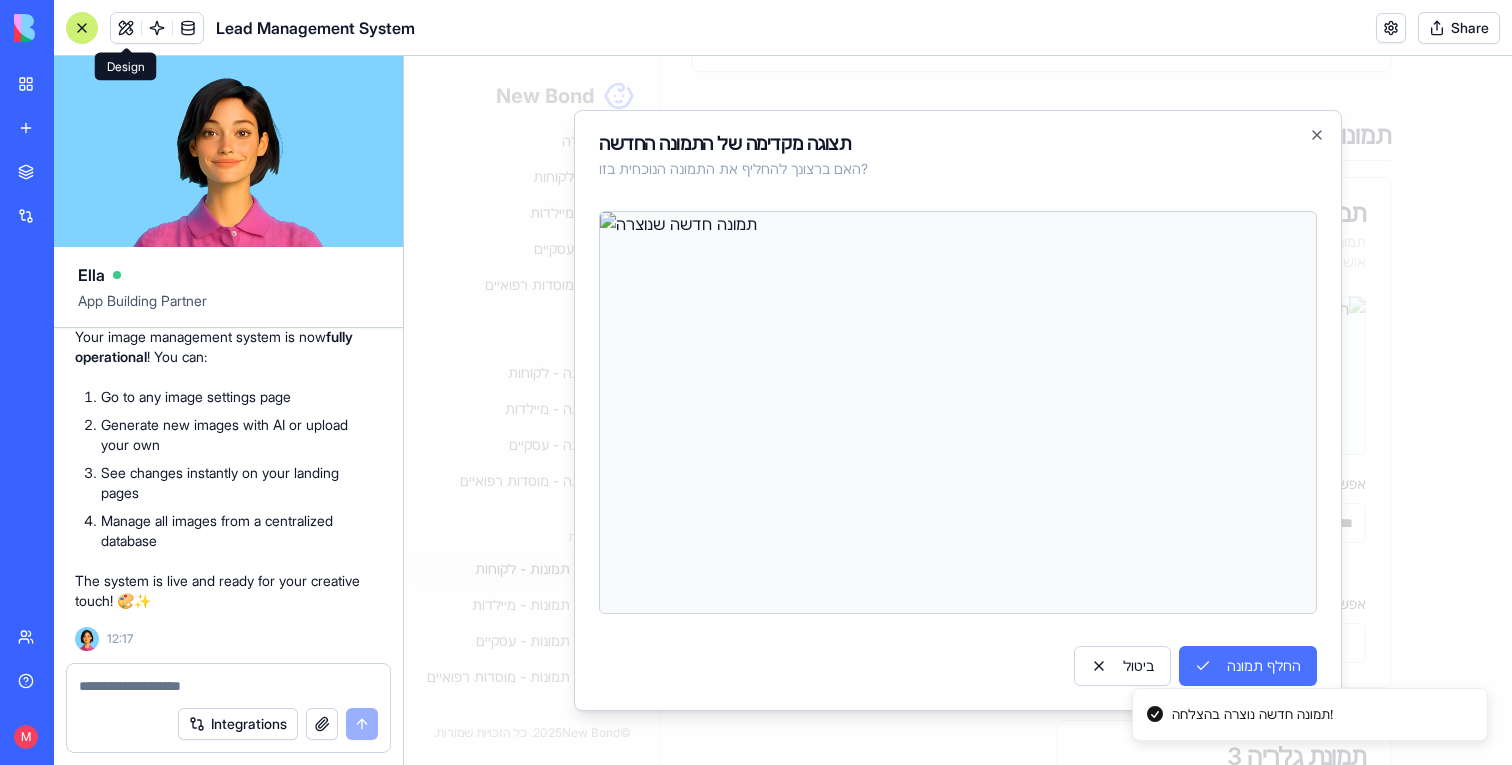 click on "החלף תמונה" at bounding box center [1248, 666] 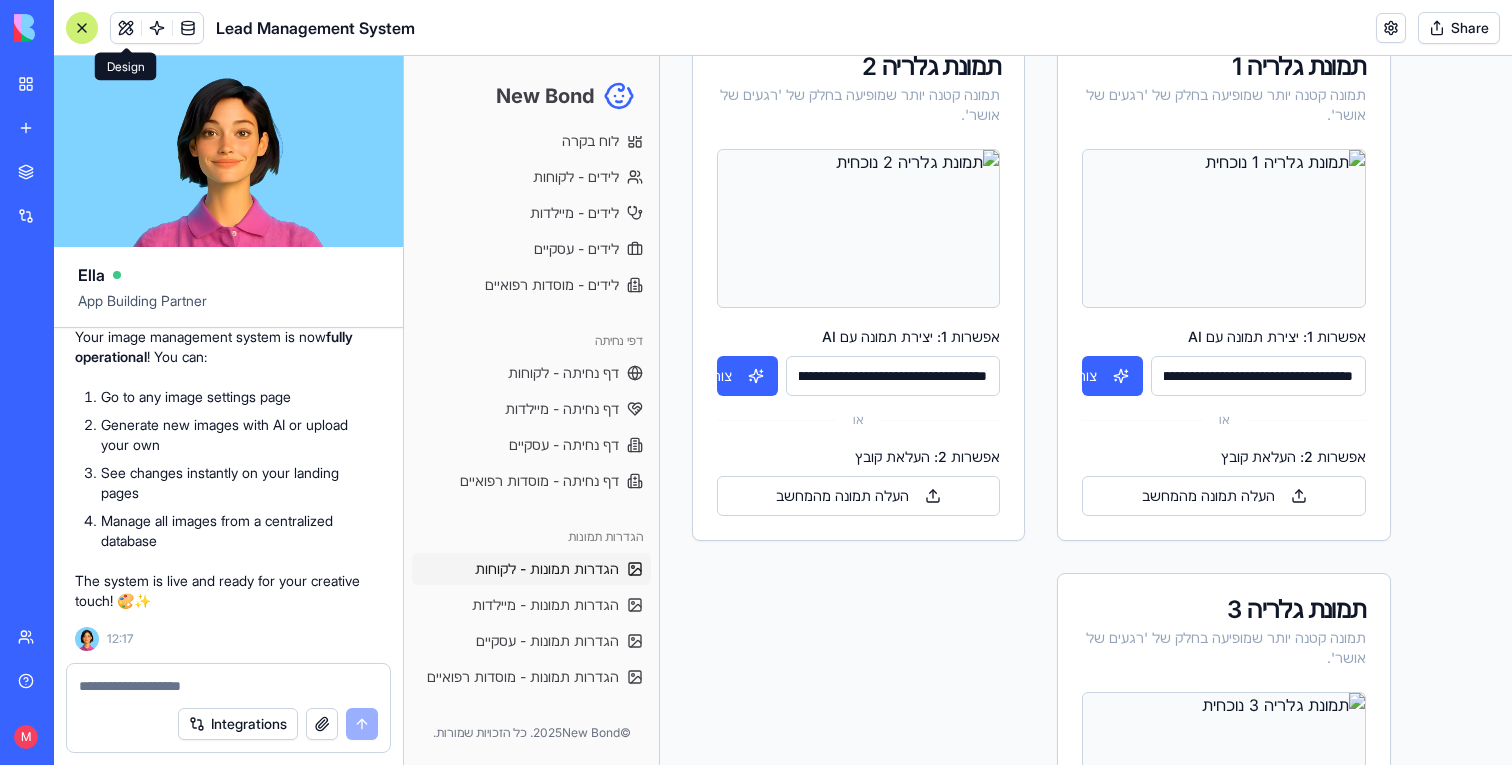 scroll, scrollTop: 1055, scrollLeft: 0, axis: vertical 